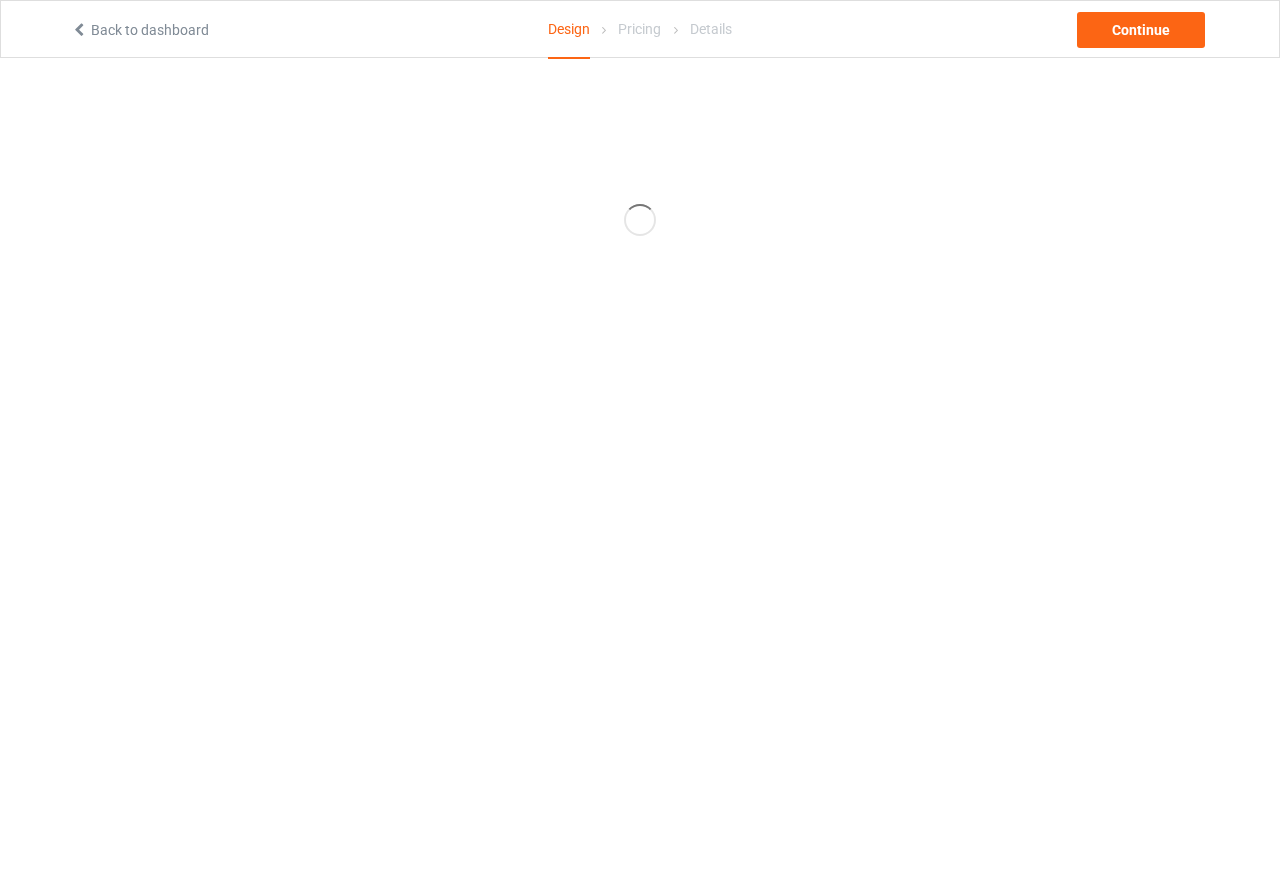 scroll, scrollTop: 0, scrollLeft: 0, axis: both 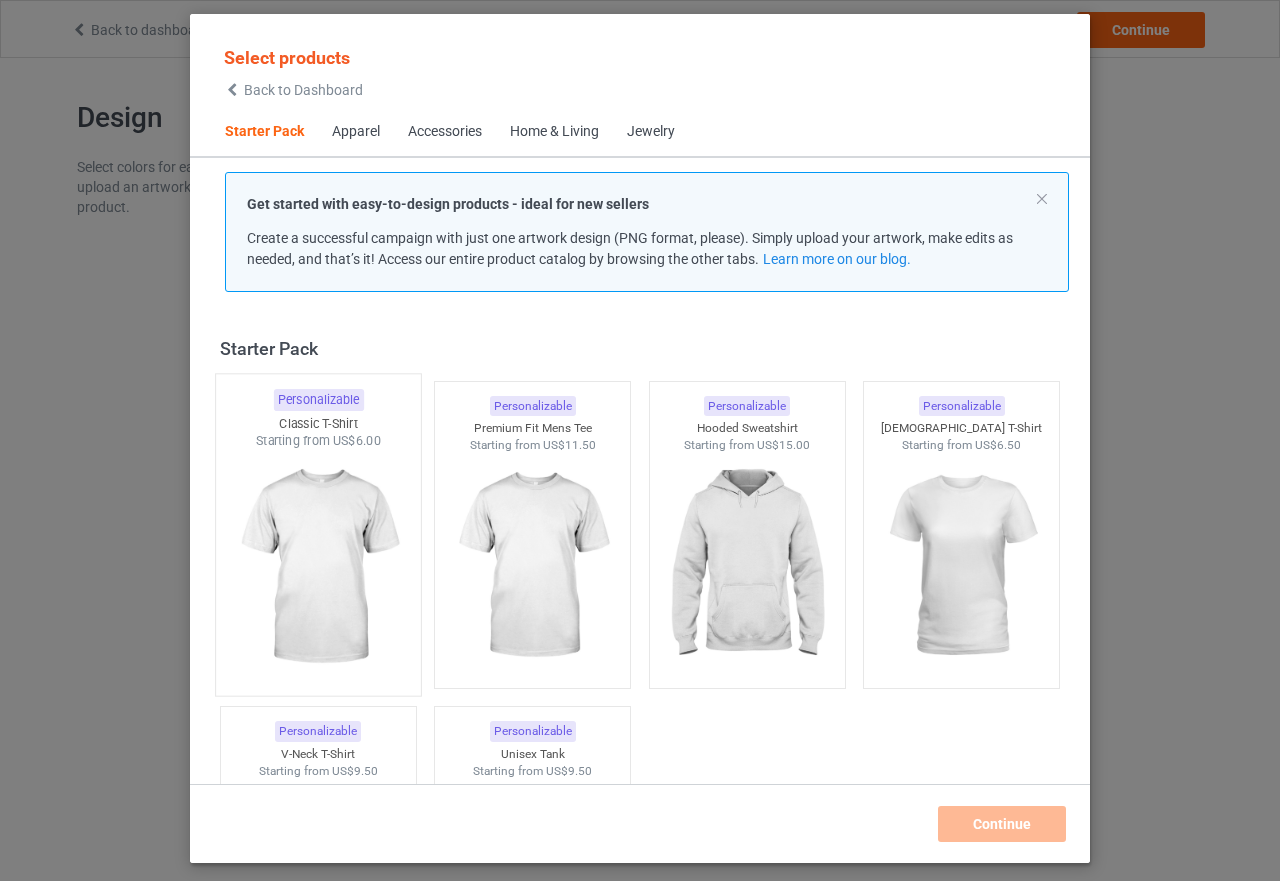 click at bounding box center [318, 567] 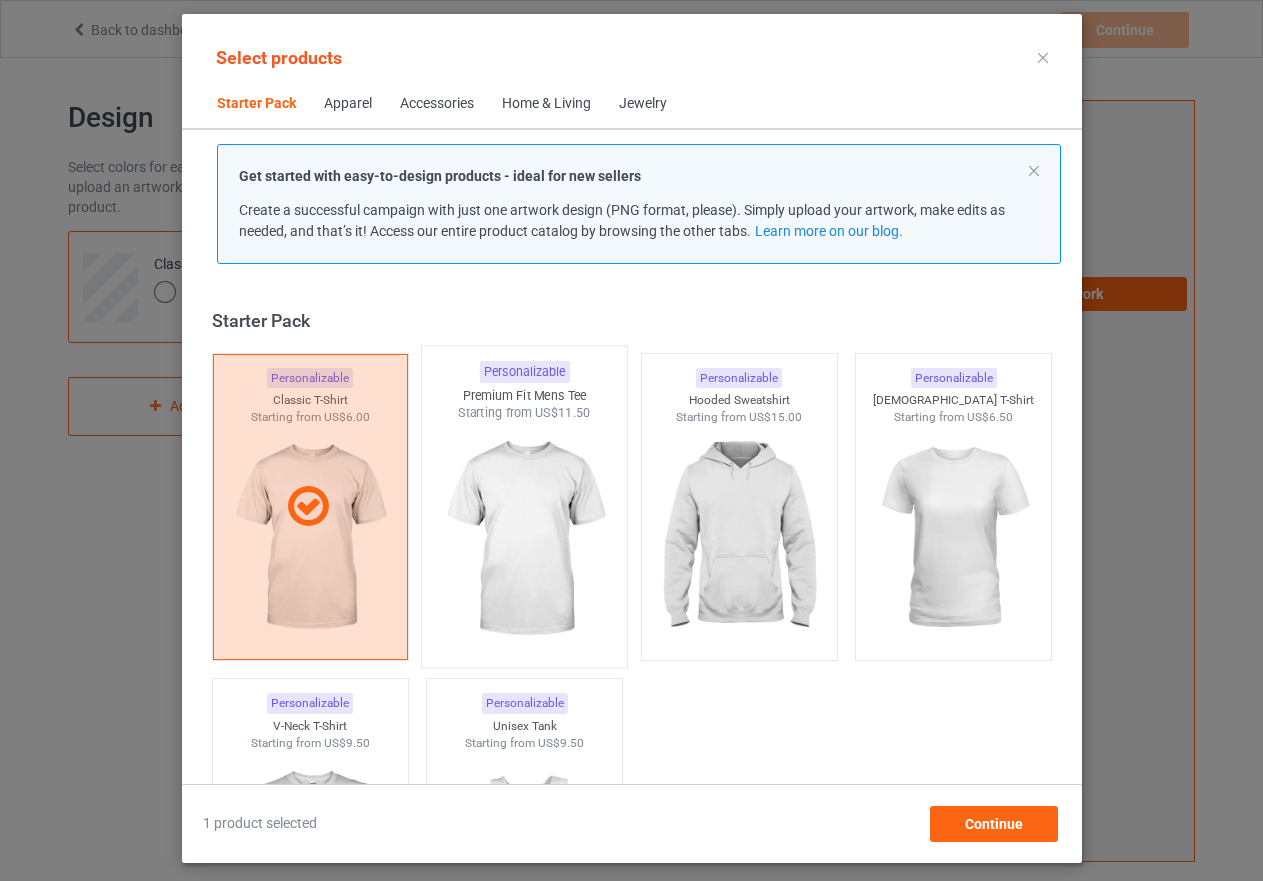click at bounding box center [524, 539] 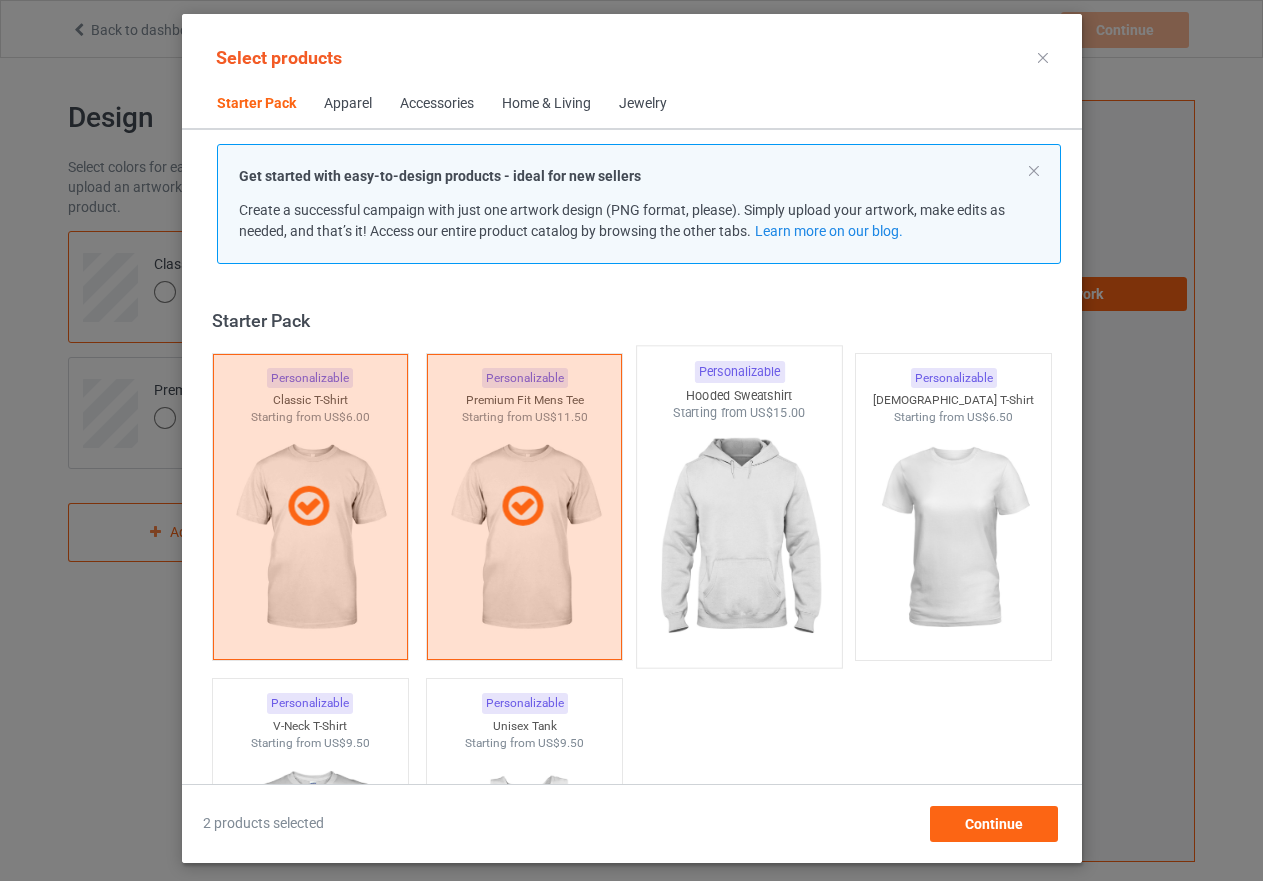 click at bounding box center (739, 539) 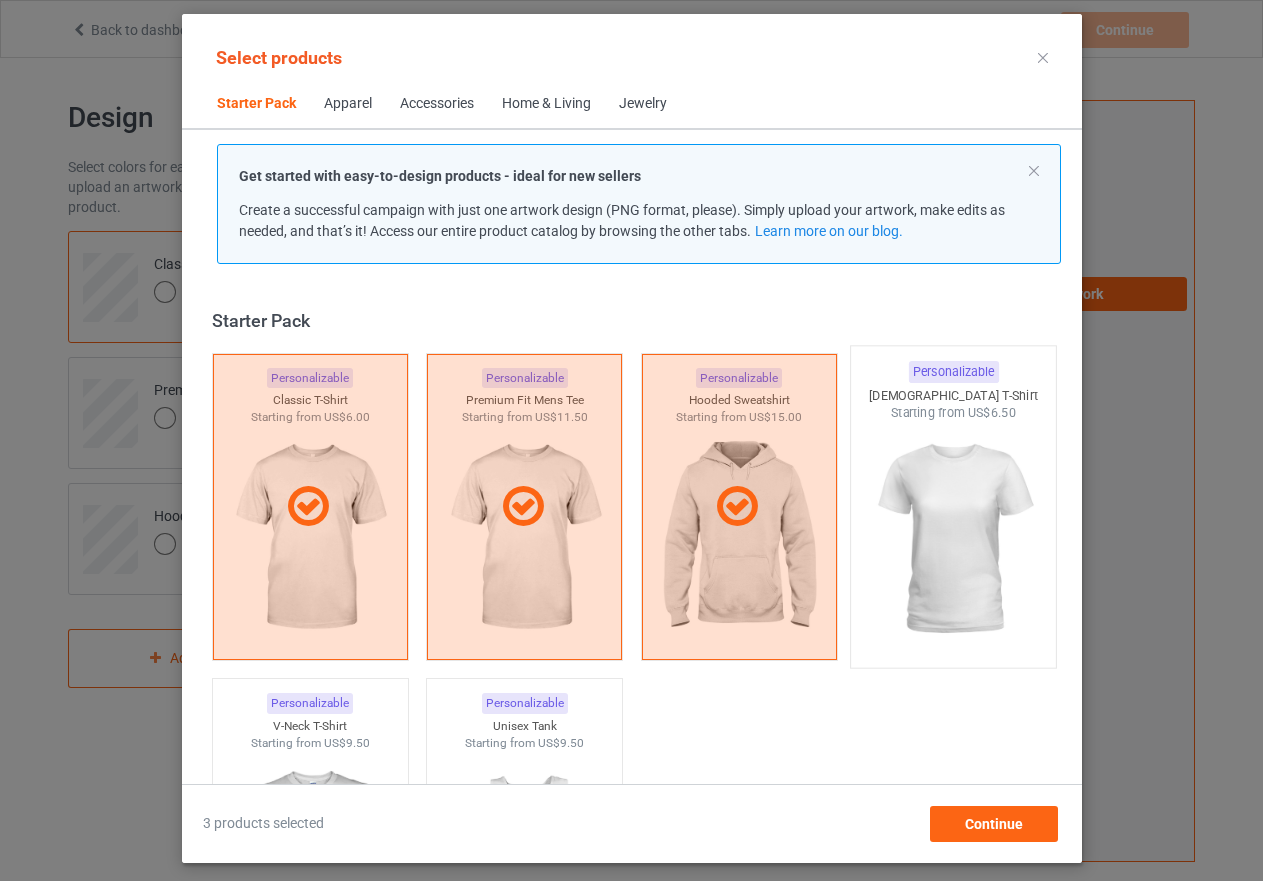 click at bounding box center [953, 539] 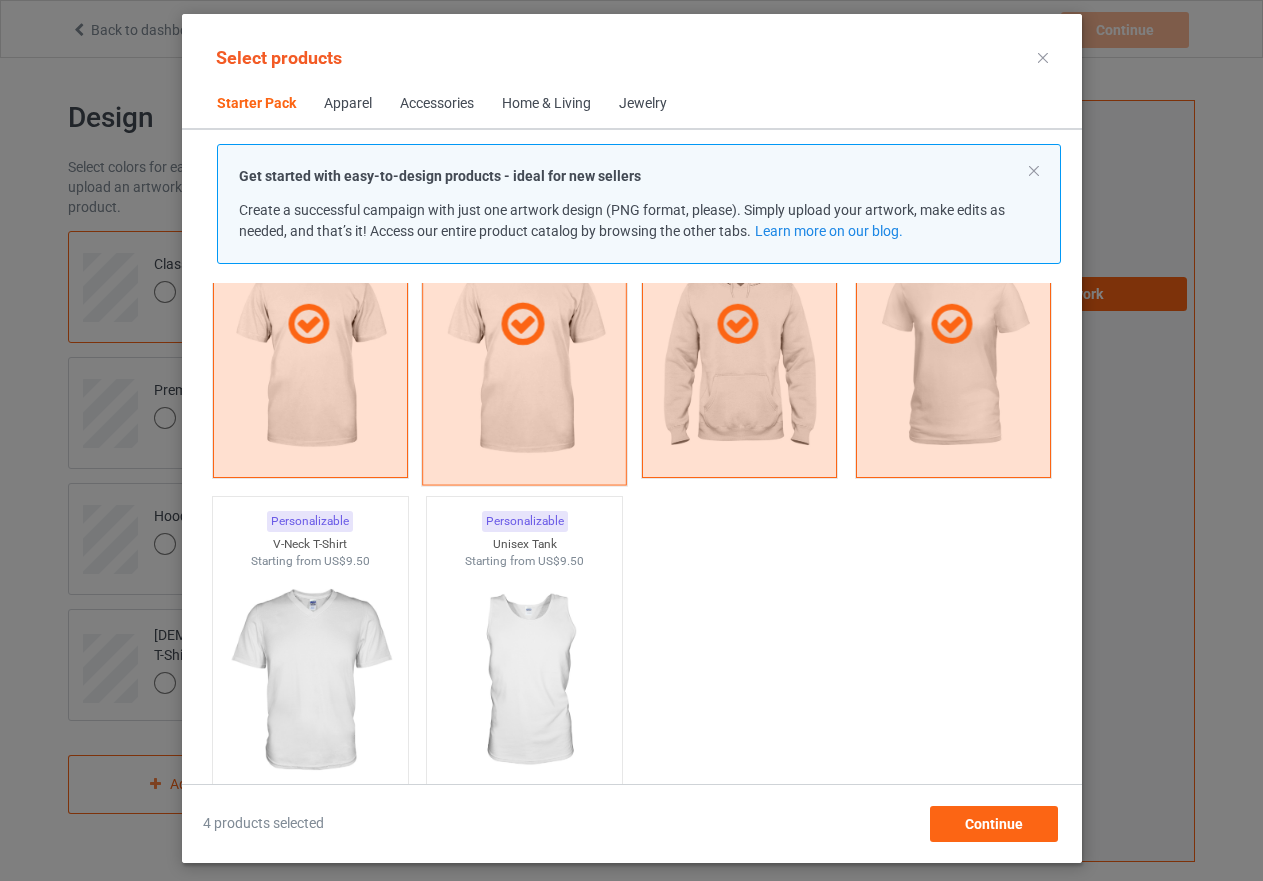 scroll, scrollTop: 200, scrollLeft: 0, axis: vertical 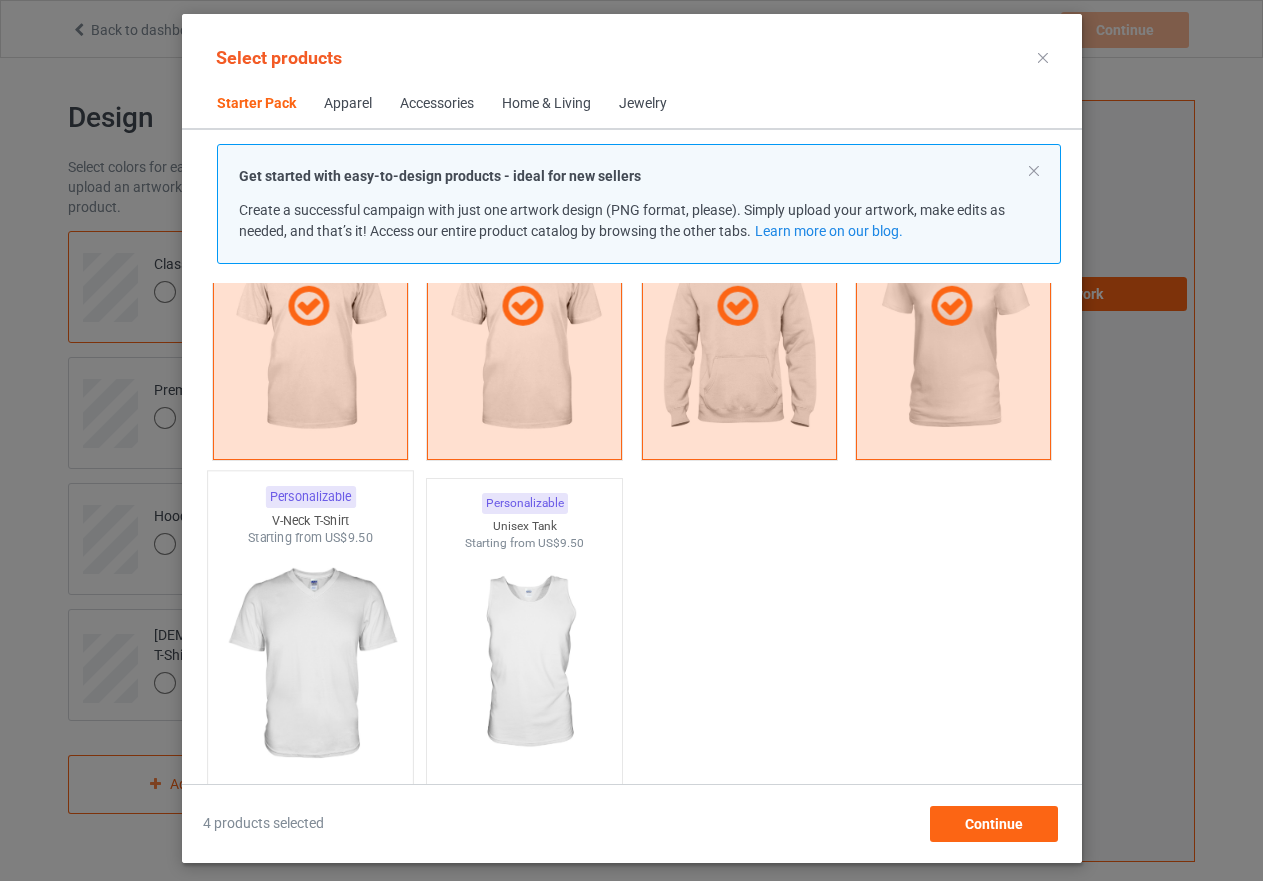 click at bounding box center [310, 664] 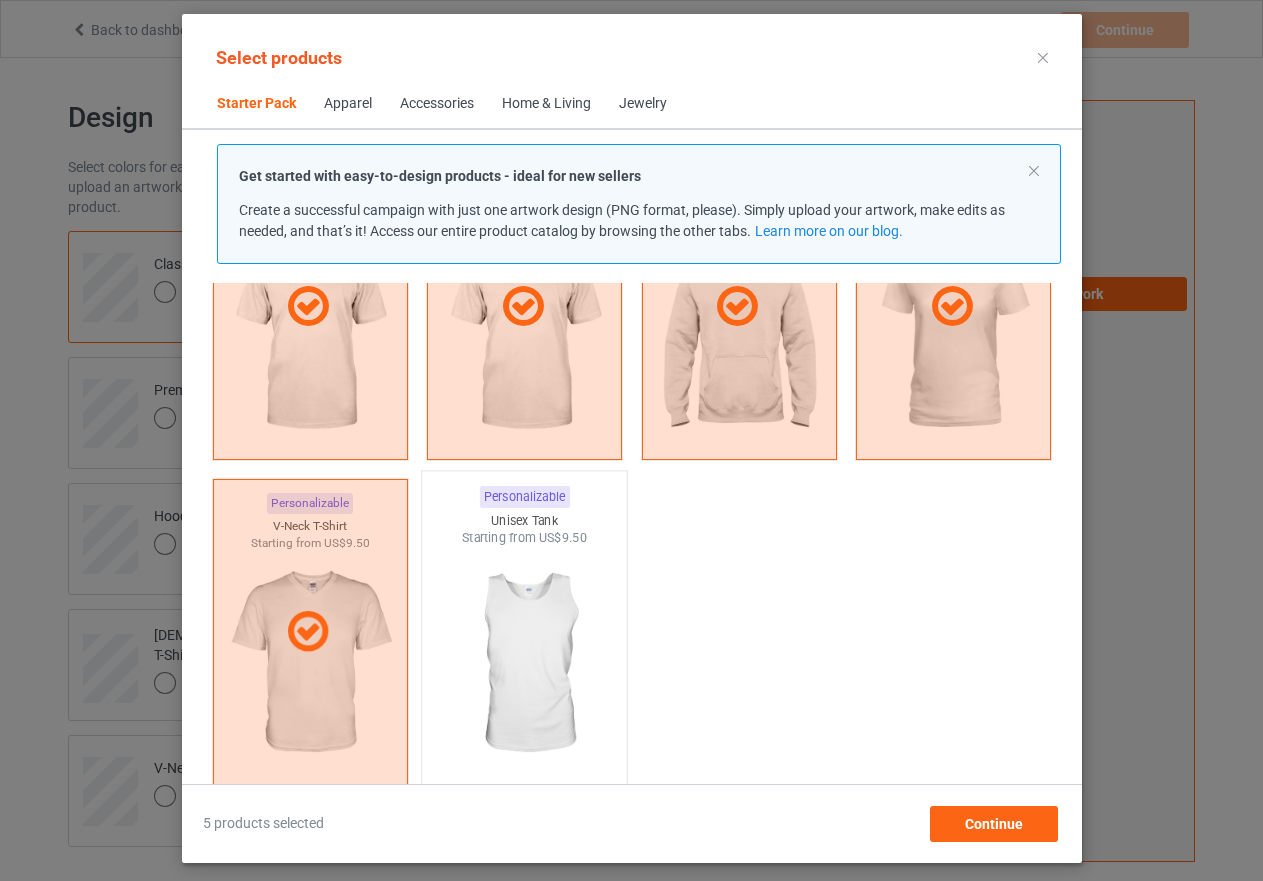 click at bounding box center (524, 664) 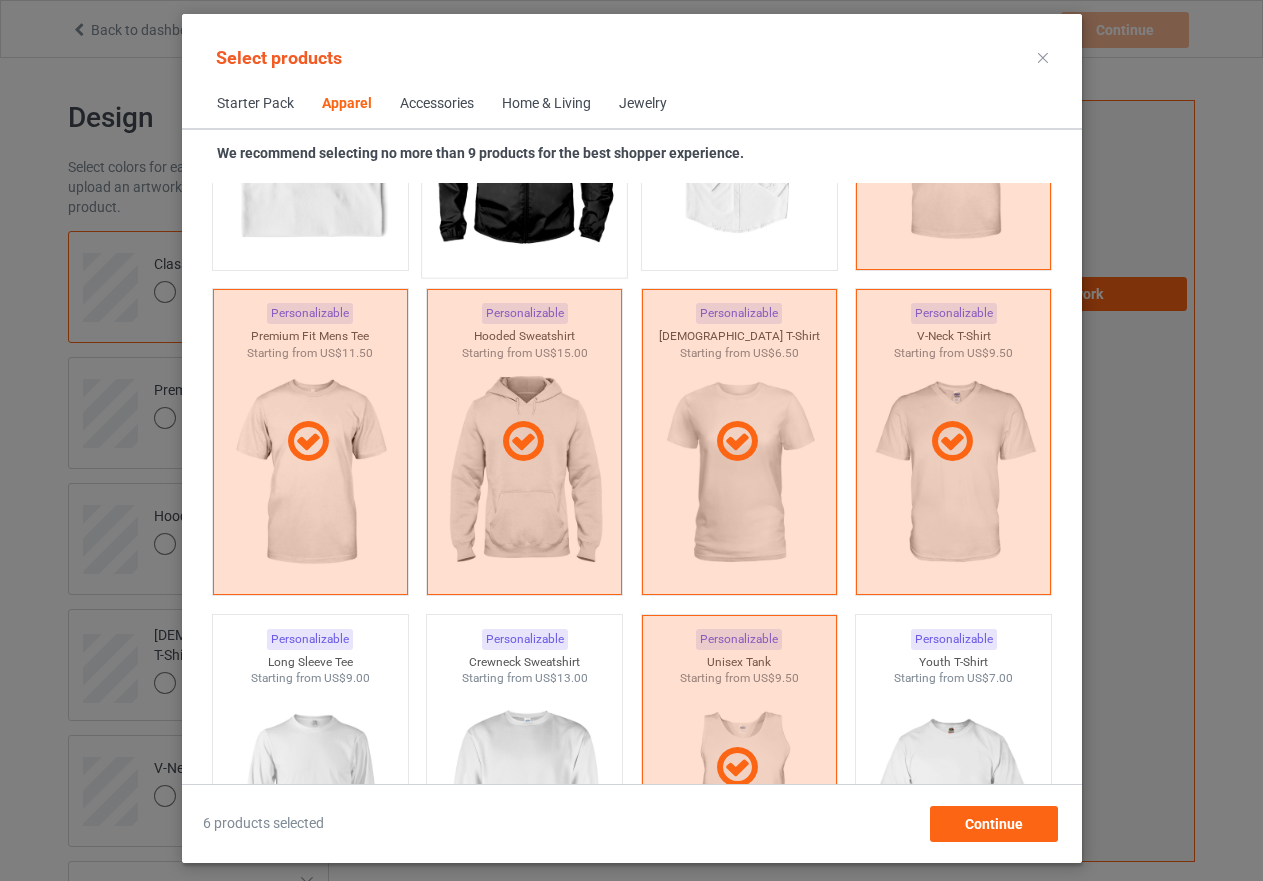 scroll, scrollTop: 1200, scrollLeft: 0, axis: vertical 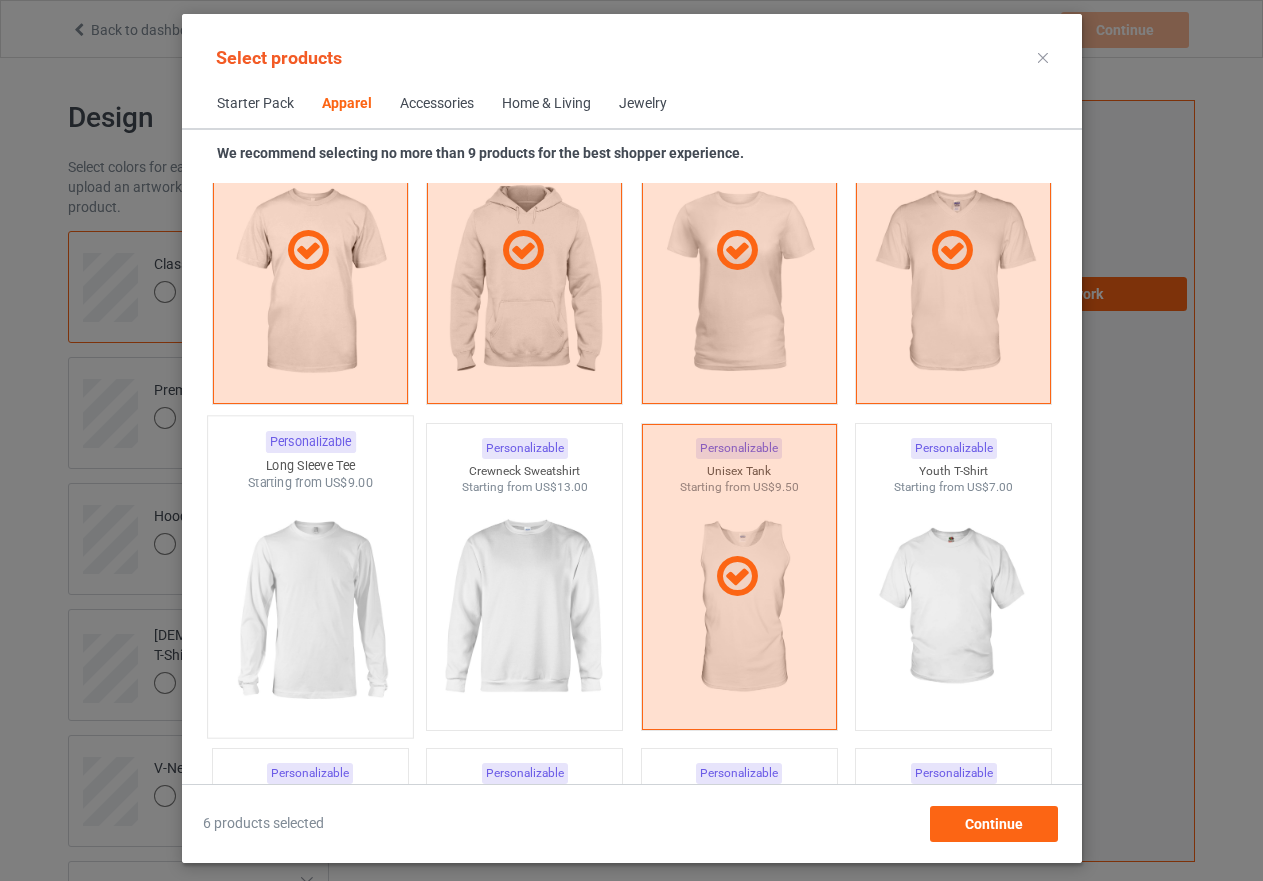 click at bounding box center (310, 609) 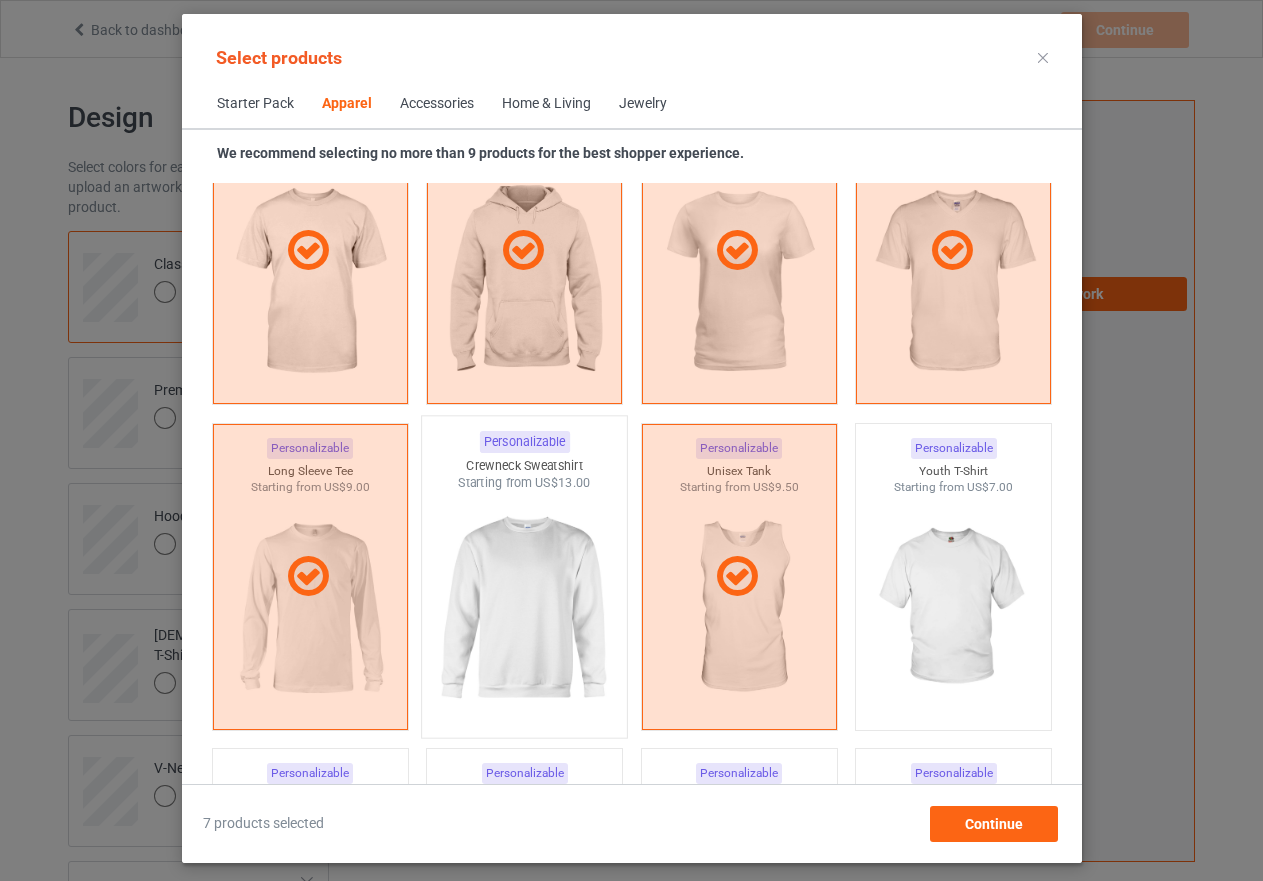 click at bounding box center (524, 609) 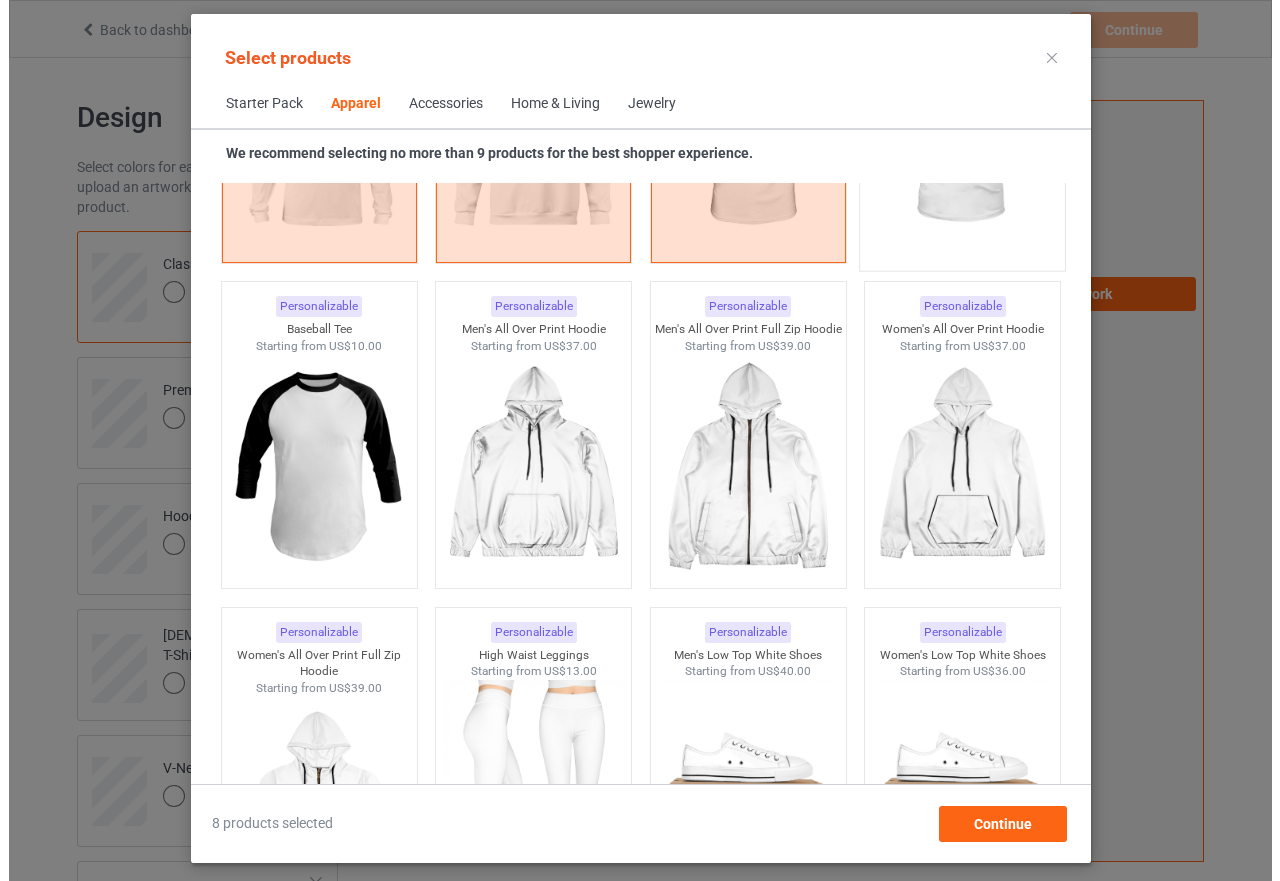 scroll, scrollTop: 1700, scrollLeft: 0, axis: vertical 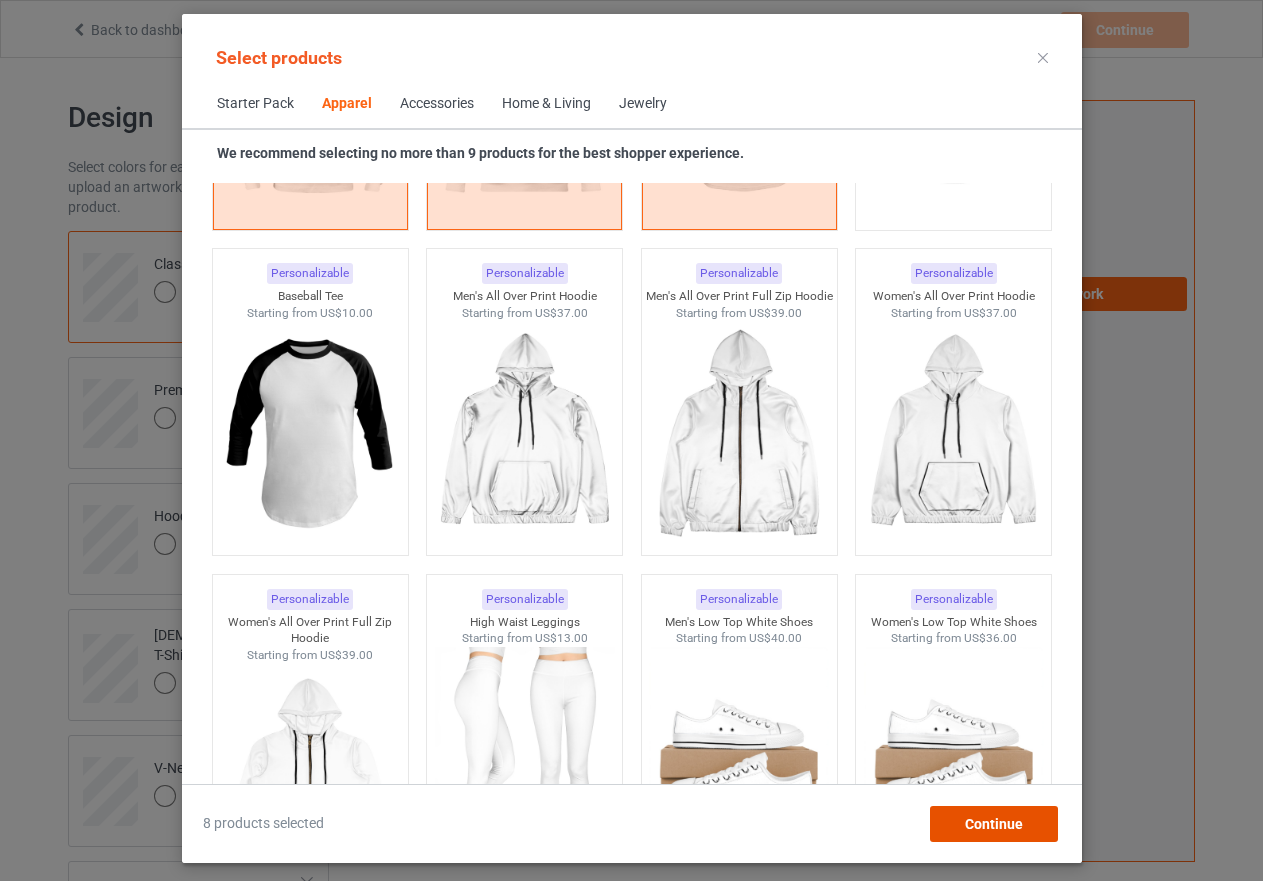 click on "Continue" at bounding box center (993, 824) 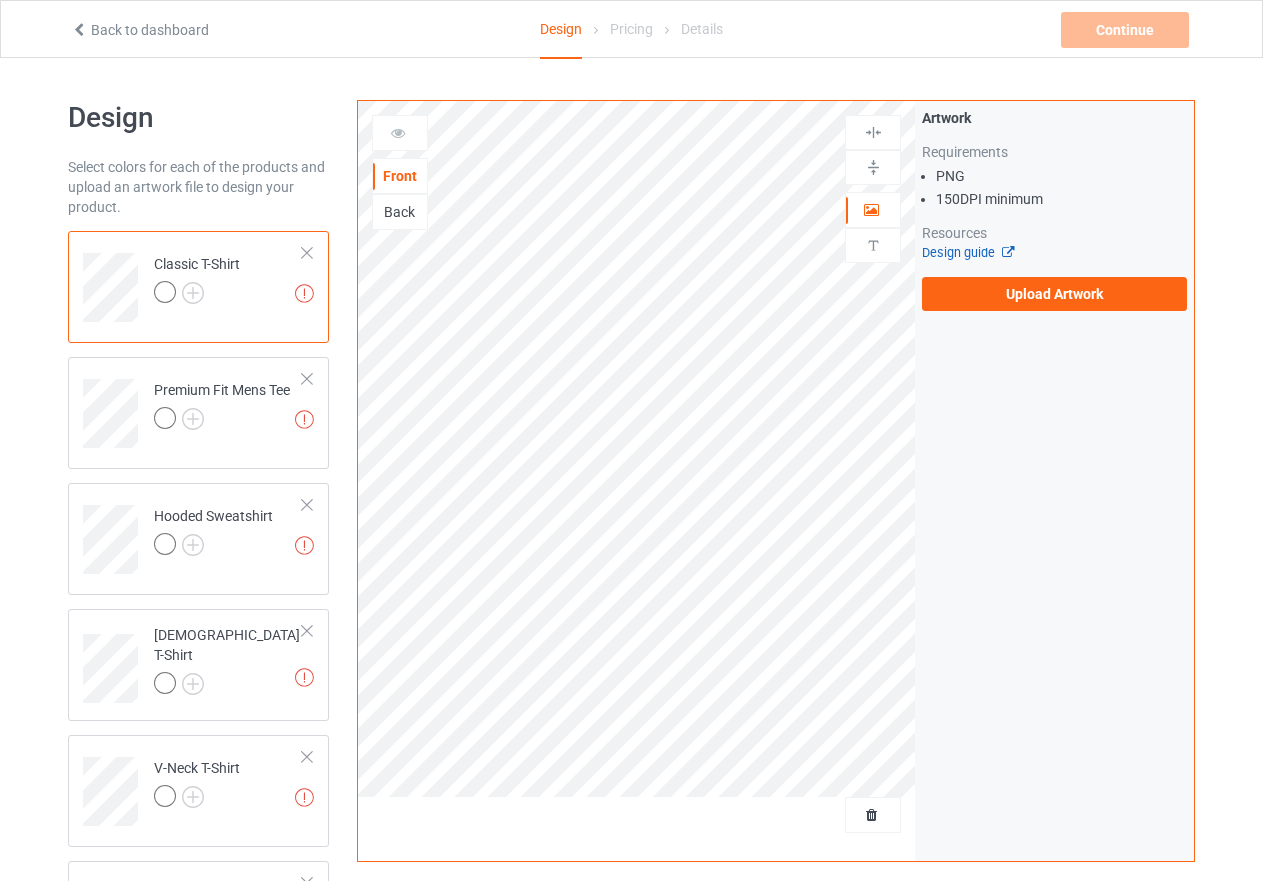 click at bounding box center [1002, 249] 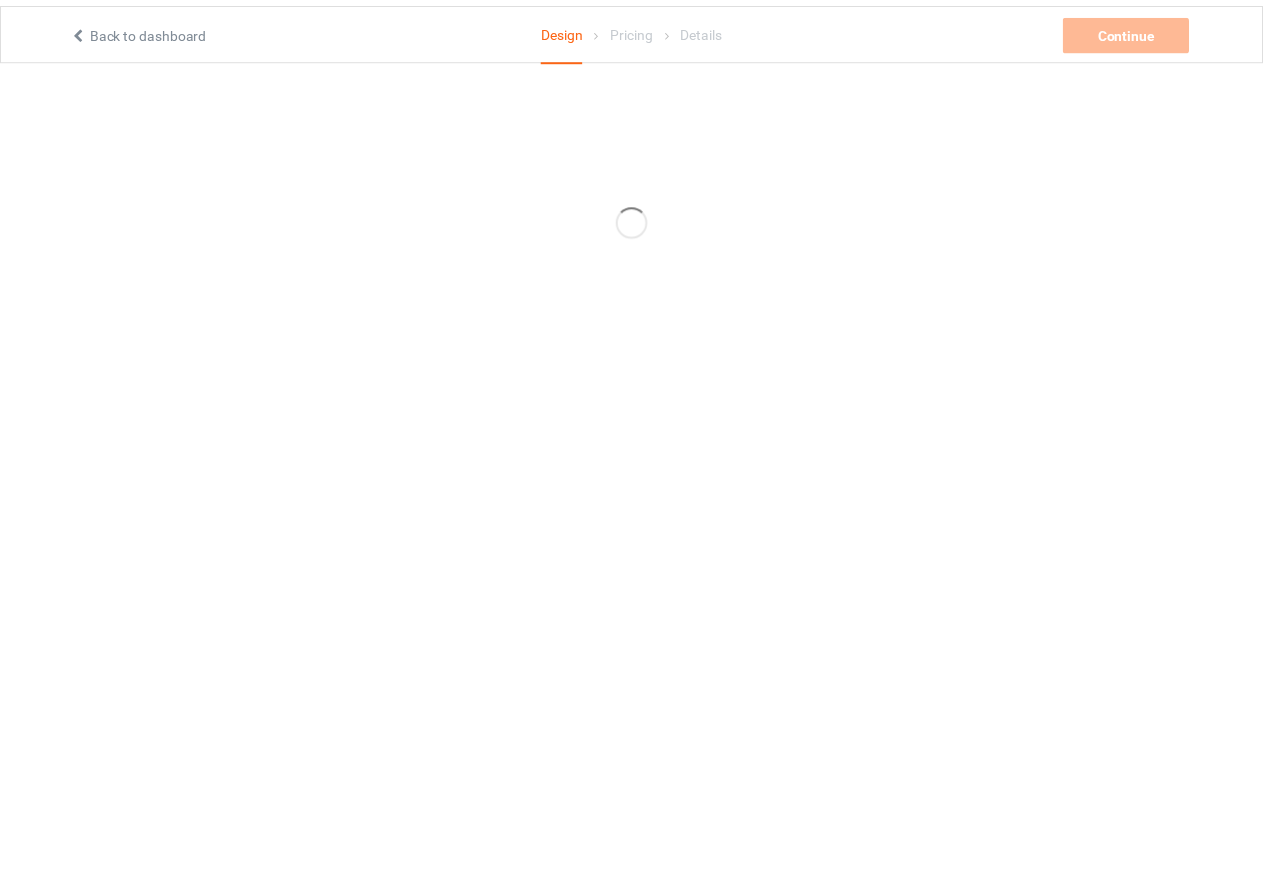 scroll, scrollTop: 0, scrollLeft: 0, axis: both 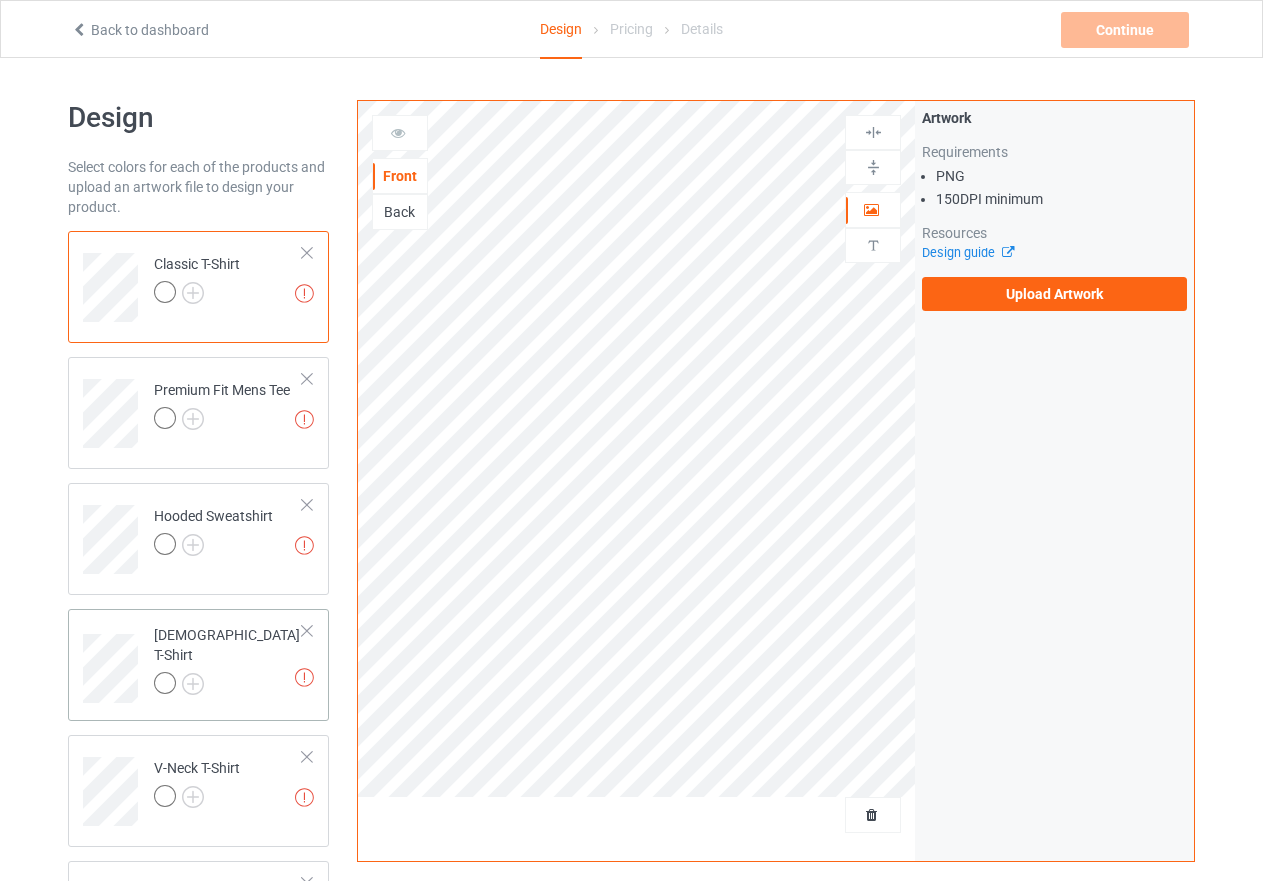 click at bounding box center [307, 631] 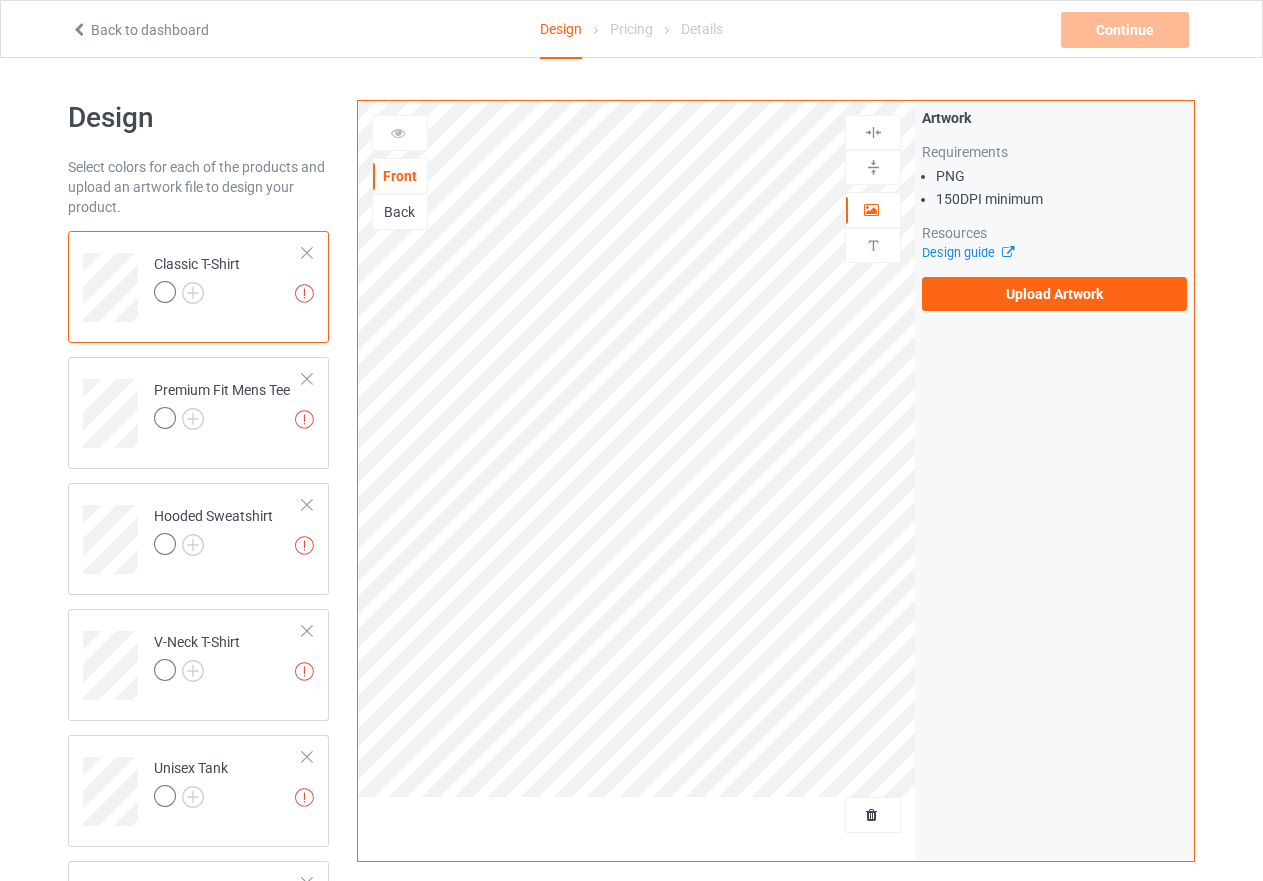 click at bounding box center [307, 631] 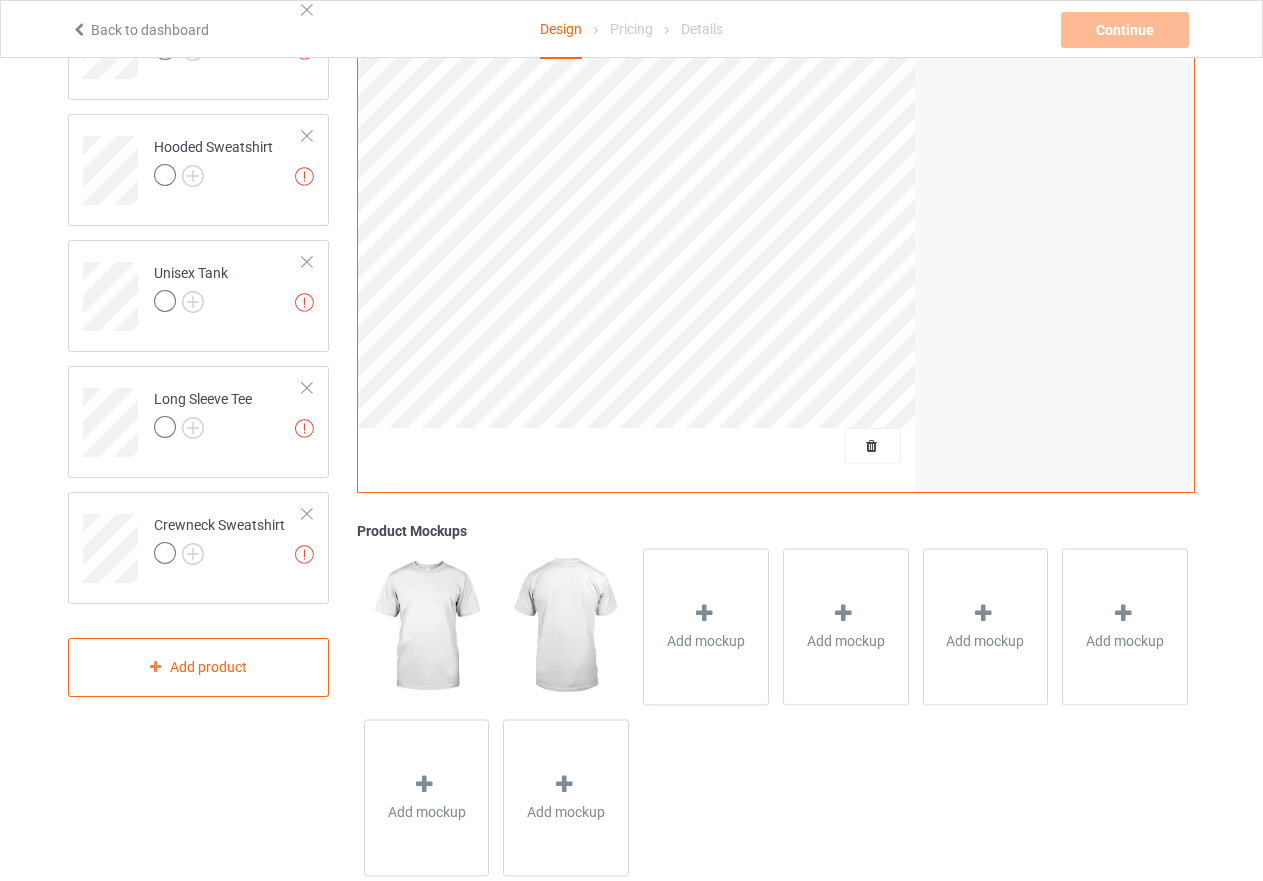 scroll, scrollTop: 400, scrollLeft: 0, axis: vertical 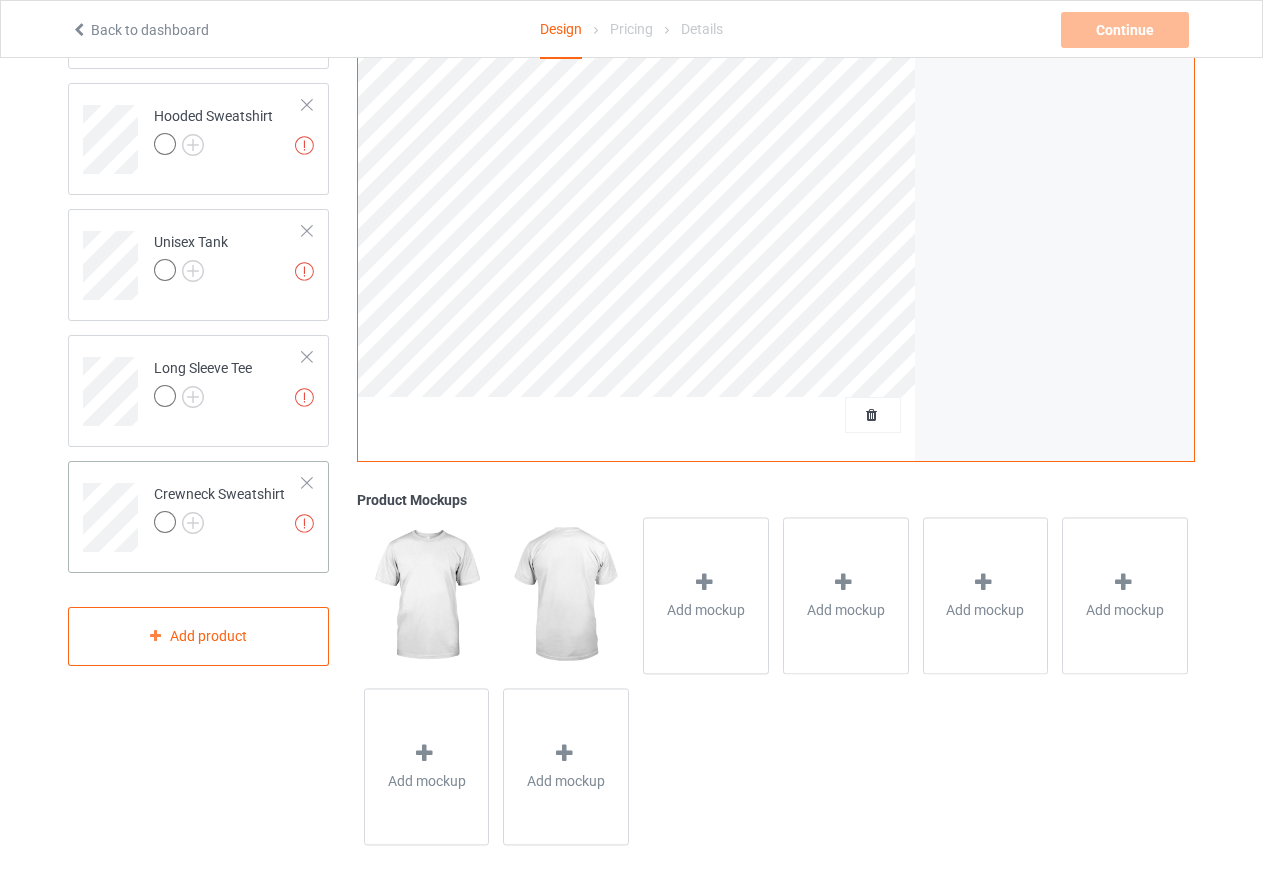 click at bounding box center [307, 483] 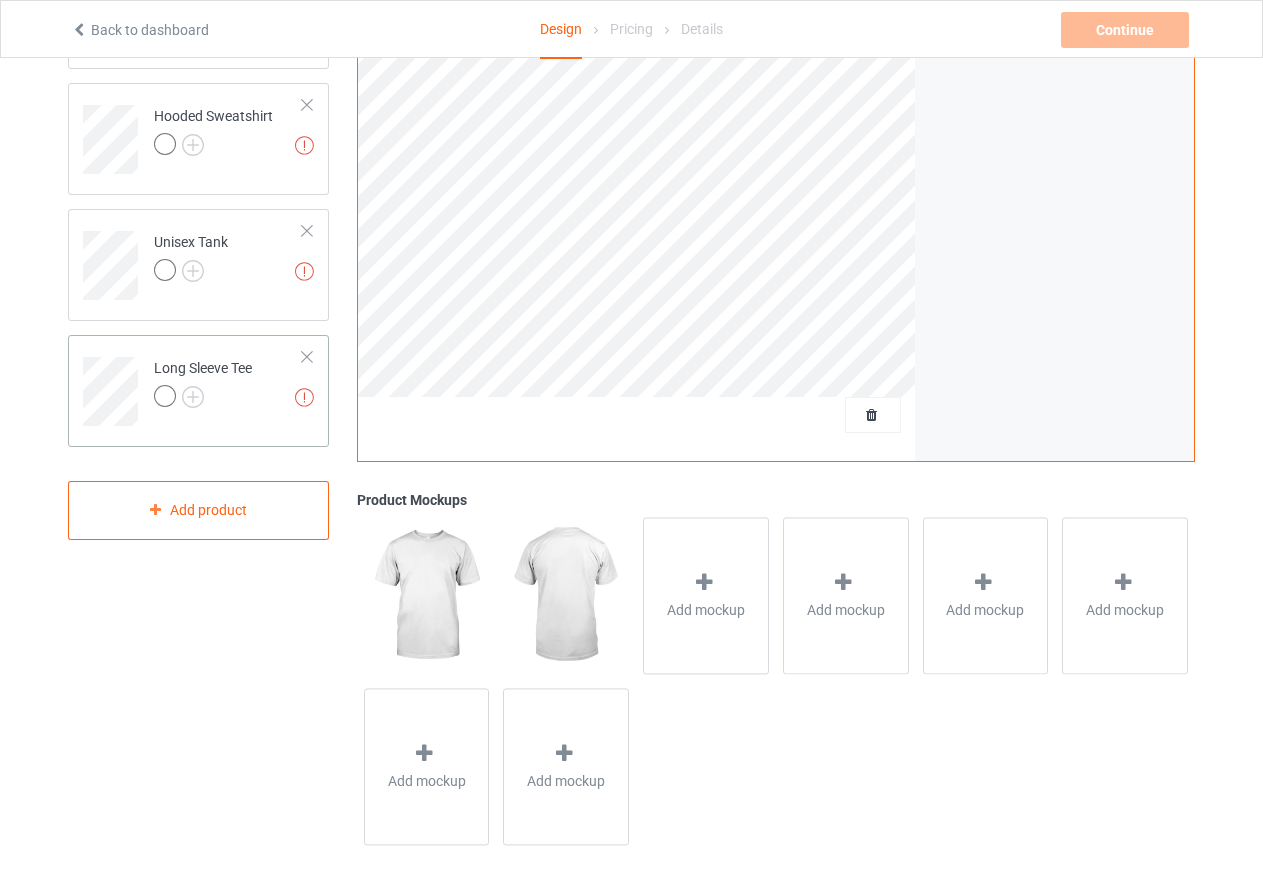 click at bounding box center [307, 357] 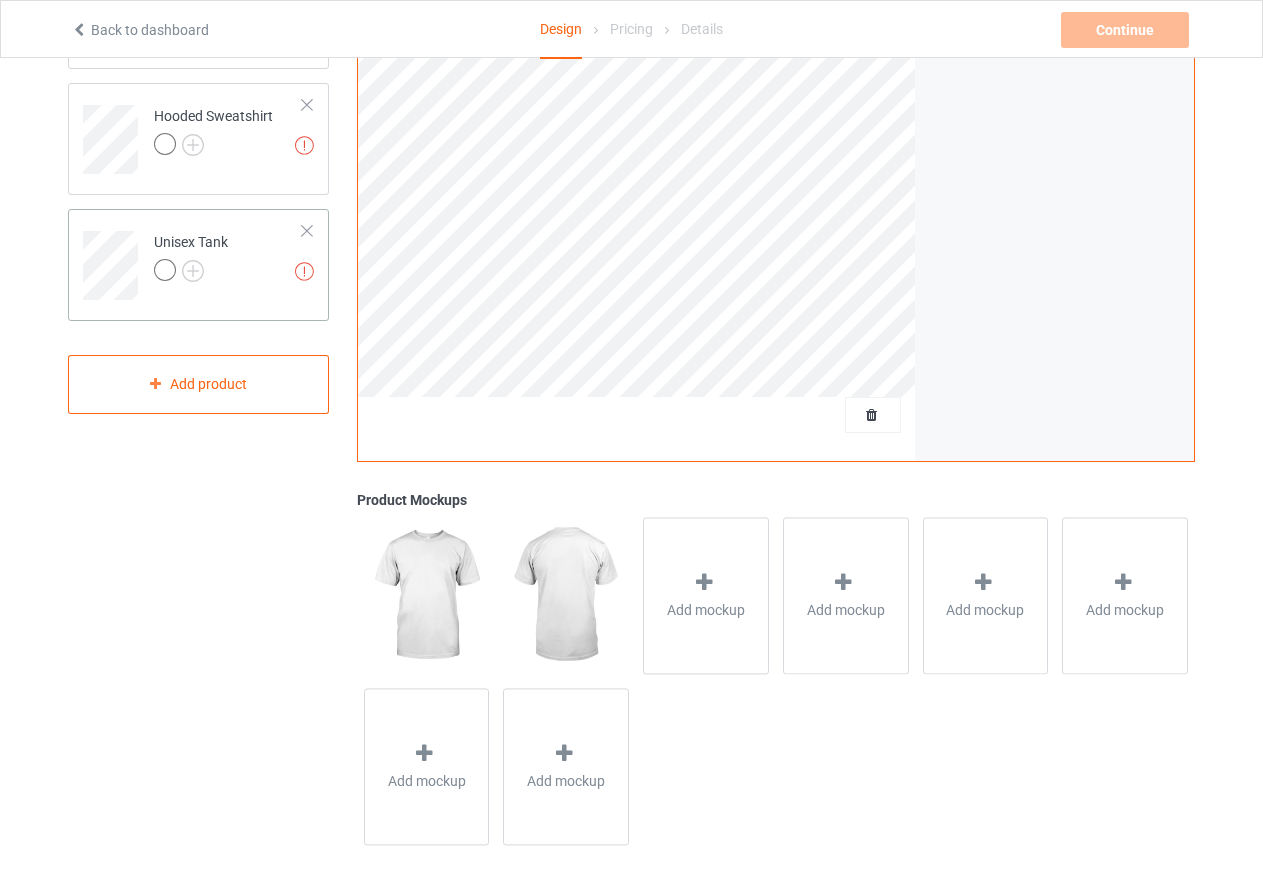 click at bounding box center (307, 231) 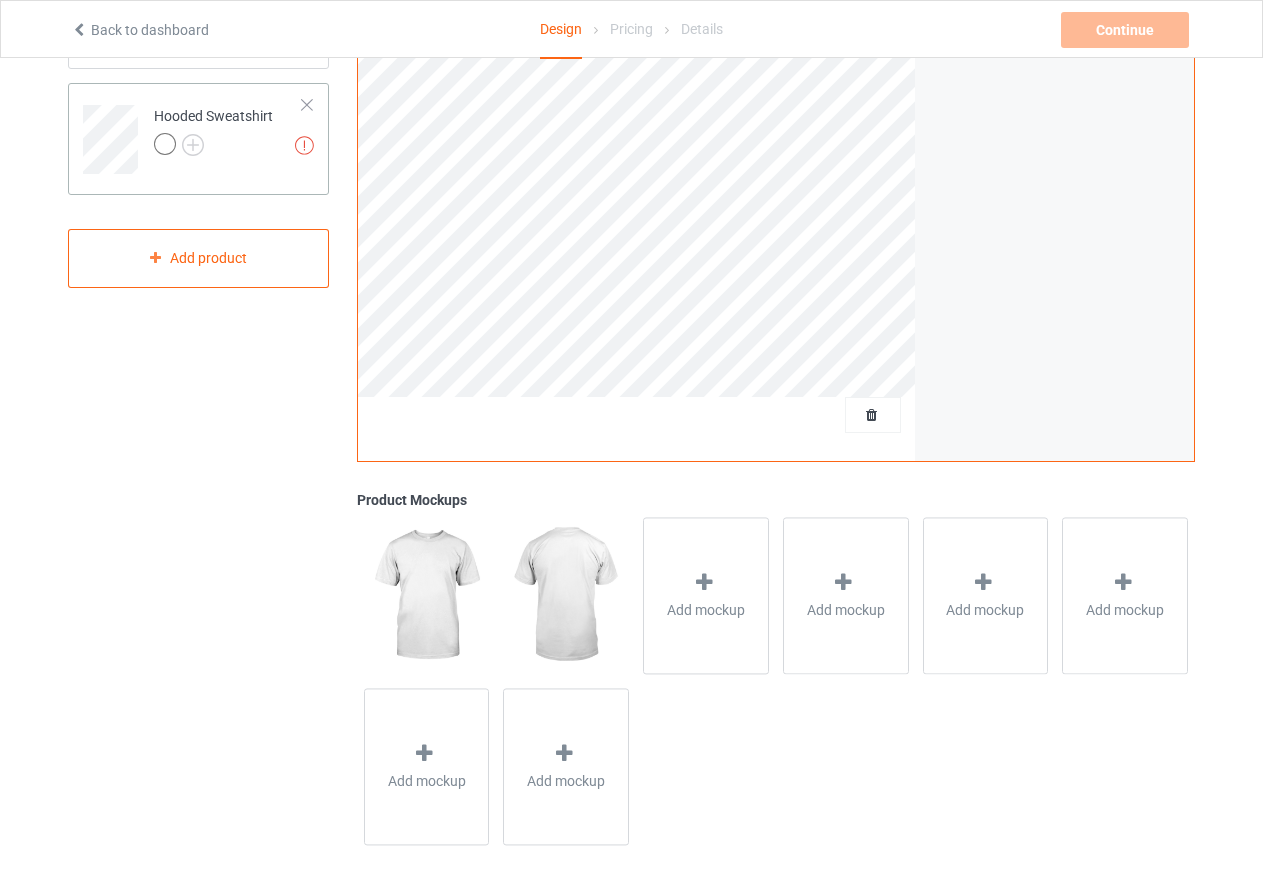 click at bounding box center [307, 105] 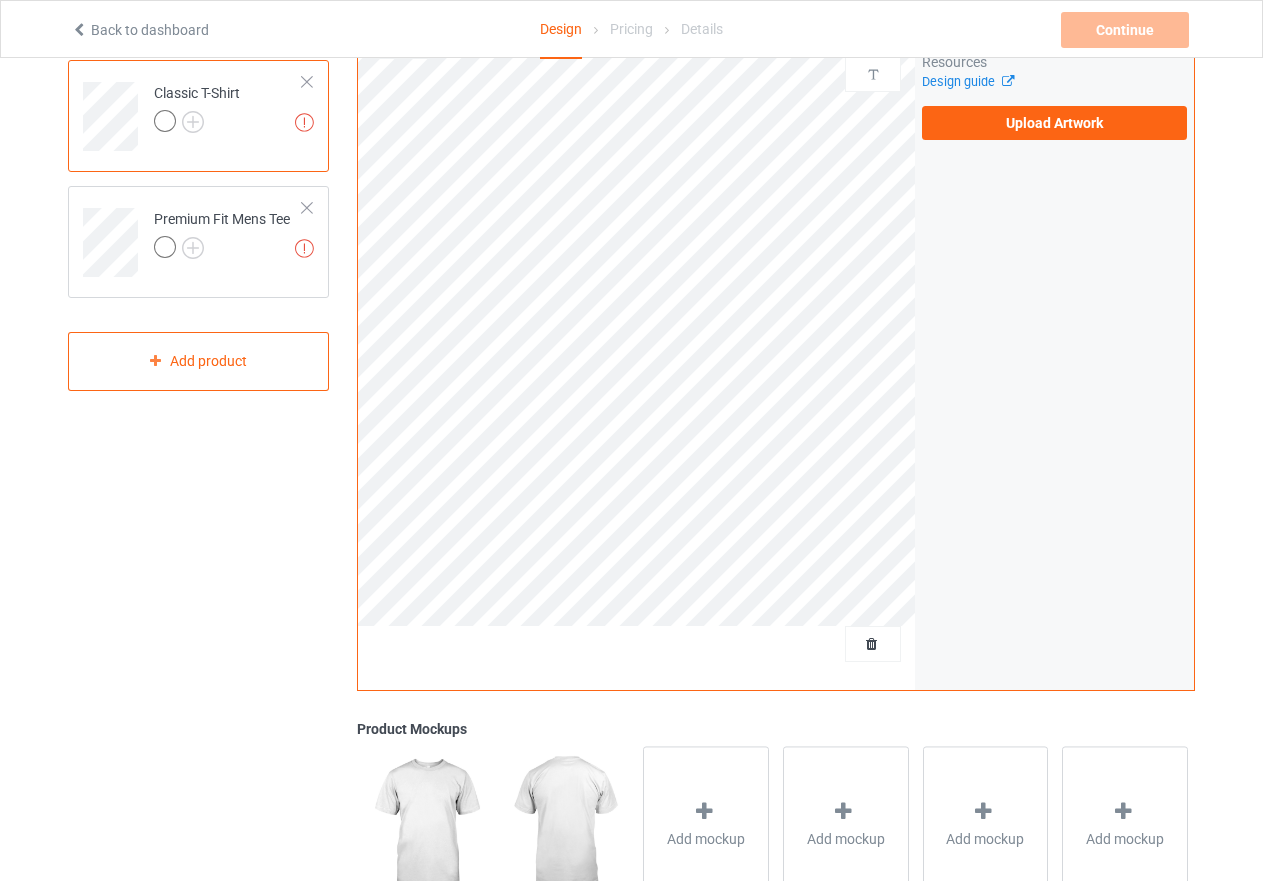 scroll, scrollTop: 100, scrollLeft: 0, axis: vertical 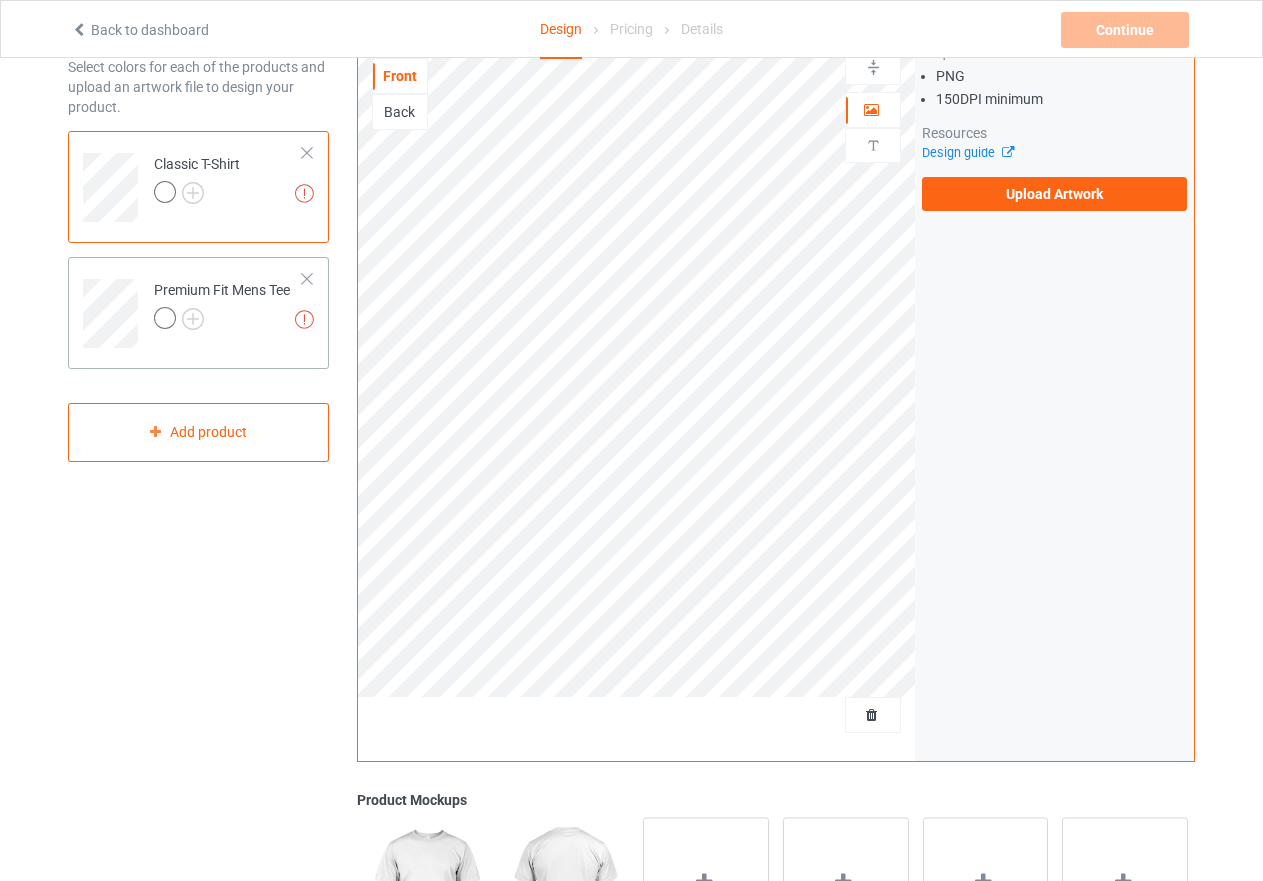 click at bounding box center [307, 279] 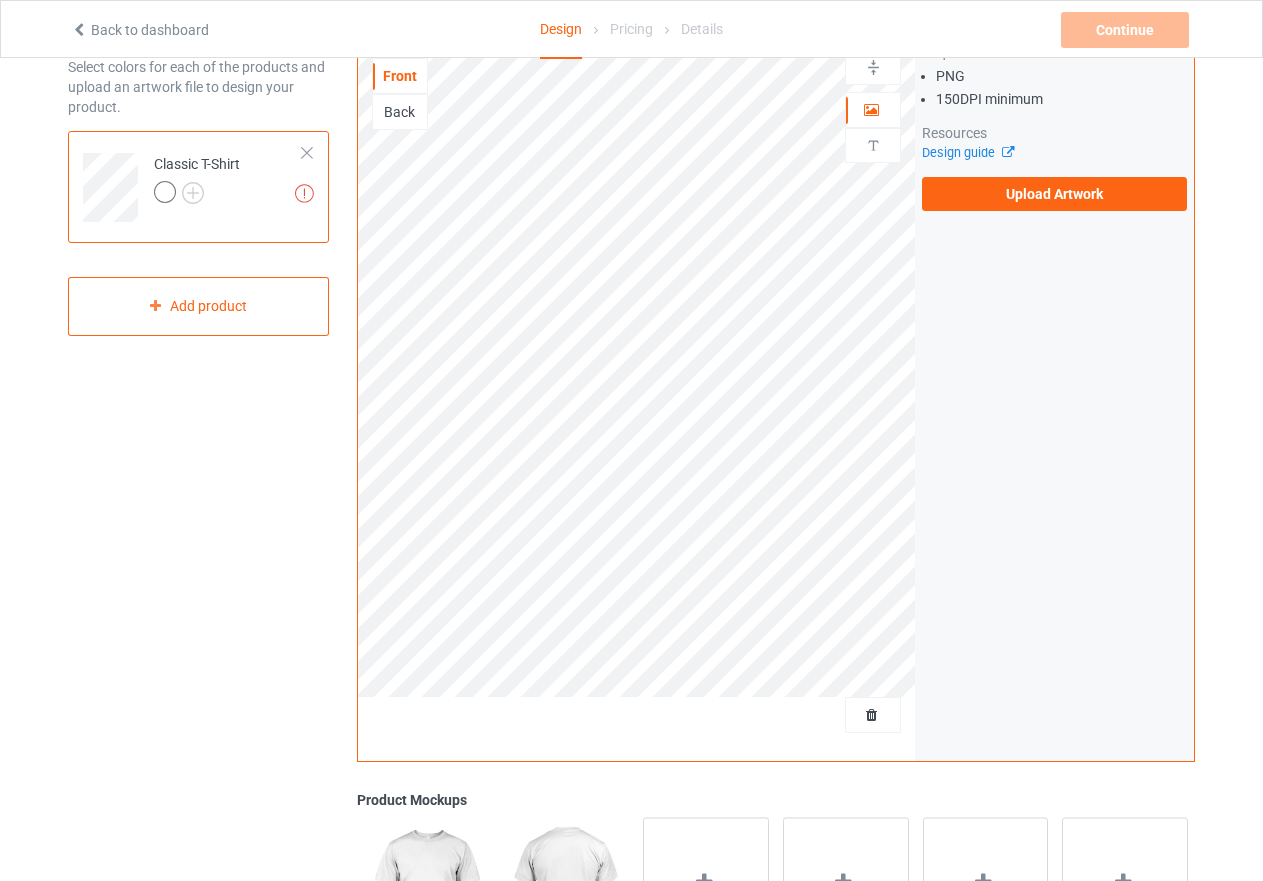 click at bounding box center [307, 153] 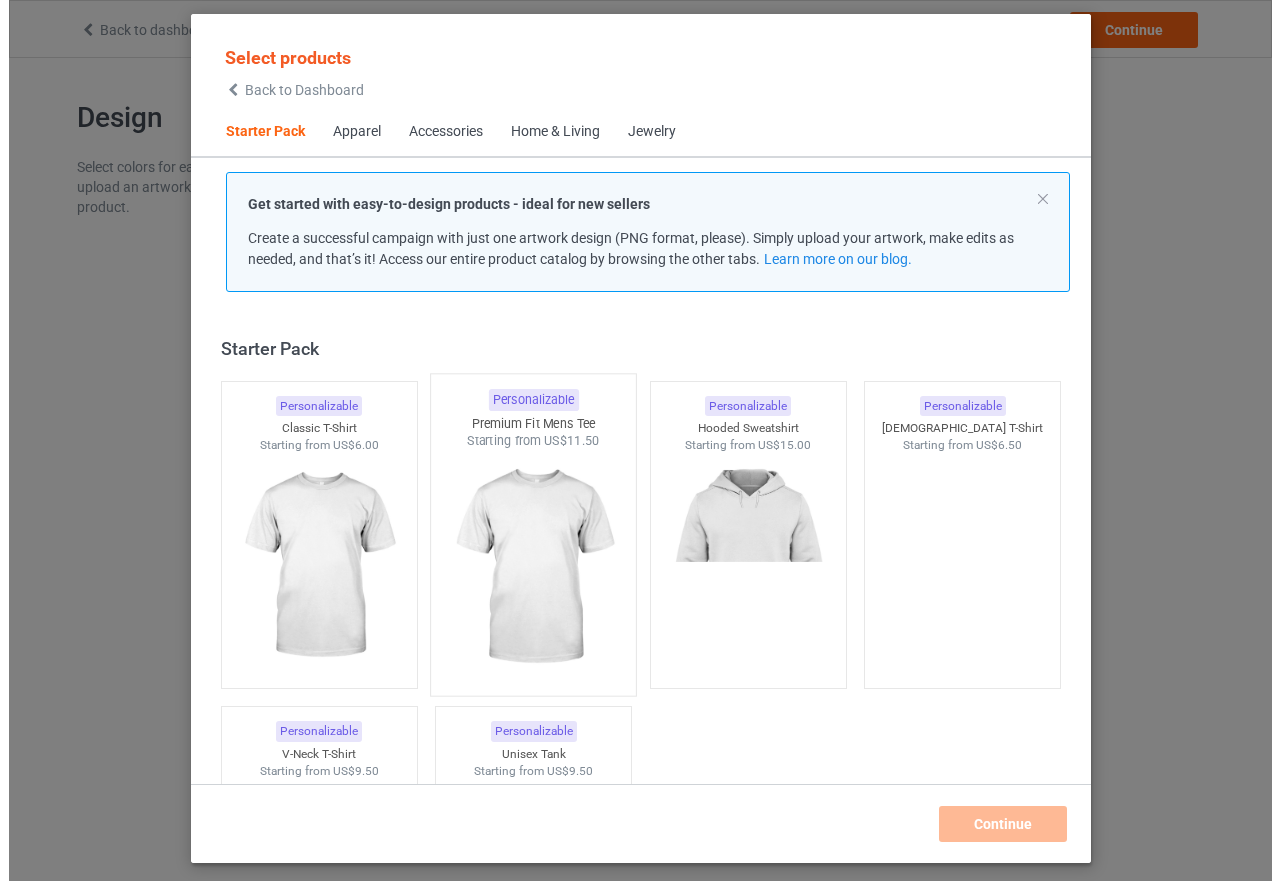 scroll, scrollTop: 0, scrollLeft: 0, axis: both 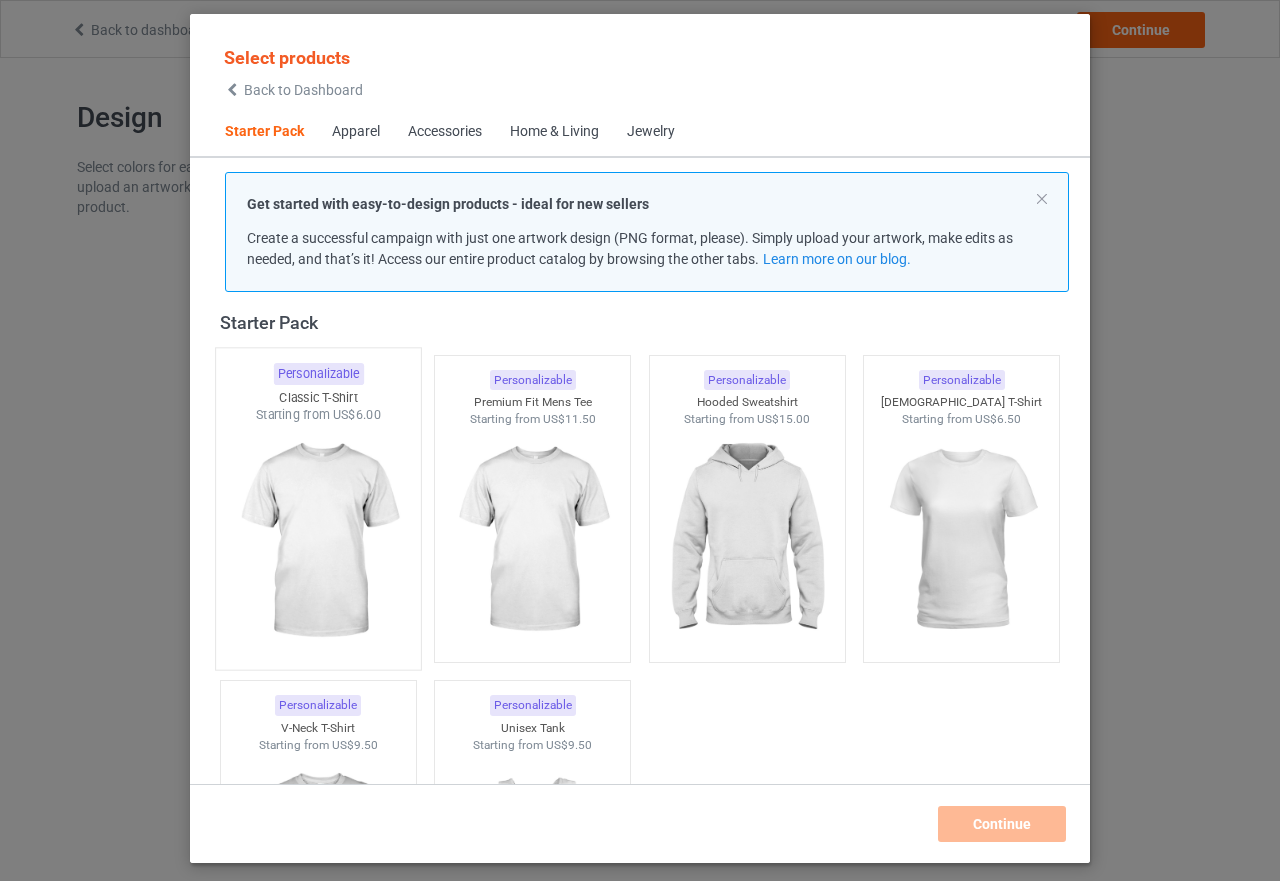 click at bounding box center (318, 541) 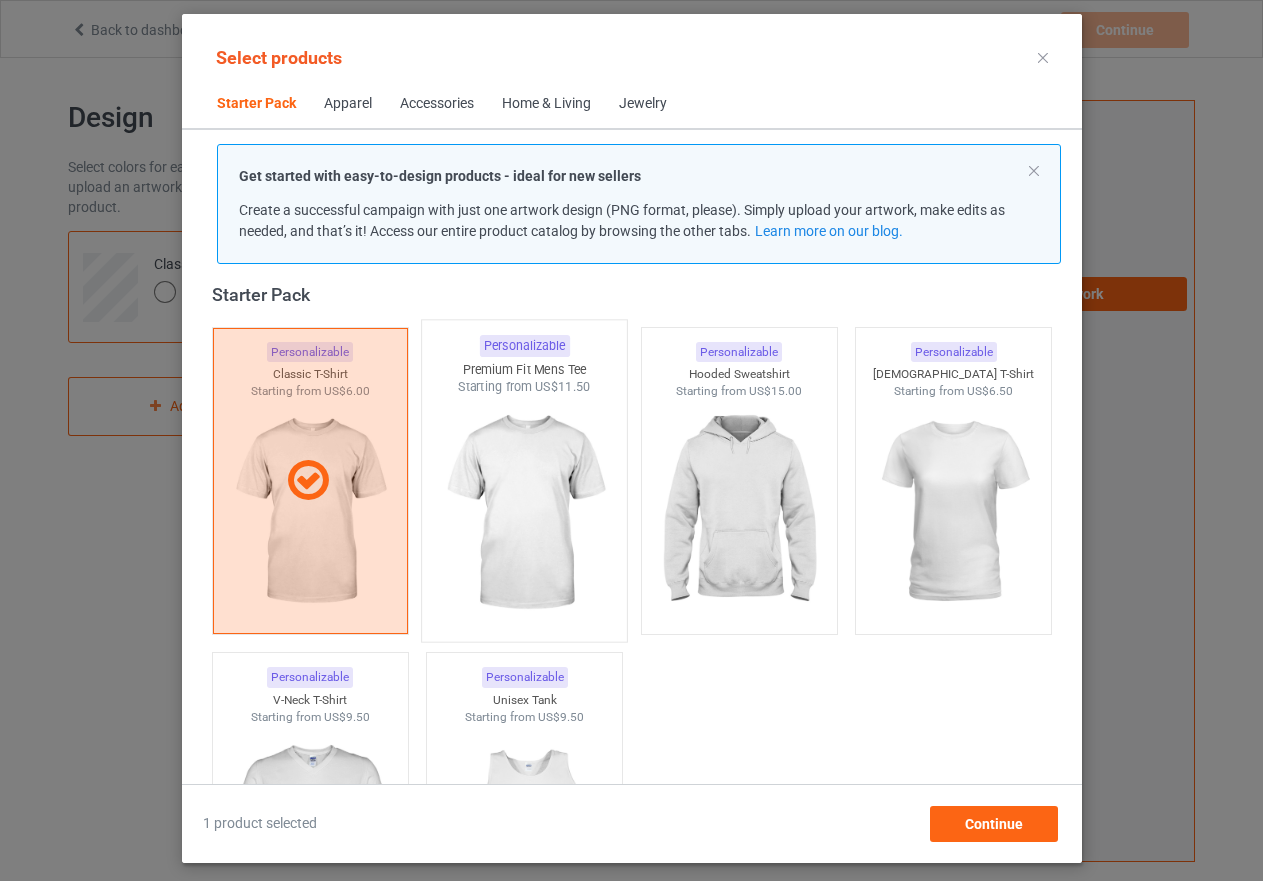 click at bounding box center [524, 513] 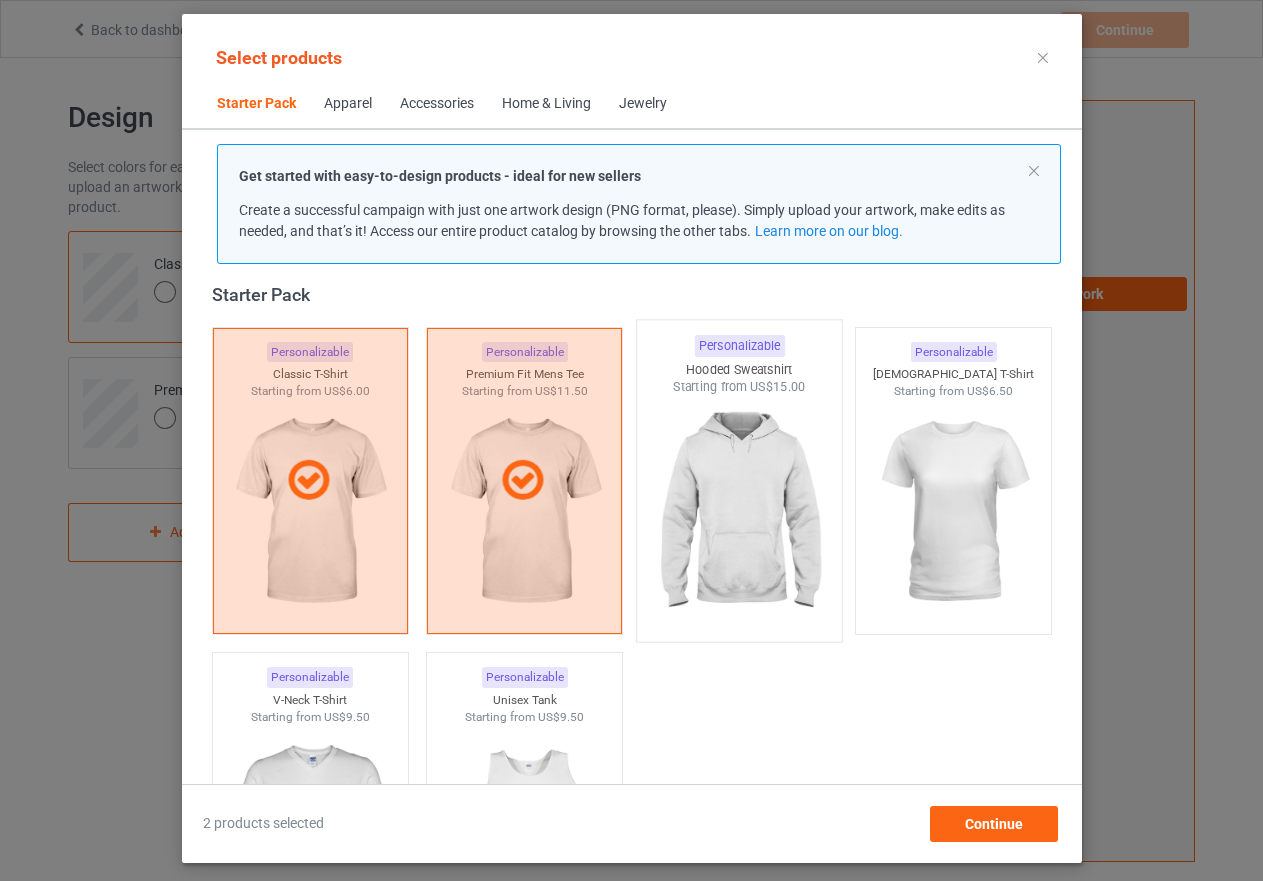 click at bounding box center [739, 513] 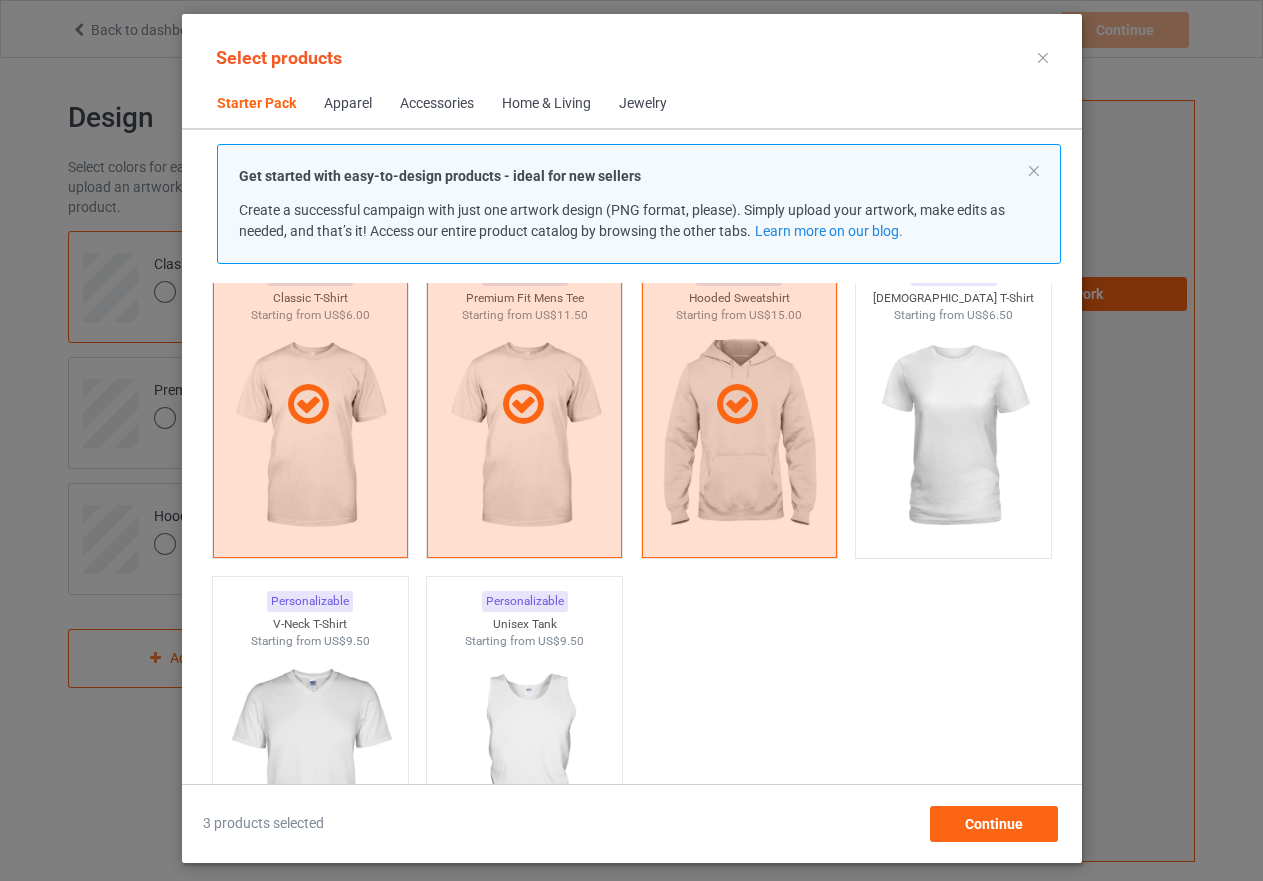 scroll, scrollTop: 326, scrollLeft: 0, axis: vertical 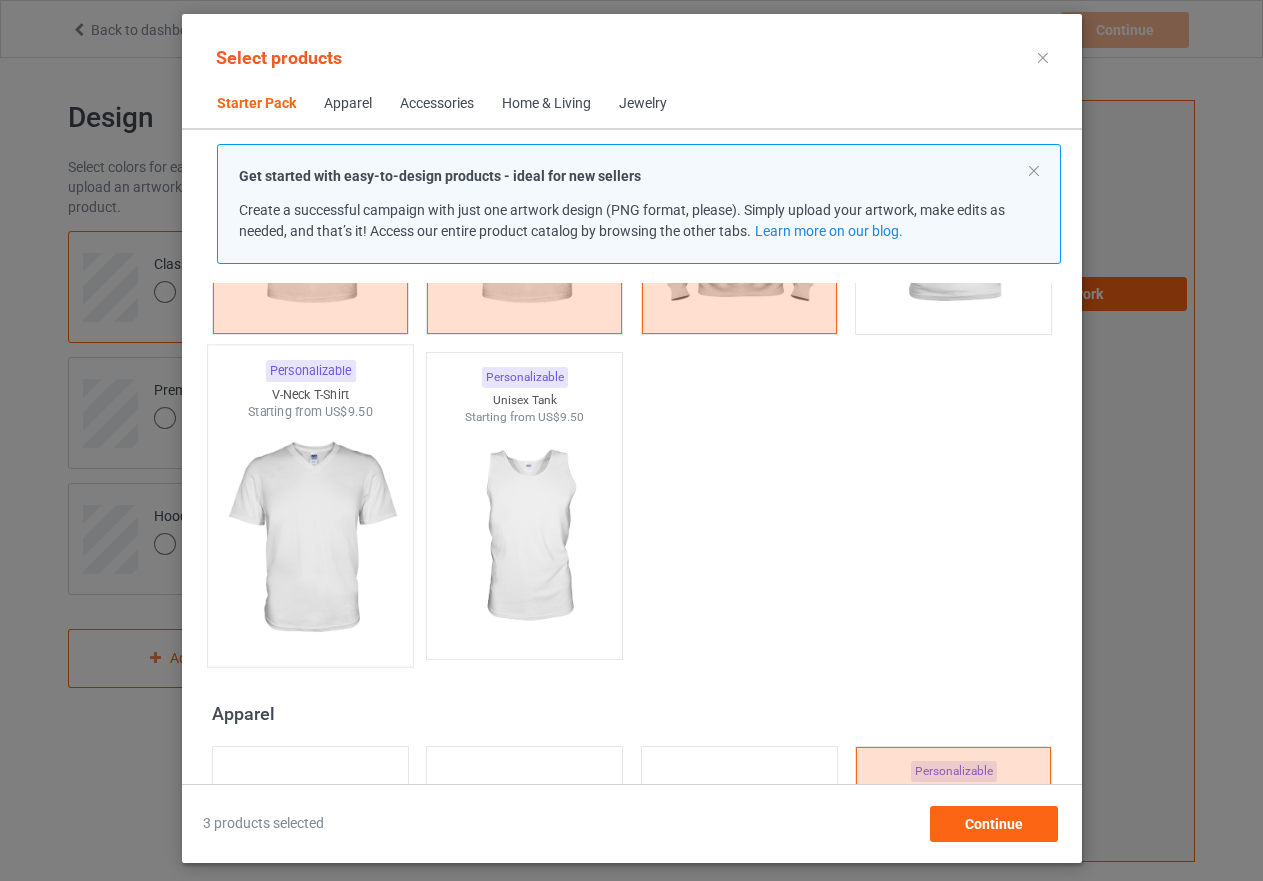 click at bounding box center [310, 538] 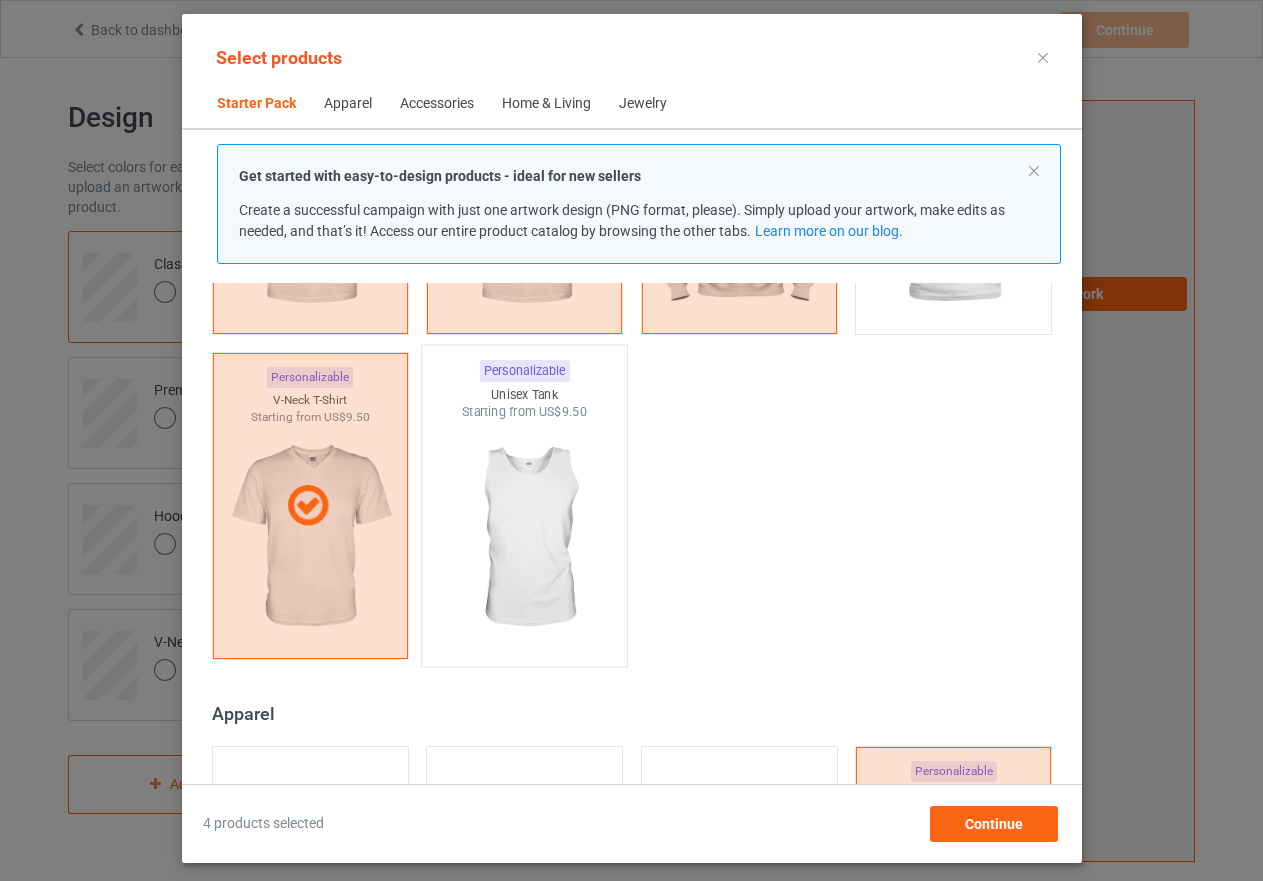 click at bounding box center [524, 538] 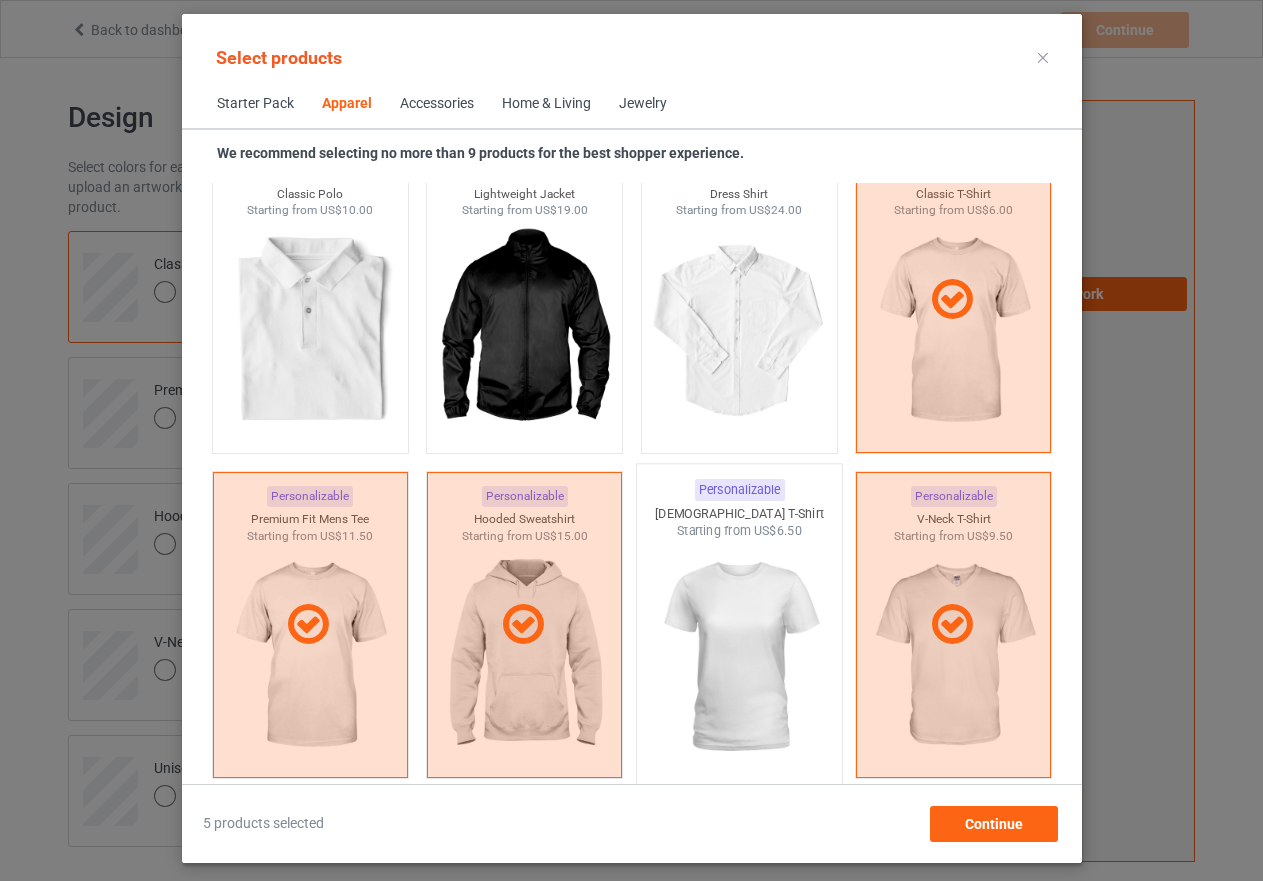 scroll, scrollTop: 1226, scrollLeft: 0, axis: vertical 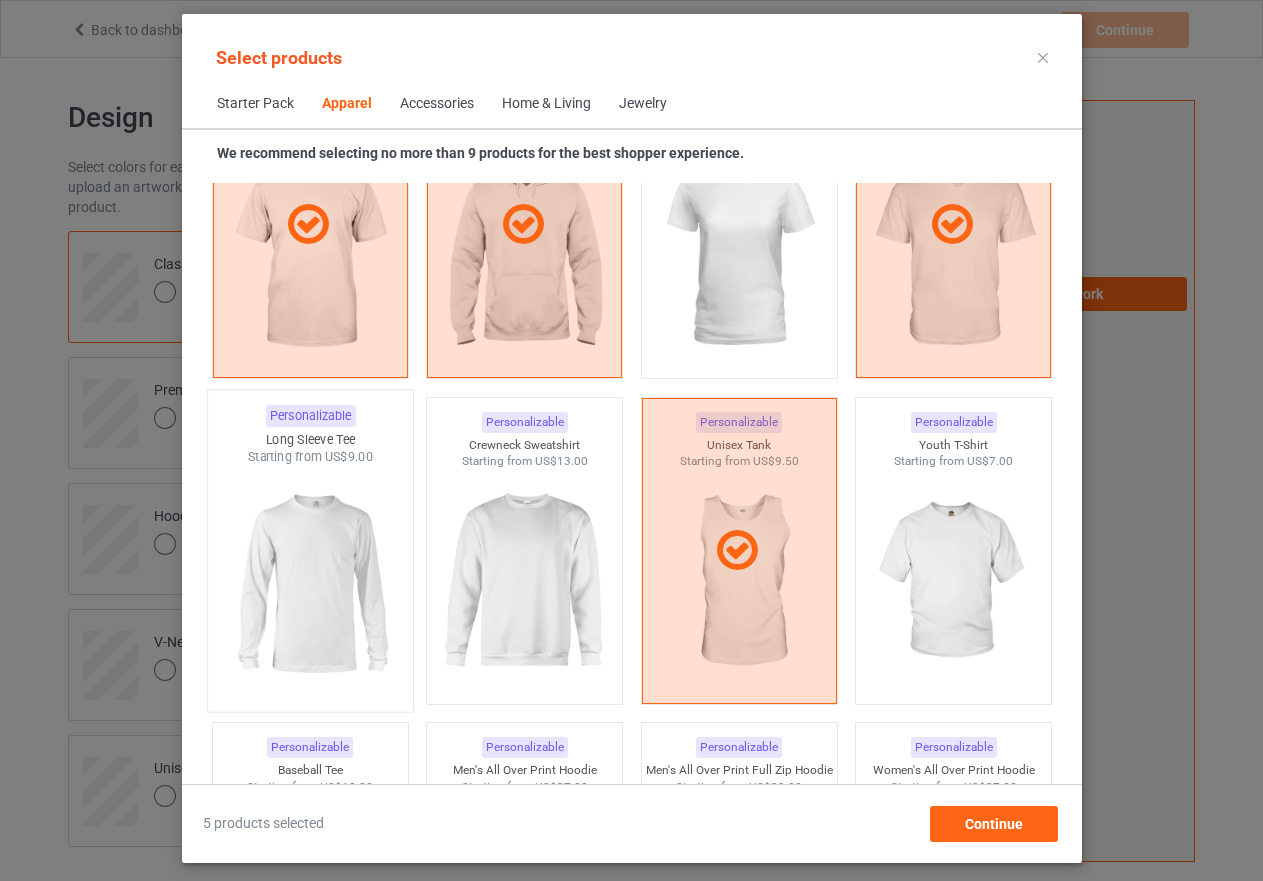 click at bounding box center (310, 583) 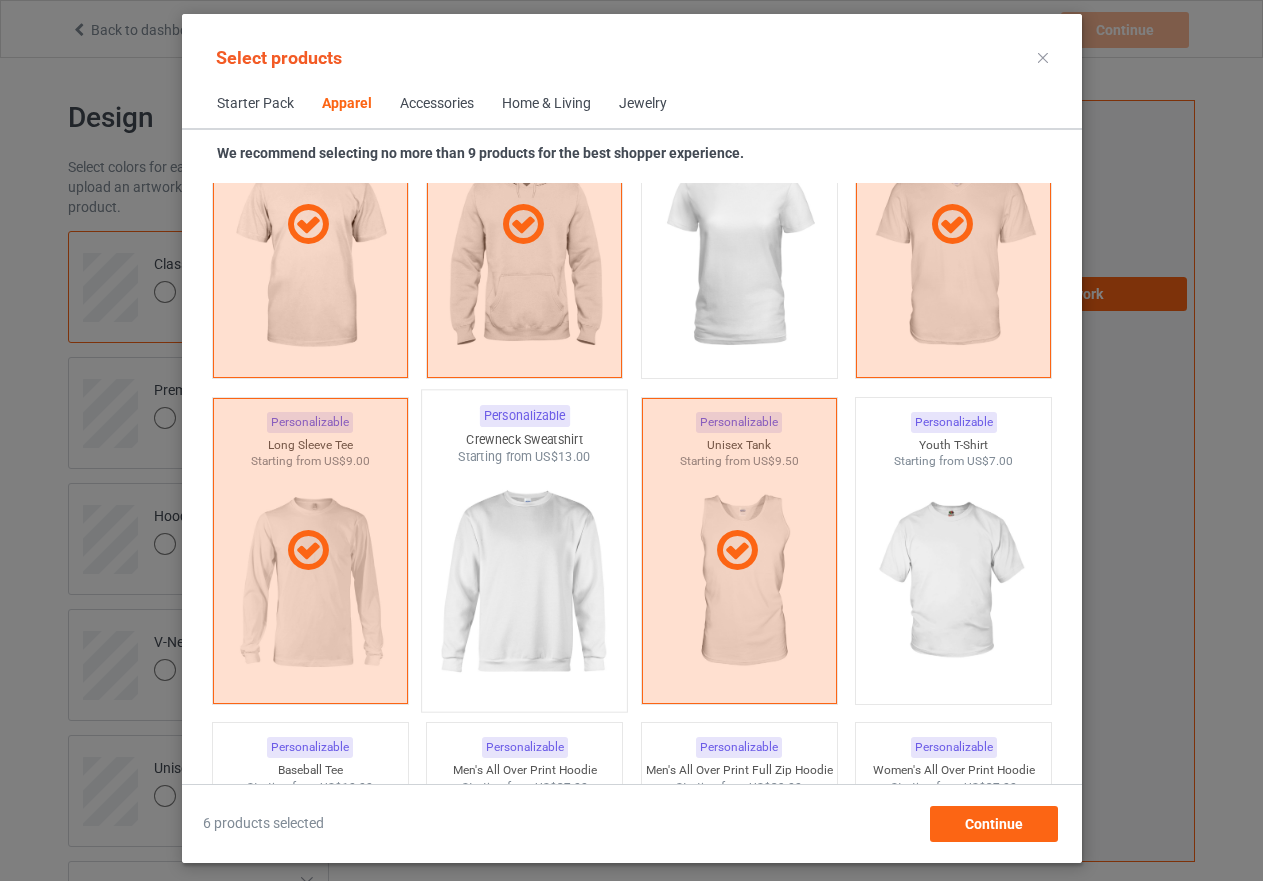 click at bounding box center [524, 583] 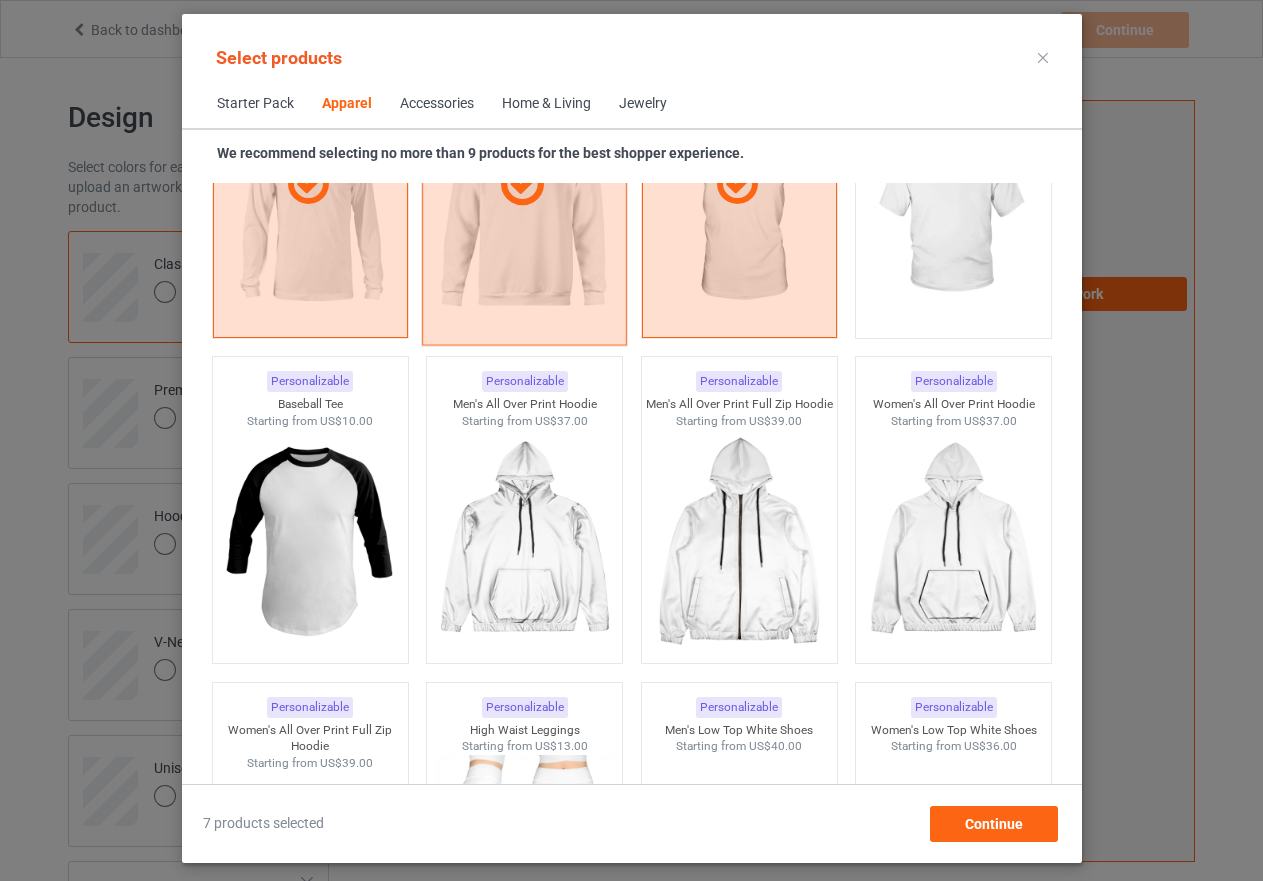 scroll, scrollTop: 1626, scrollLeft: 0, axis: vertical 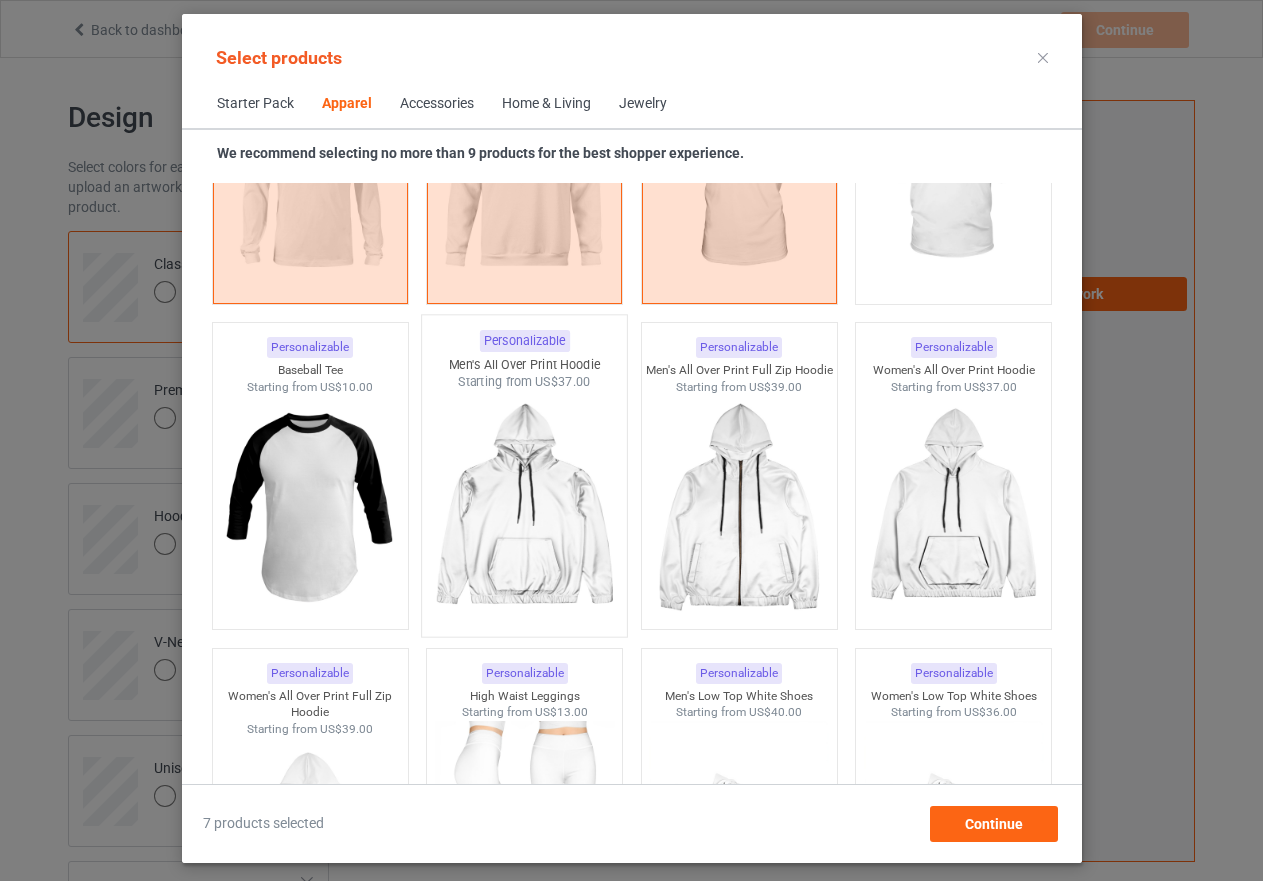 click at bounding box center (524, 508) 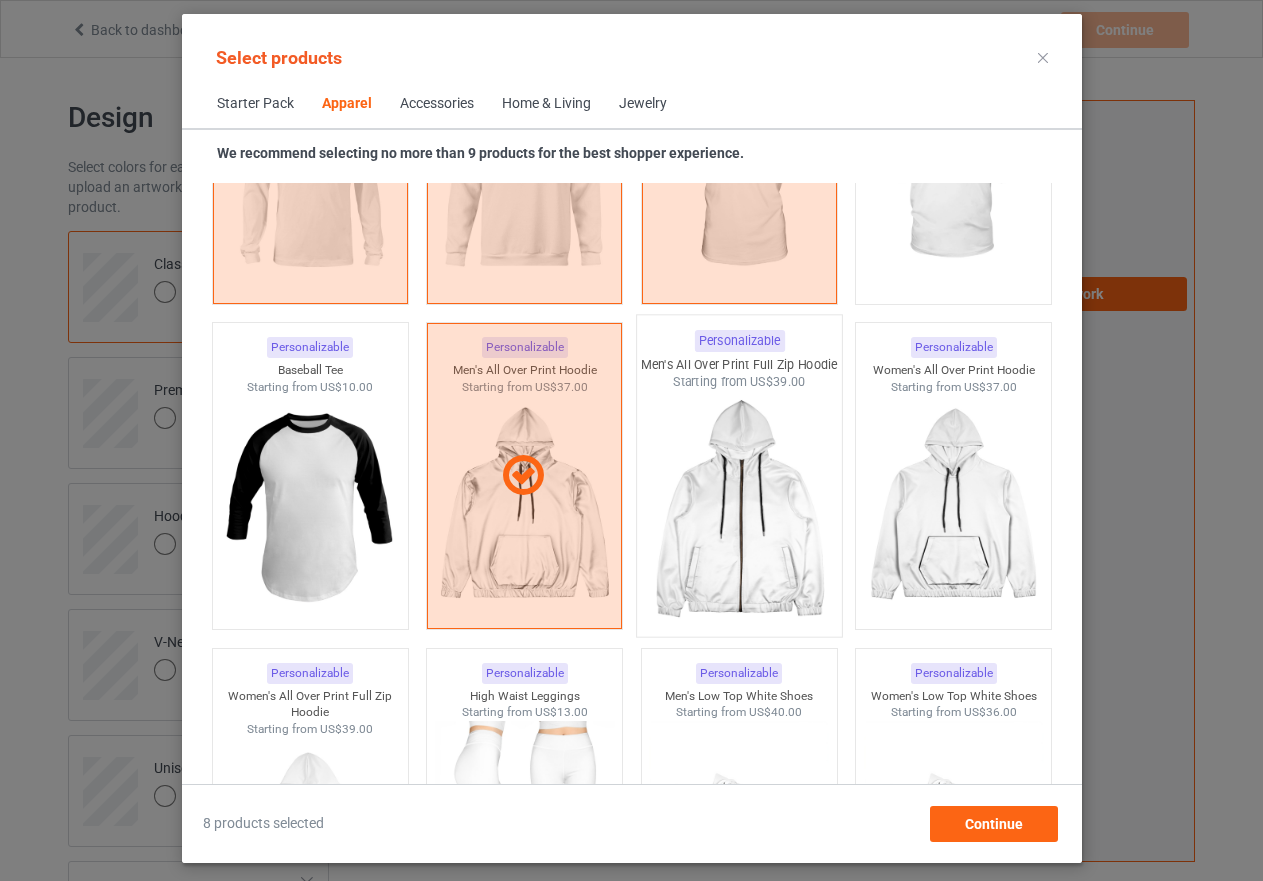 click at bounding box center [739, 508] 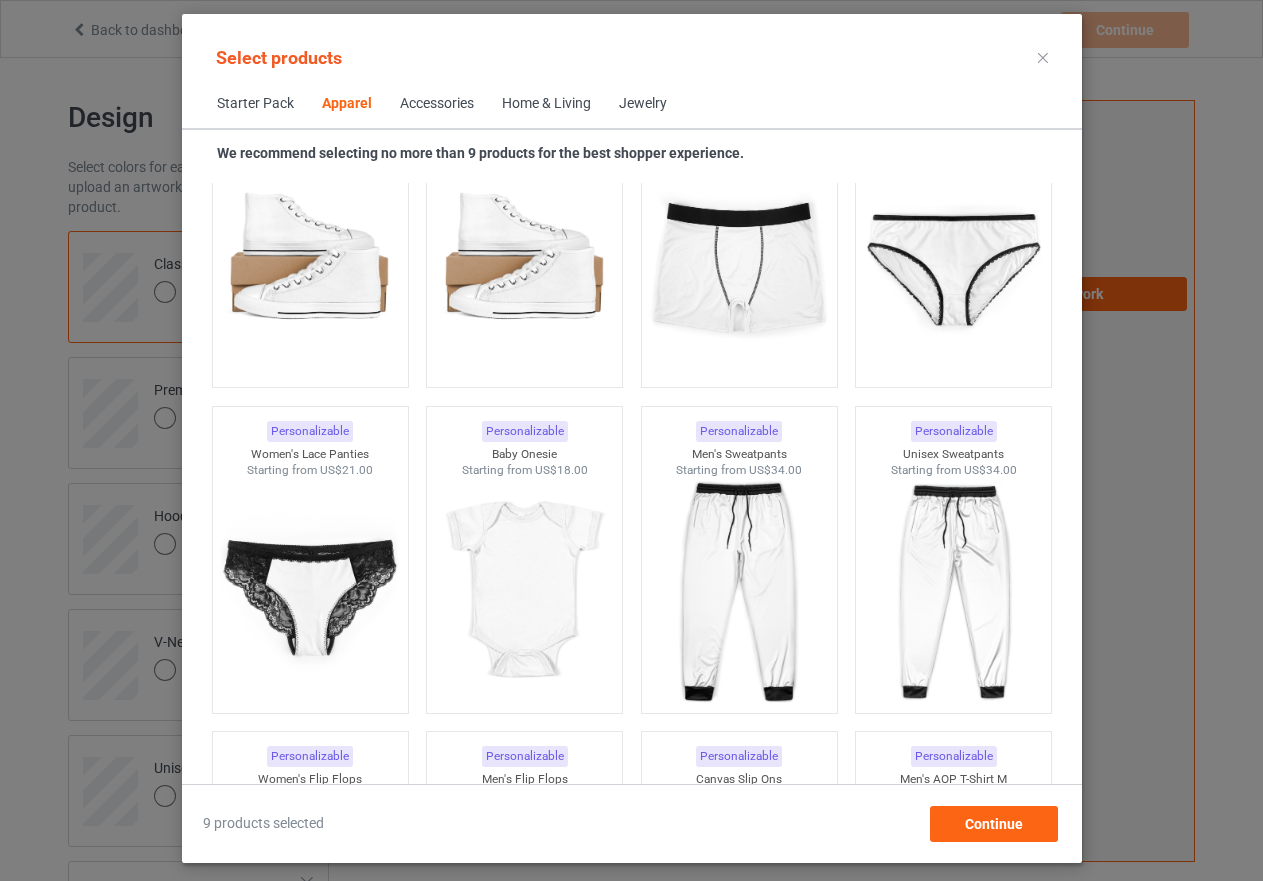 scroll, scrollTop: 2326, scrollLeft: 0, axis: vertical 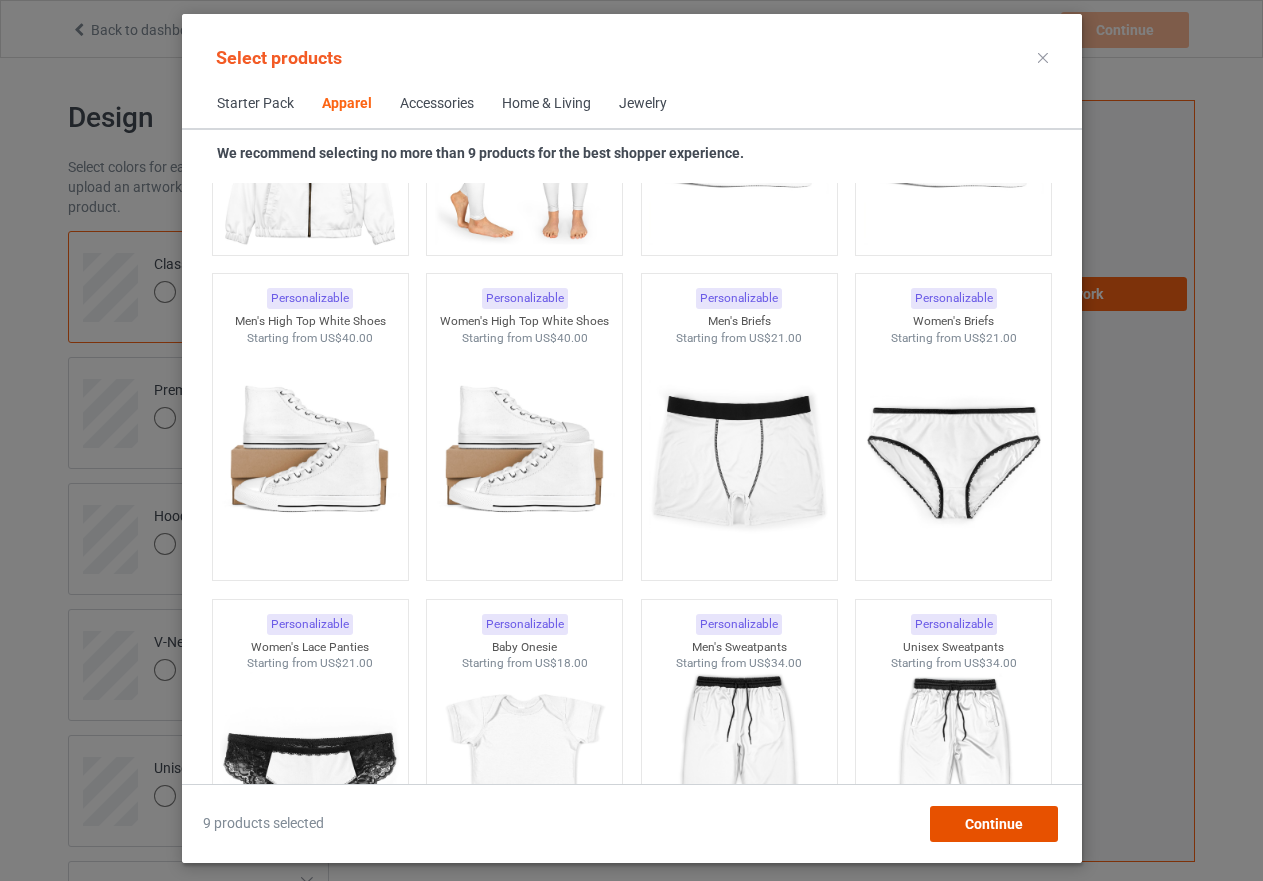 click on "Continue" at bounding box center [993, 824] 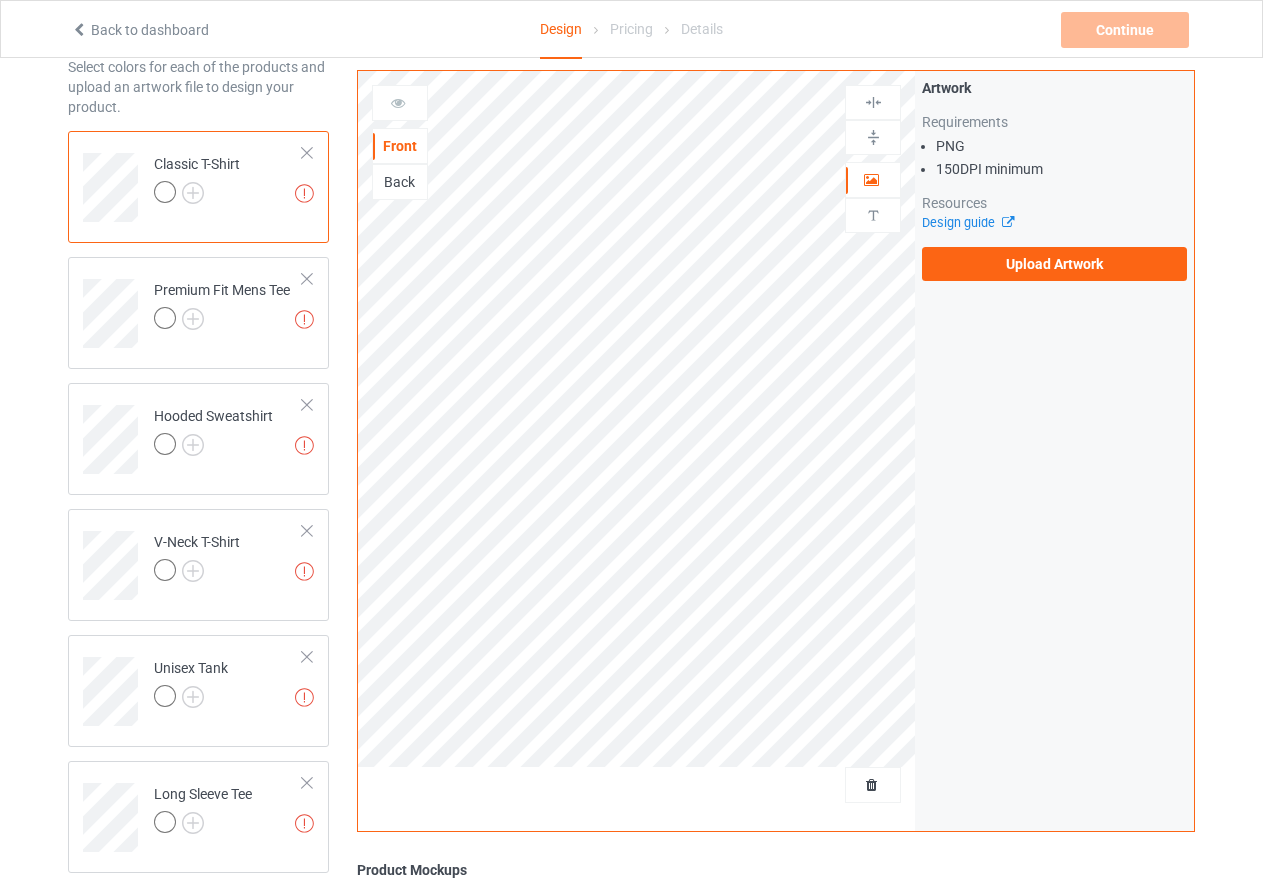 scroll, scrollTop: 0, scrollLeft: 0, axis: both 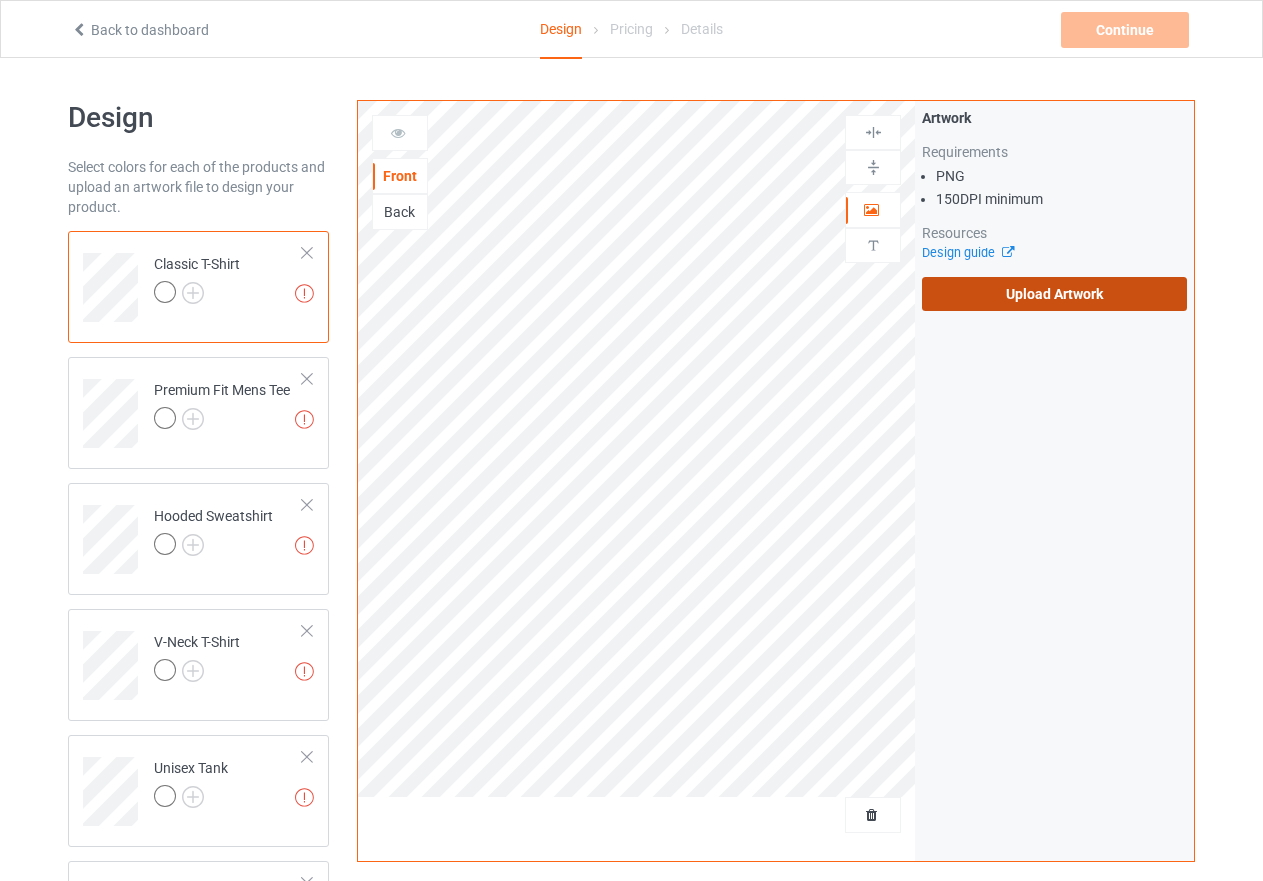 click on "Upload Artwork" at bounding box center (1054, 294) 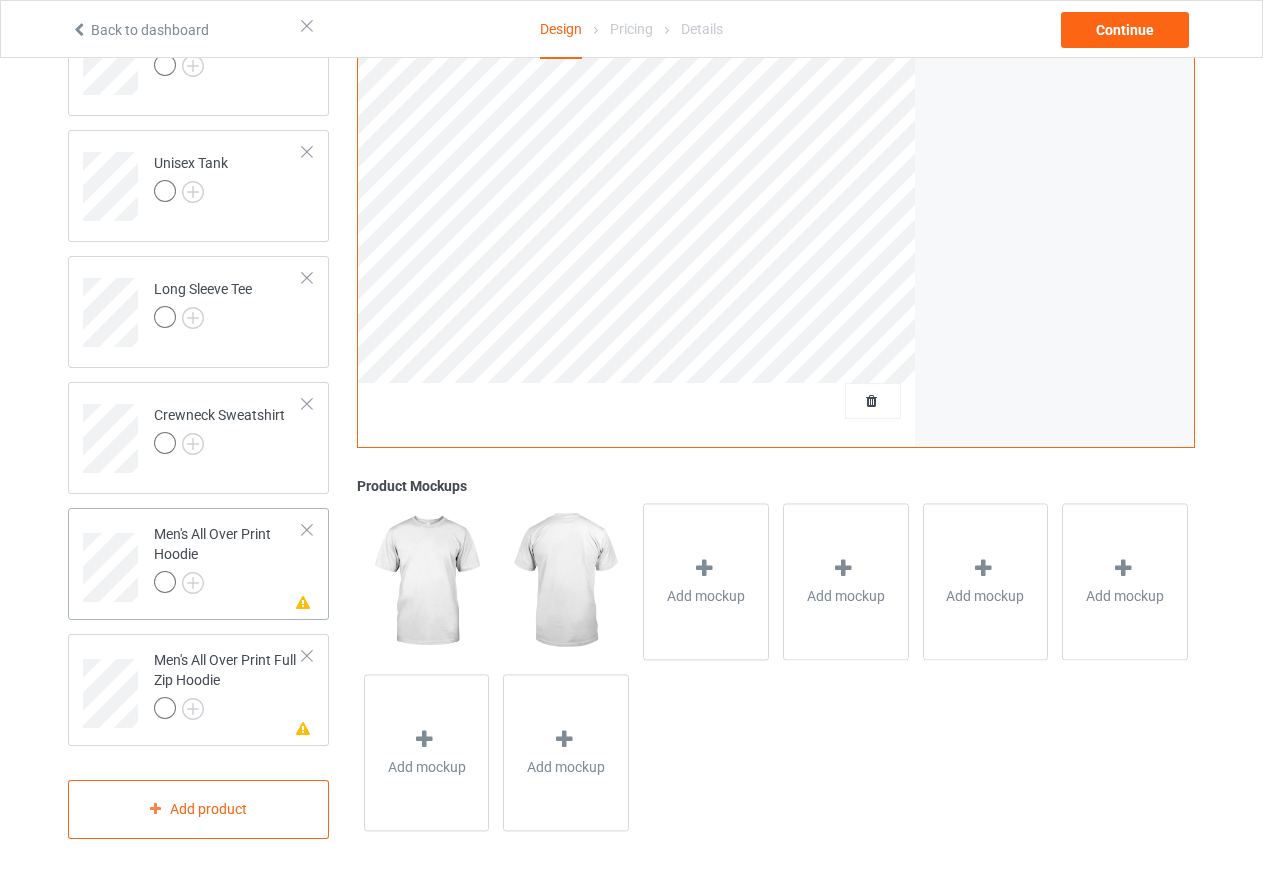 click at bounding box center (307, 530) 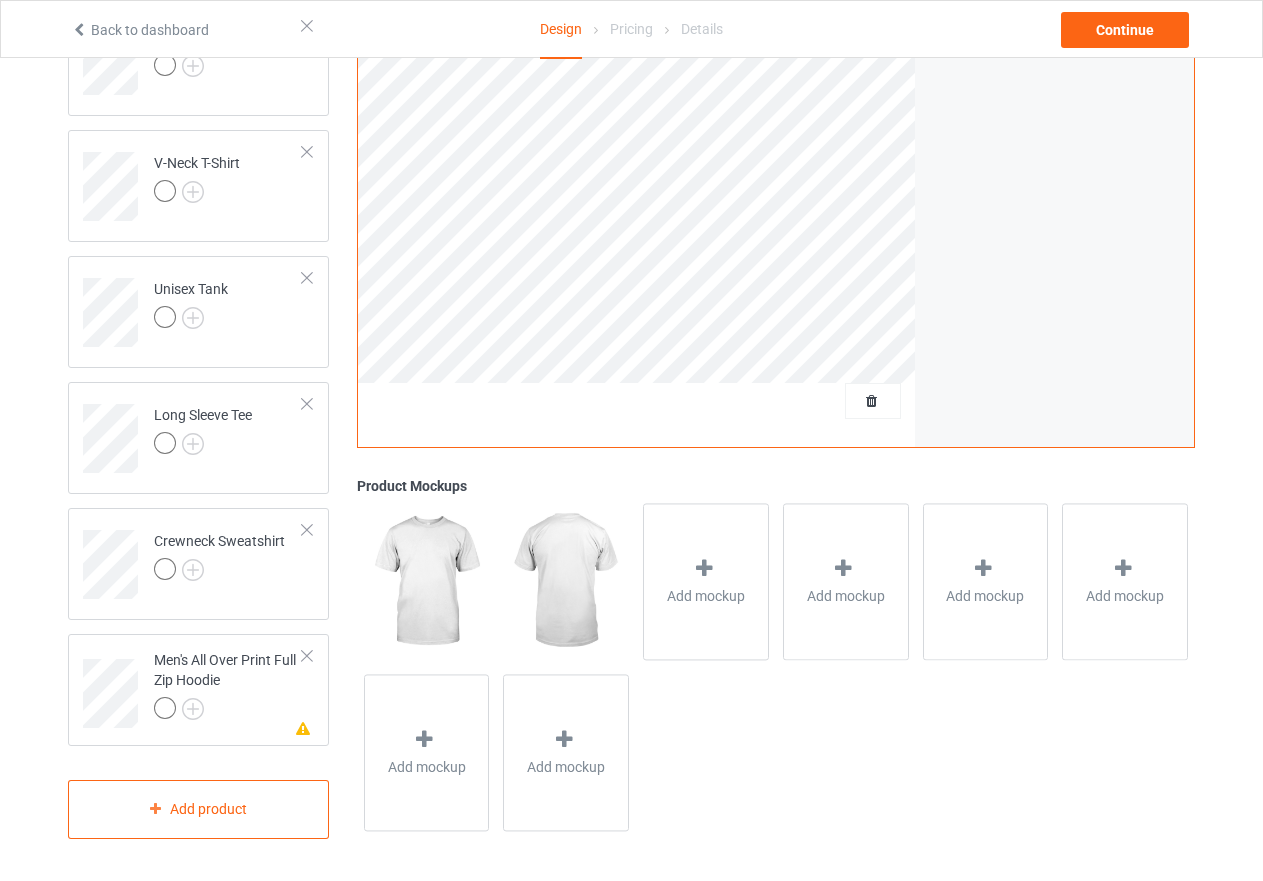 scroll, scrollTop: 479, scrollLeft: 0, axis: vertical 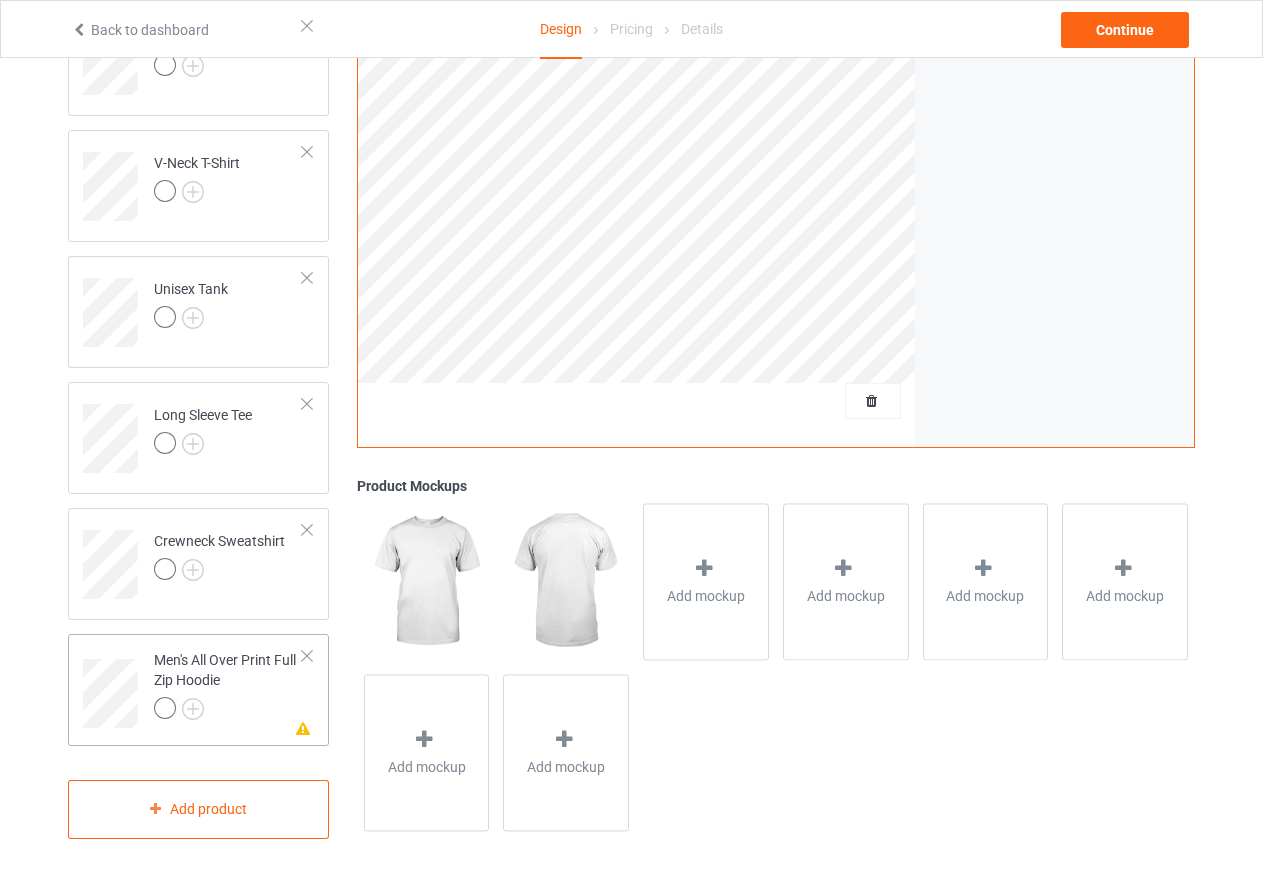 click at bounding box center [307, 656] 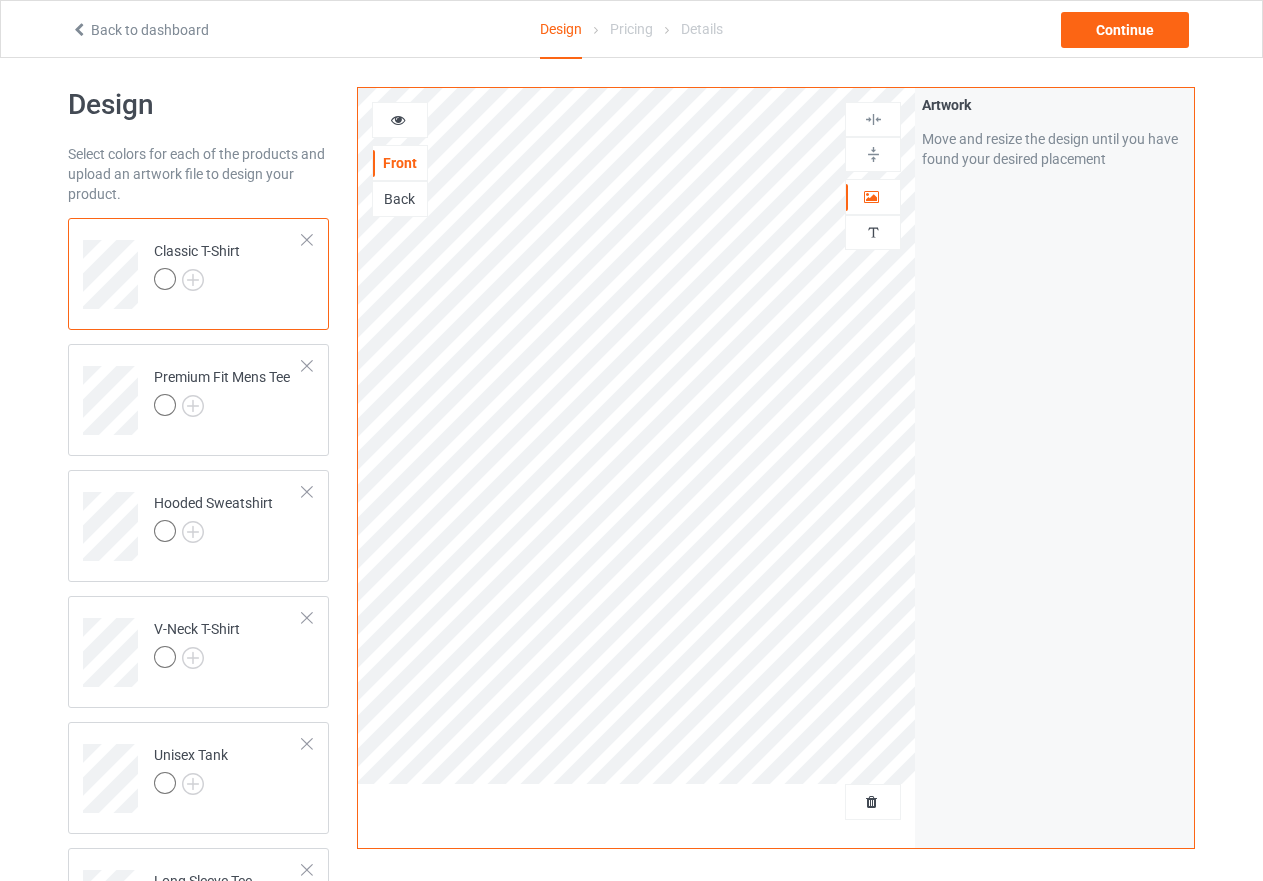 scroll, scrollTop: 0, scrollLeft: 0, axis: both 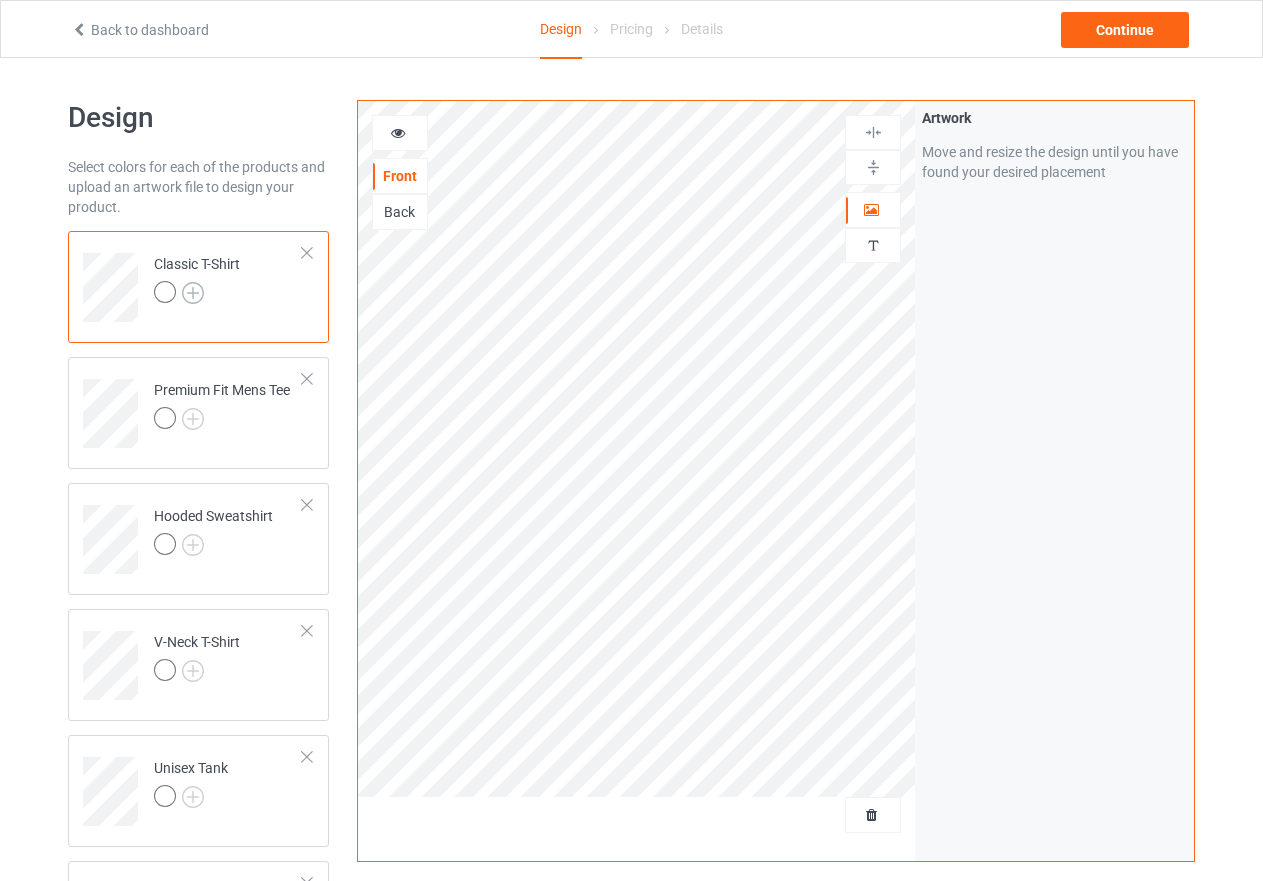 click at bounding box center (193, 293) 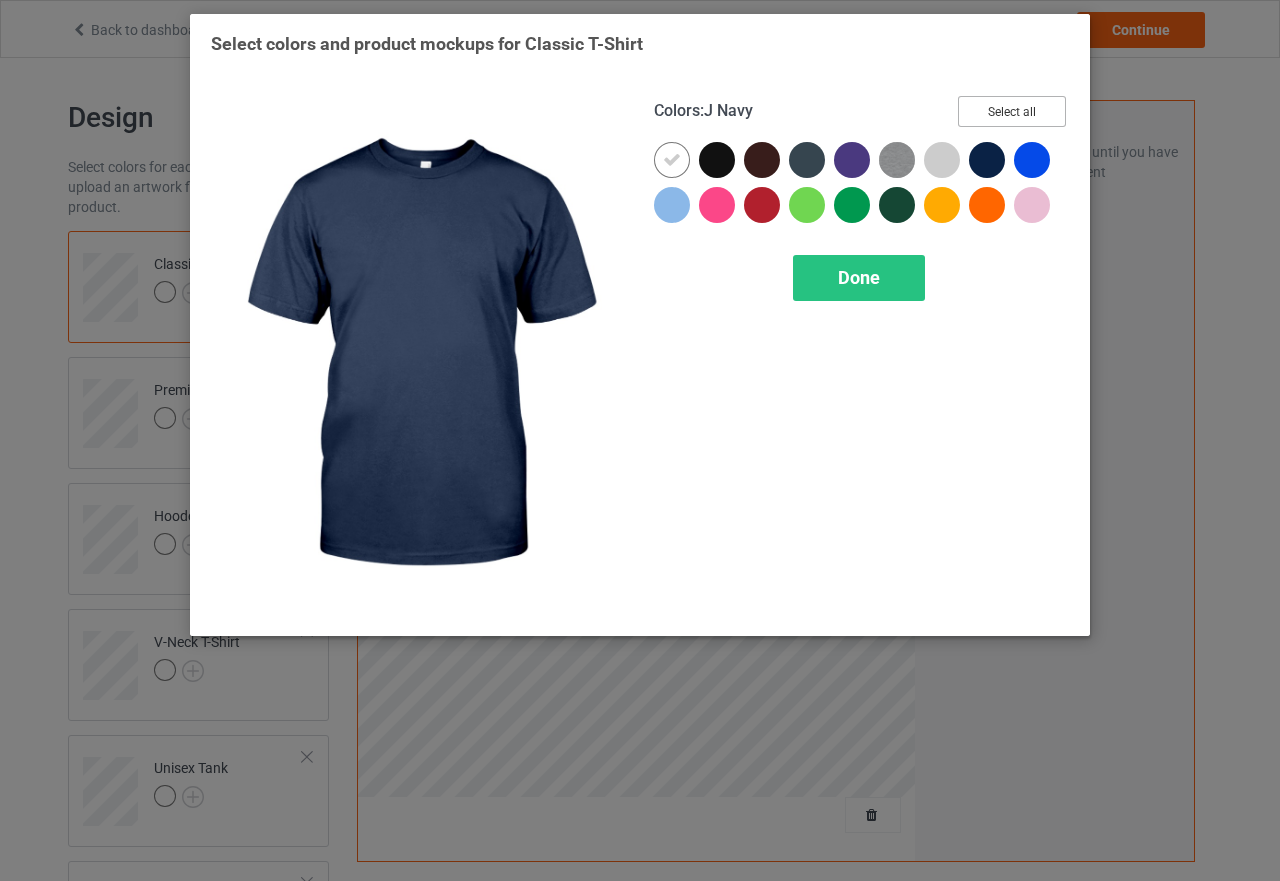 click on "Select all" at bounding box center [1012, 111] 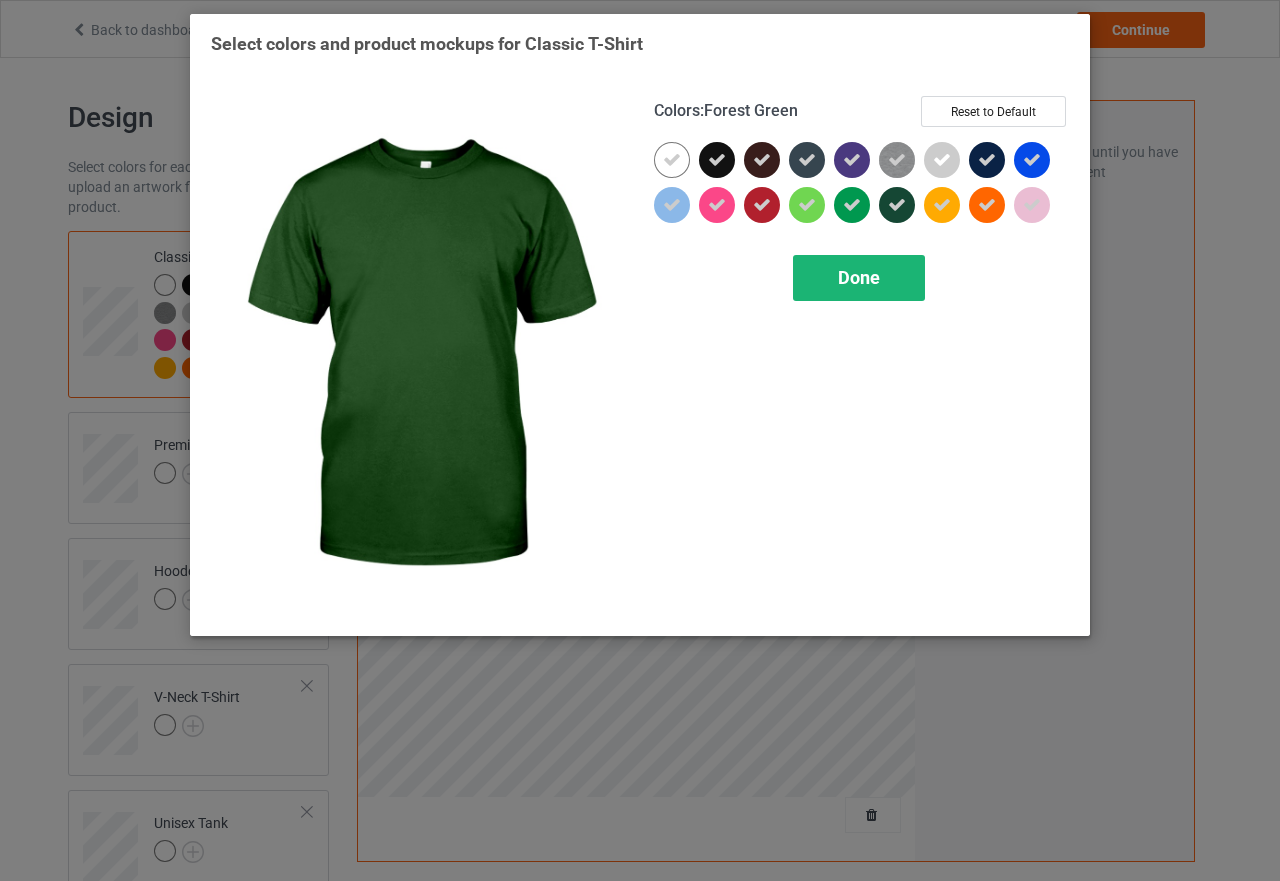 click on "Done" at bounding box center [859, 277] 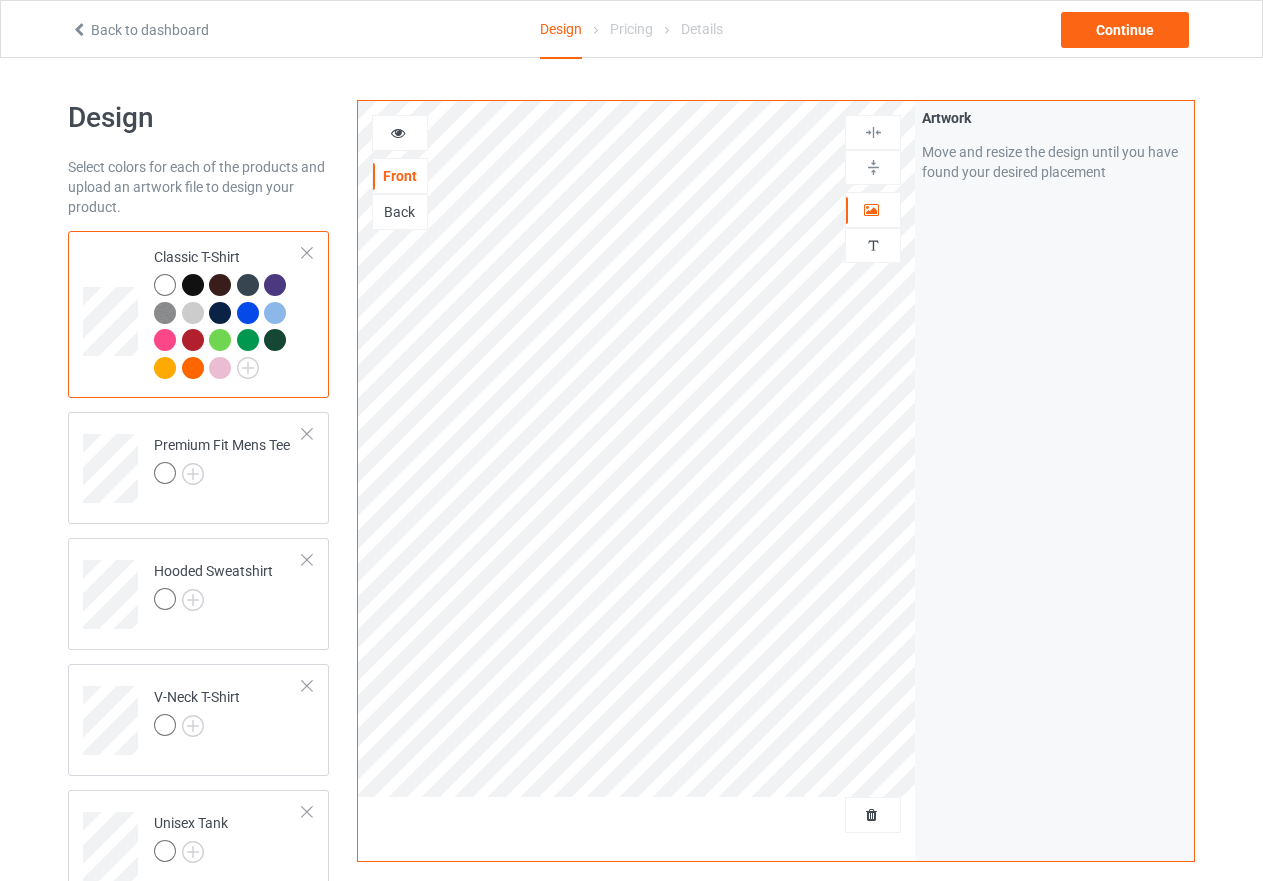 click at bounding box center [193, 285] 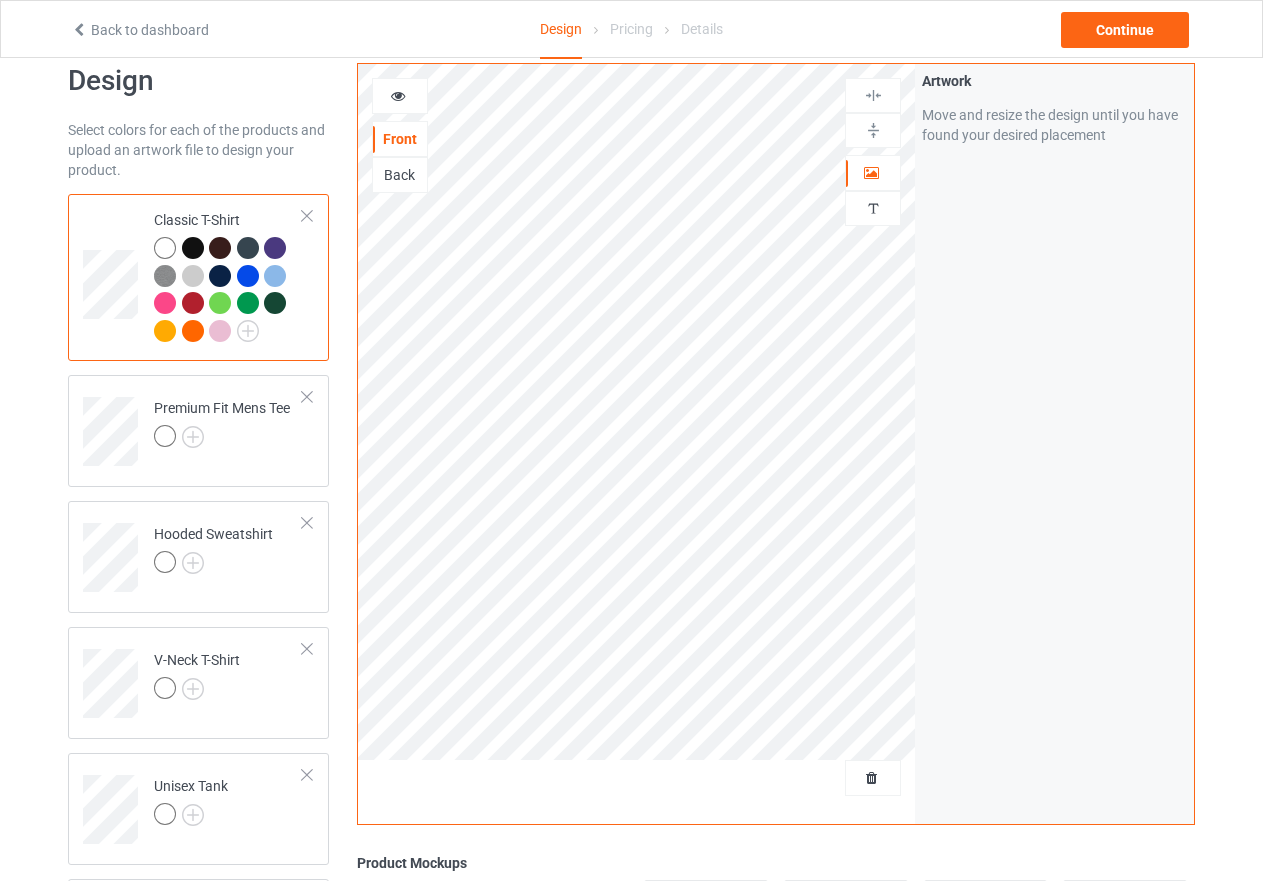 scroll, scrollTop: 13, scrollLeft: 0, axis: vertical 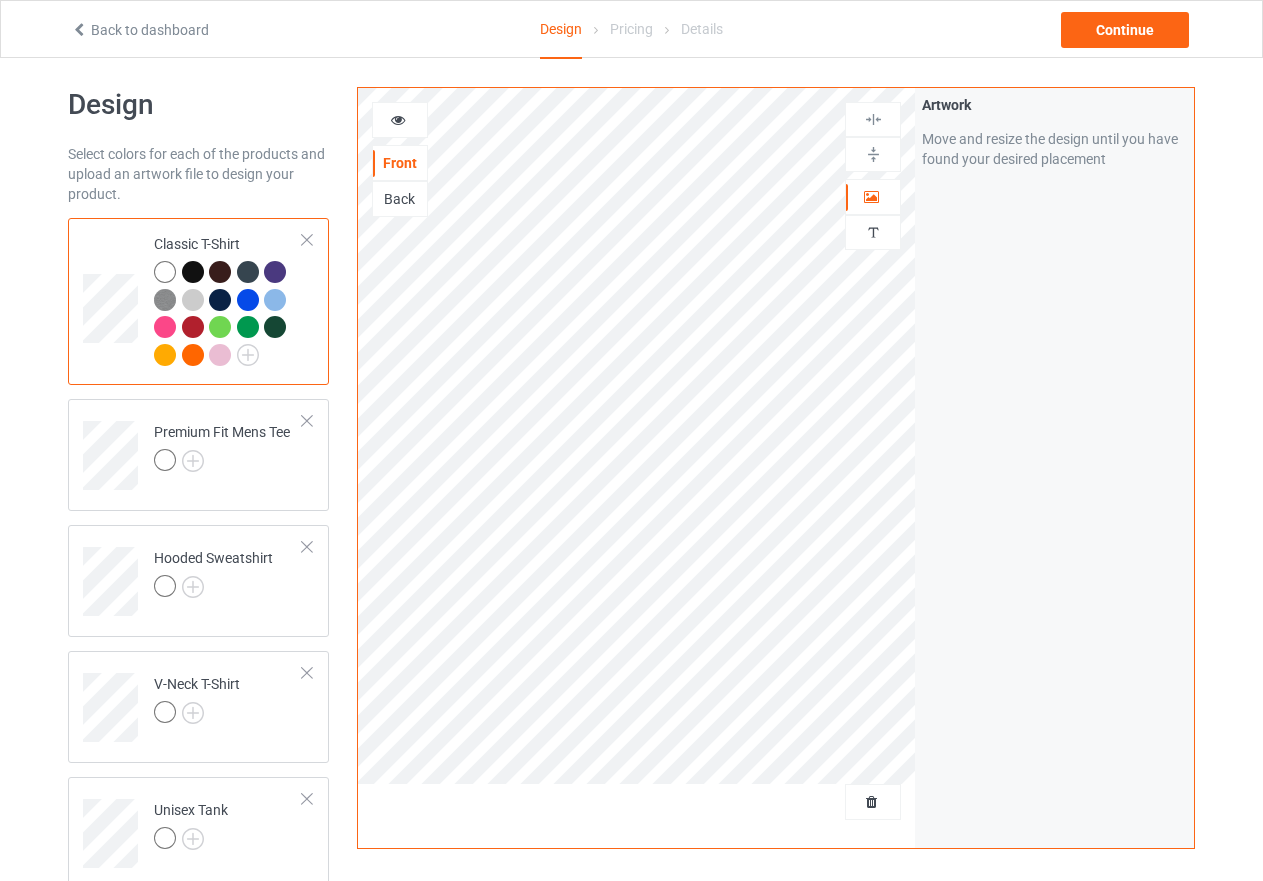 click at bounding box center (220, 272) 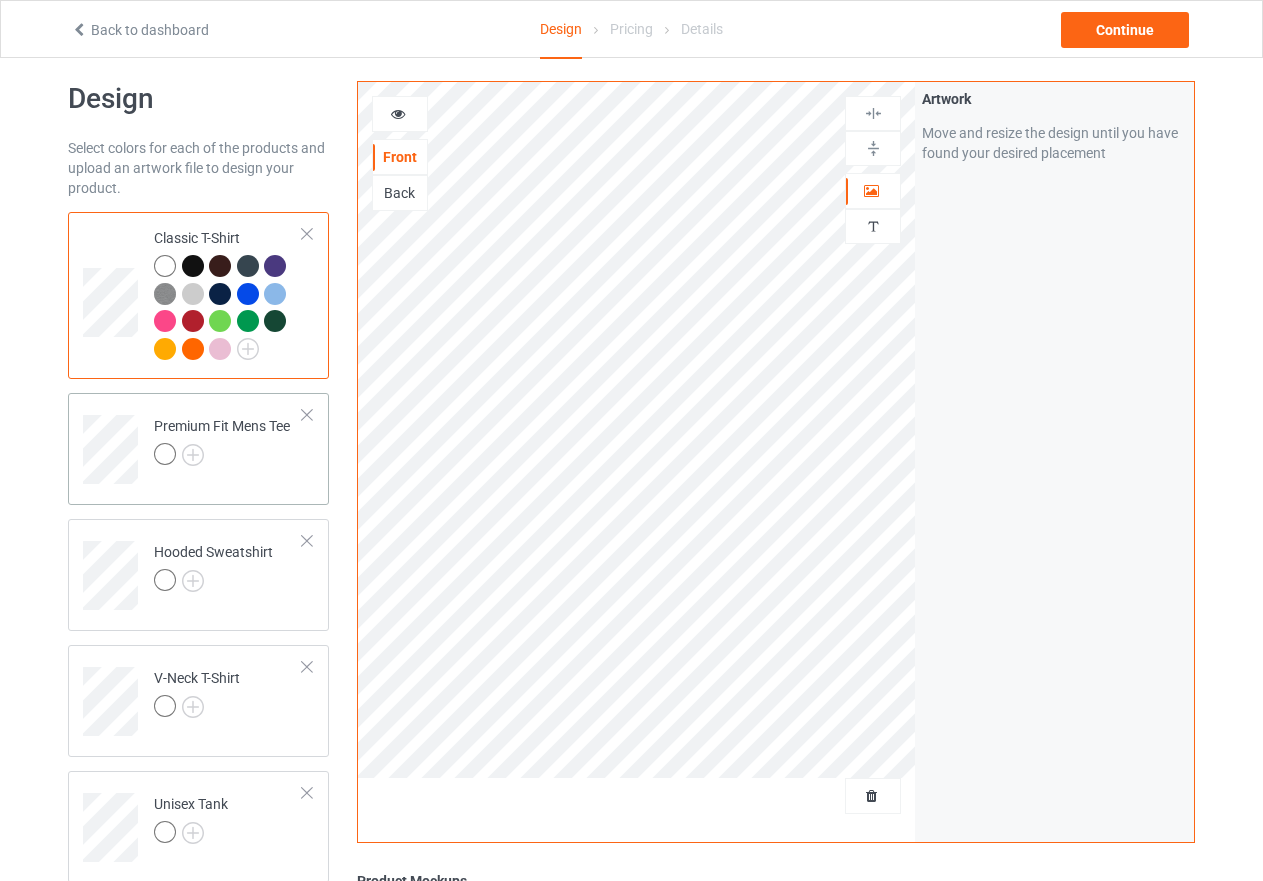 scroll, scrollTop: 13, scrollLeft: 0, axis: vertical 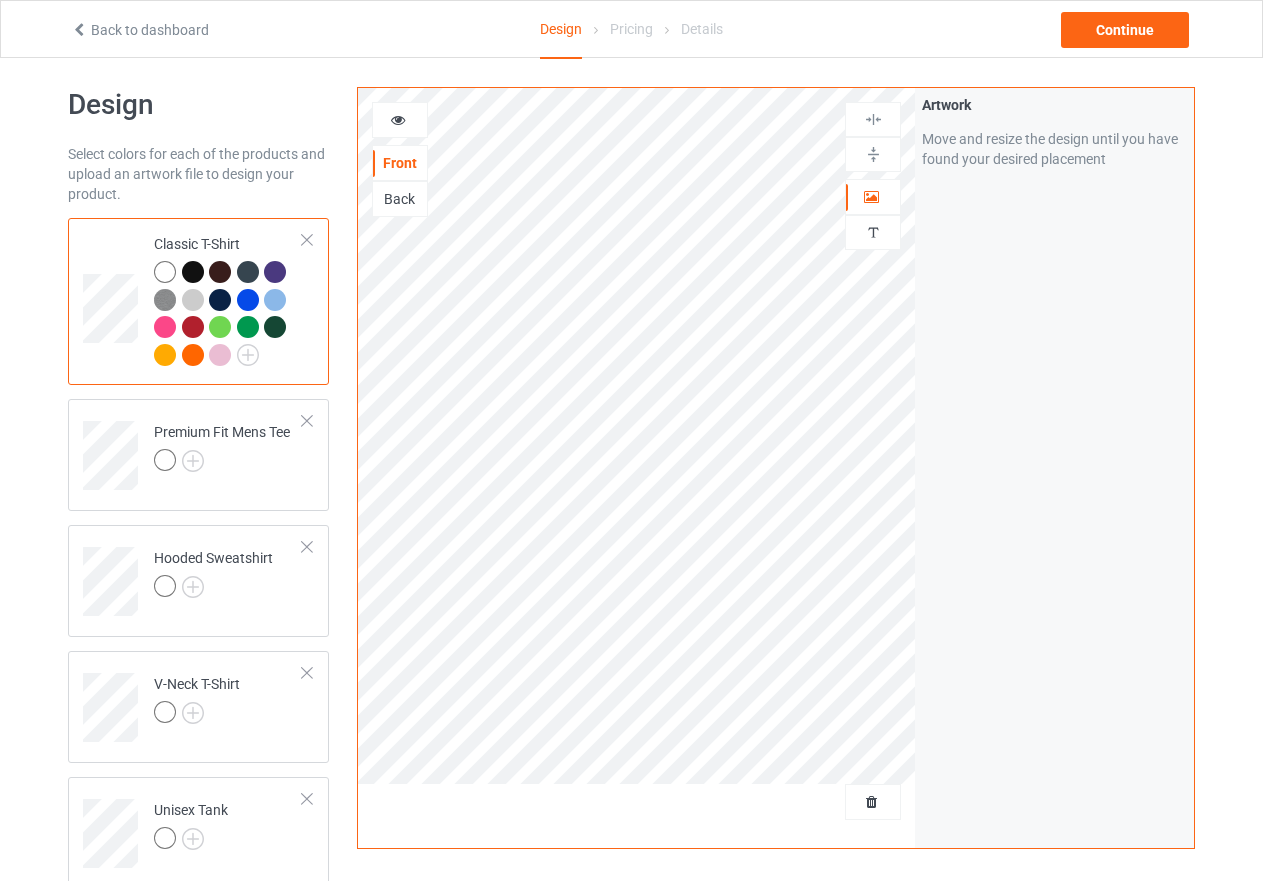 click at bounding box center [165, 272] 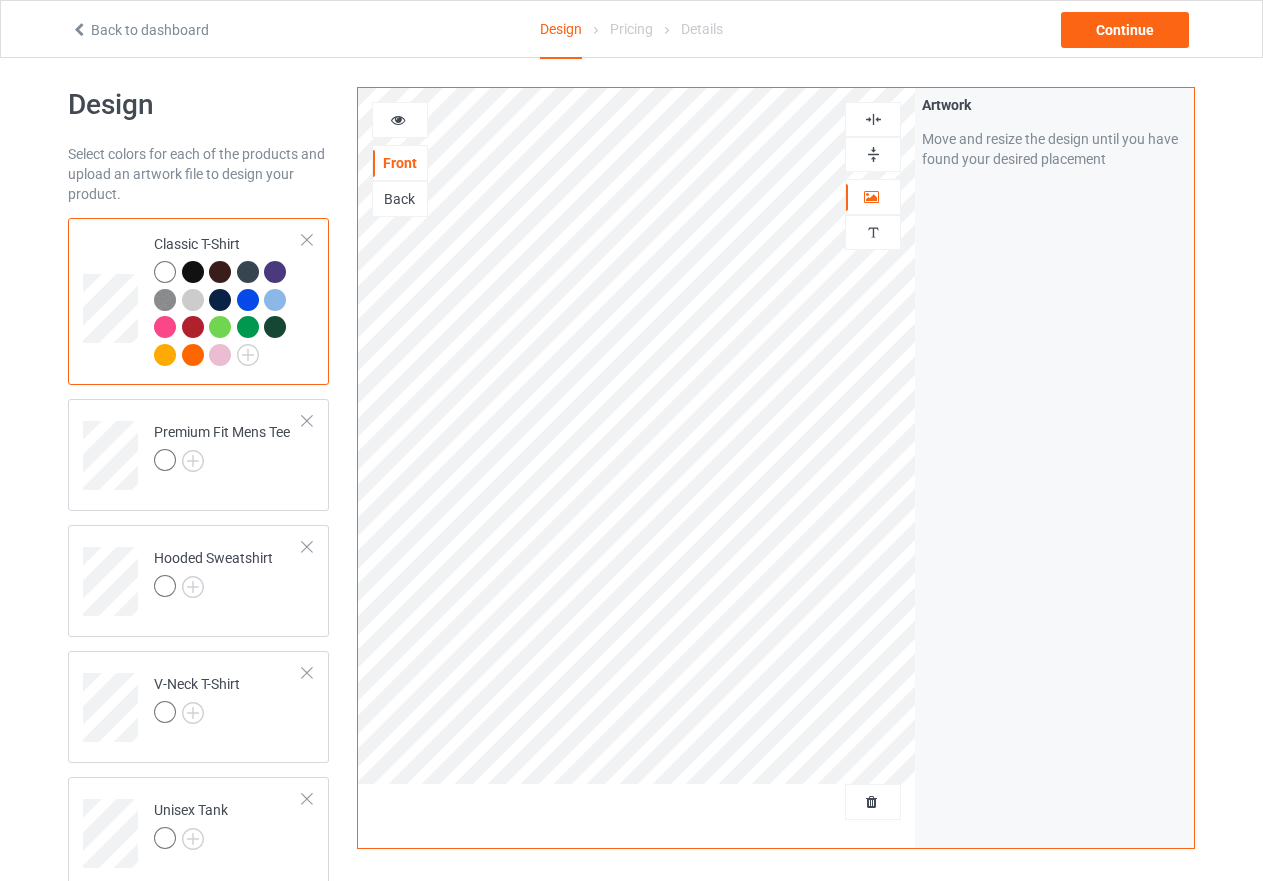 click at bounding box center (220, 272) 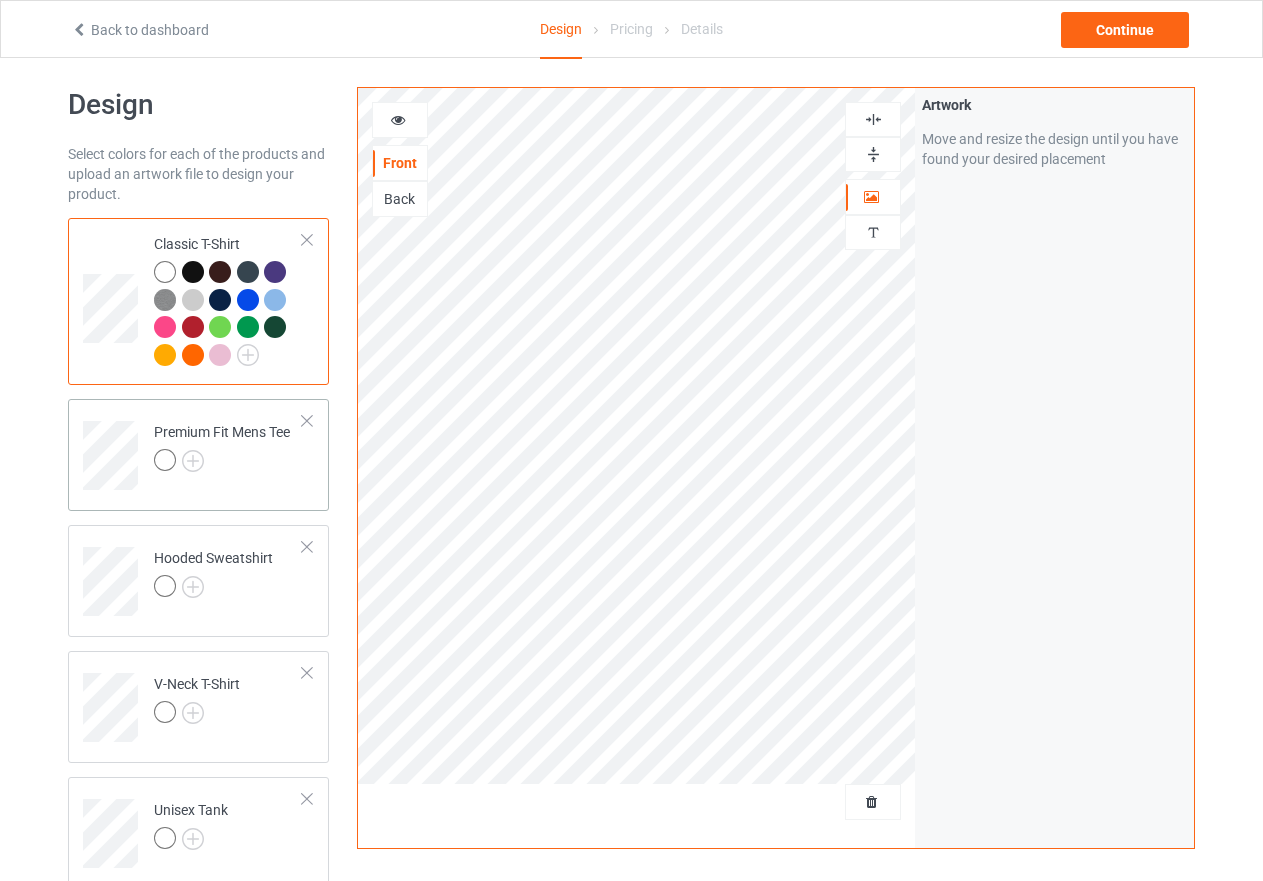 click on "Premium Fit Mens Tee" at bounding box center [222, 446] 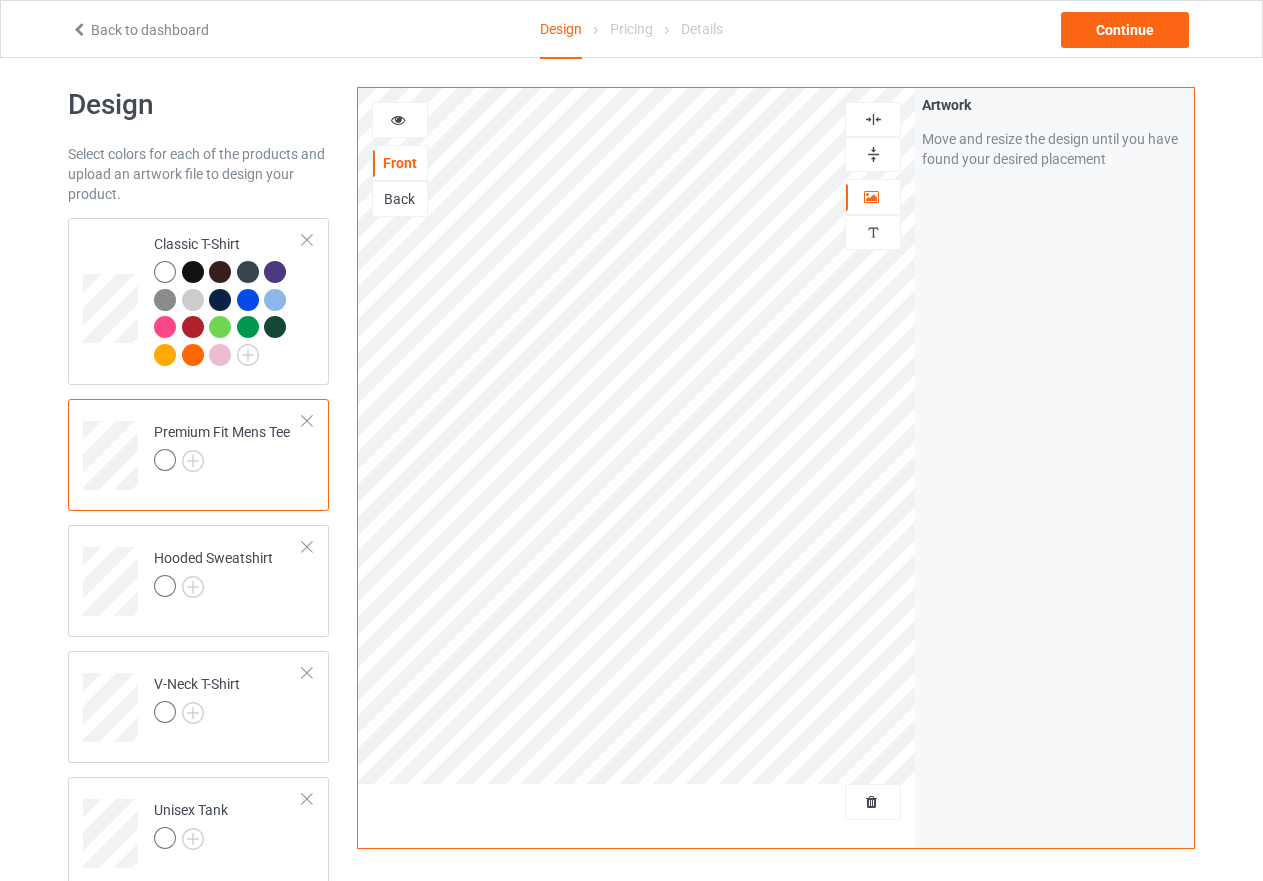 click at bounding box center (222, 463) 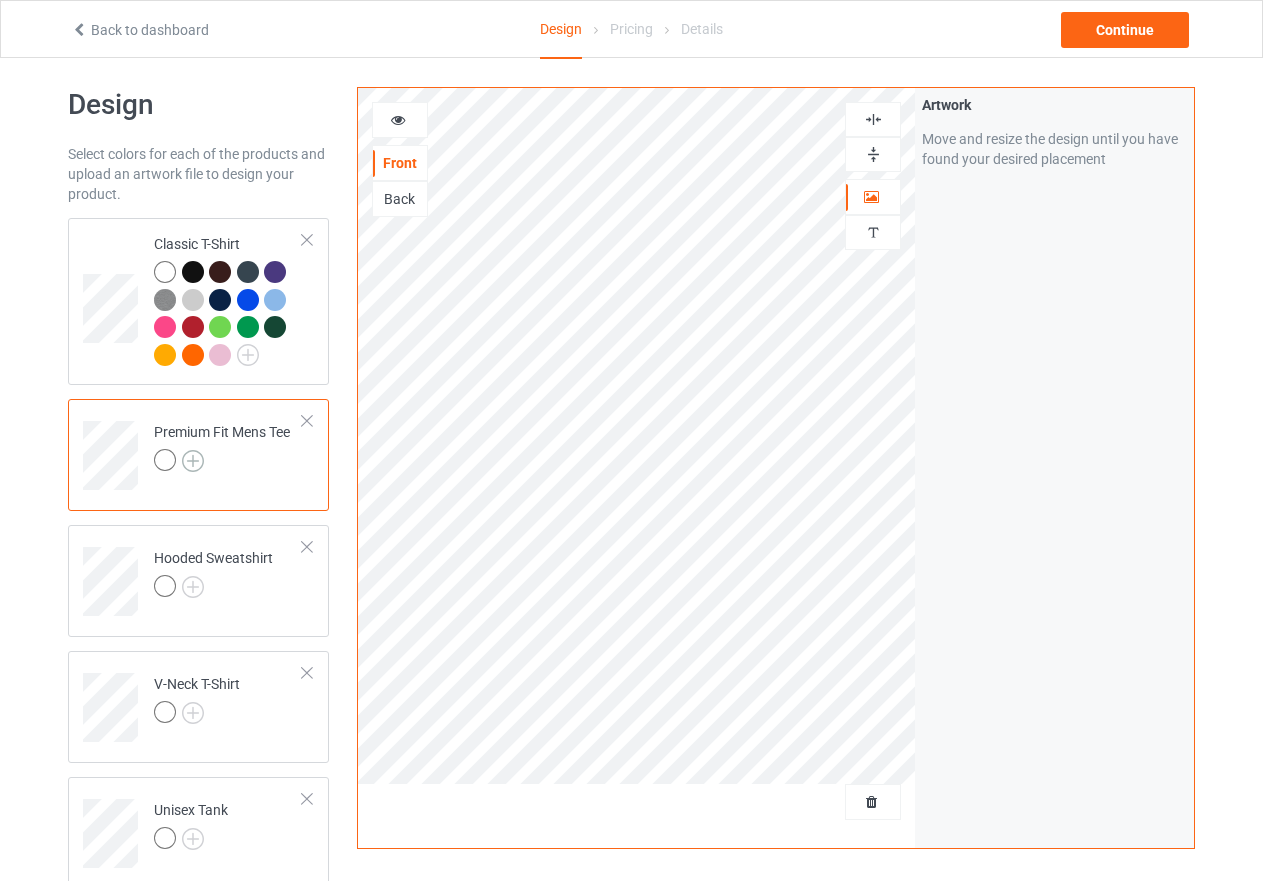 click at bounding box center (193, 461) 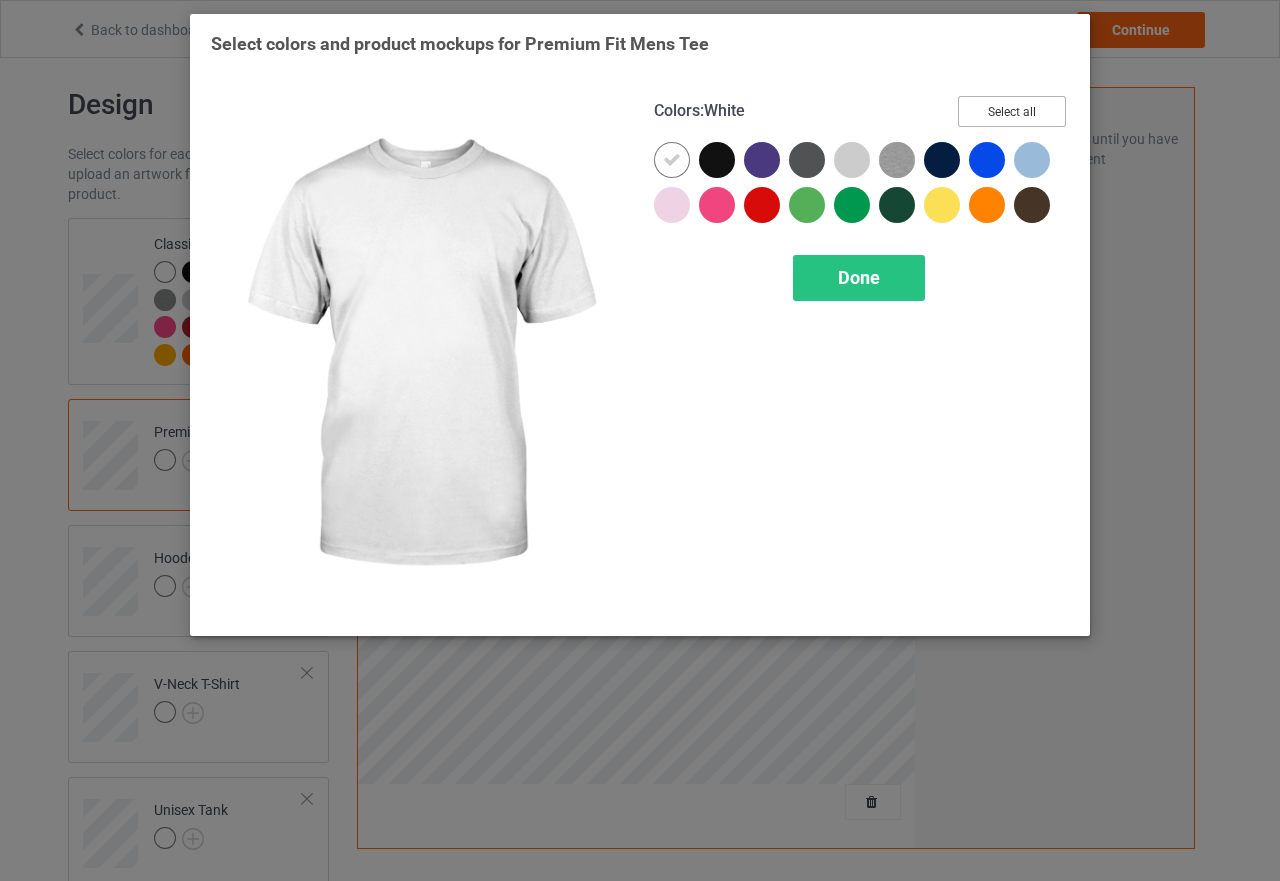 click on "Select all" at bounding box center (1012, 111) 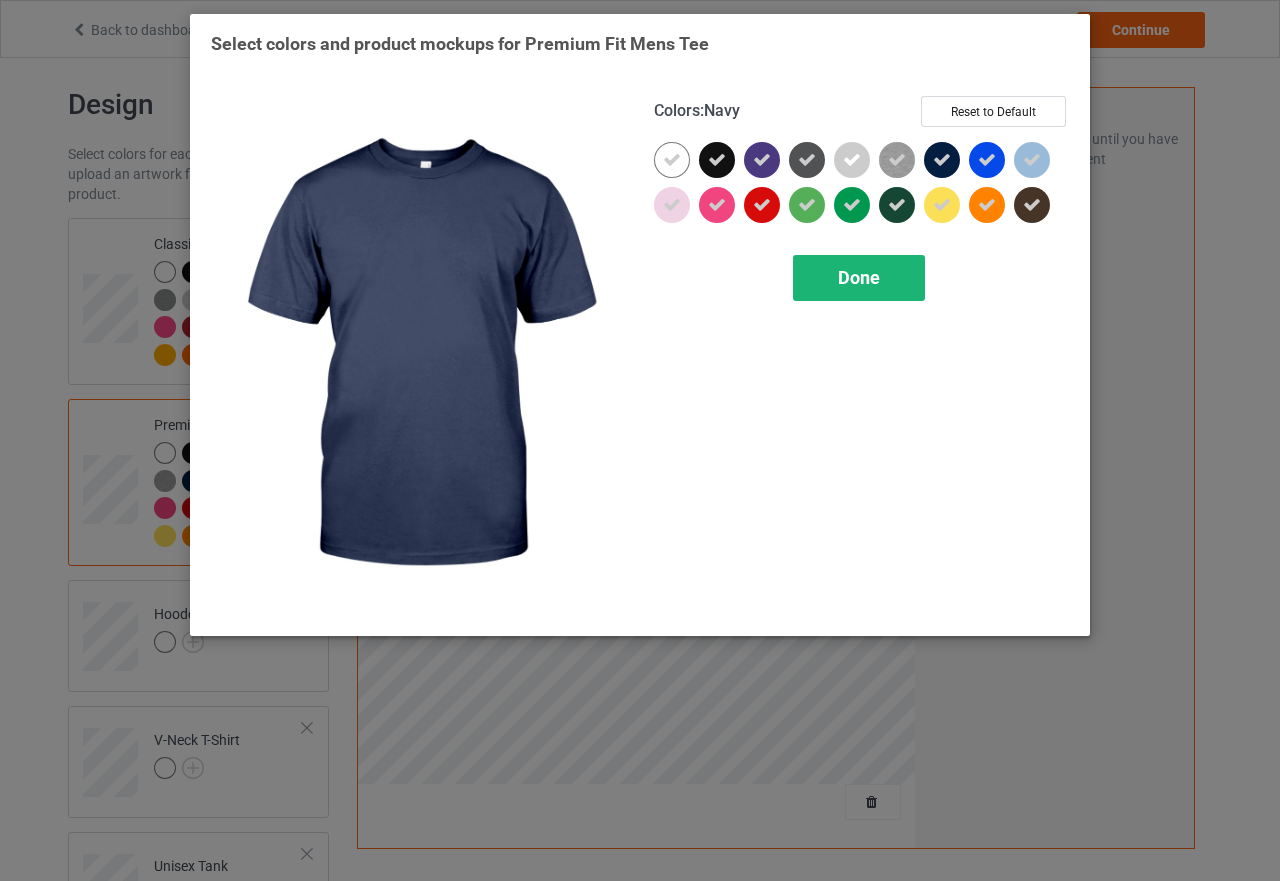 click on "Done" at bounding box center [859, 277] 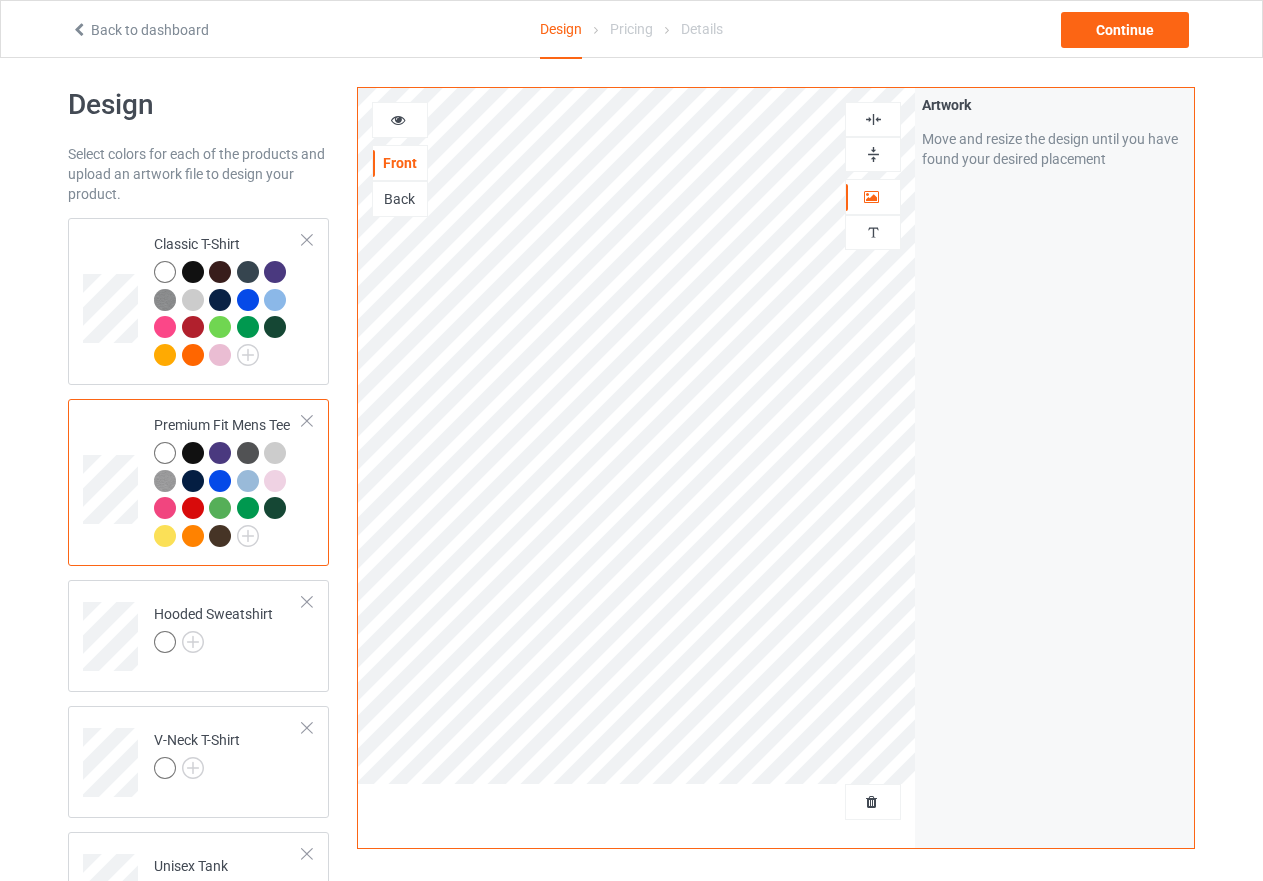 click at bounding box center [193, 453] 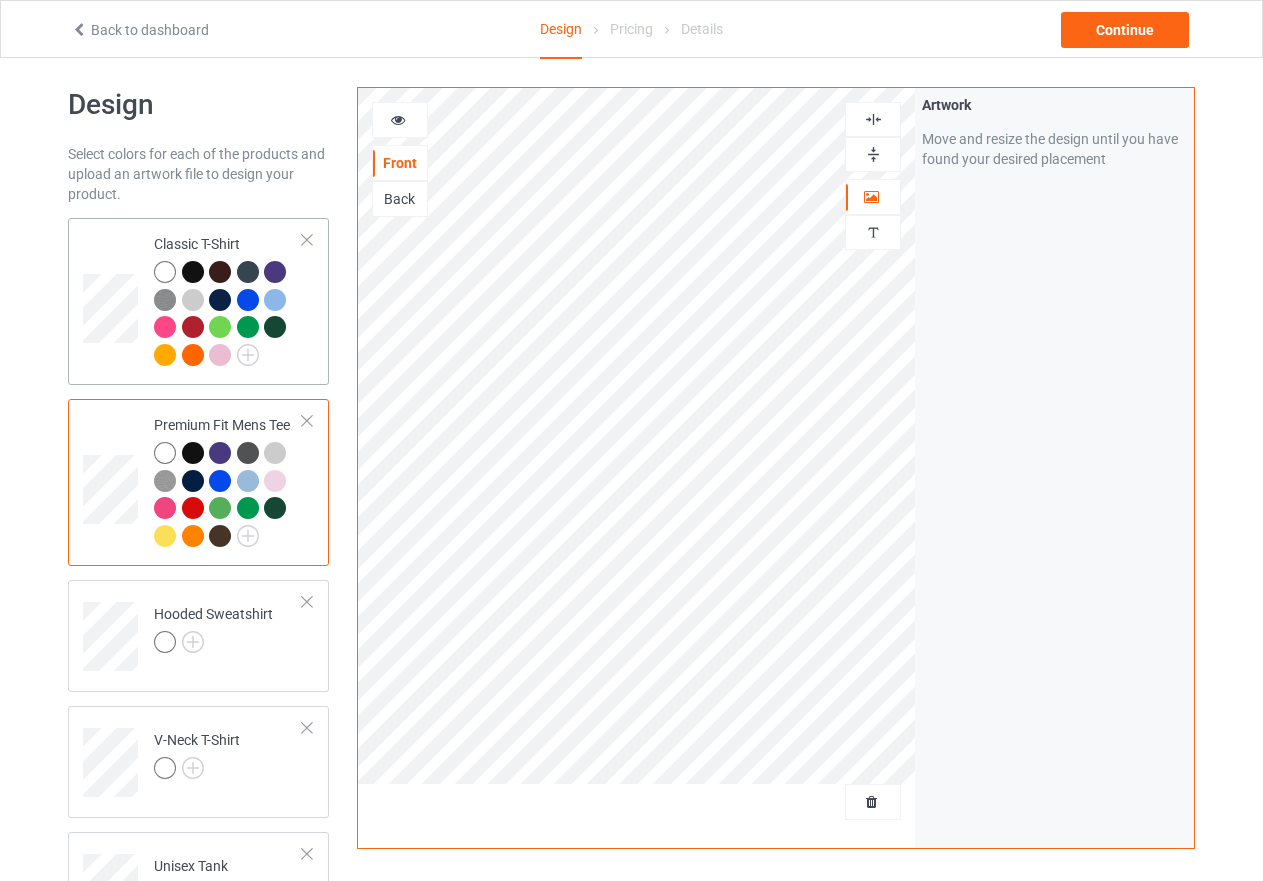 click at bounding box center (275, 327) 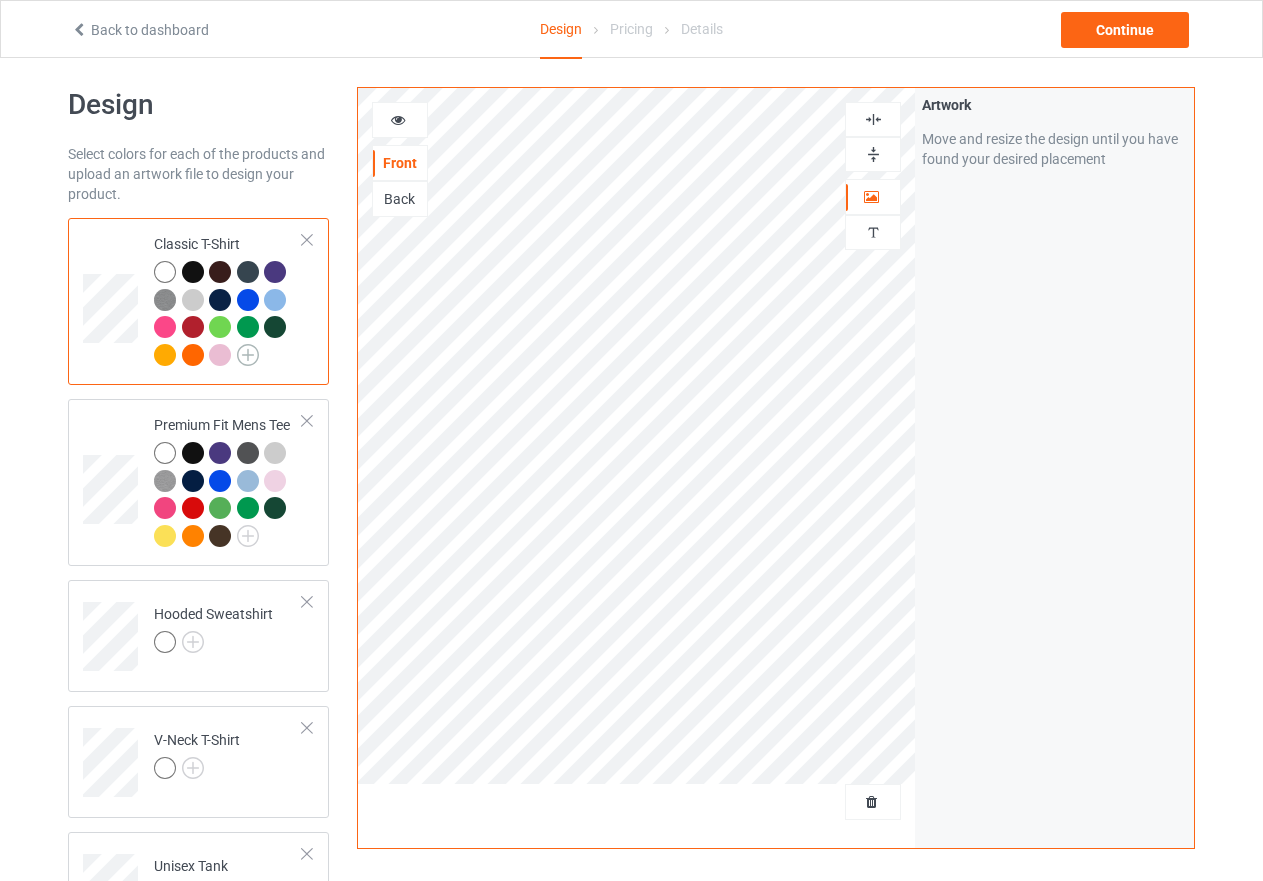 click at bounding box center [248, 355] 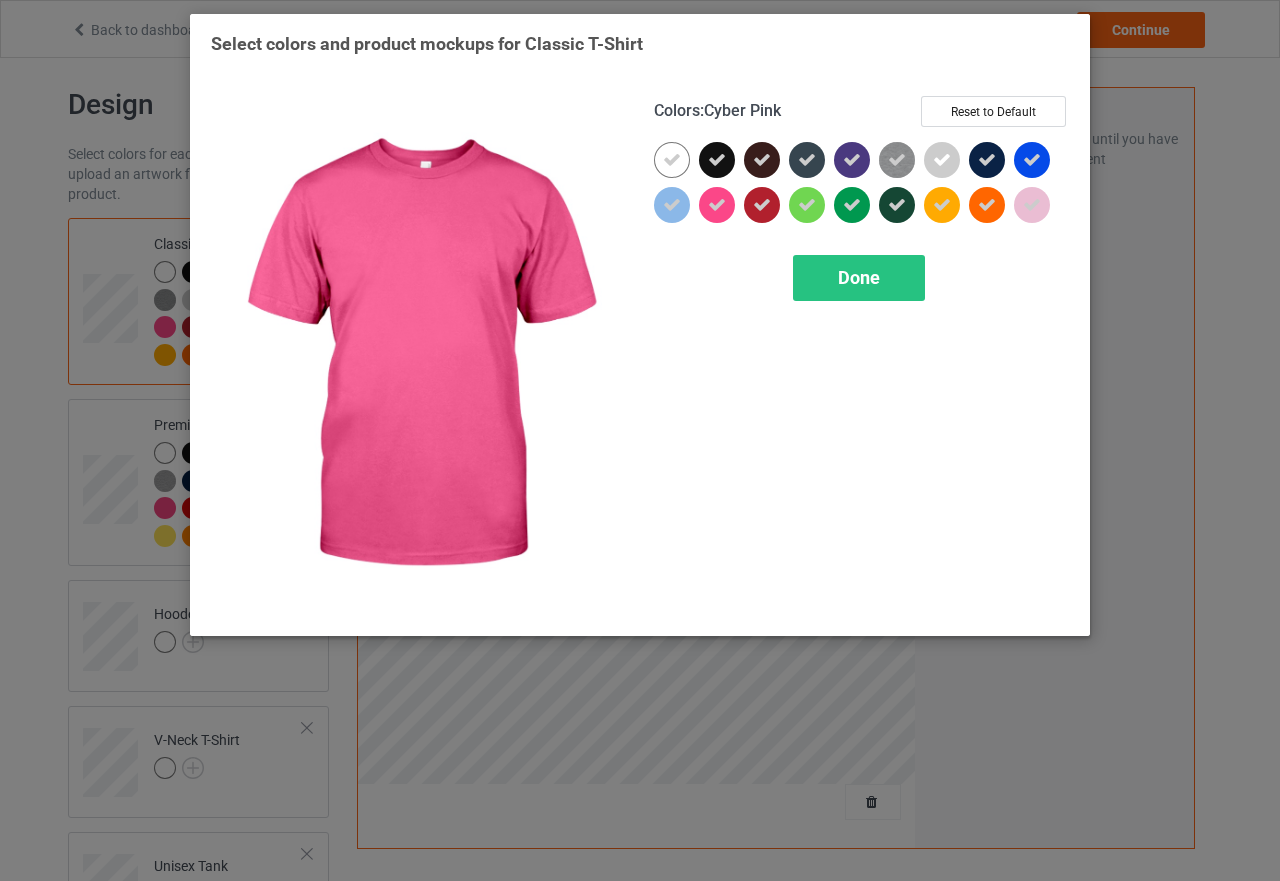 click at bounding box center (717, 205) 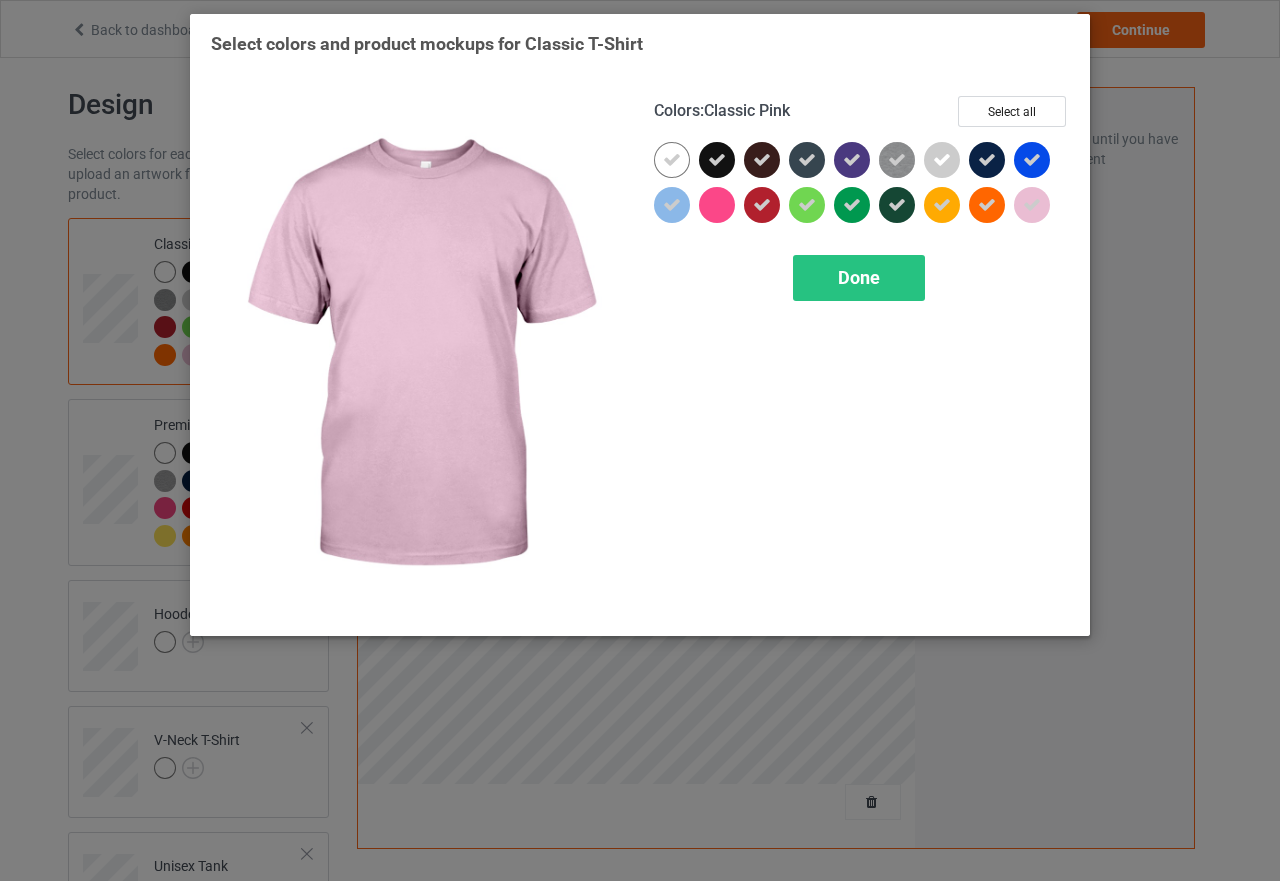 click at bounding box center (1032, 205) 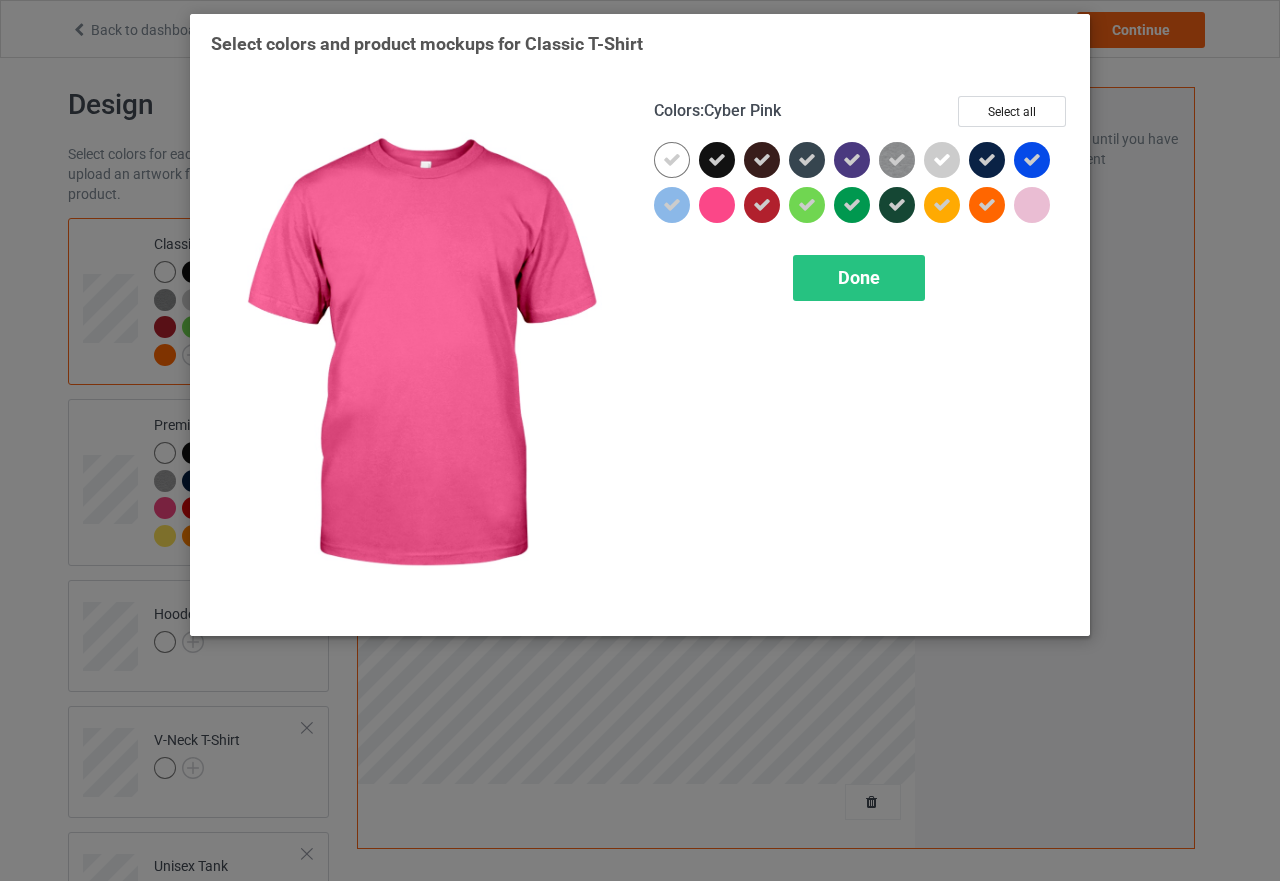 click at bounding box center [717, 205] 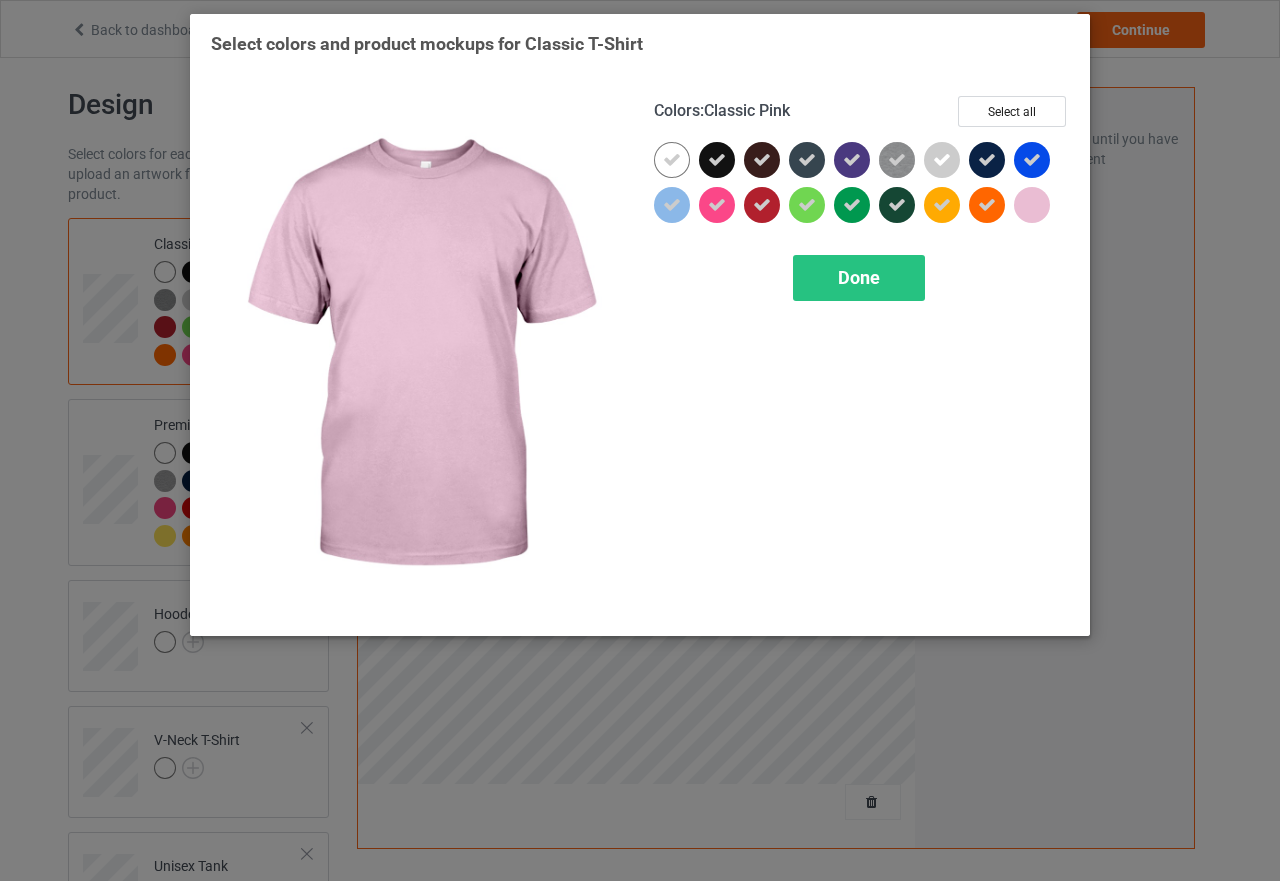 click at bounding box center (1032, 205) 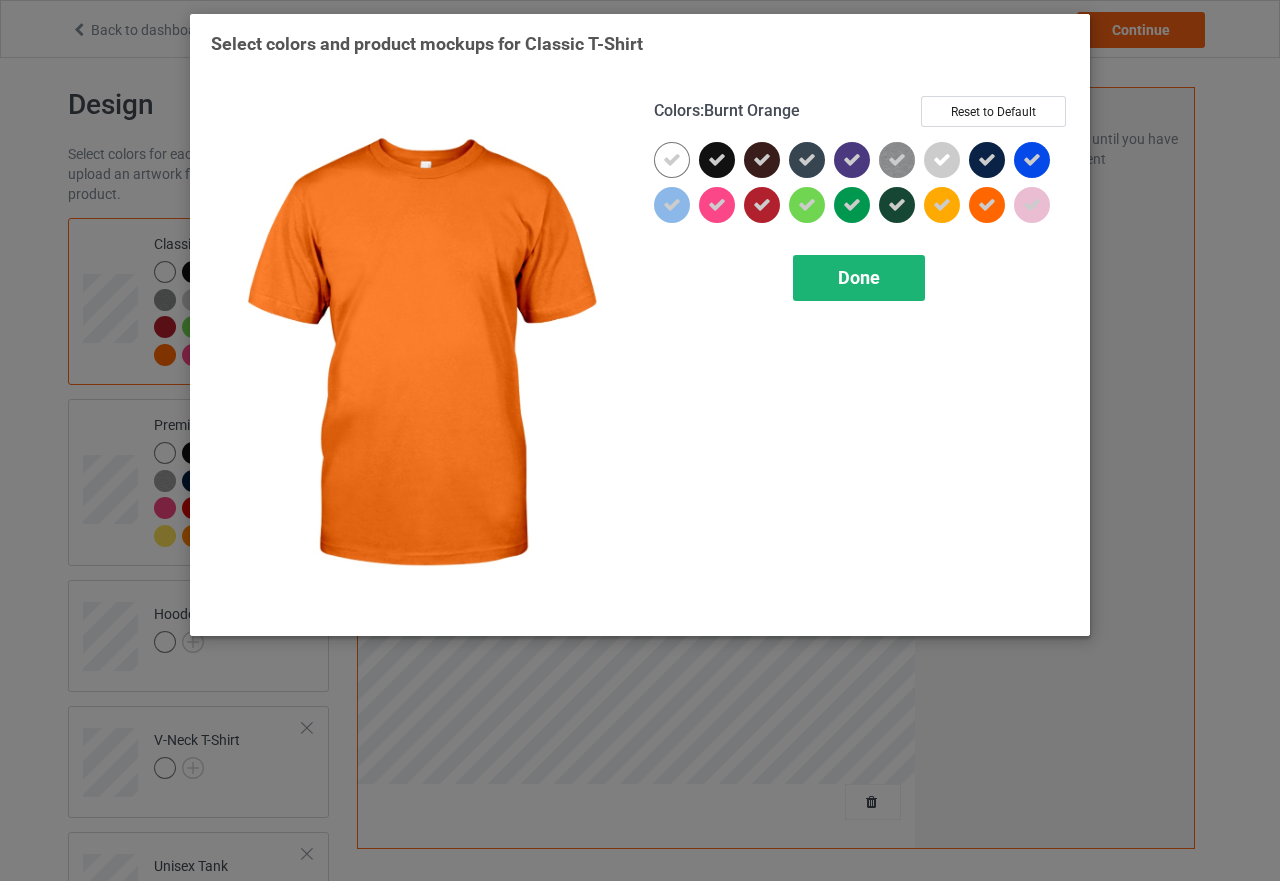 click on "Done" at bounding box center [859, 278] 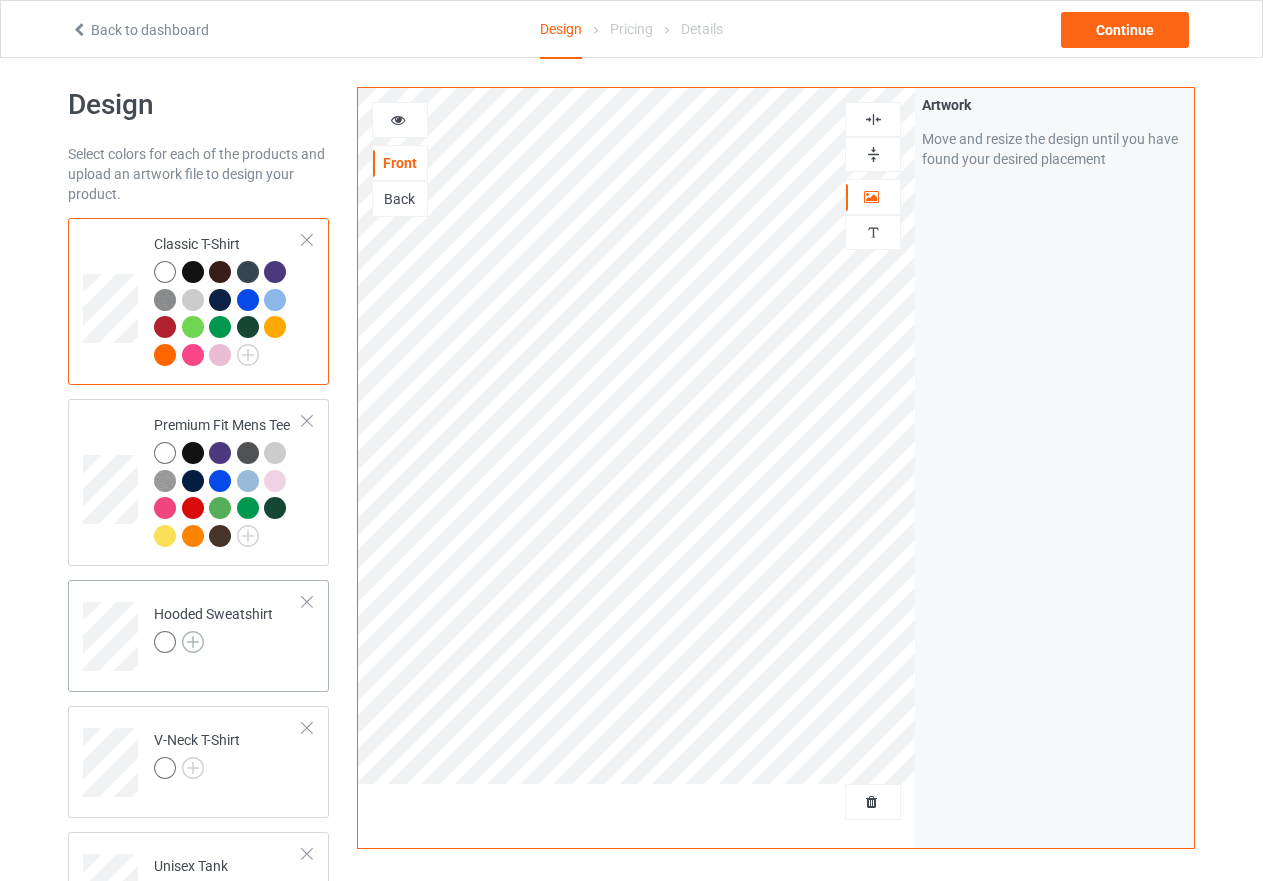 click at bounding box center (193, 642) 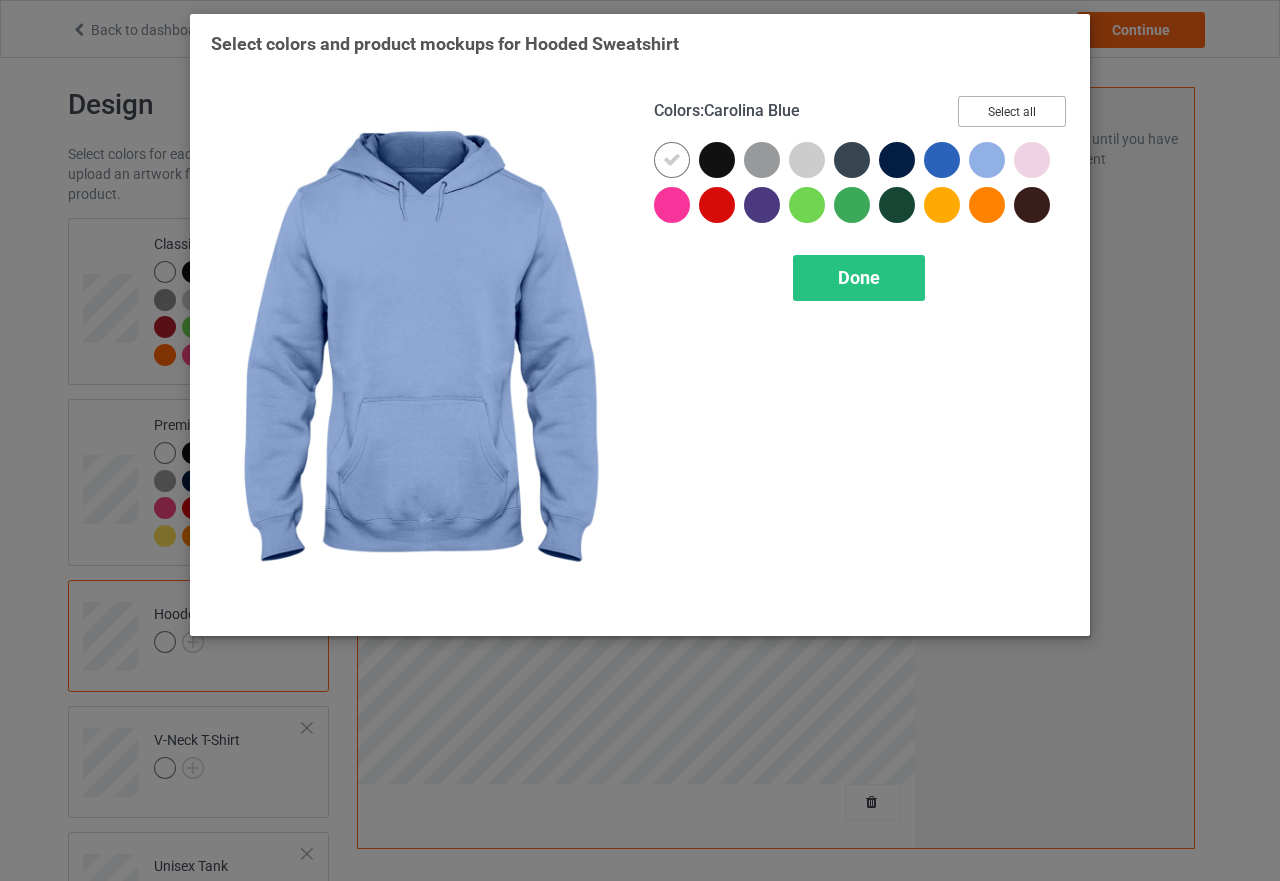 click on "Select all" at bounding box center [1012, 111] 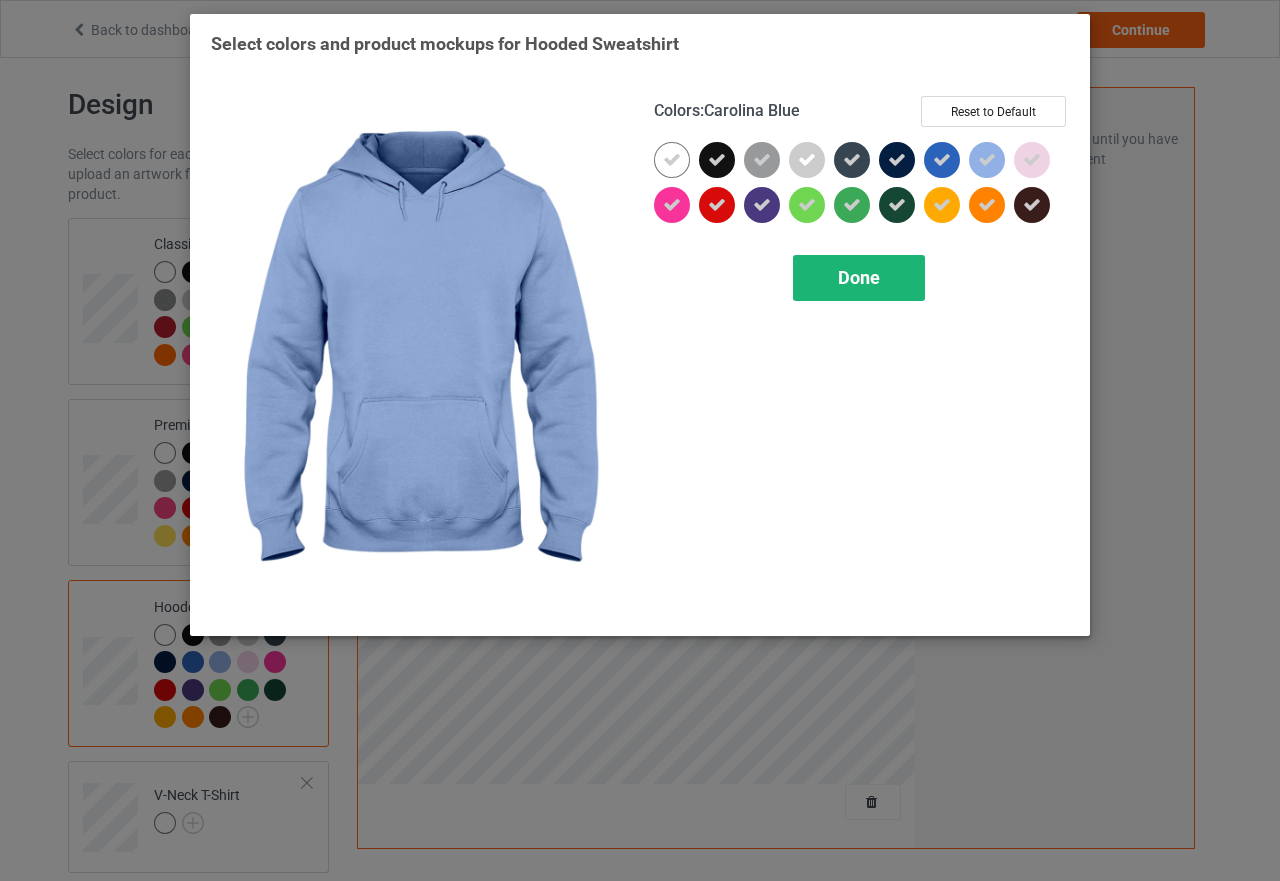 click on "Done" at bounding box center (859, 277) 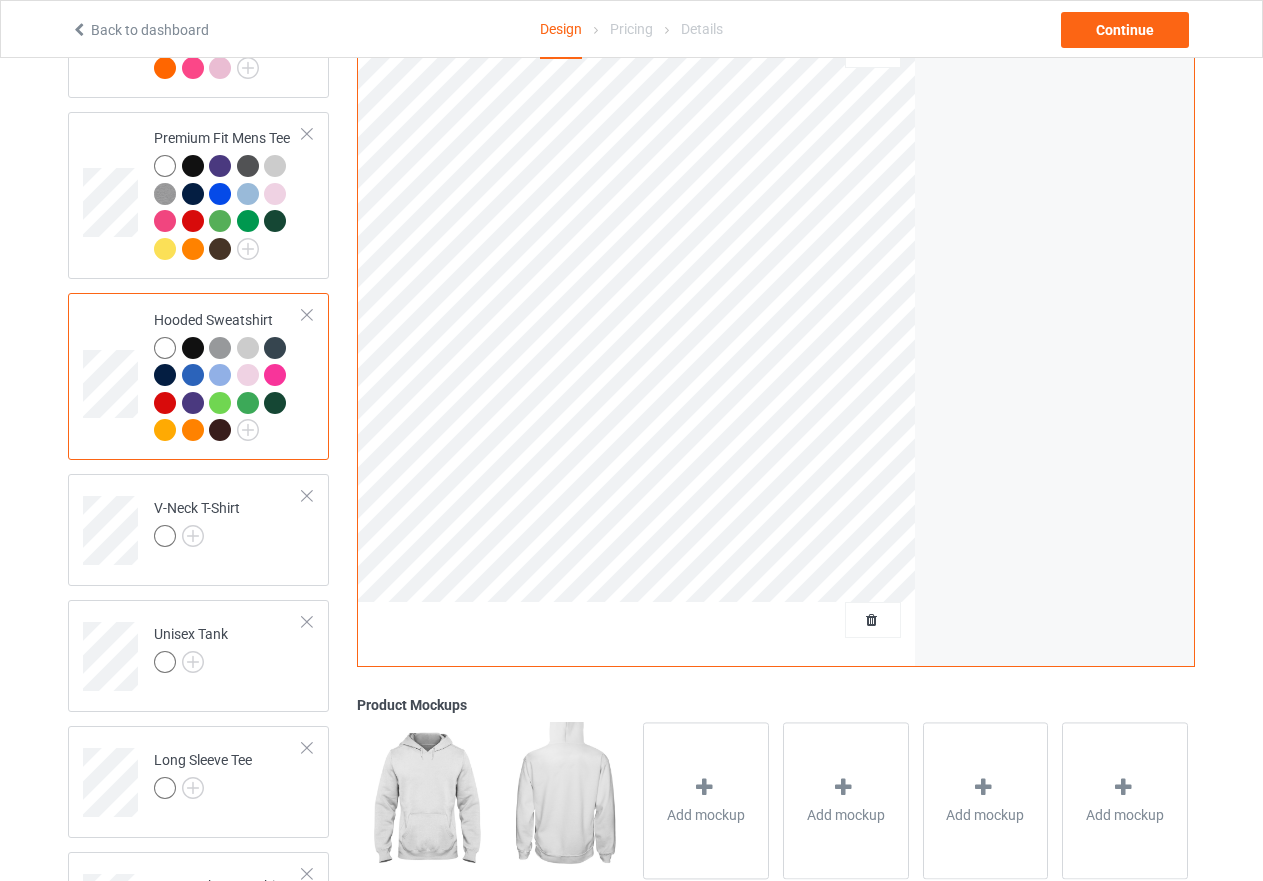 scroll, scrollTop: 313, scrollLeft: 0, axis: vertical 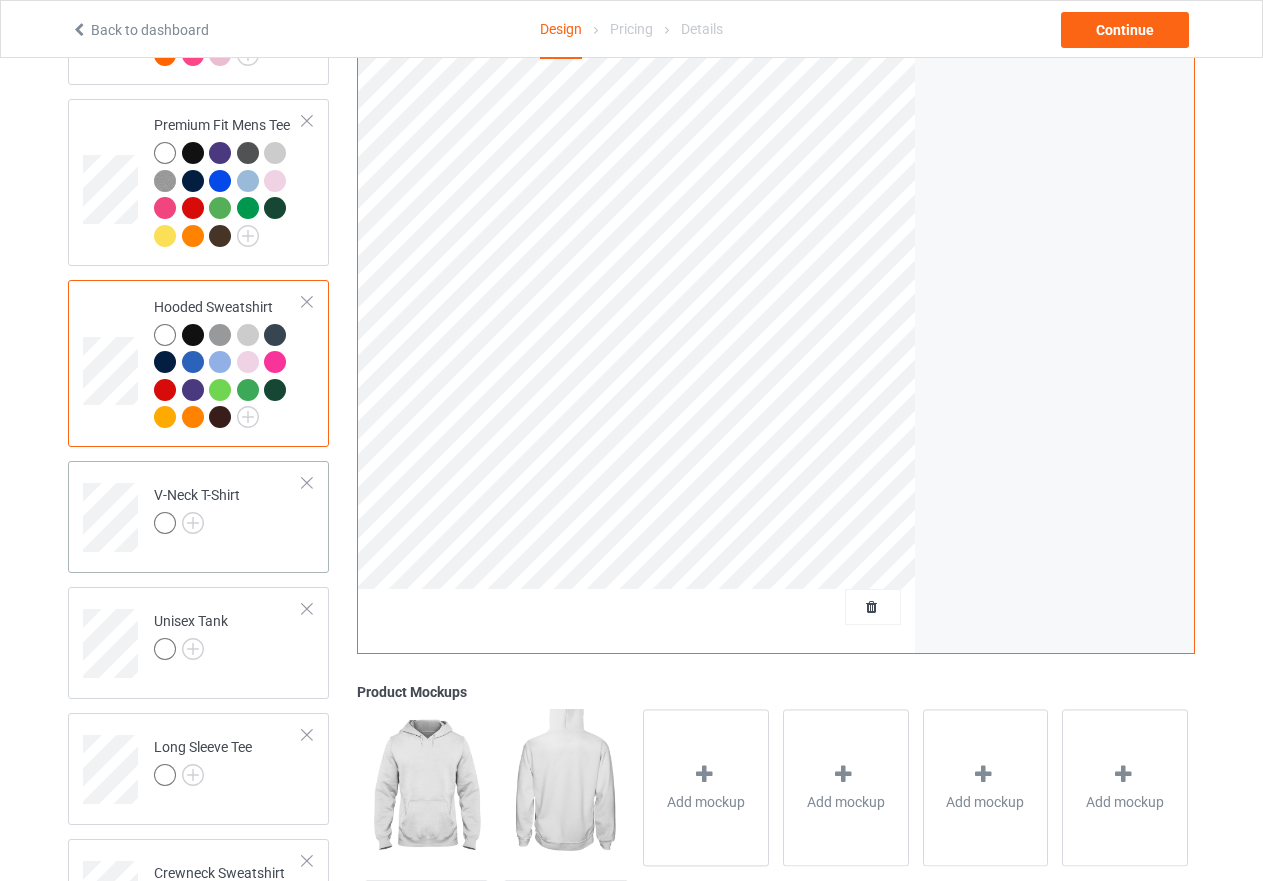 click on "V-Neck T-Shirt" at bounding box center (228, 510) 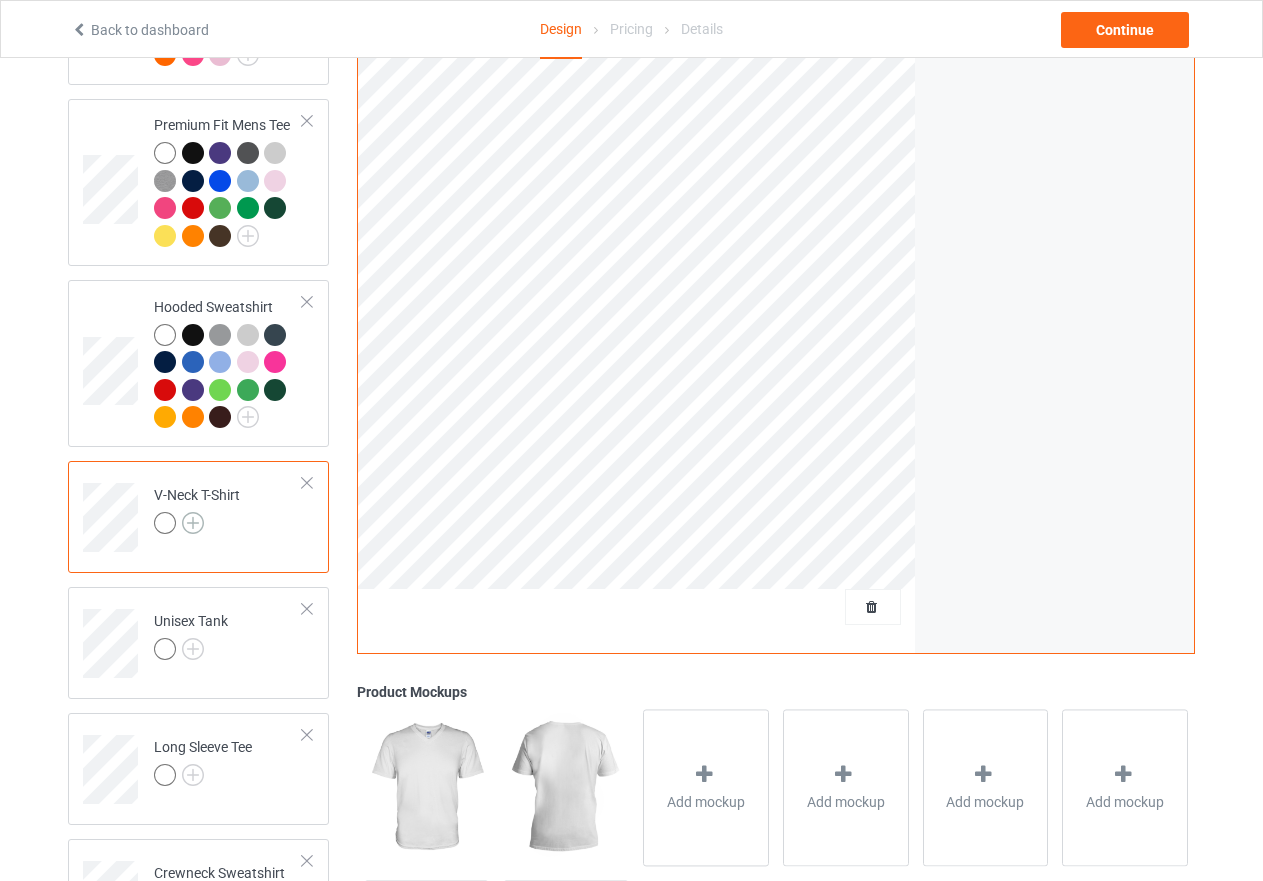 click at bounding box center [193, 523] 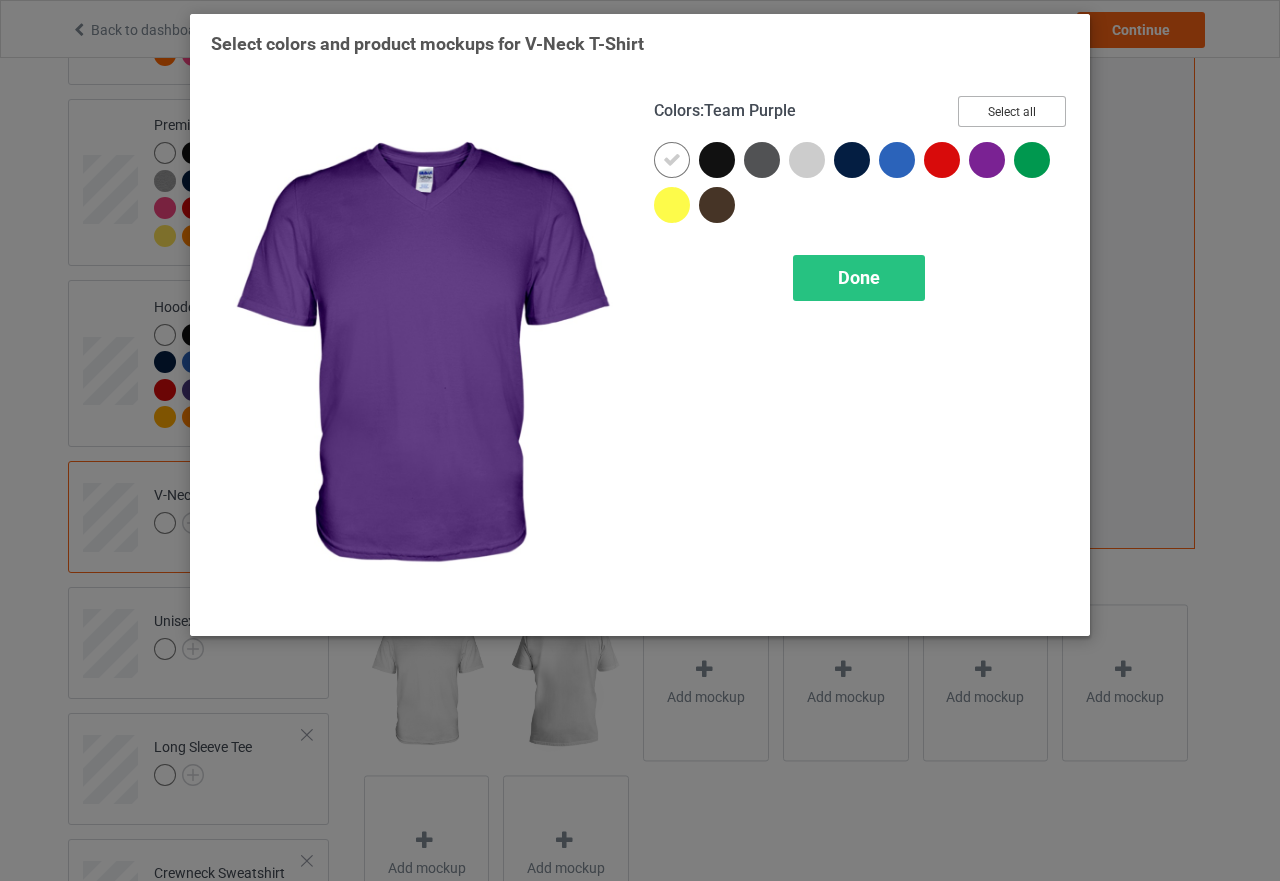 click on "Select all" at bounding box center [1012, 111] 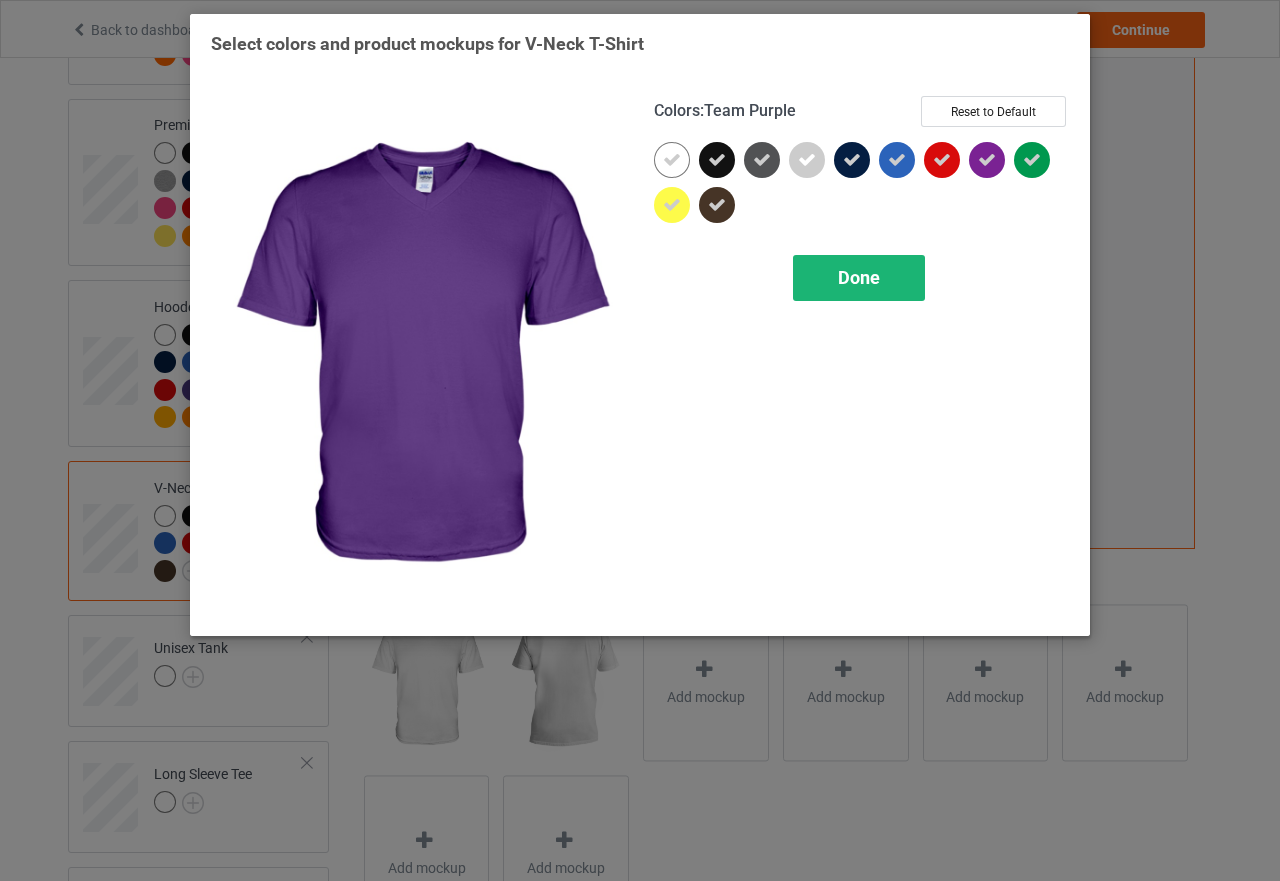 click on "Done" at bounding box center [859, 277] 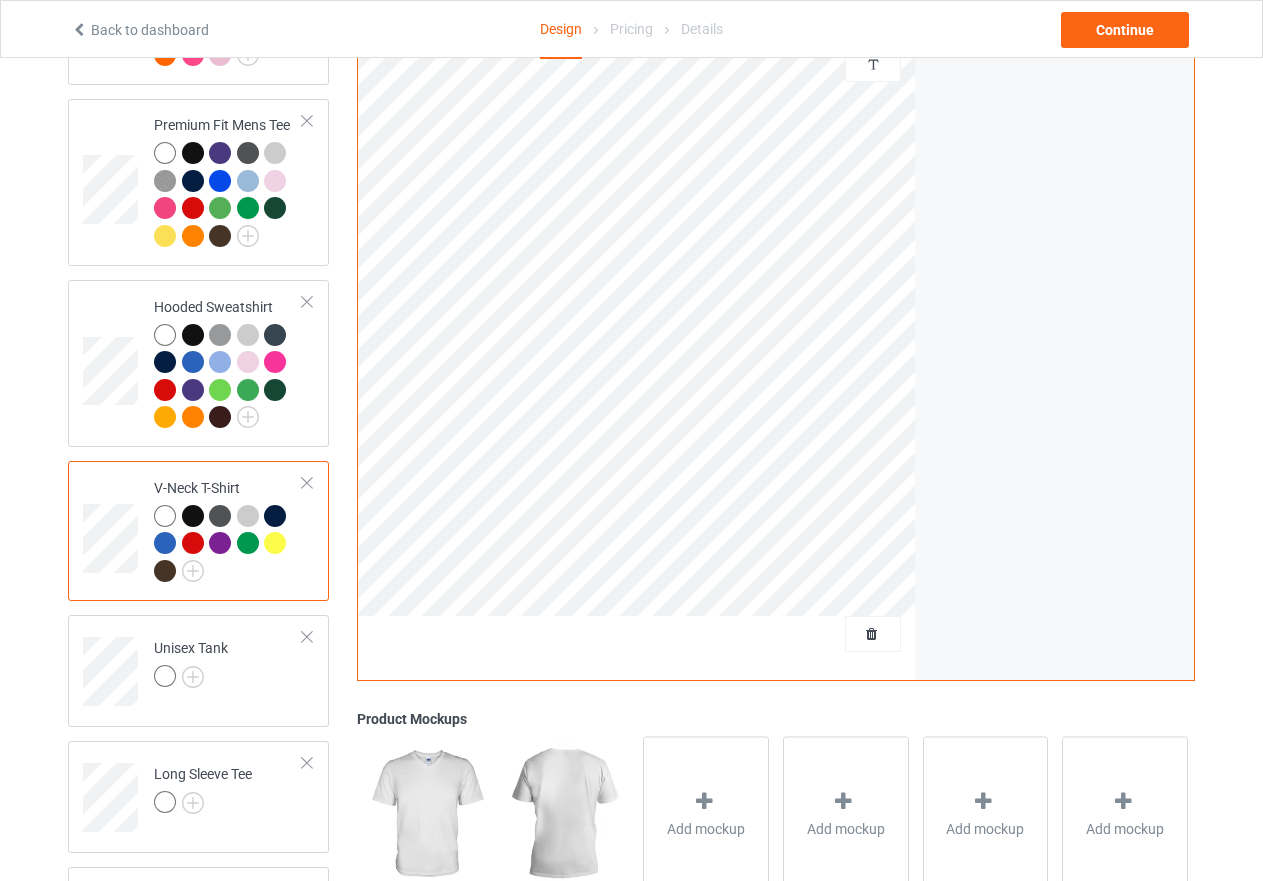 click at bounding box center (165, 516) 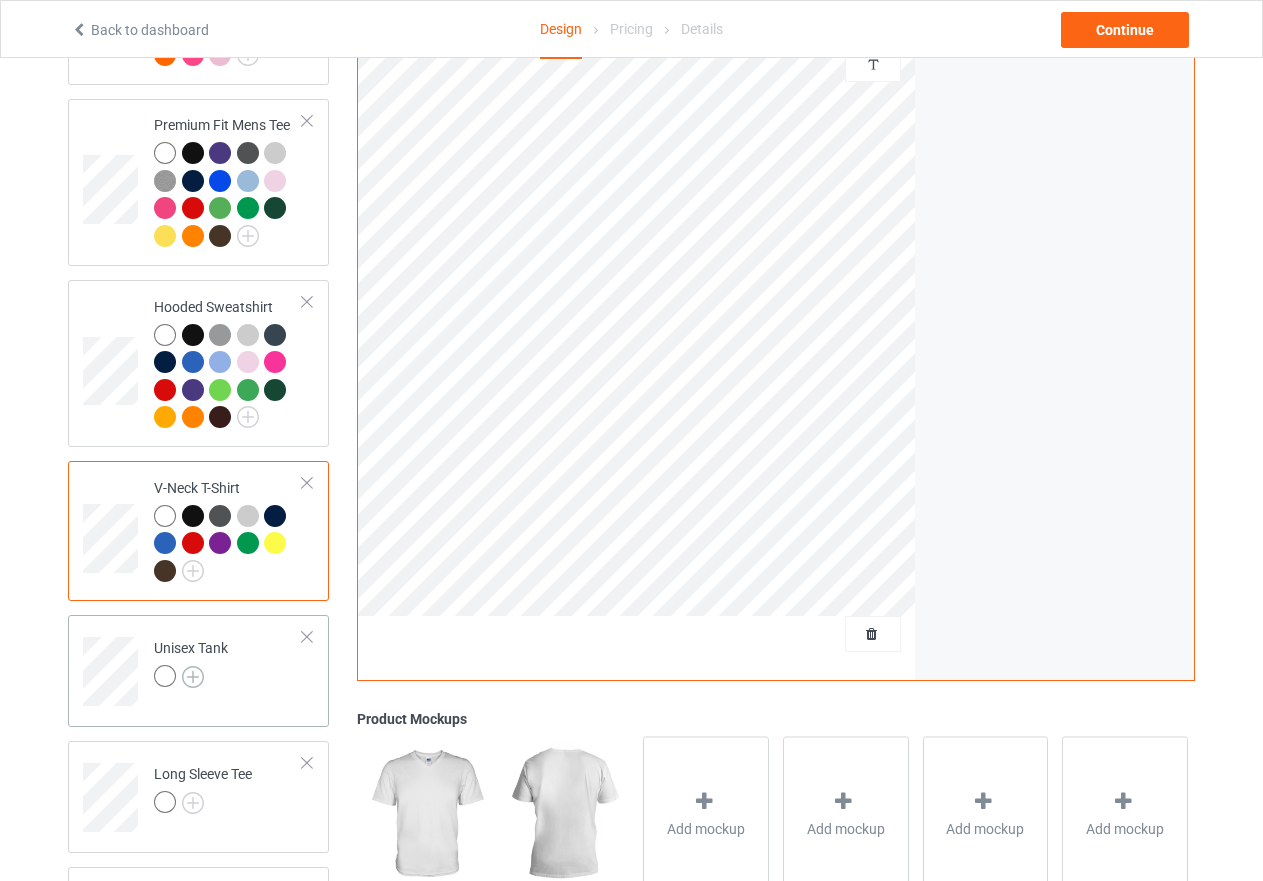 click at bounding box center (193, 677) 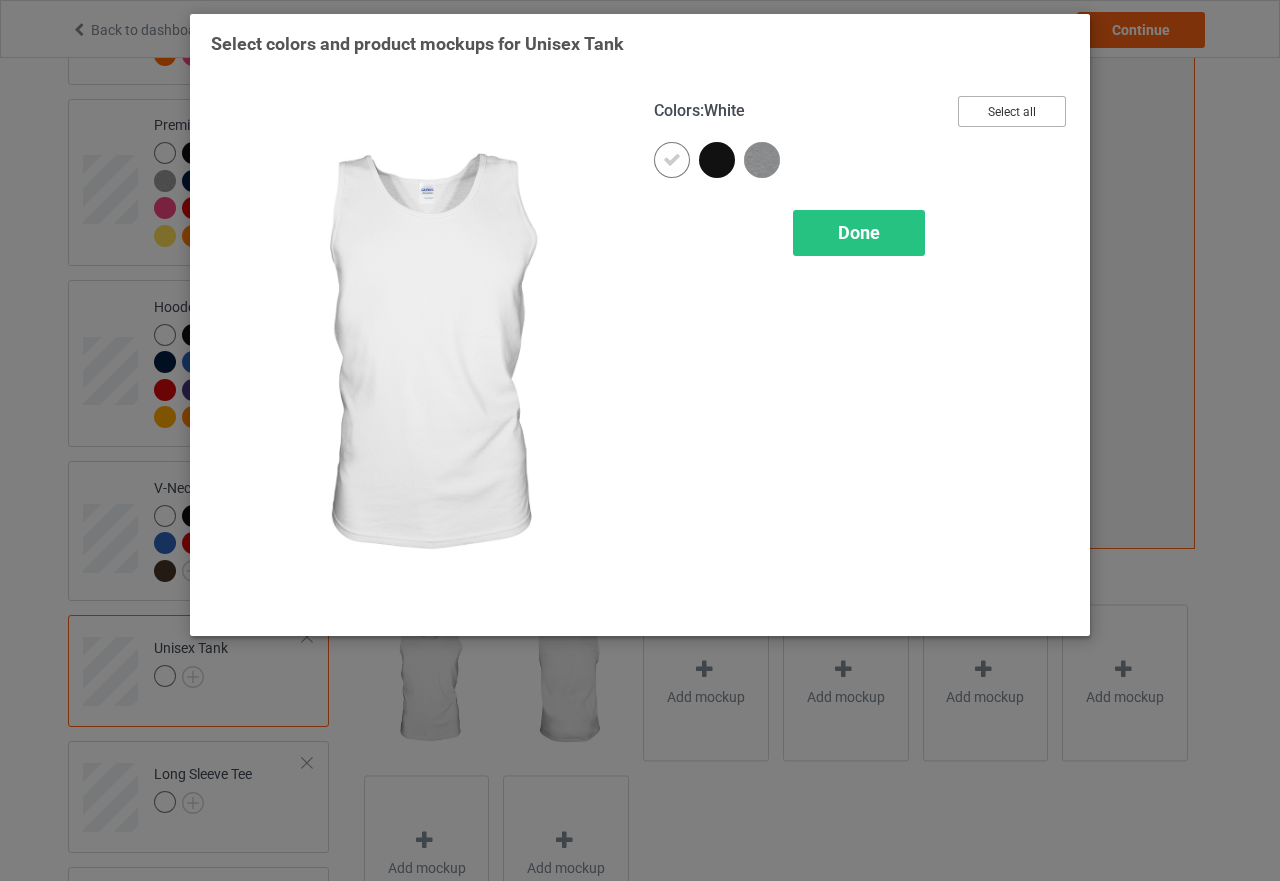 click on "Select all" at bounding box center [1012, 111] 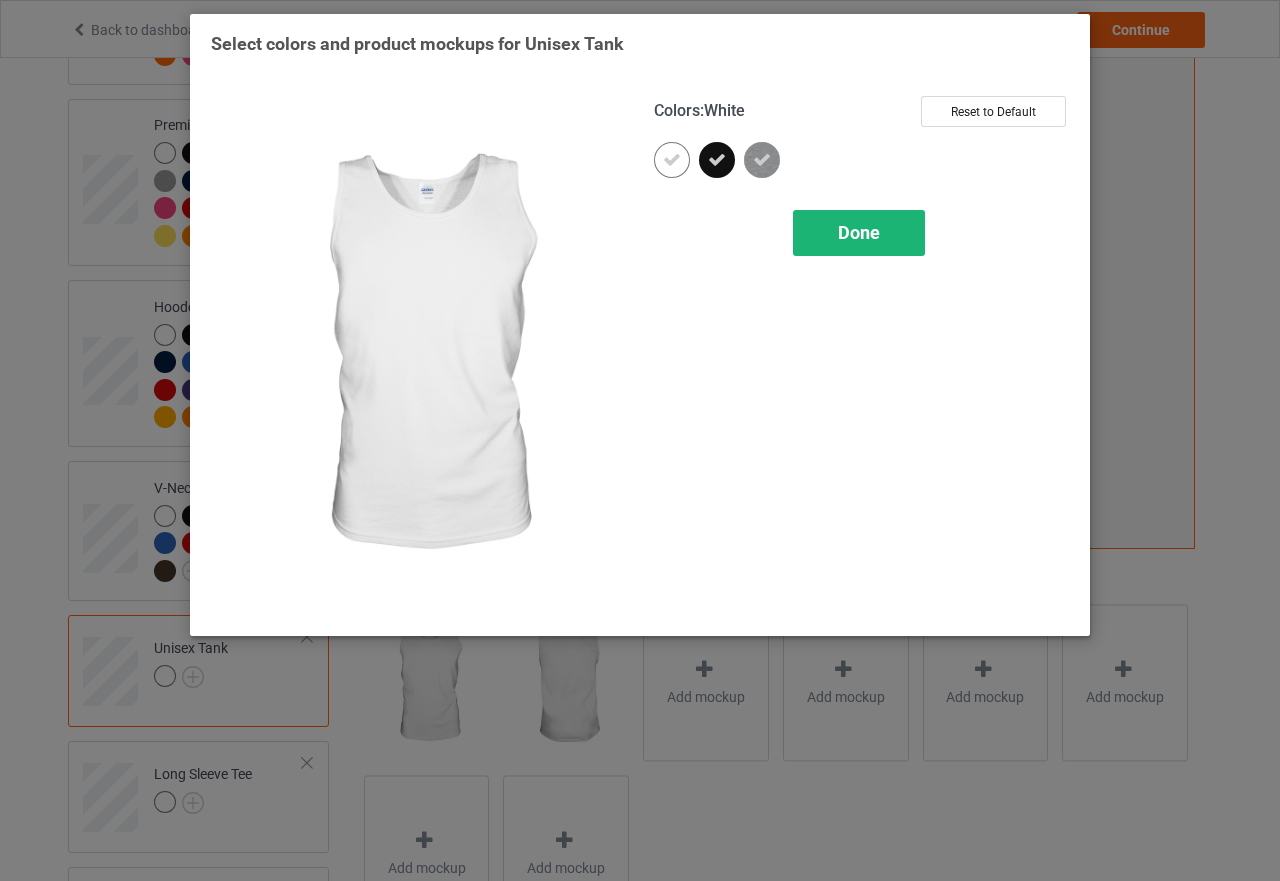 click on "Done" at bounding box center (859, 232) 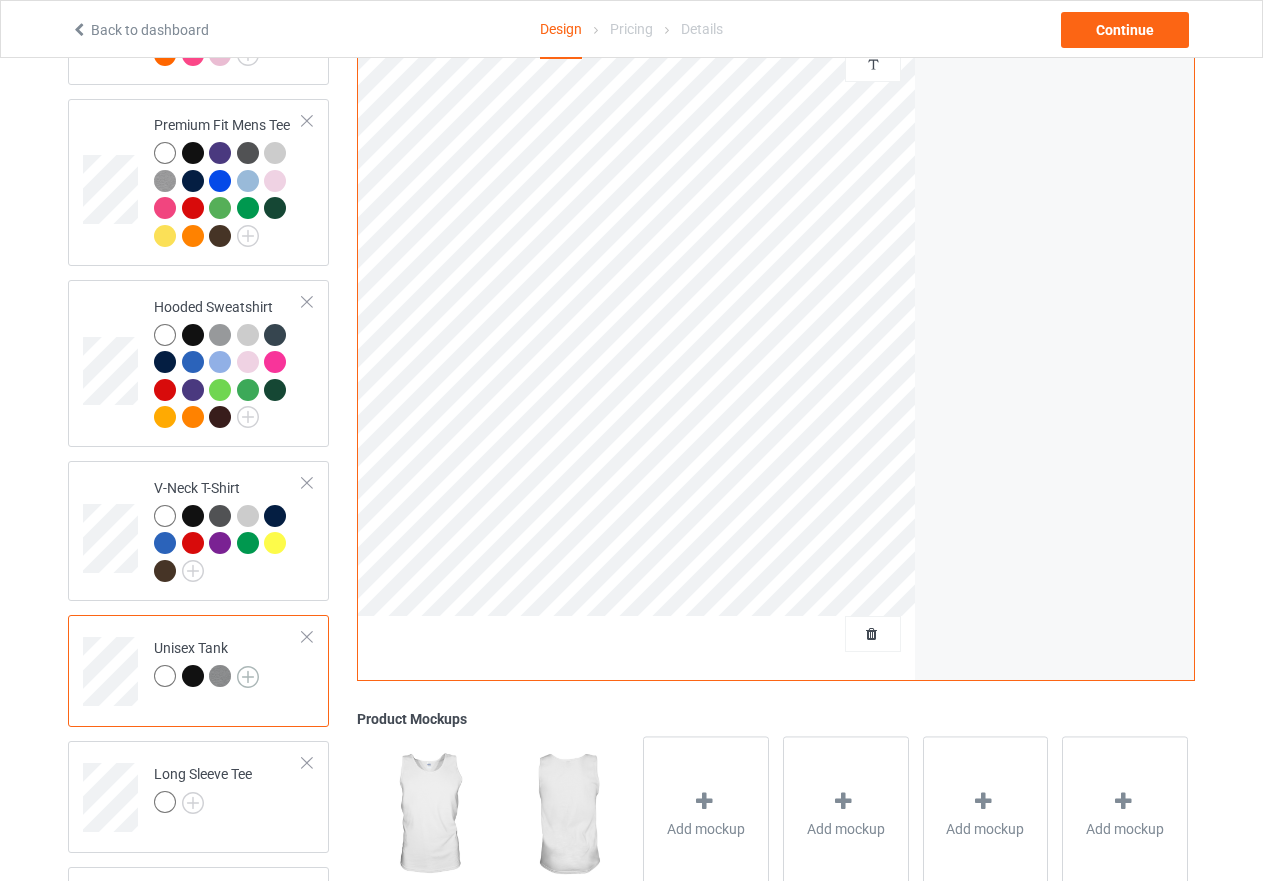 click at bounding box center [248, 677] 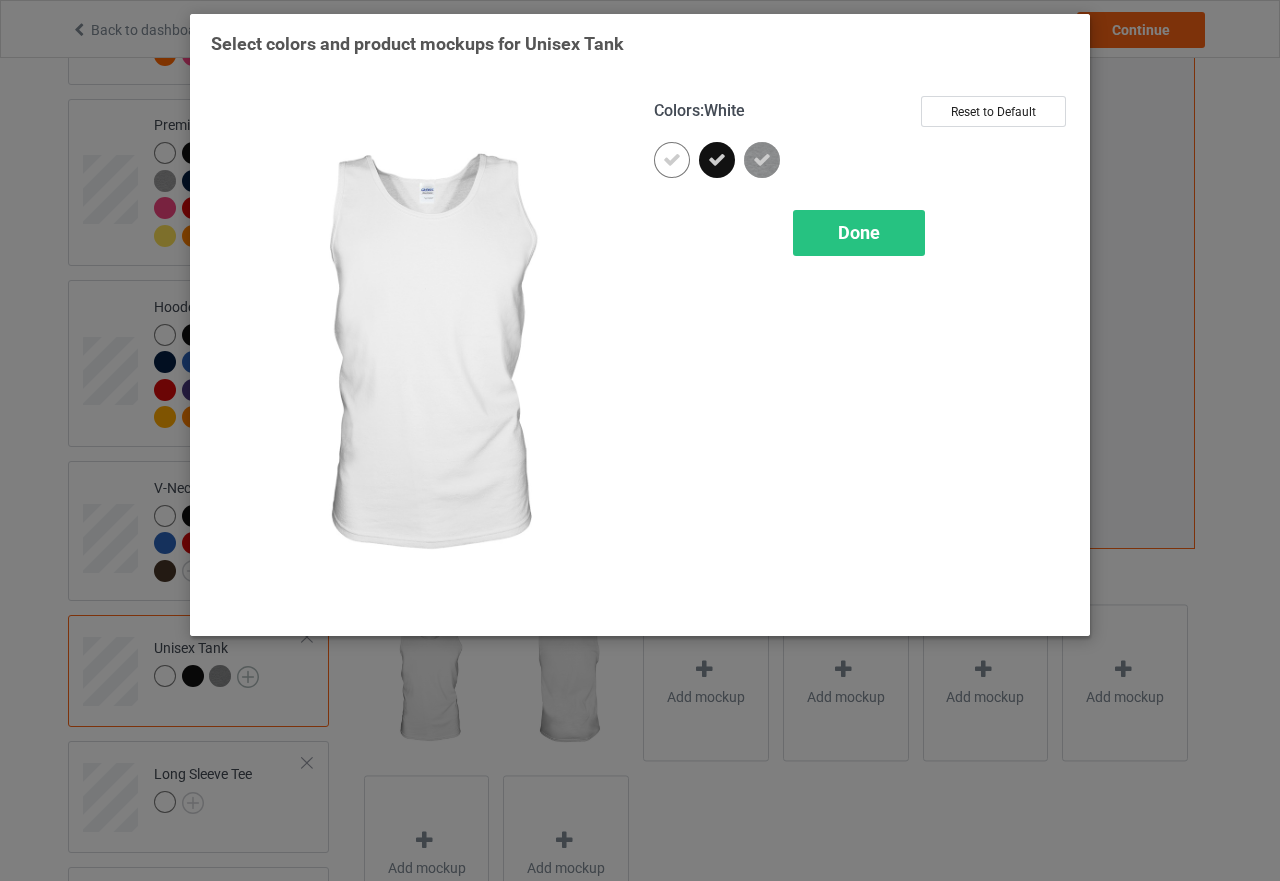 click on "Select colors and product mockups for Unisex Tank Colors :  White Reset to Default Done" at bounding box center (640, 440) 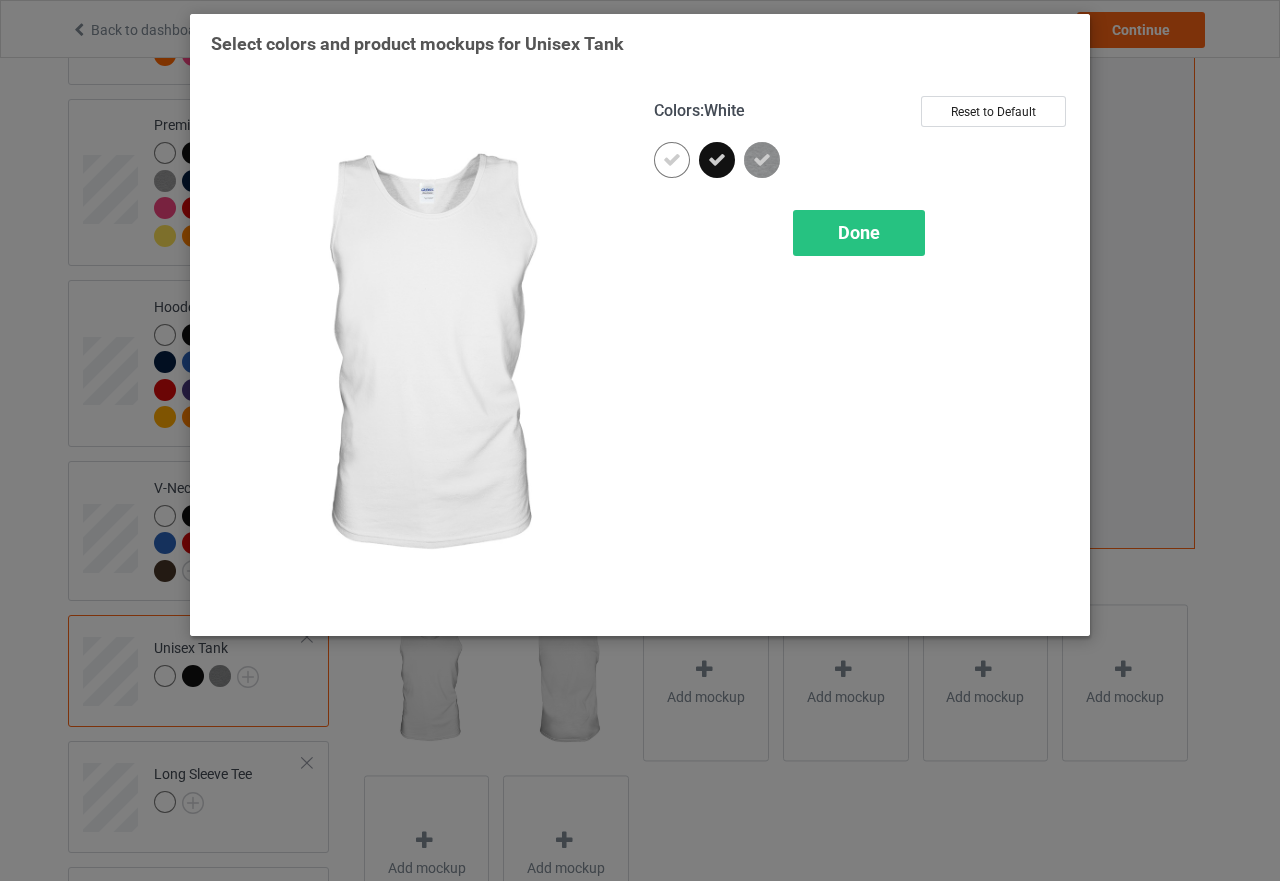 click on "Select colors and product mockups for Unisex Tank Colors :  White Reset to Default Done" at bounding box center [640, 440] 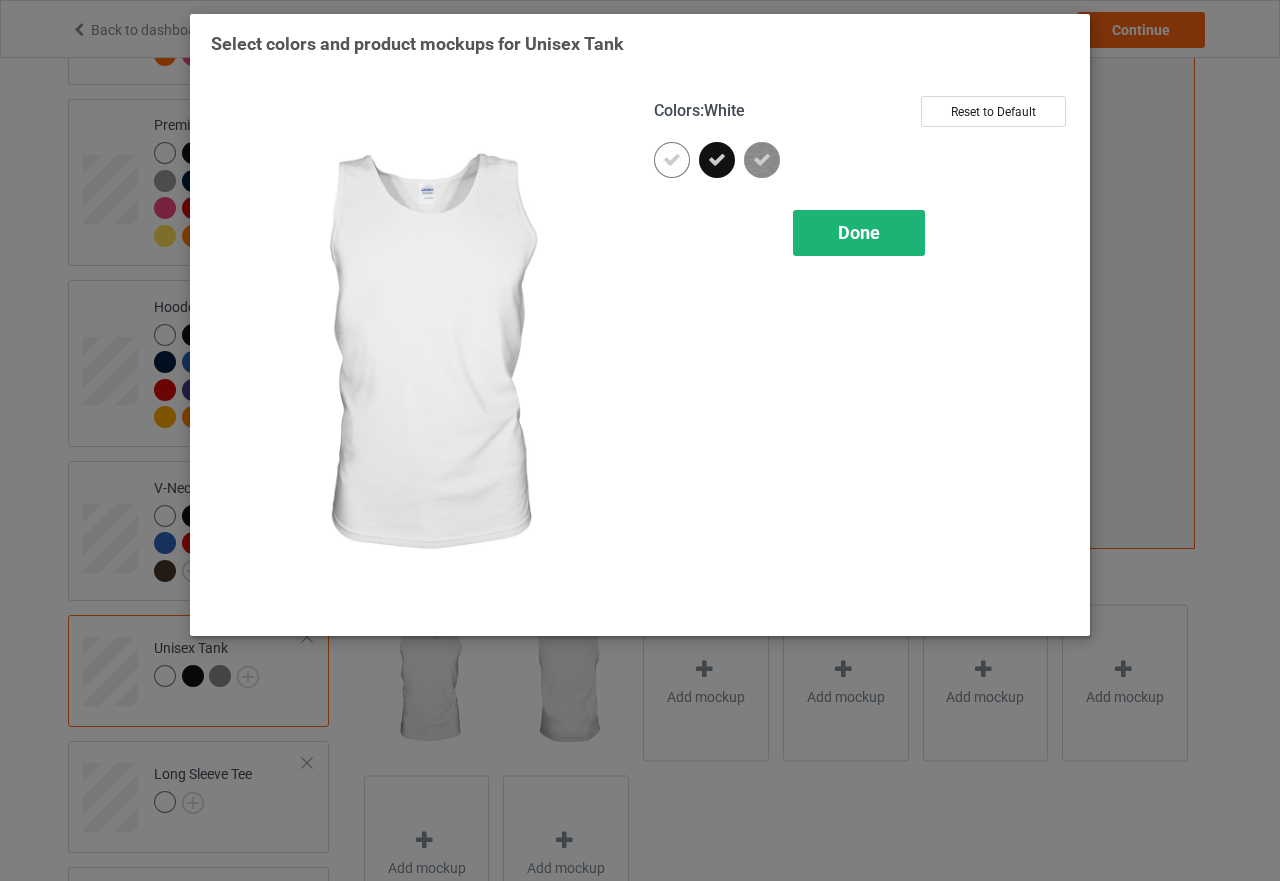 click on "Done" at bounding box center [859, 232] 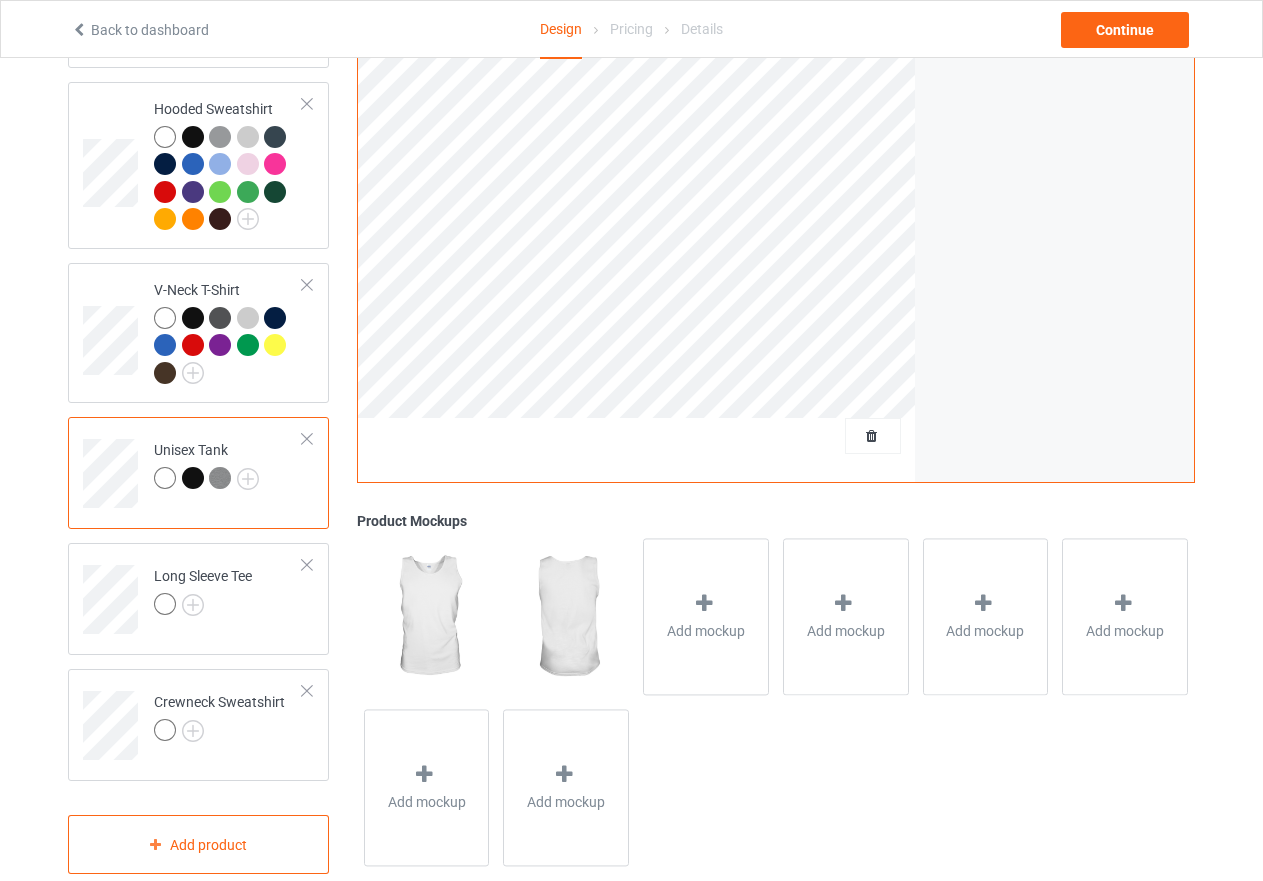 scroll, scrollTop: 550, scrollLeft: 0, axis: vertical 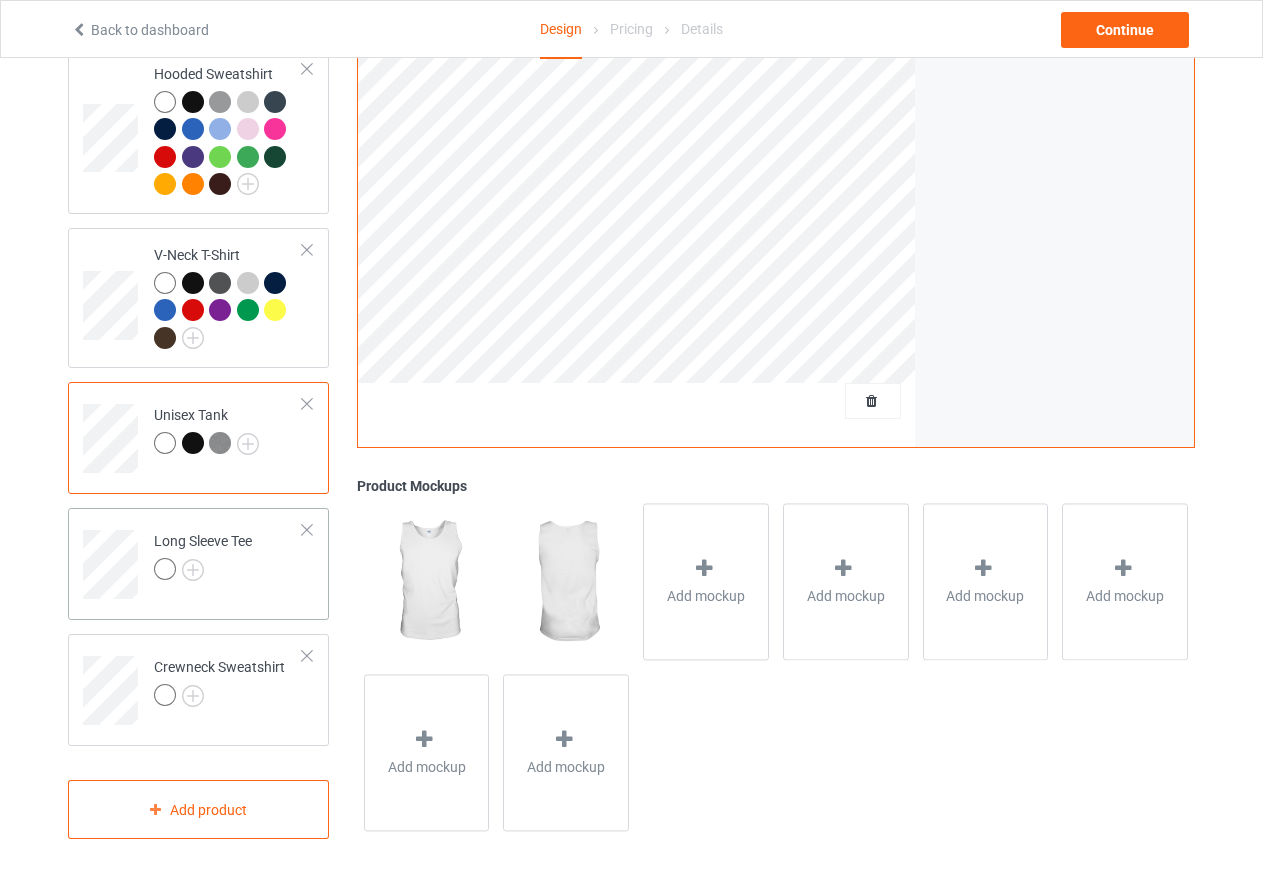 click on "Long Sleeve Tee" at bounding box center (228, 557) 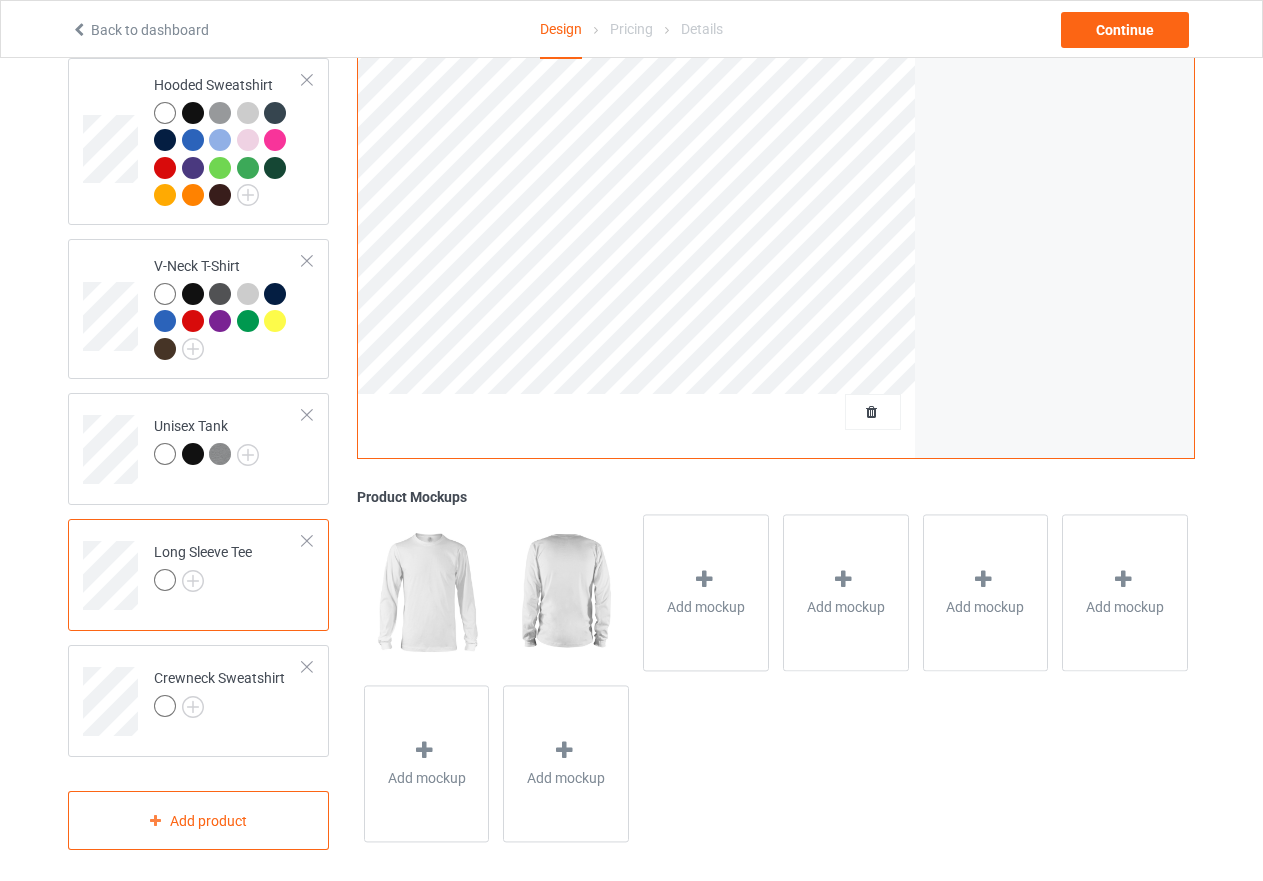scroll, scrollTop: 550, scrollLeft: 0, axis: vertical 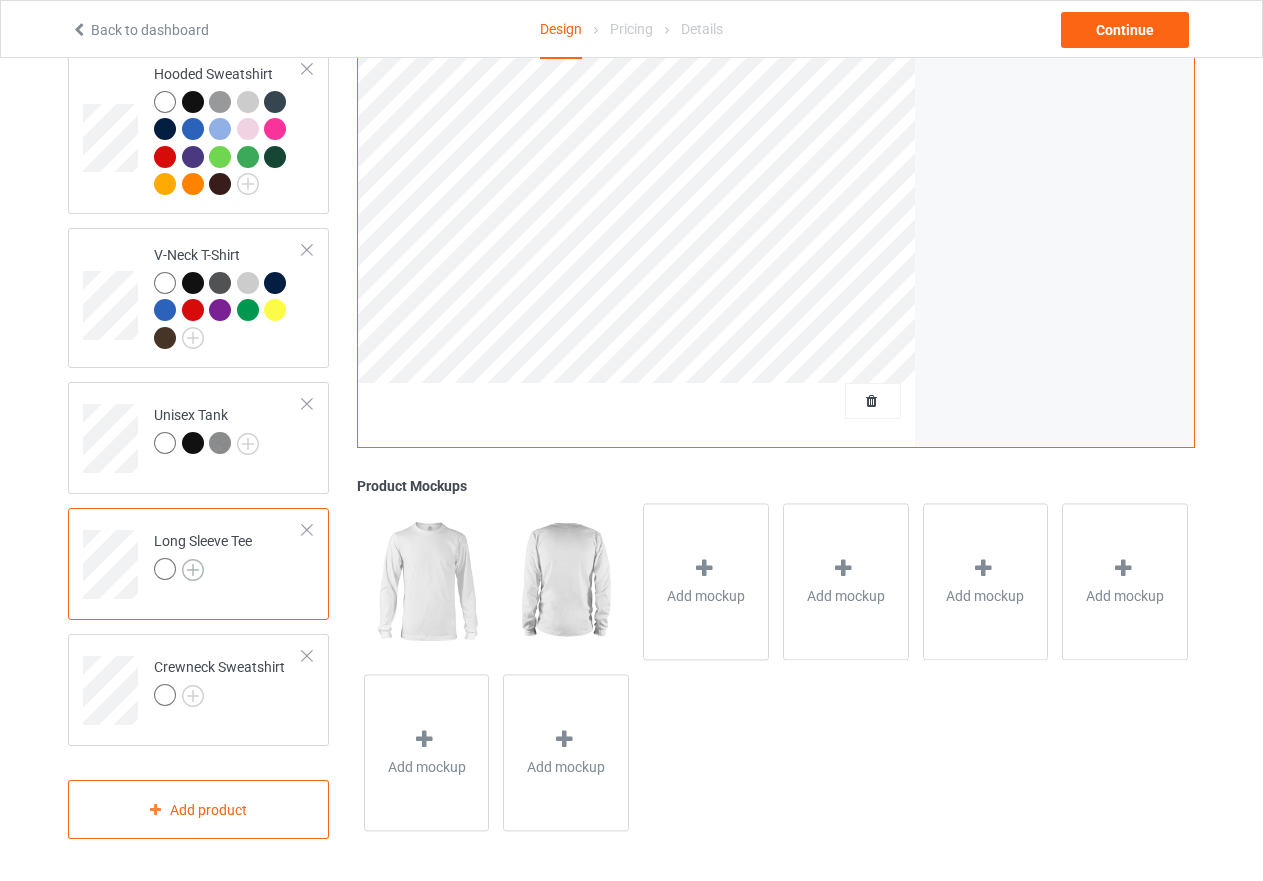 click at bounding box center (193, 570) 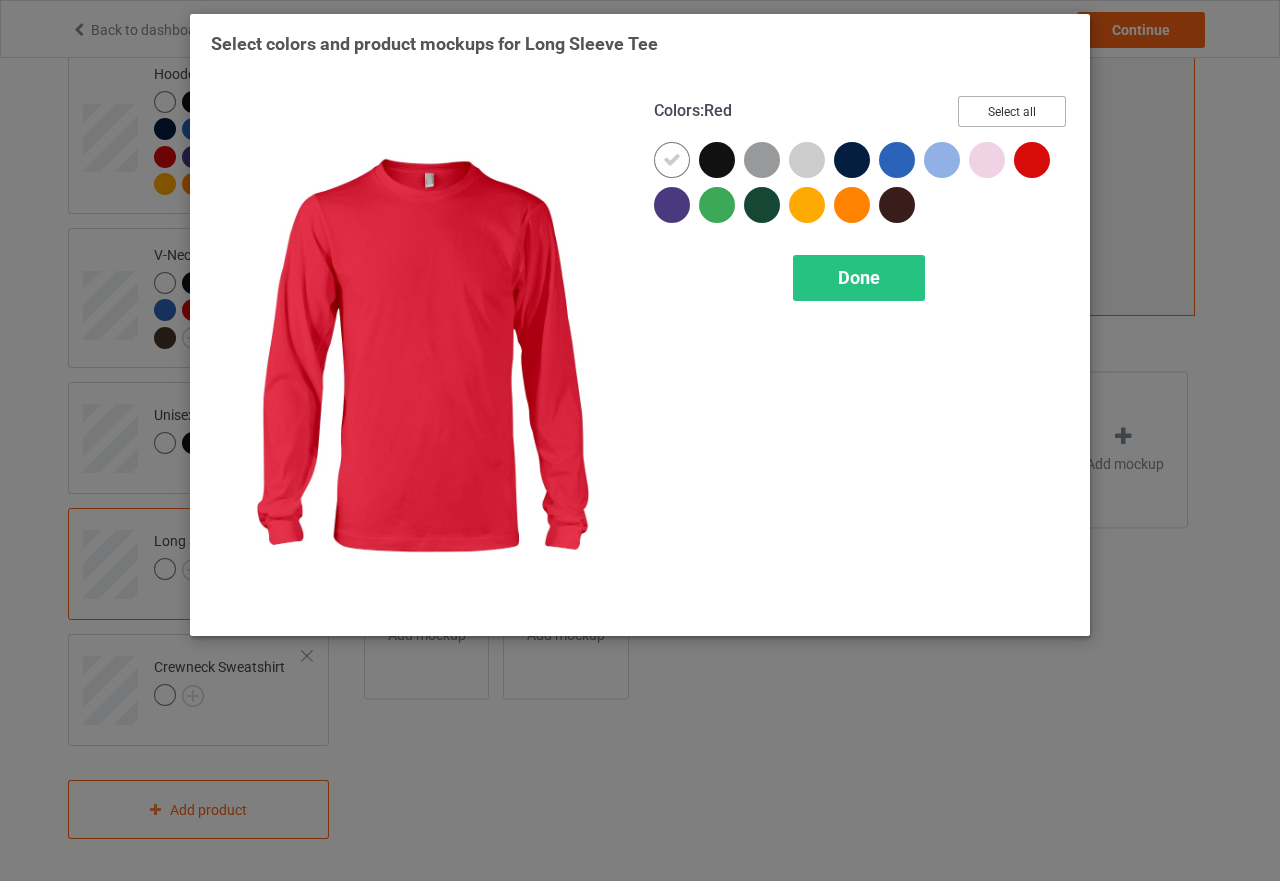 click on "Select all" at bounding box center [1012, 111] 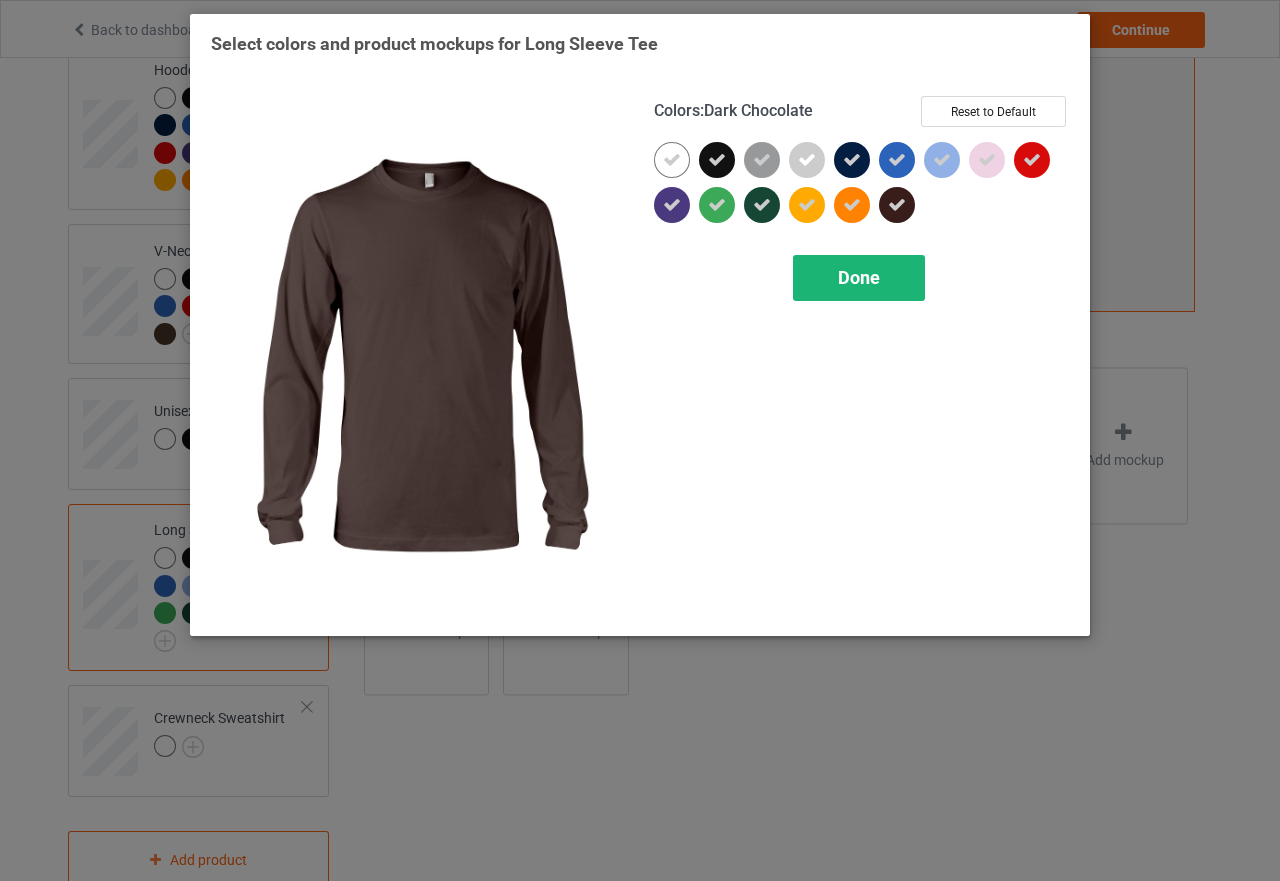 click on "Done" at bounding box center [859, 277] 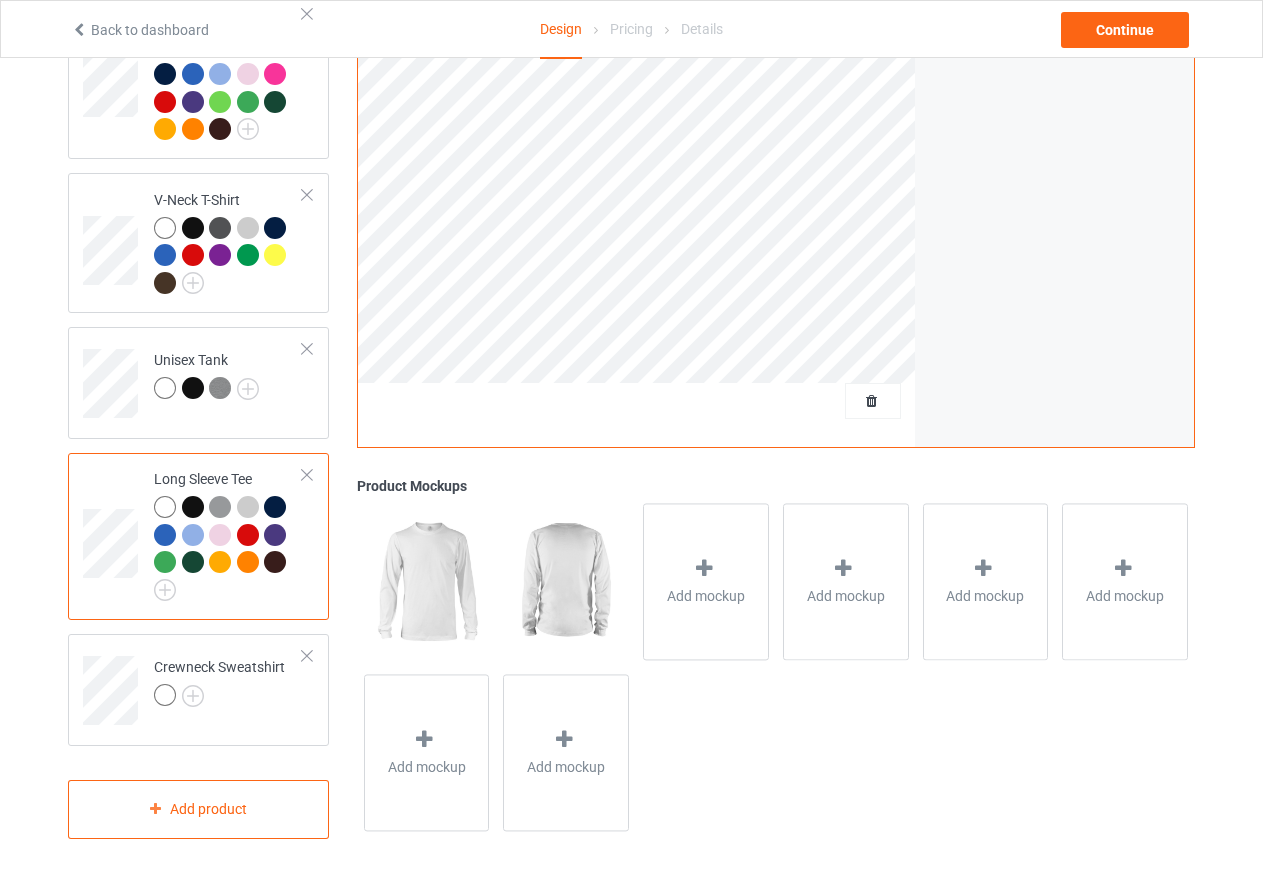 scroll, scrollTop: 605, scrollLeft: 0, axis: vertical 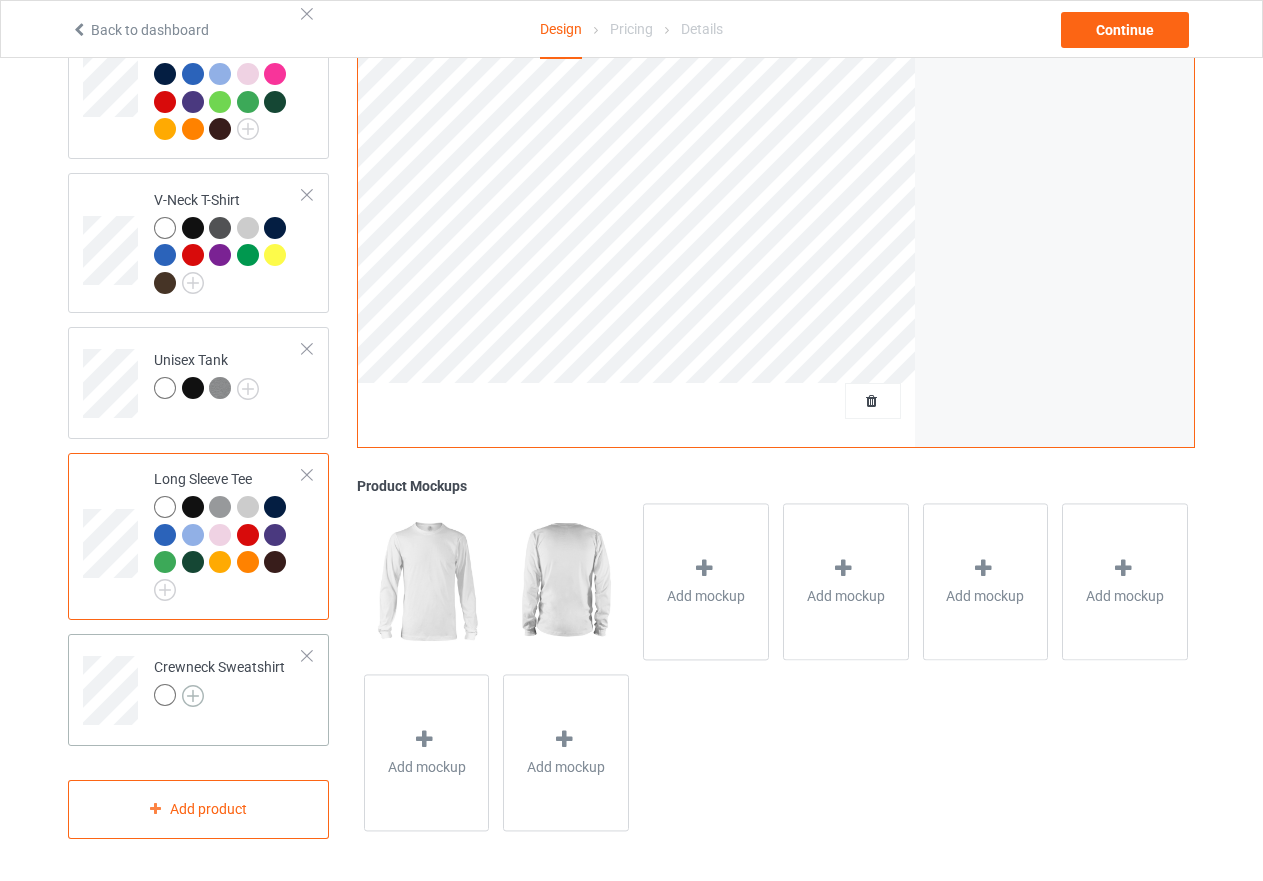 click at bounding box center (193, 696) 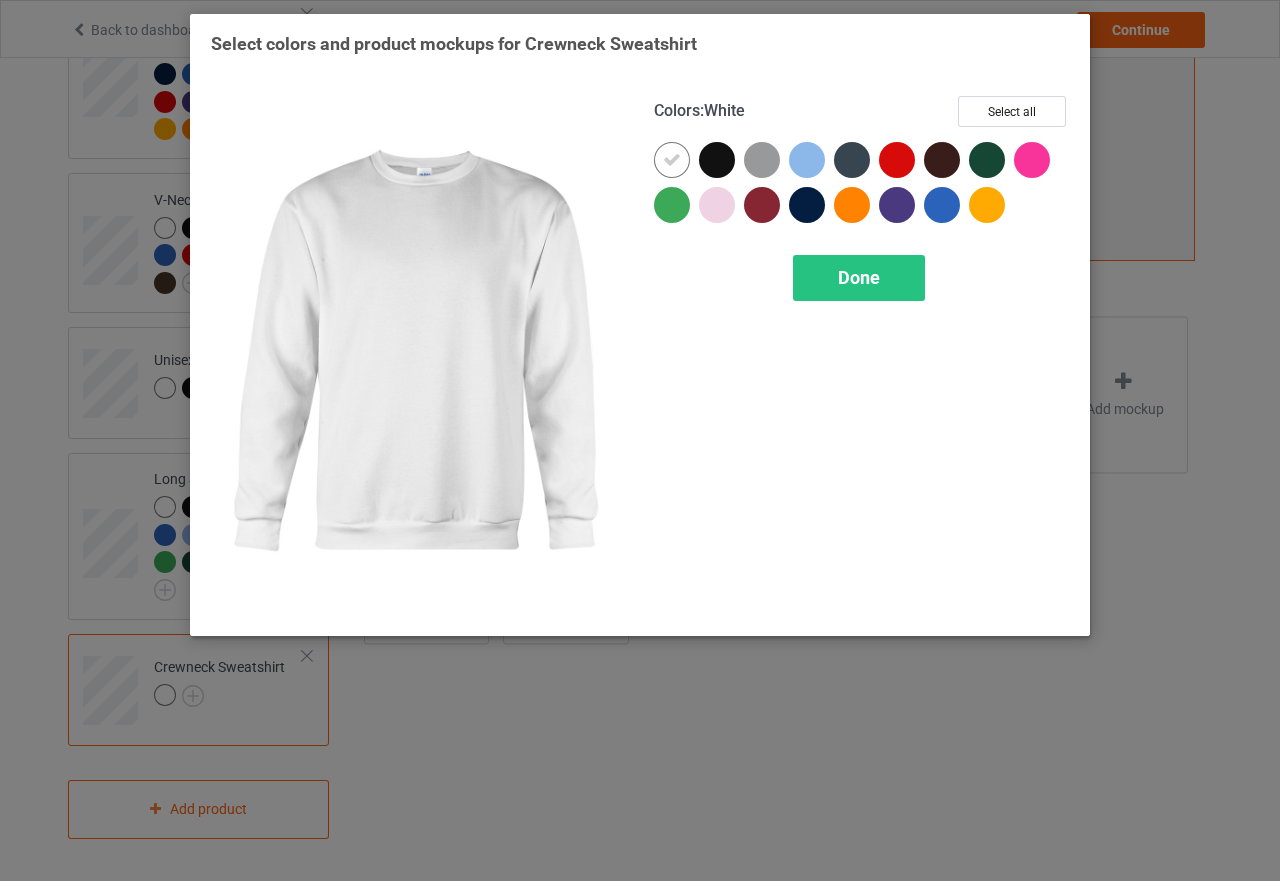 click on "Select colors and product mockups for Crewneck Sweatshirt Colors :  White Select all Done" at bounding box center [640, 440] 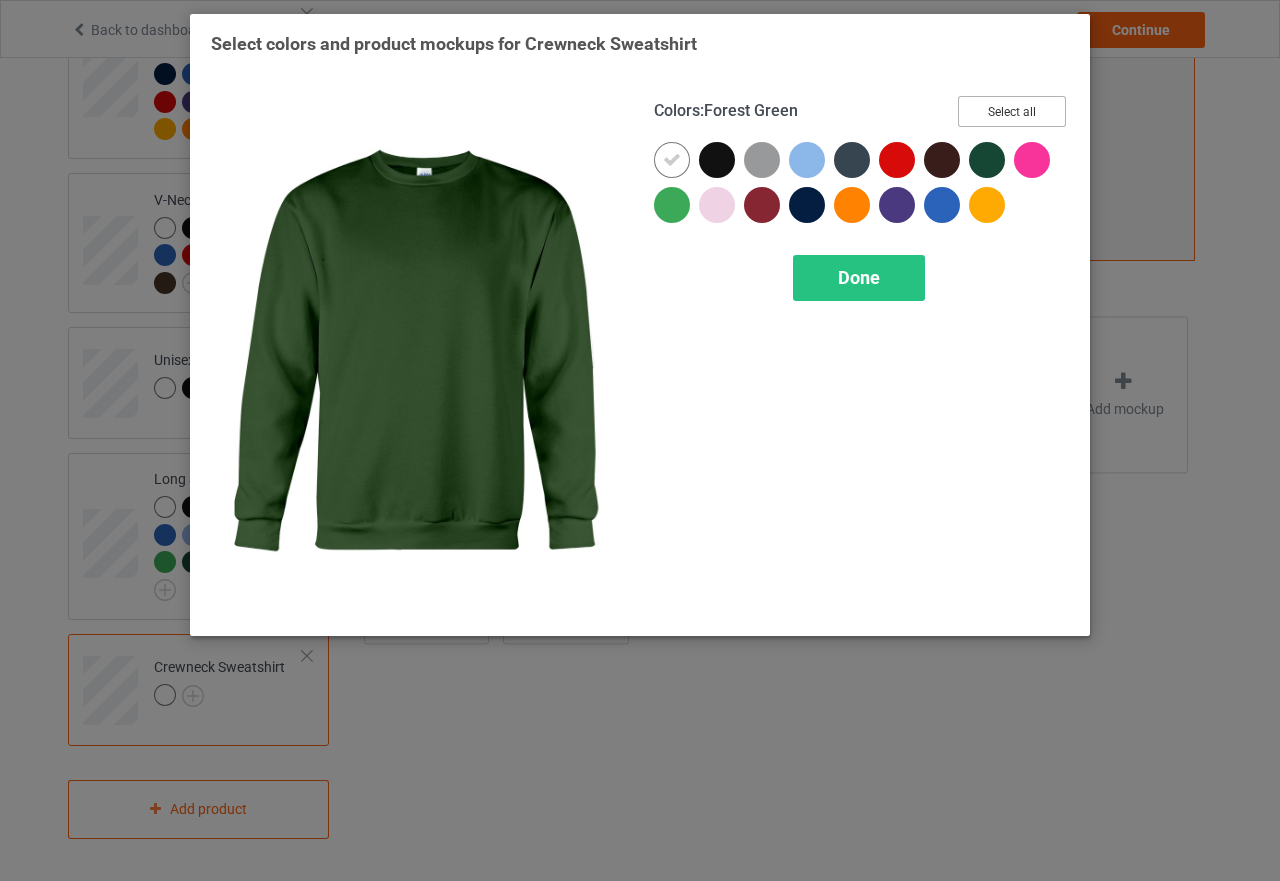 click on "Select all" at bounding box center [1012, 111] 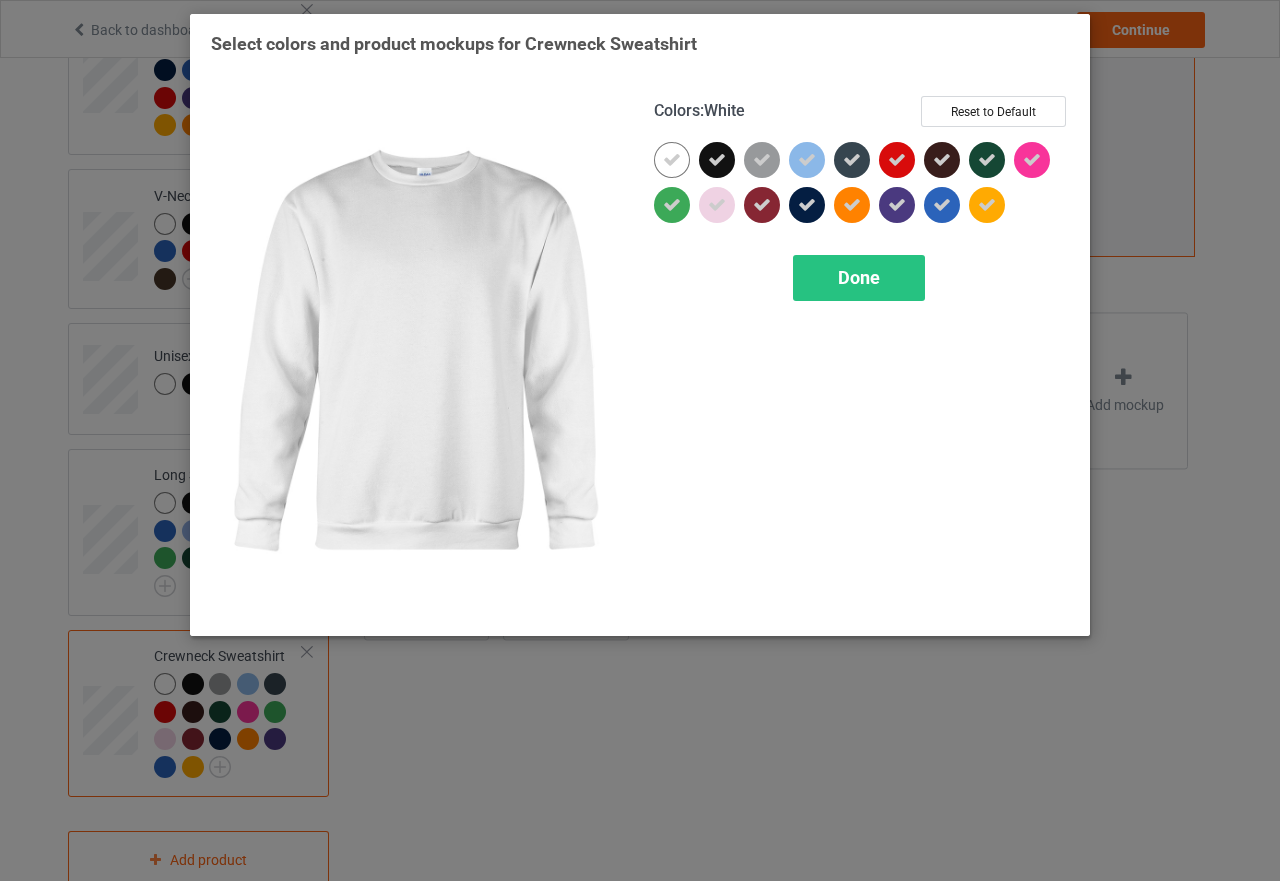 click at bounding box center [672, 160] 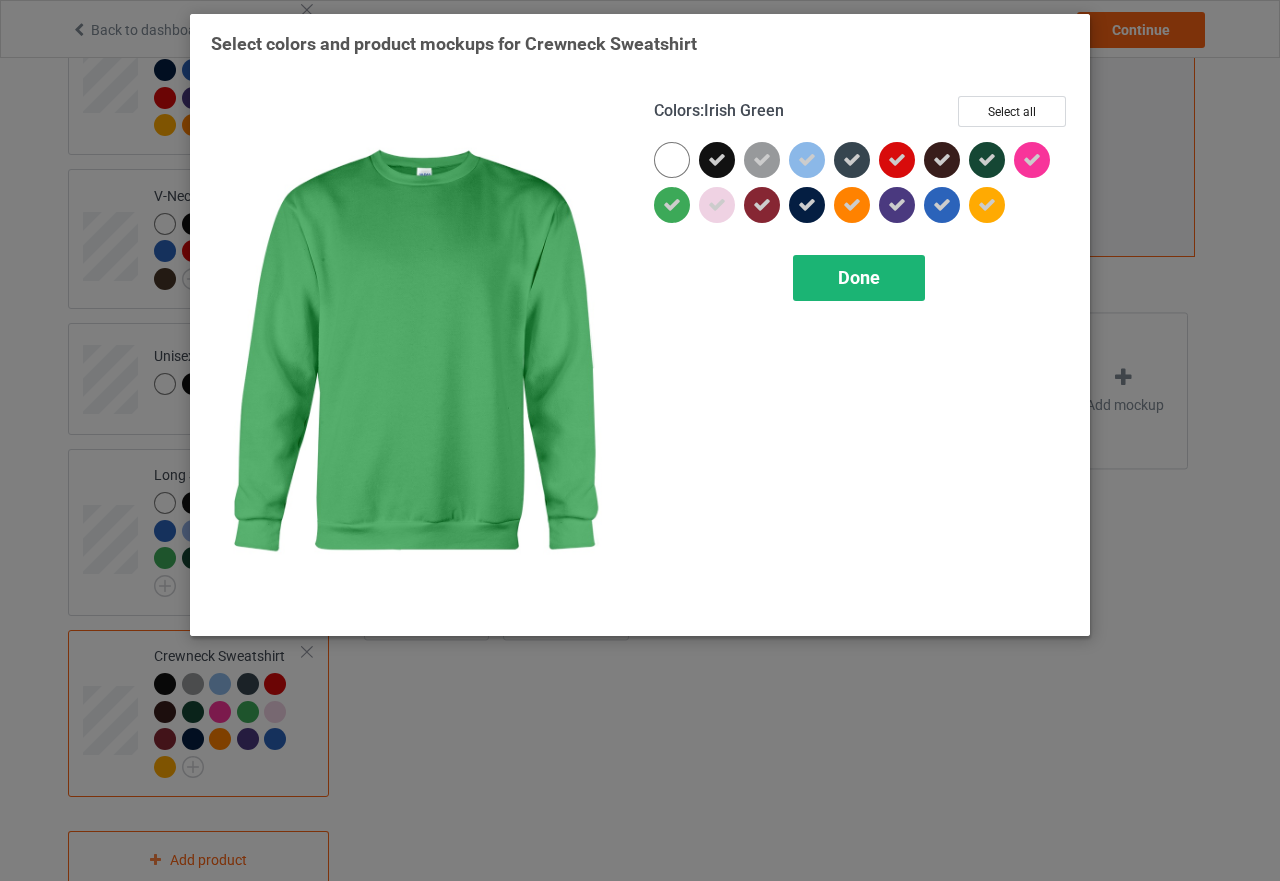 click on "Done" at bounding box center (859, 277) 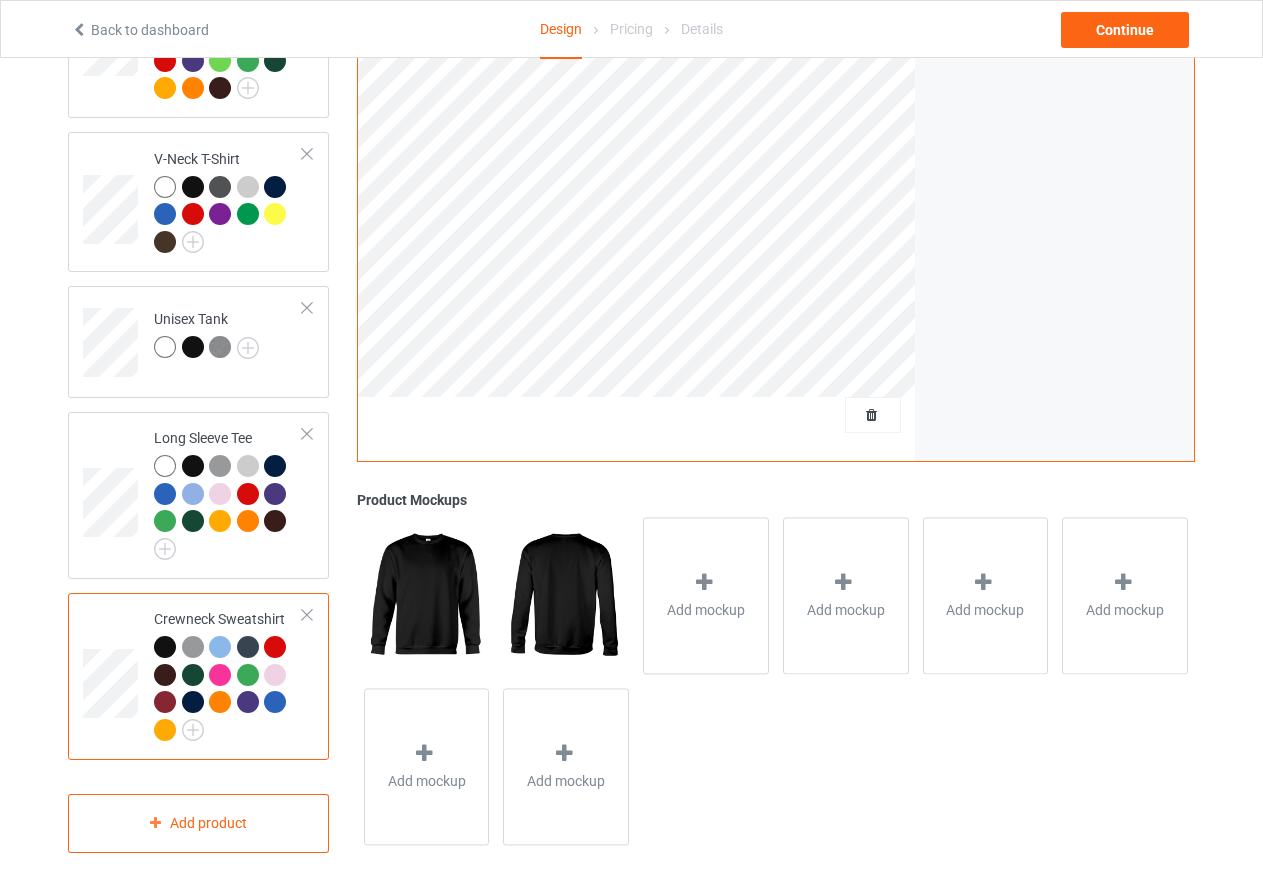 scroll, scrollTop: 662, scrollLeft: 0, axis: vertical 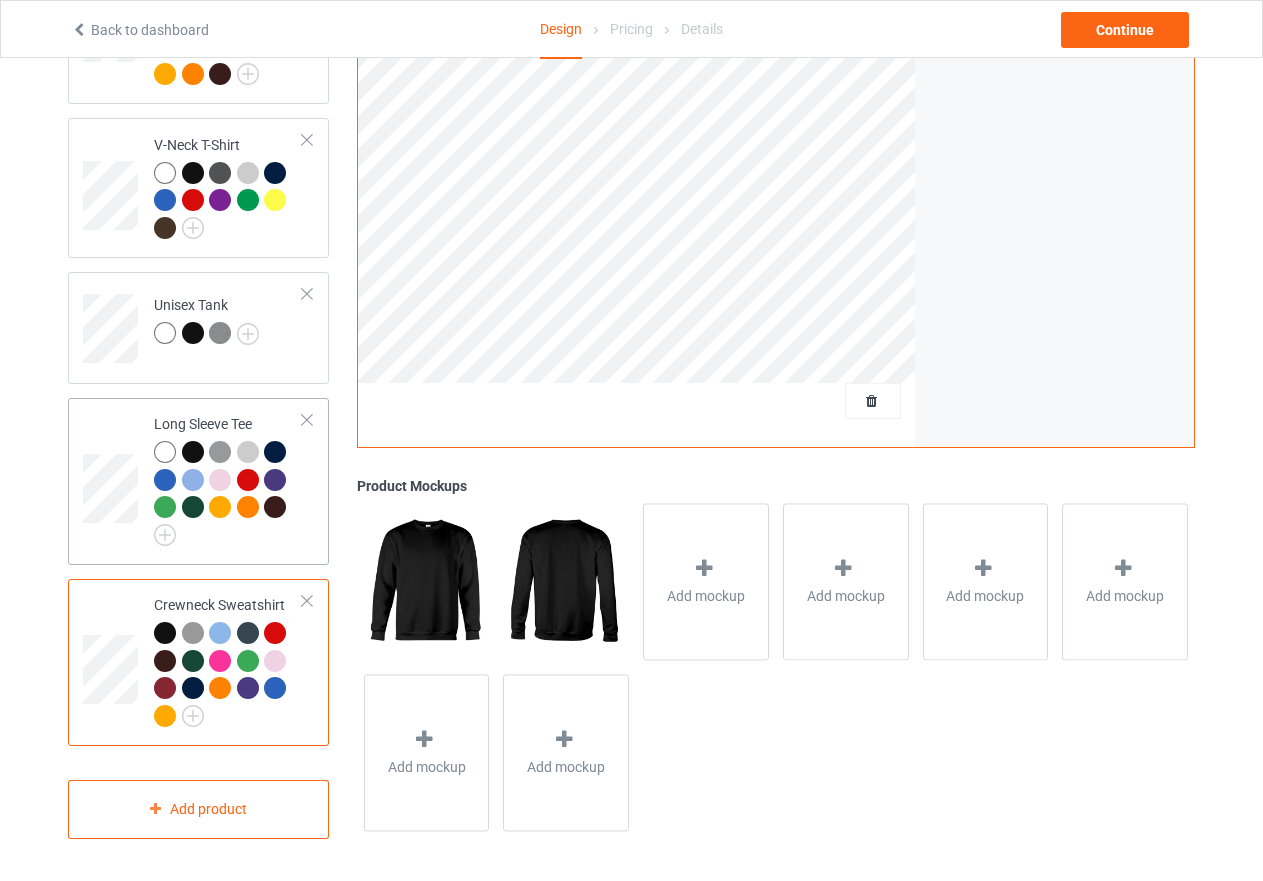 click at bounding box center (228, 493) 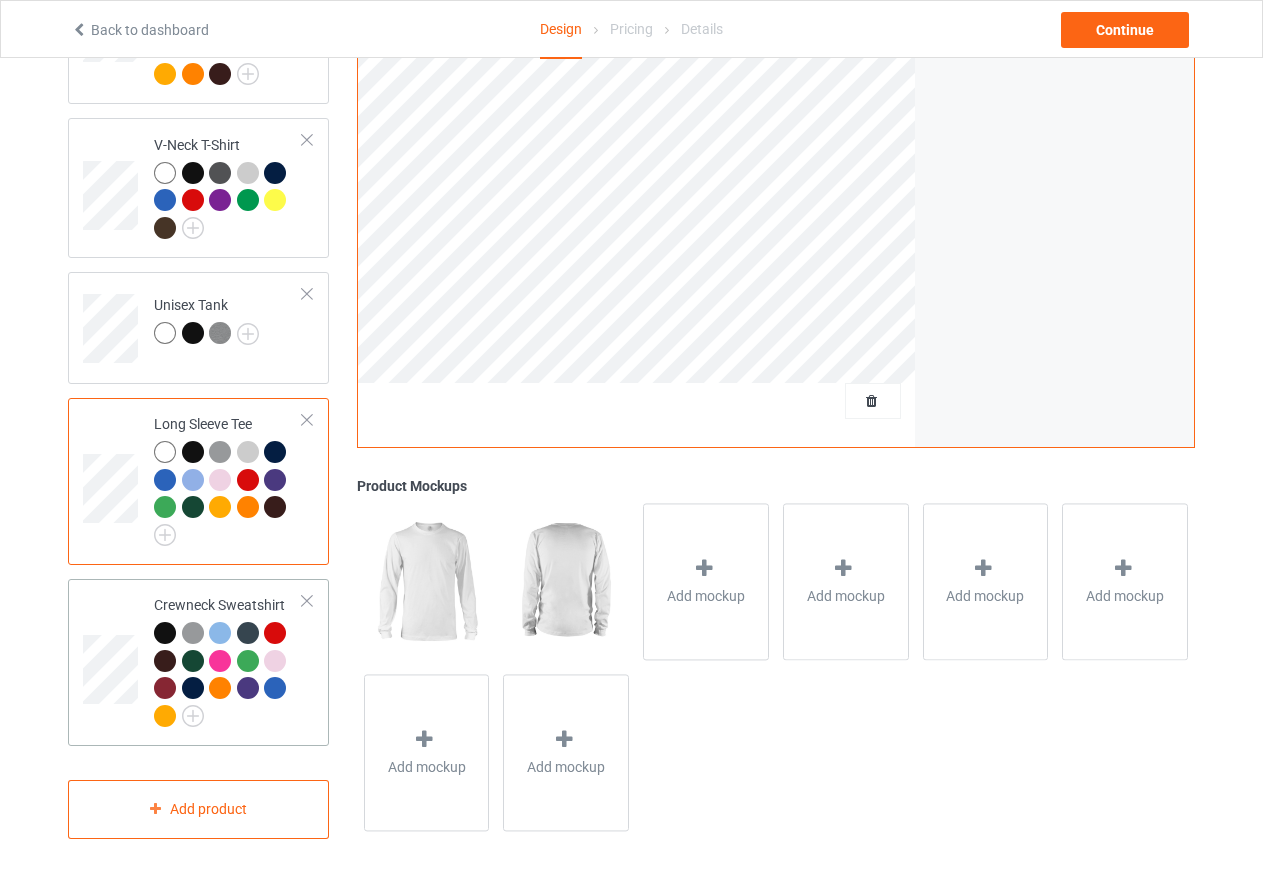 click at bounding box center [228, 677] 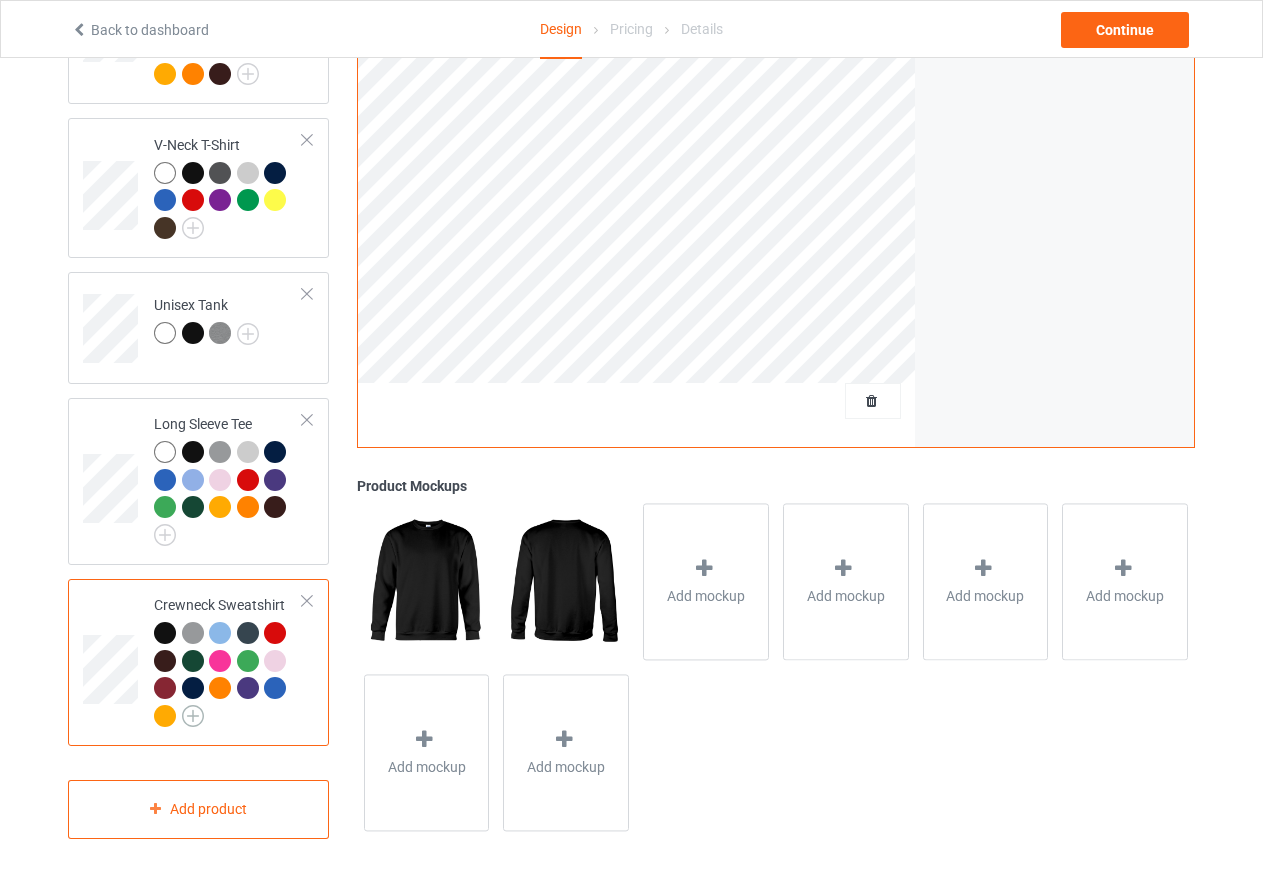 click at bounding box center (193, 716) 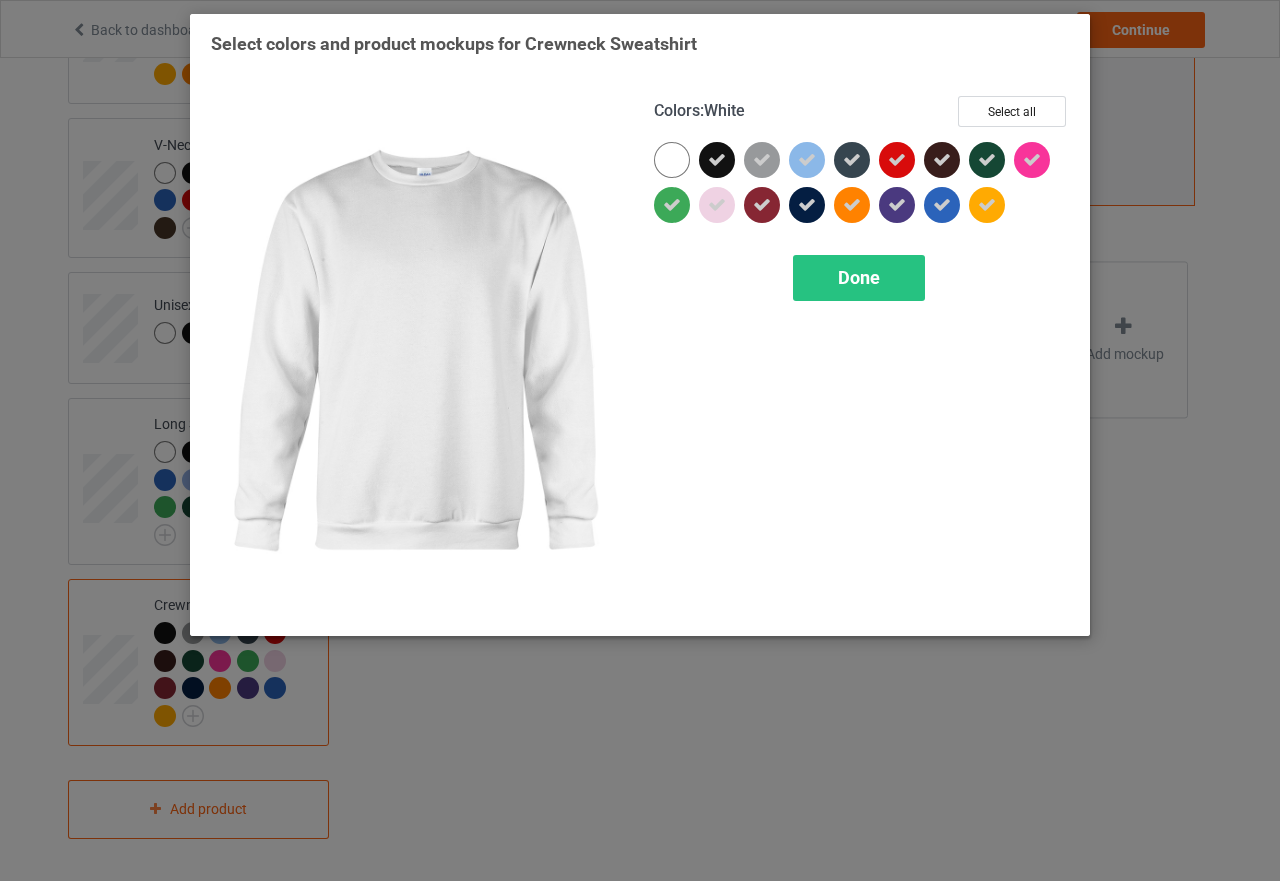 click at bounding box center [672, 160] 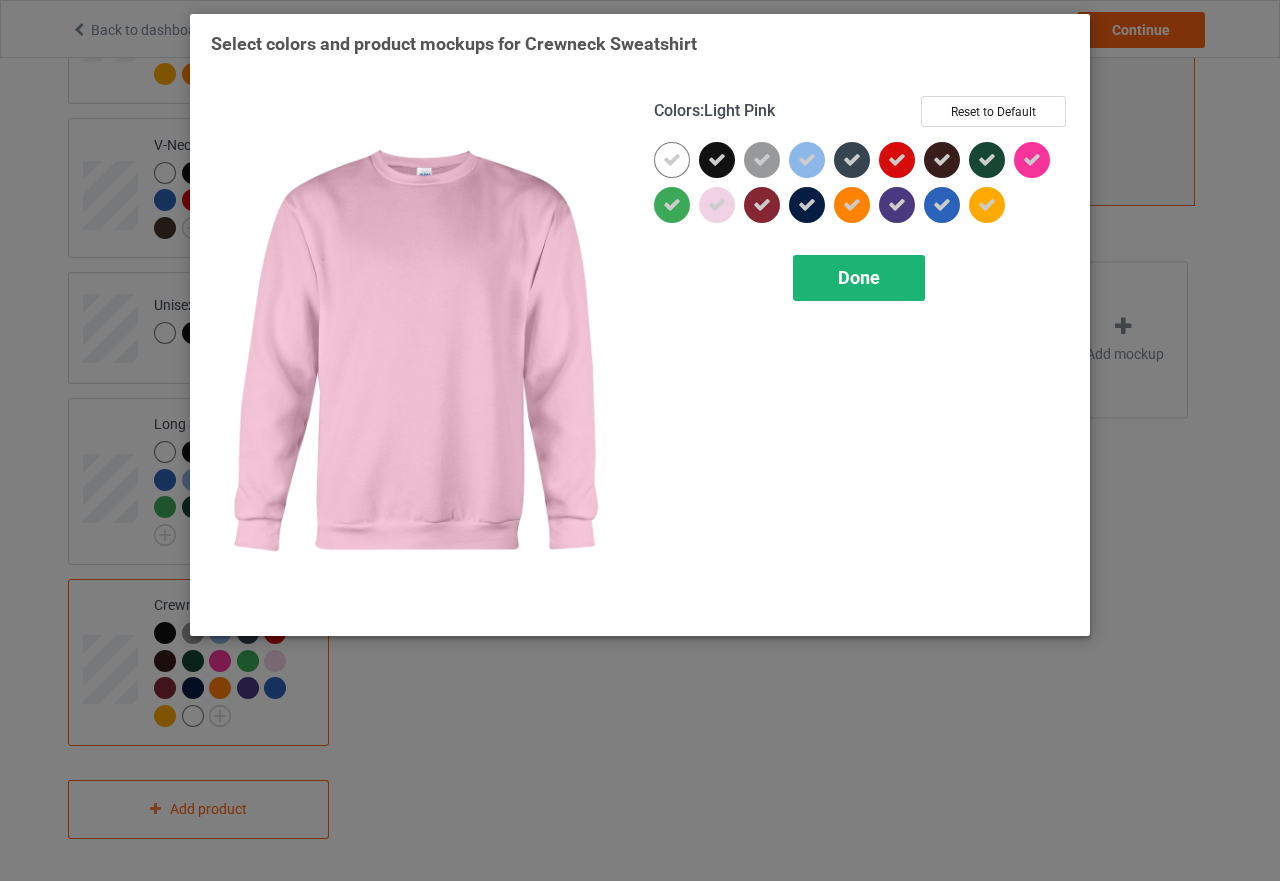 click on "Done" at bounding box center [859, 277] 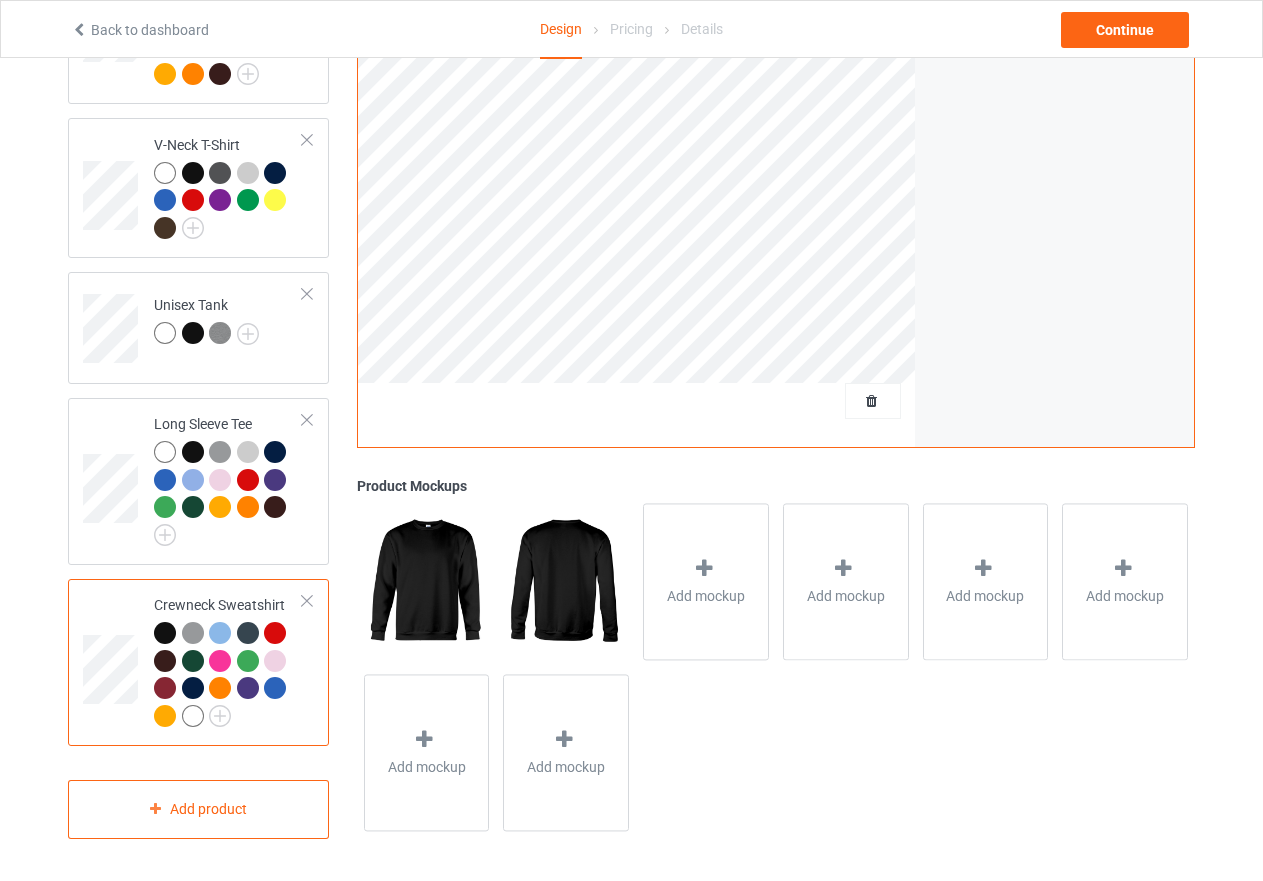 click at bounding box center [228, 677] 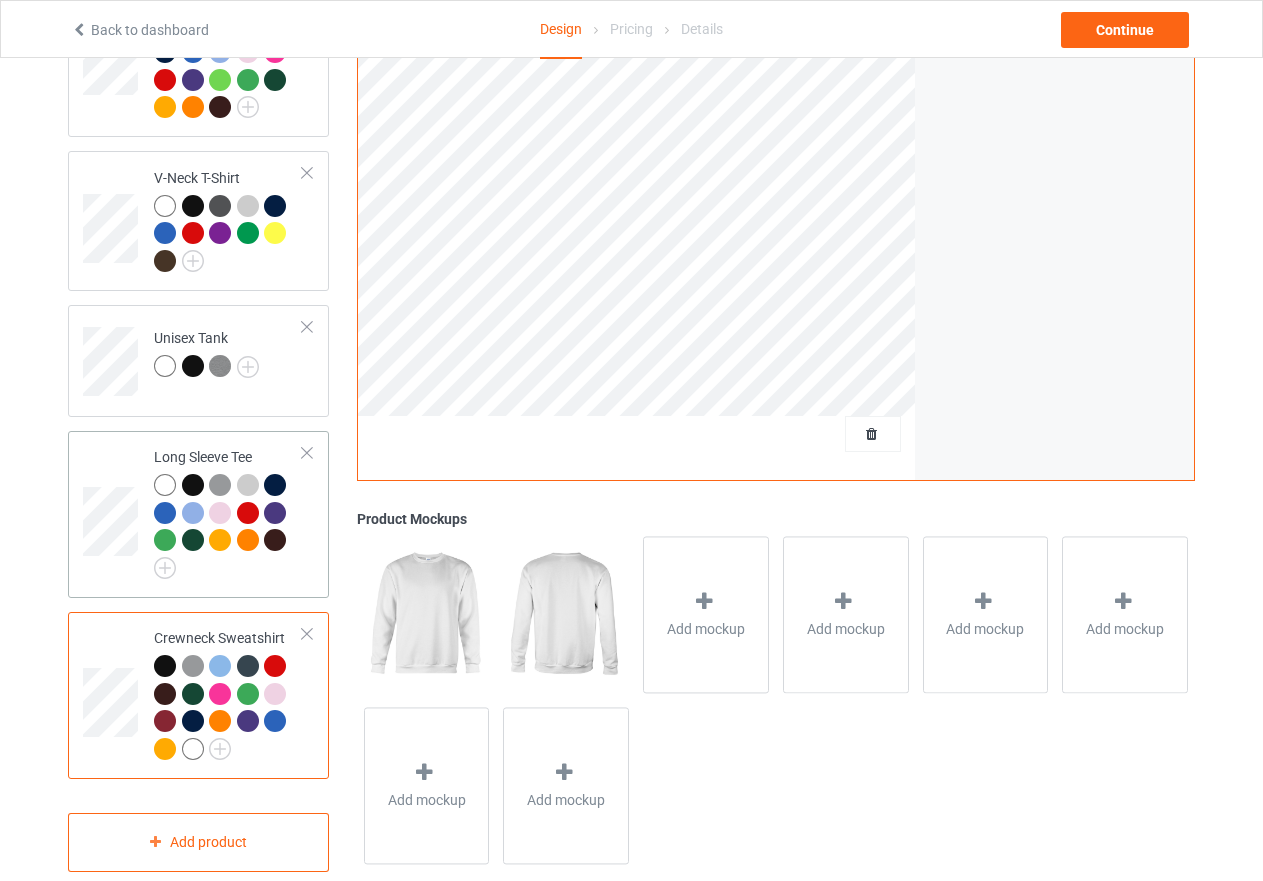 scroll, scrollTop: 662, scrollLeft: 0, axis: vertical 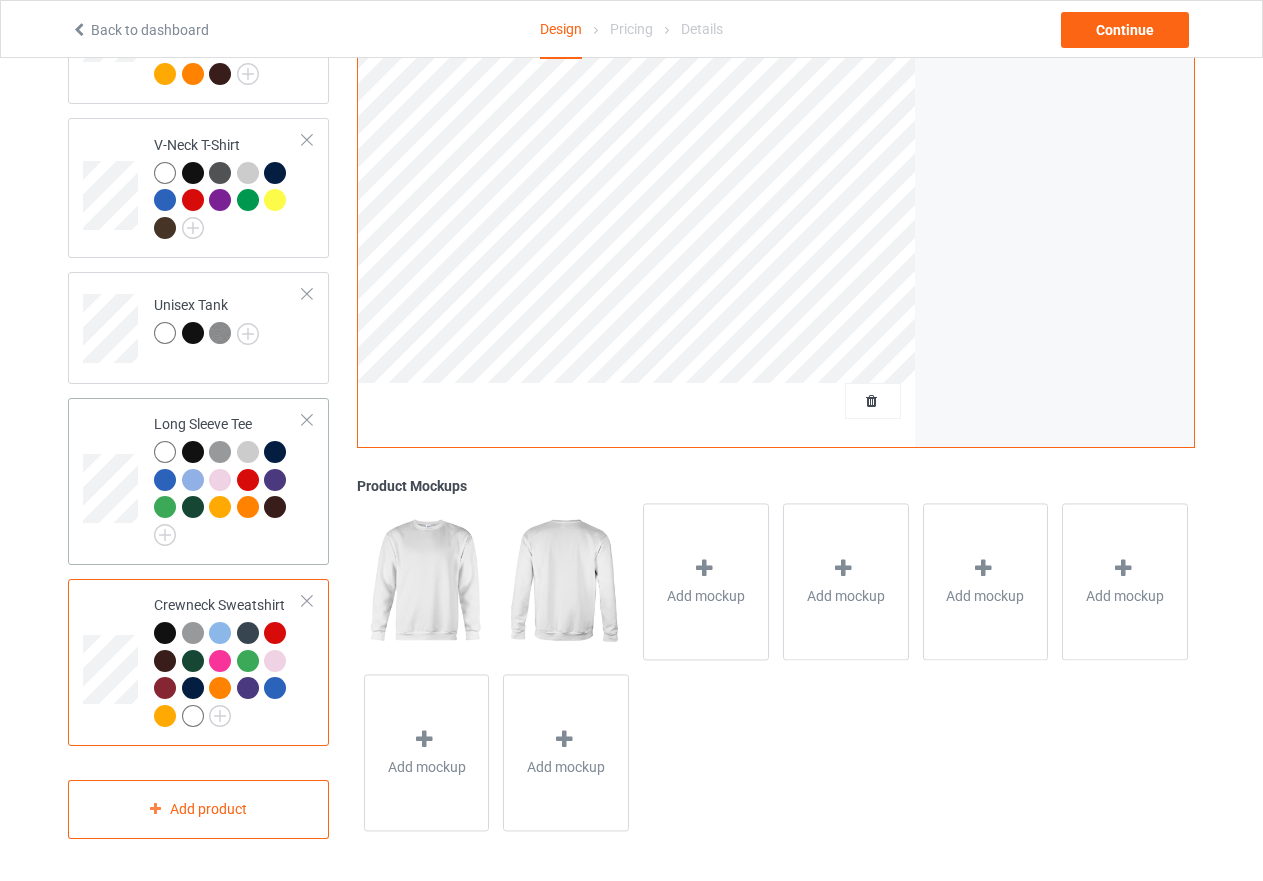 click on "Long Sleeve Tee" at bounding box center [228, 481] 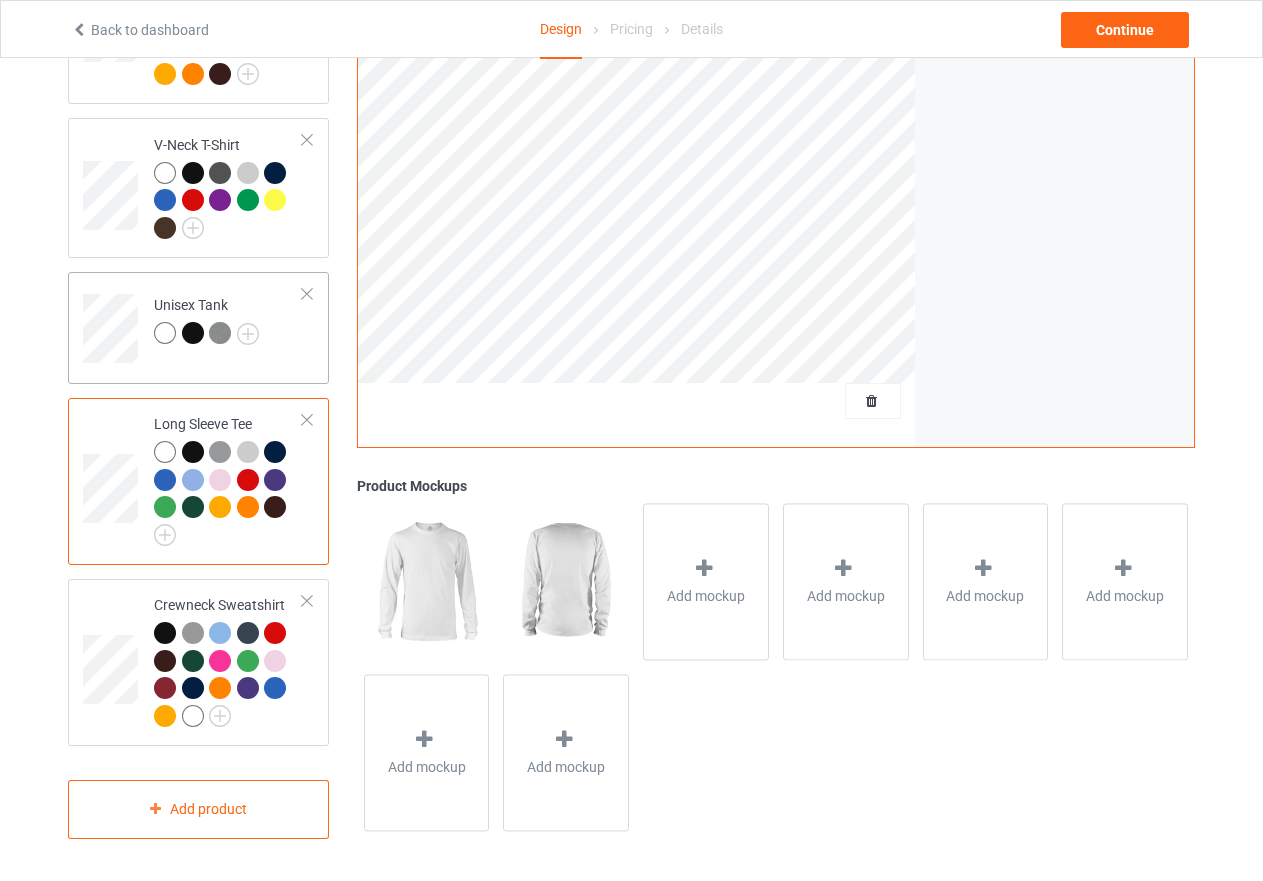 click on "Unisex Tank" at bounding box center (228, 321) 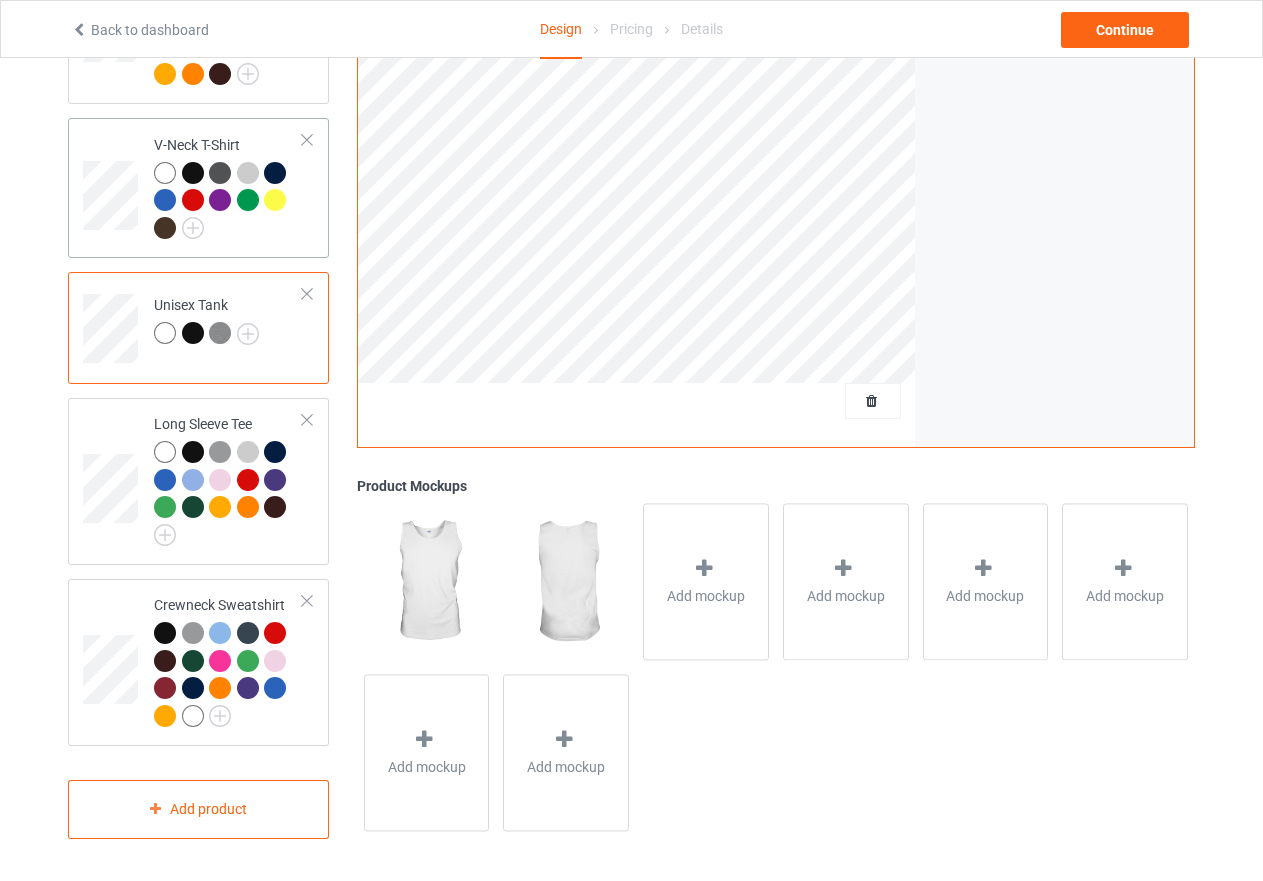 click at bounding box center (228, 203) 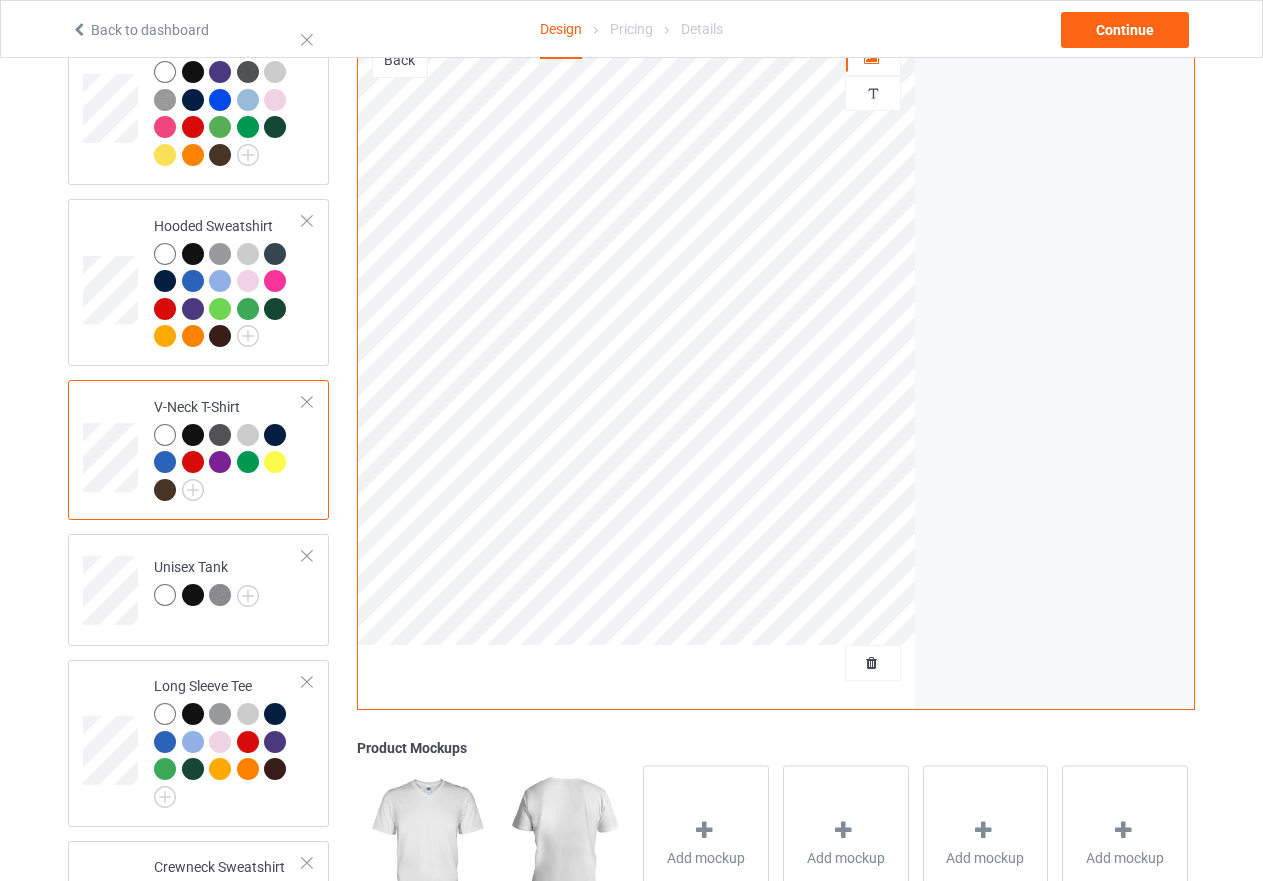 scroll, scrollTop: 362, scrollLeft: 0, axis: vertical 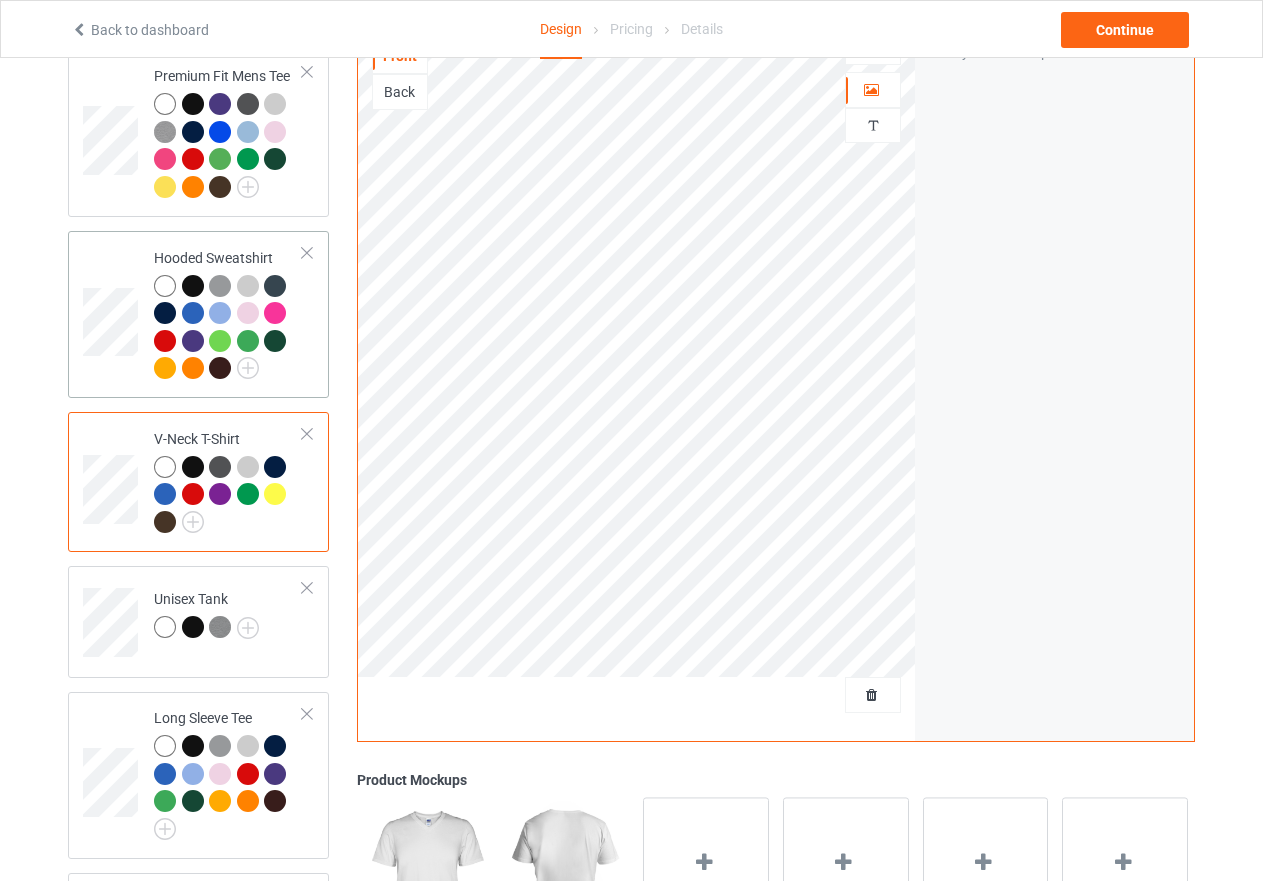 click at bounding box center (228, 330) 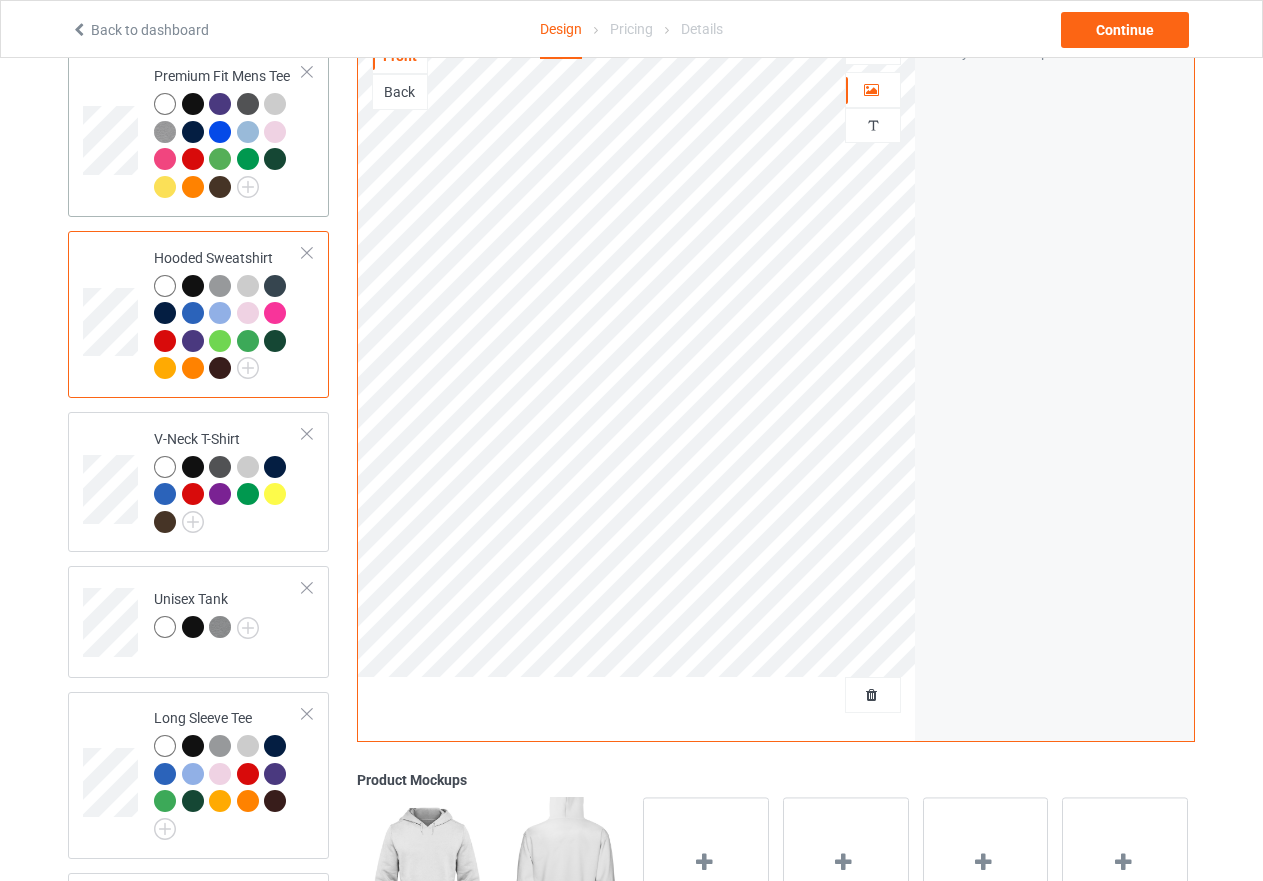 click on "Premium Fit Mens Tee" at bounding box center (228, 133) 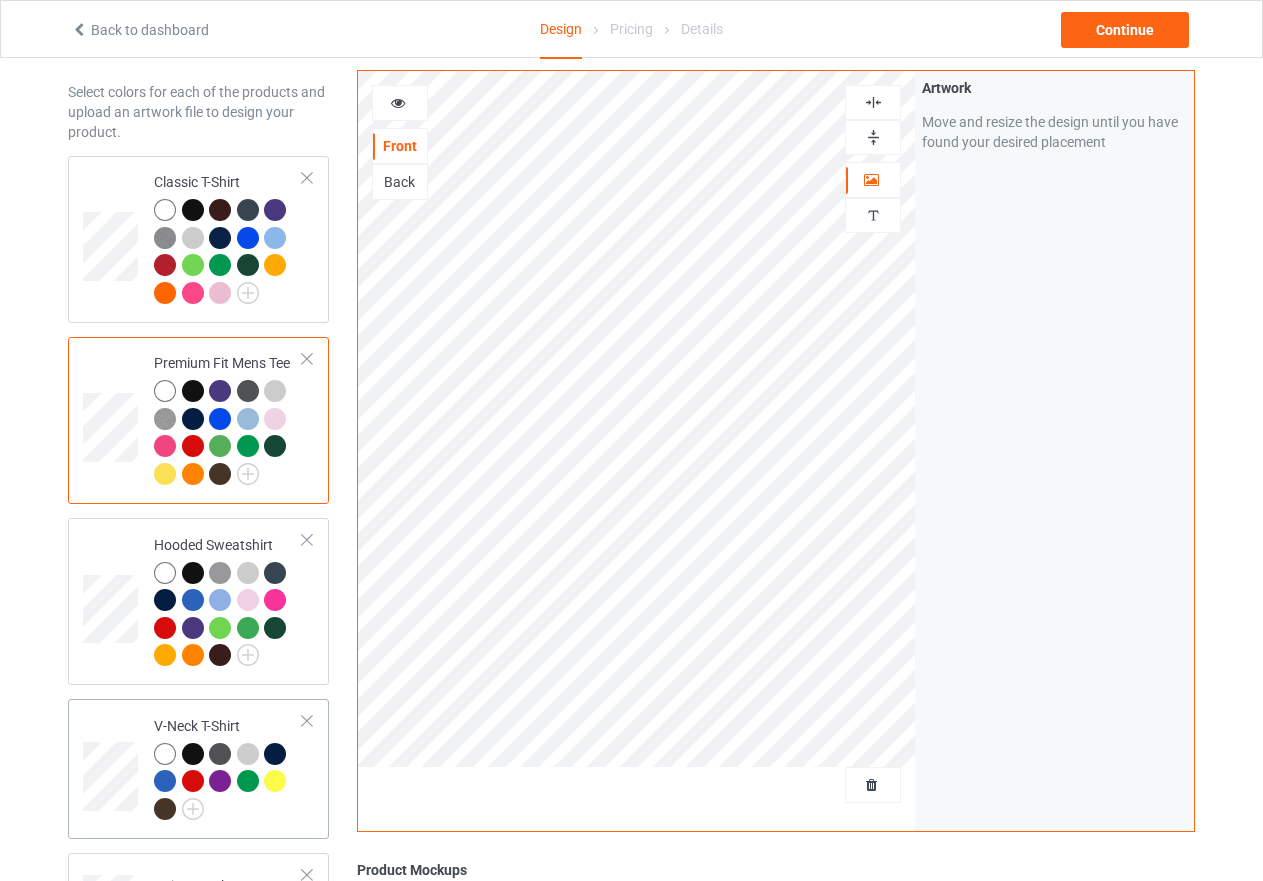 scroll, scrollTop: 62, scrollLeft: 0, axis: vertical 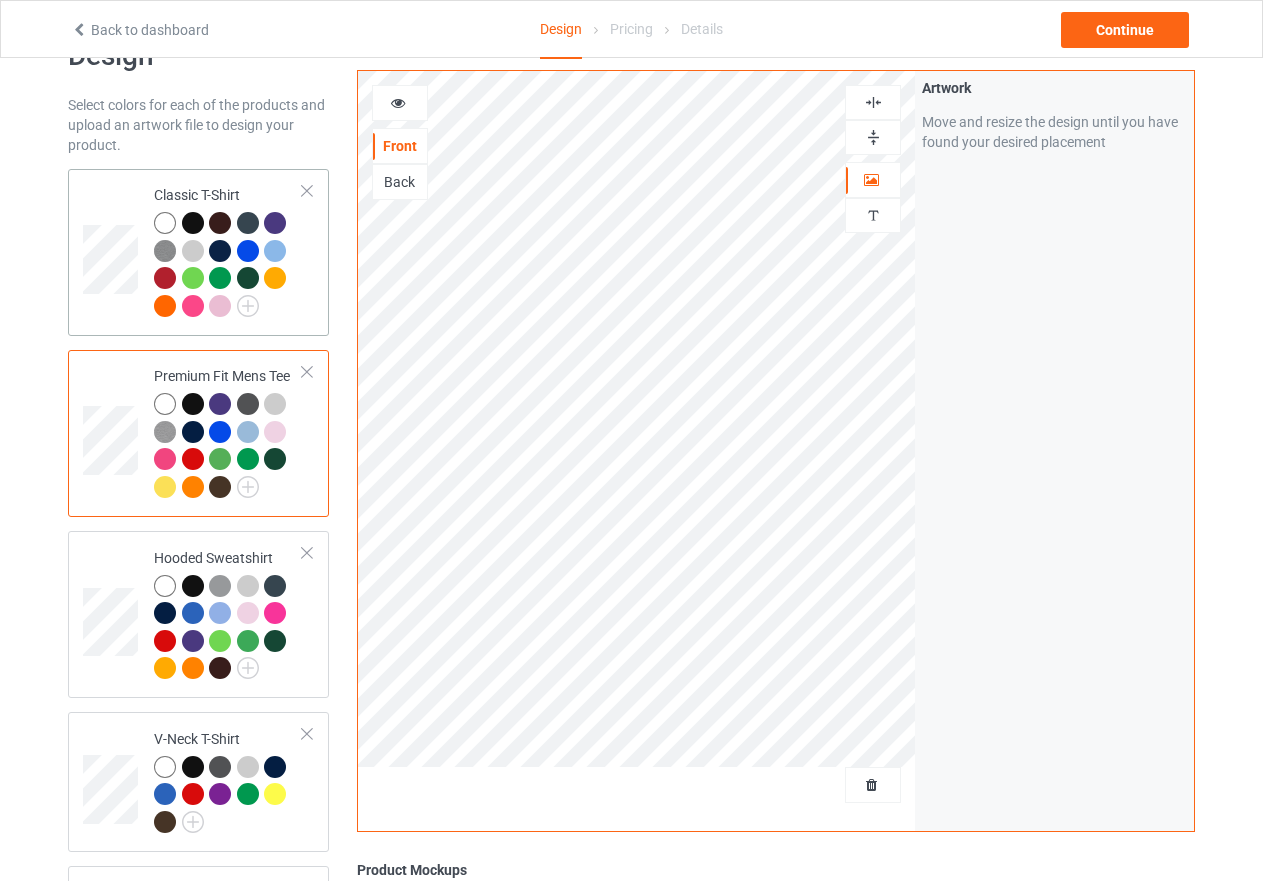 click at bounding box center [228, 267] 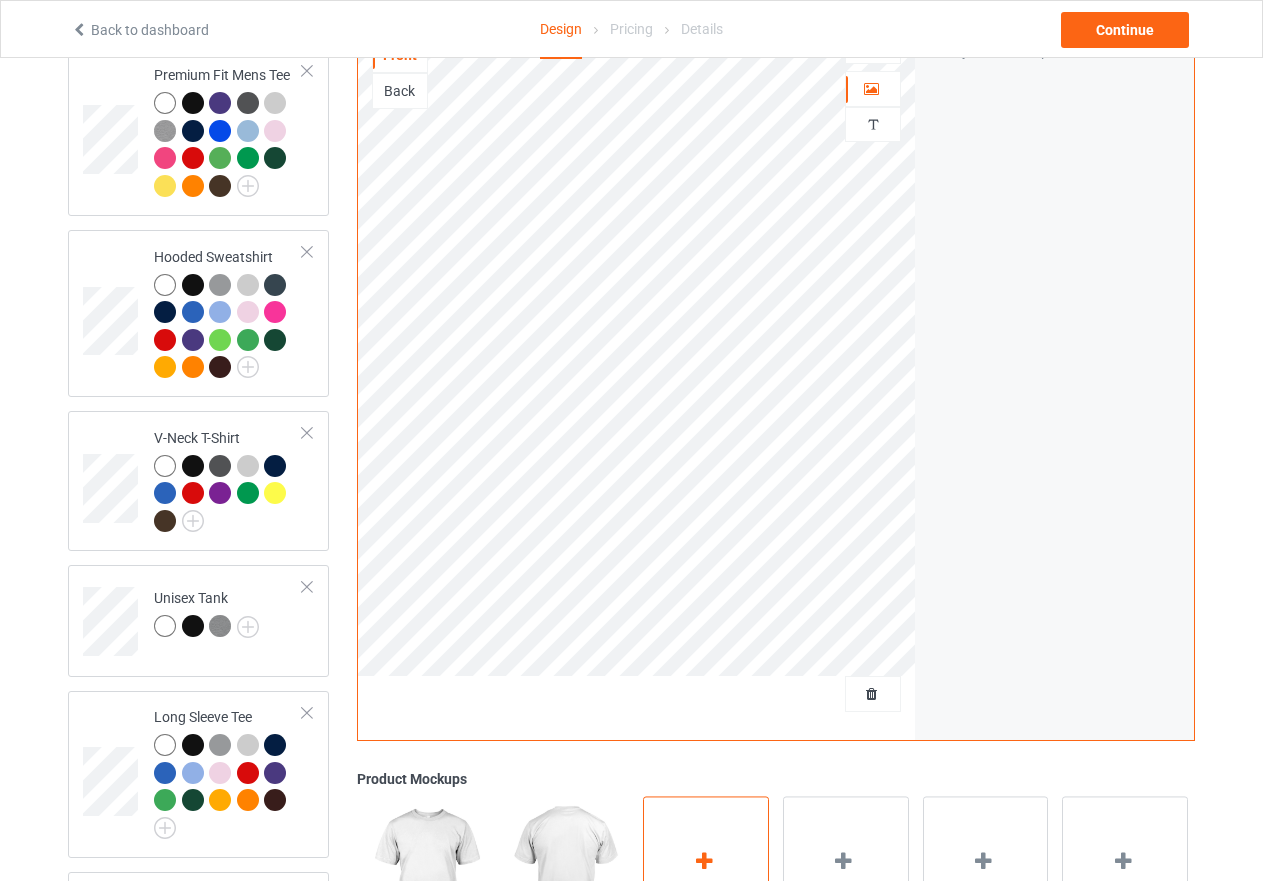 scroll, scrollTop: 362, scrollLeft: 0, axis: vertical 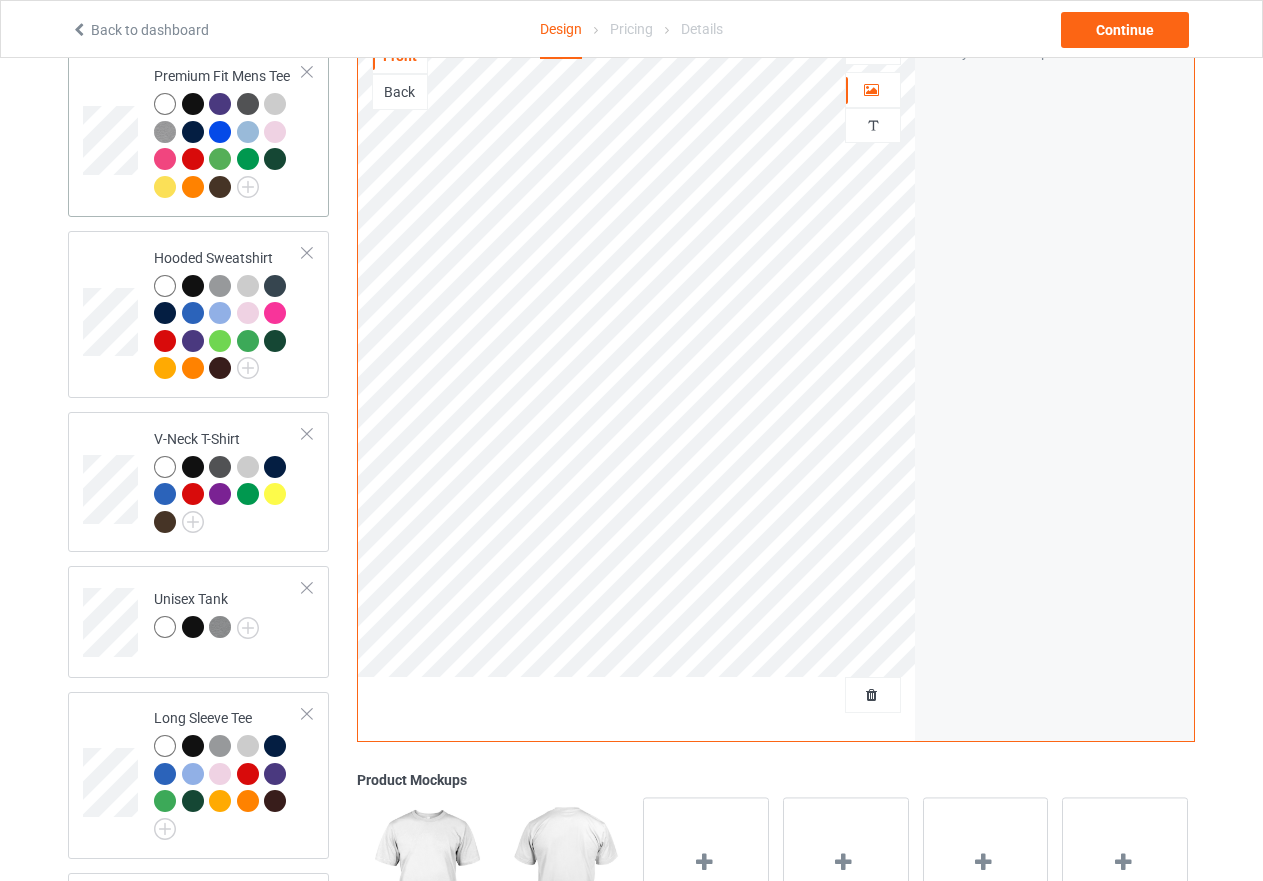 click at bounding box center [193, 104] 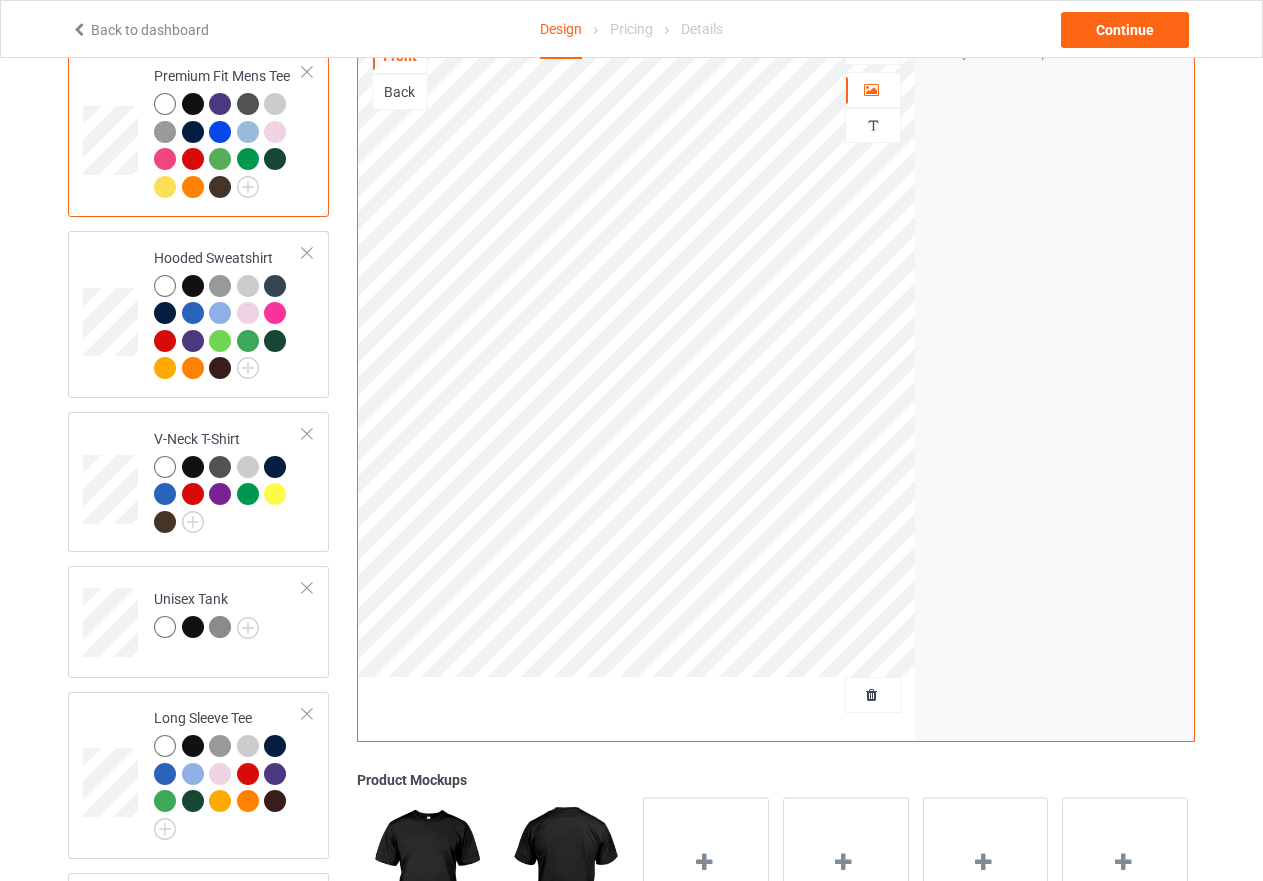 click at bounding box center (248, 104) 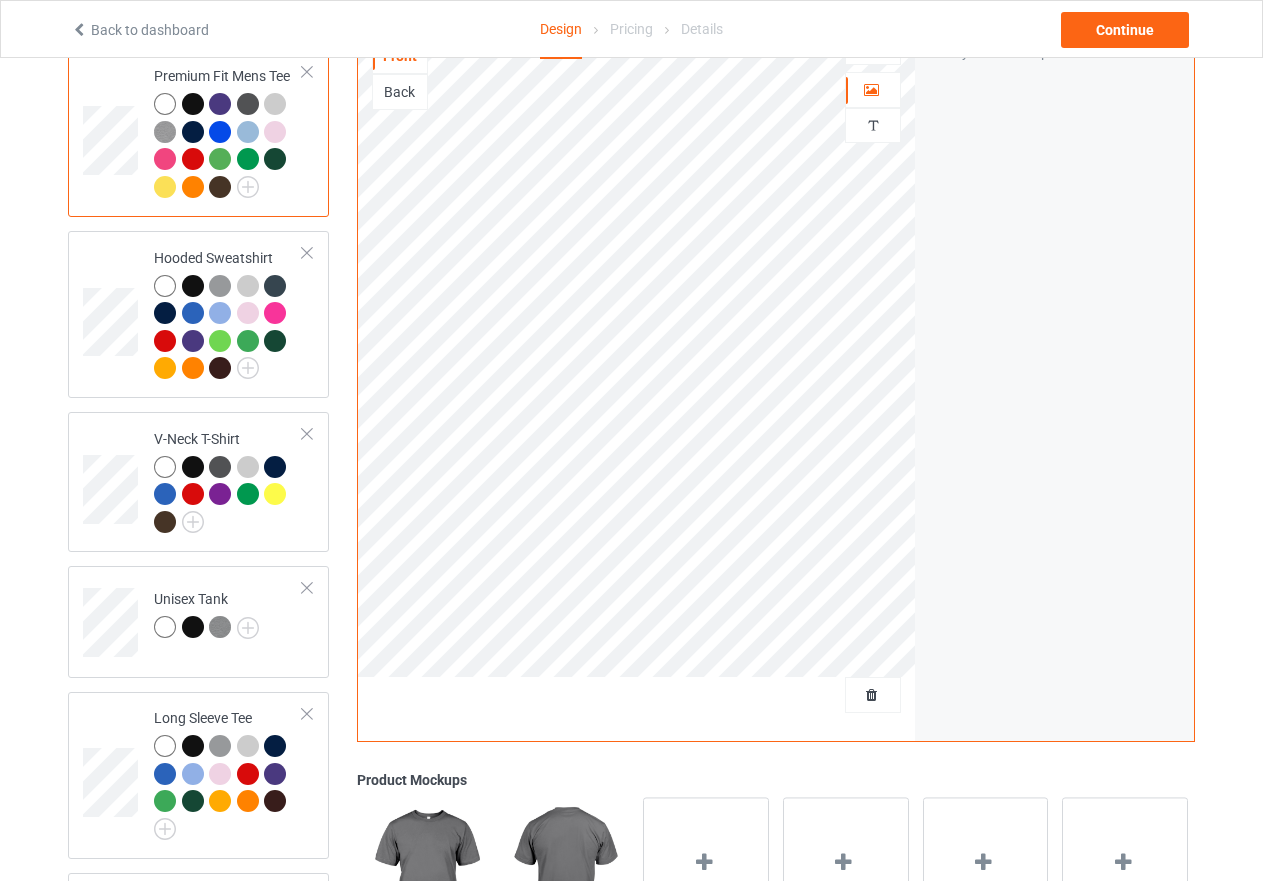 click at bounding box center (275, 104) 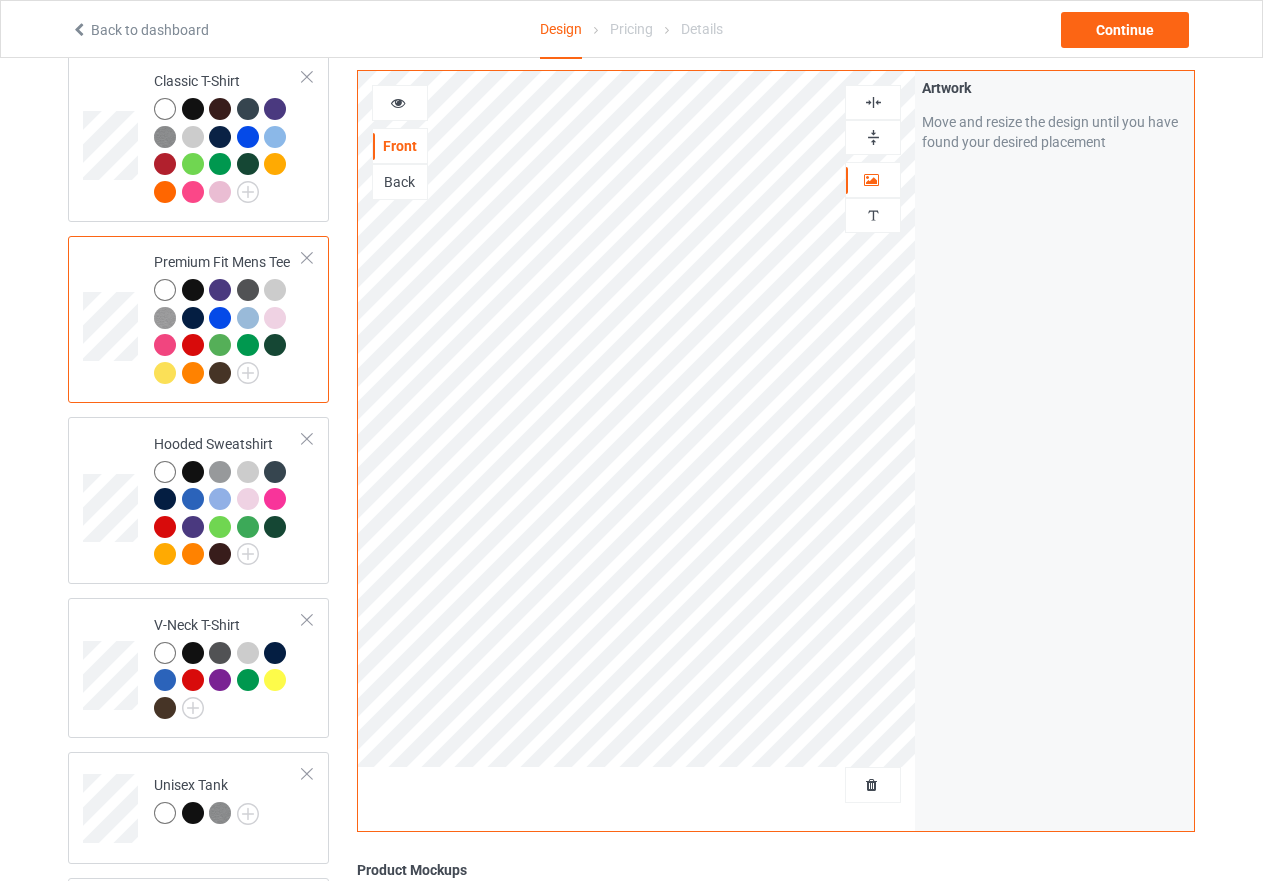 scroll, scrollTop: 162, scrollLeft: 0, axis: vertical 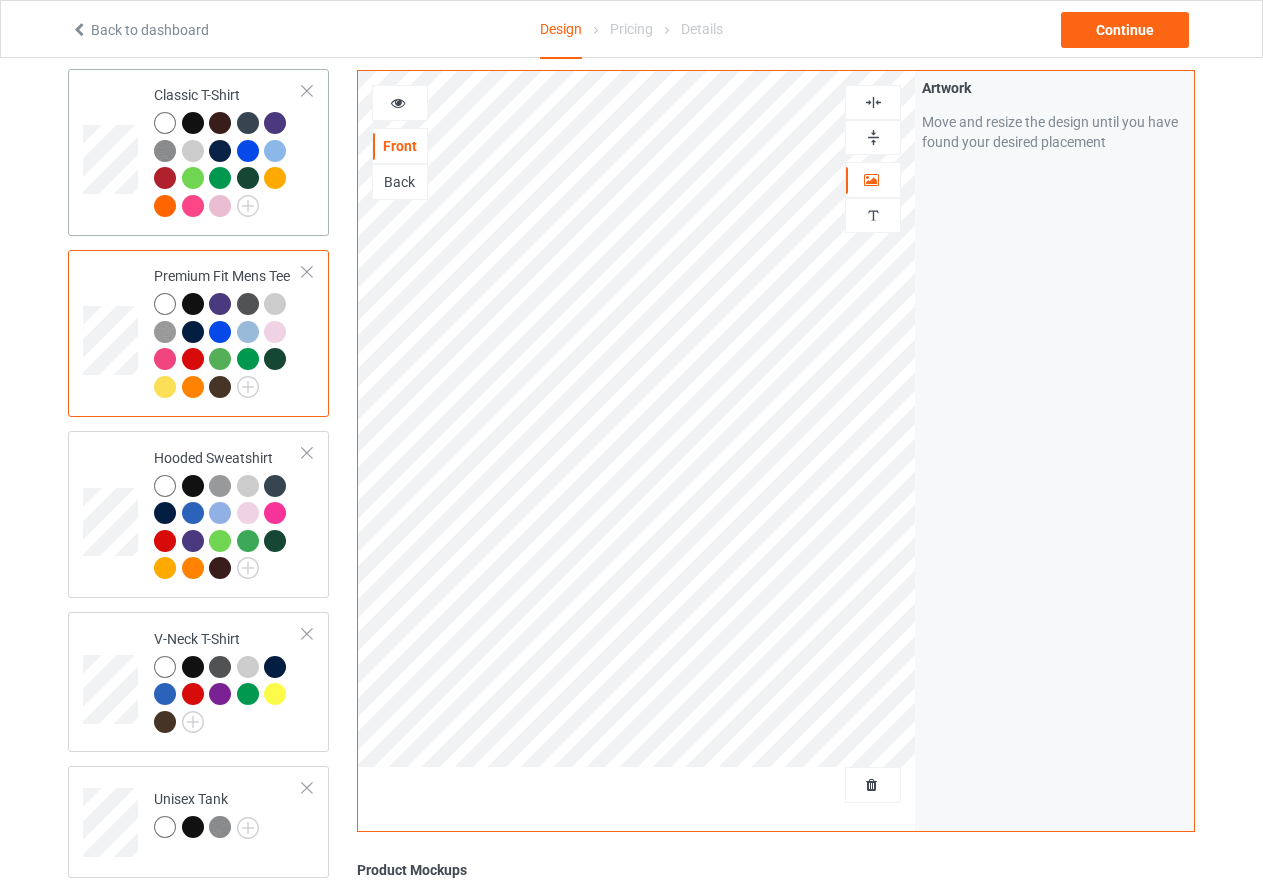 click at bounding box center (165, 123) 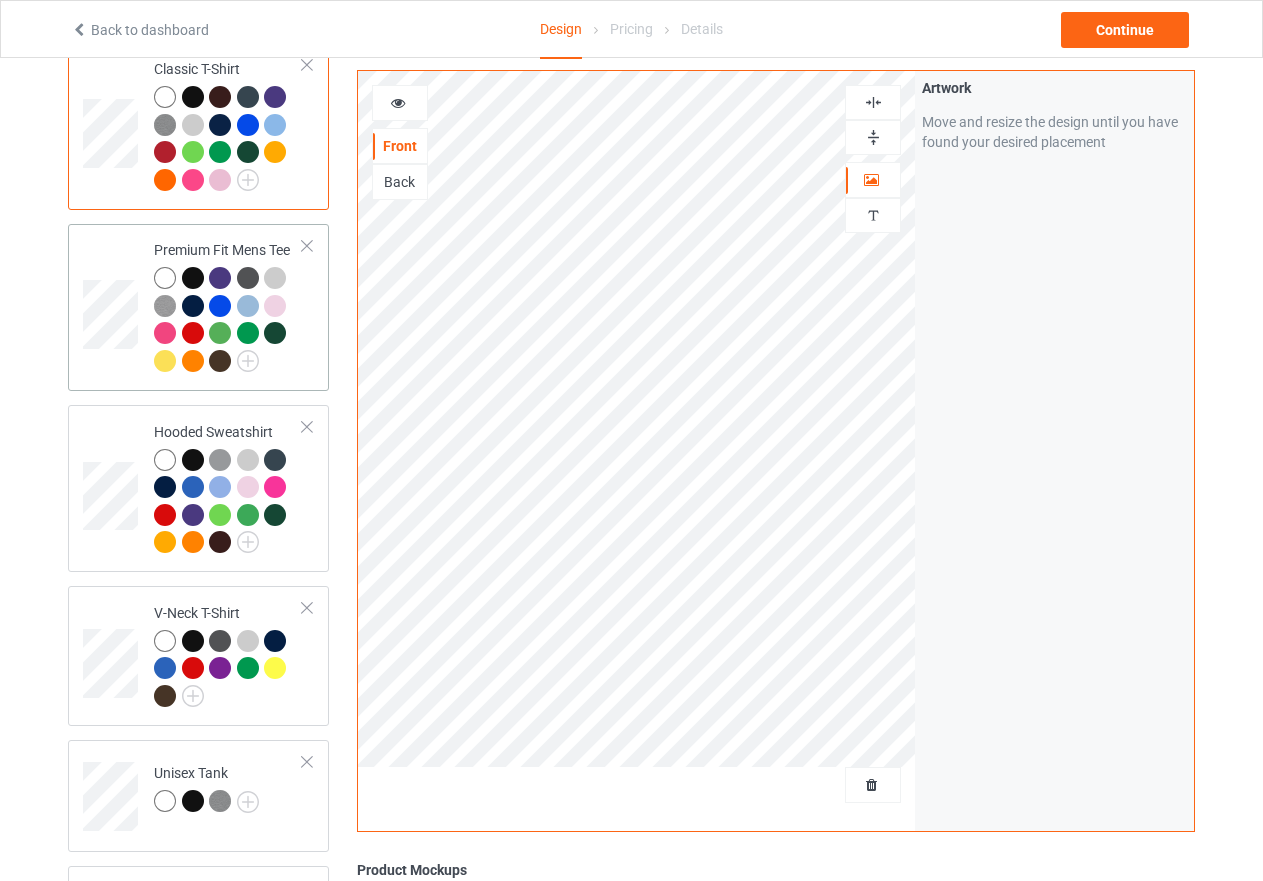 scroll, scrollTop: 162, scrollLeft: 0, axis: vertical 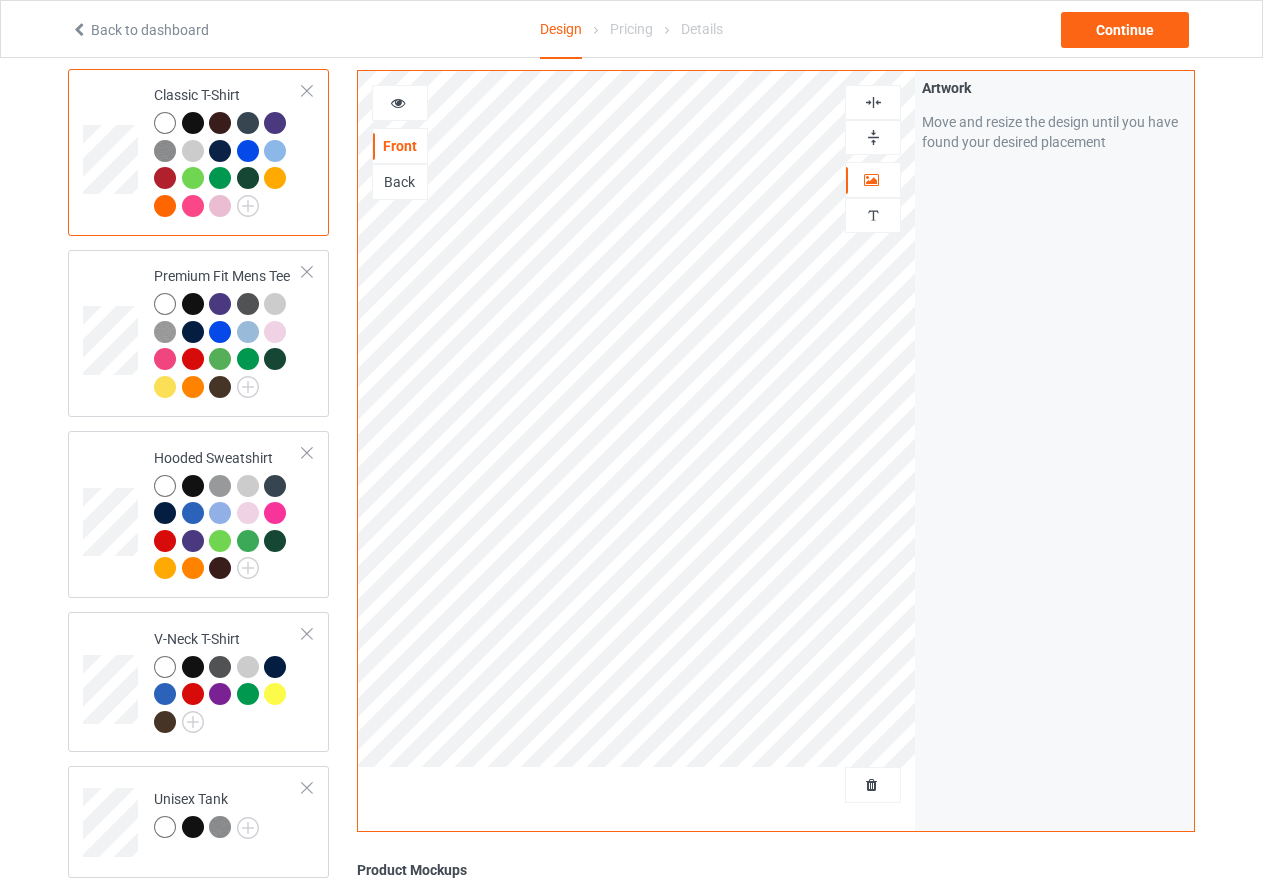 click at bounding box center (873, 137) 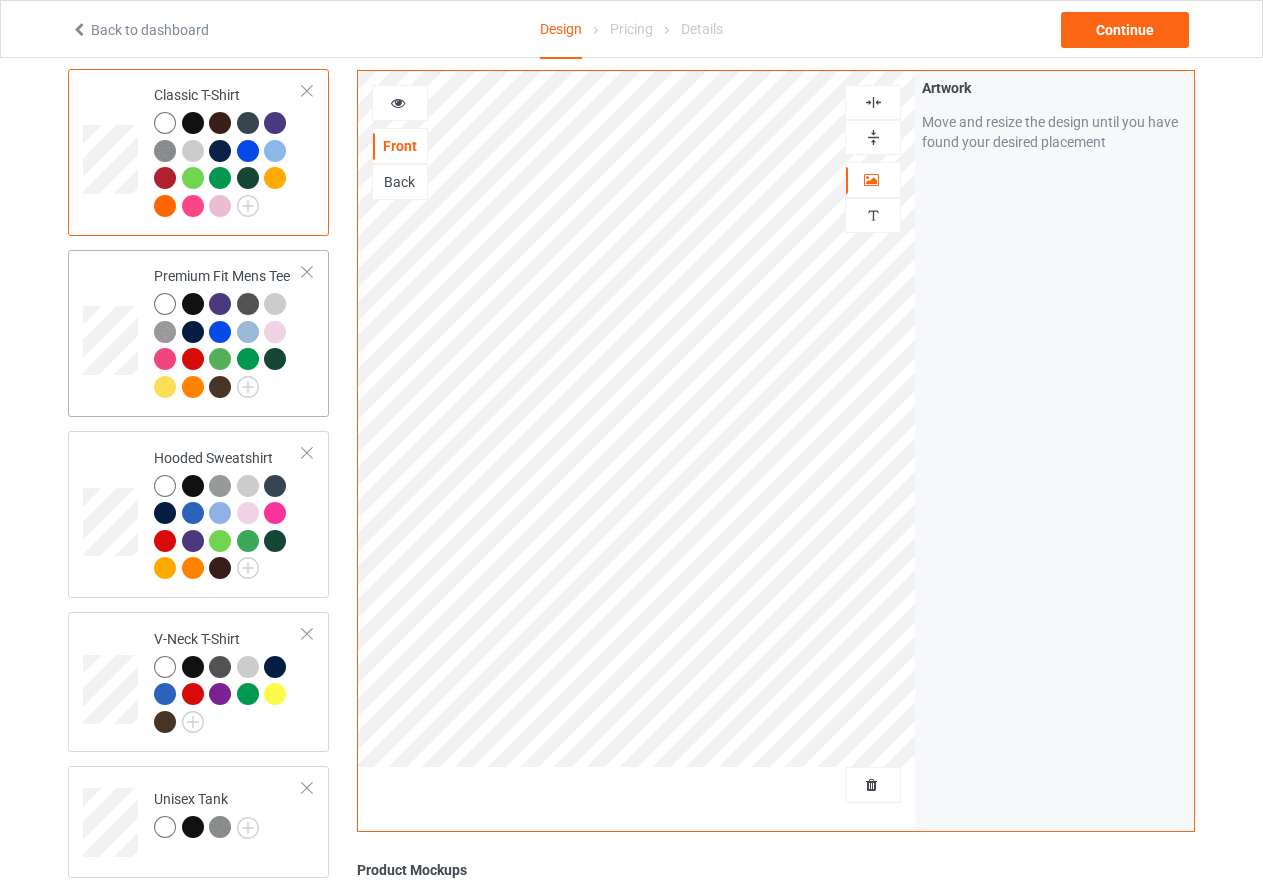 click at bounding box center [228, 348] 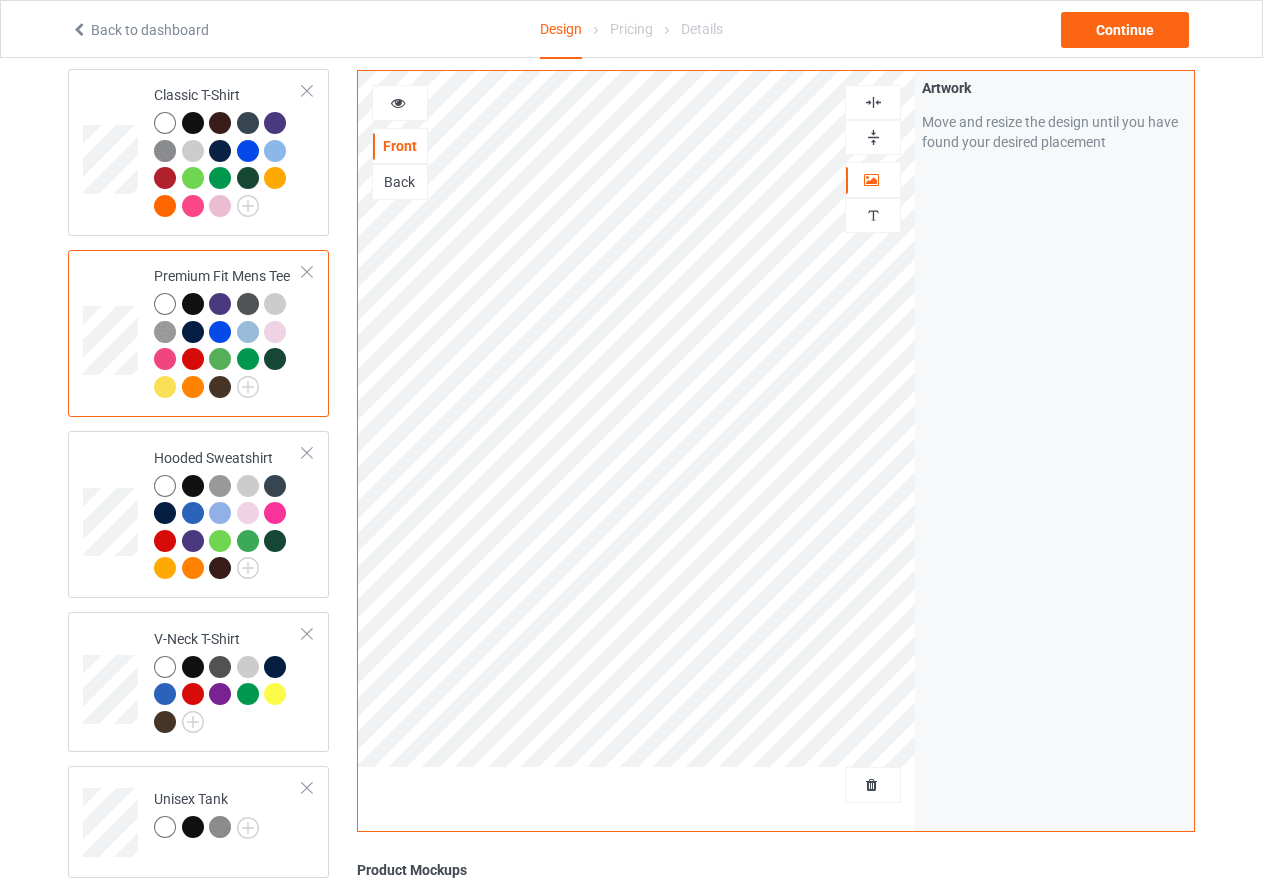 click at bounding box center [873, 137] 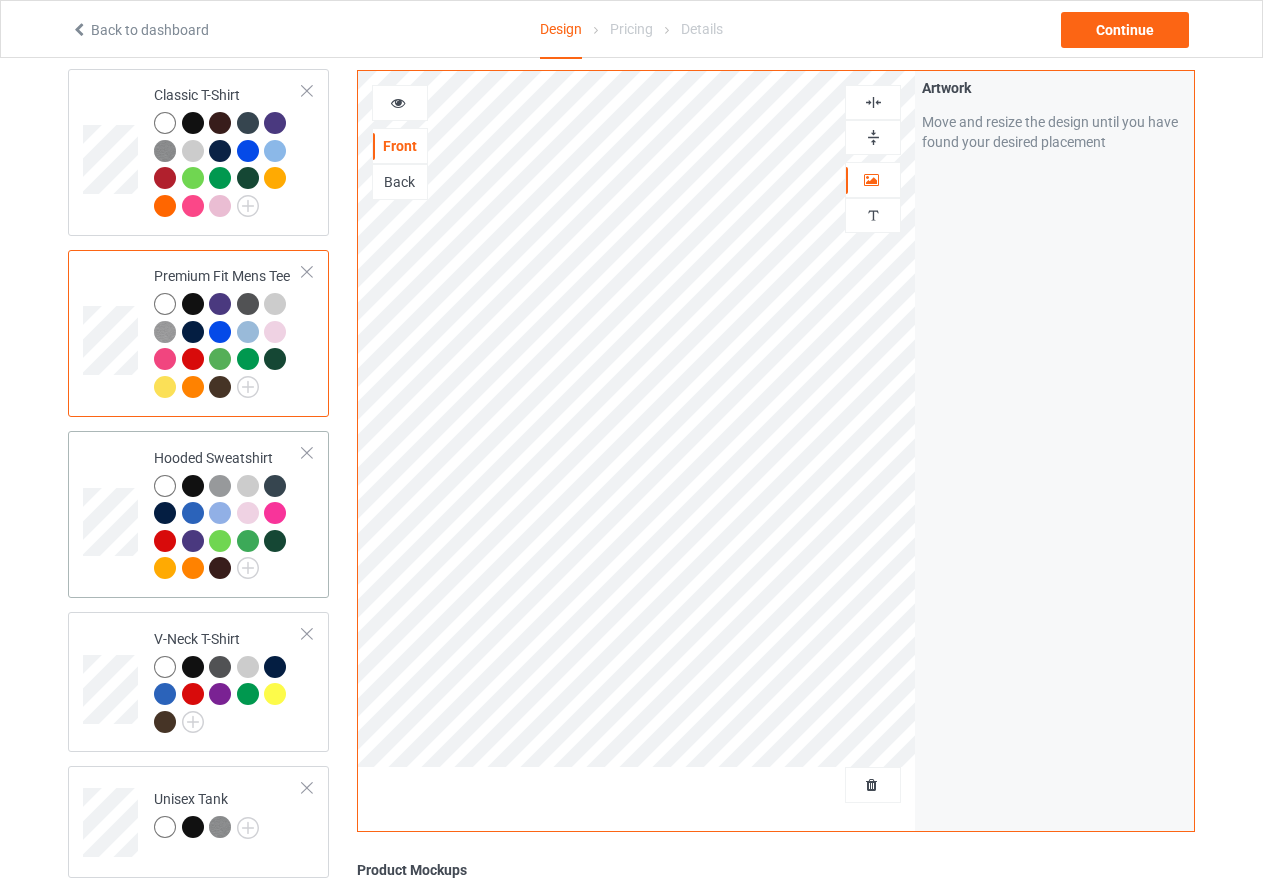click on "Hooded Sweatshirt" at bounding box center (228, 514) 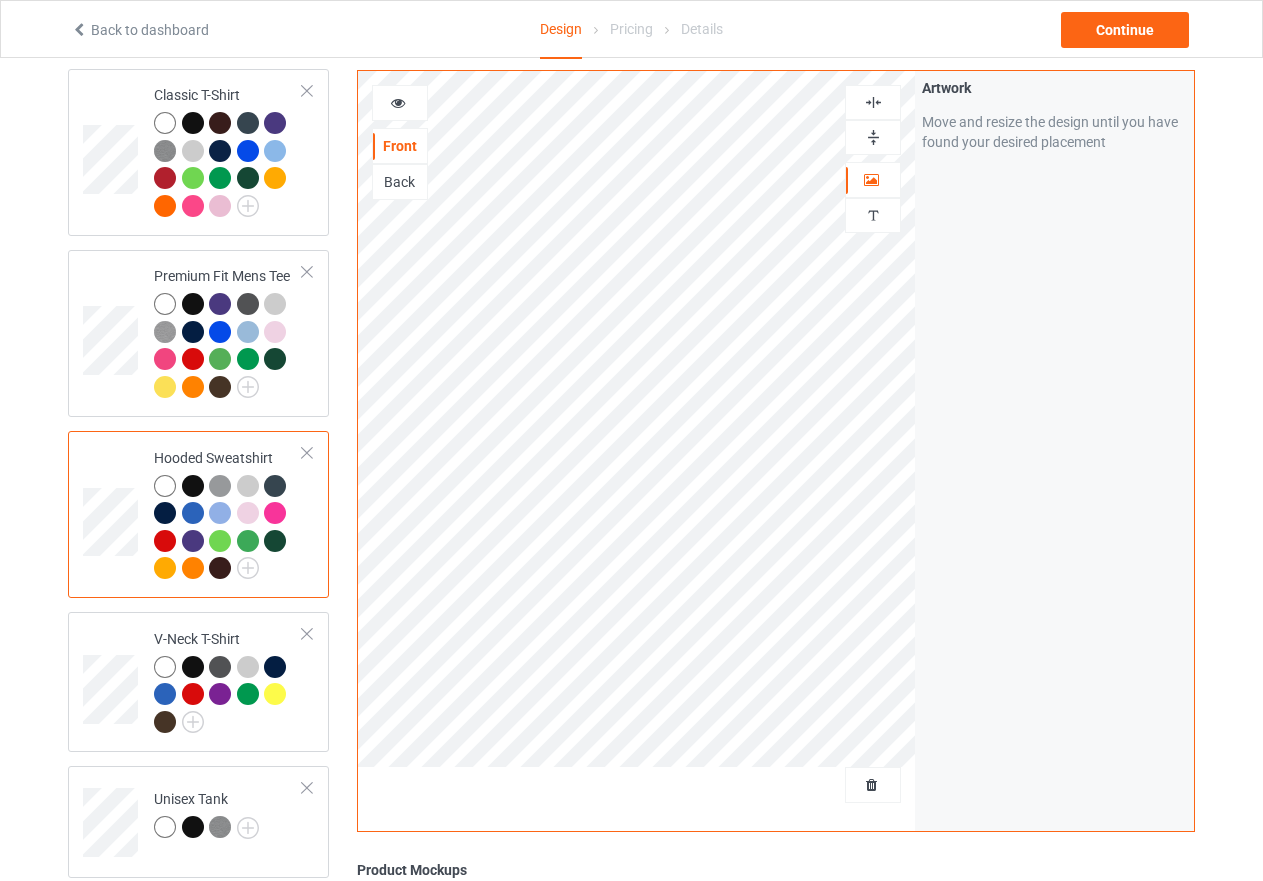click at bounding box center [873, 137] 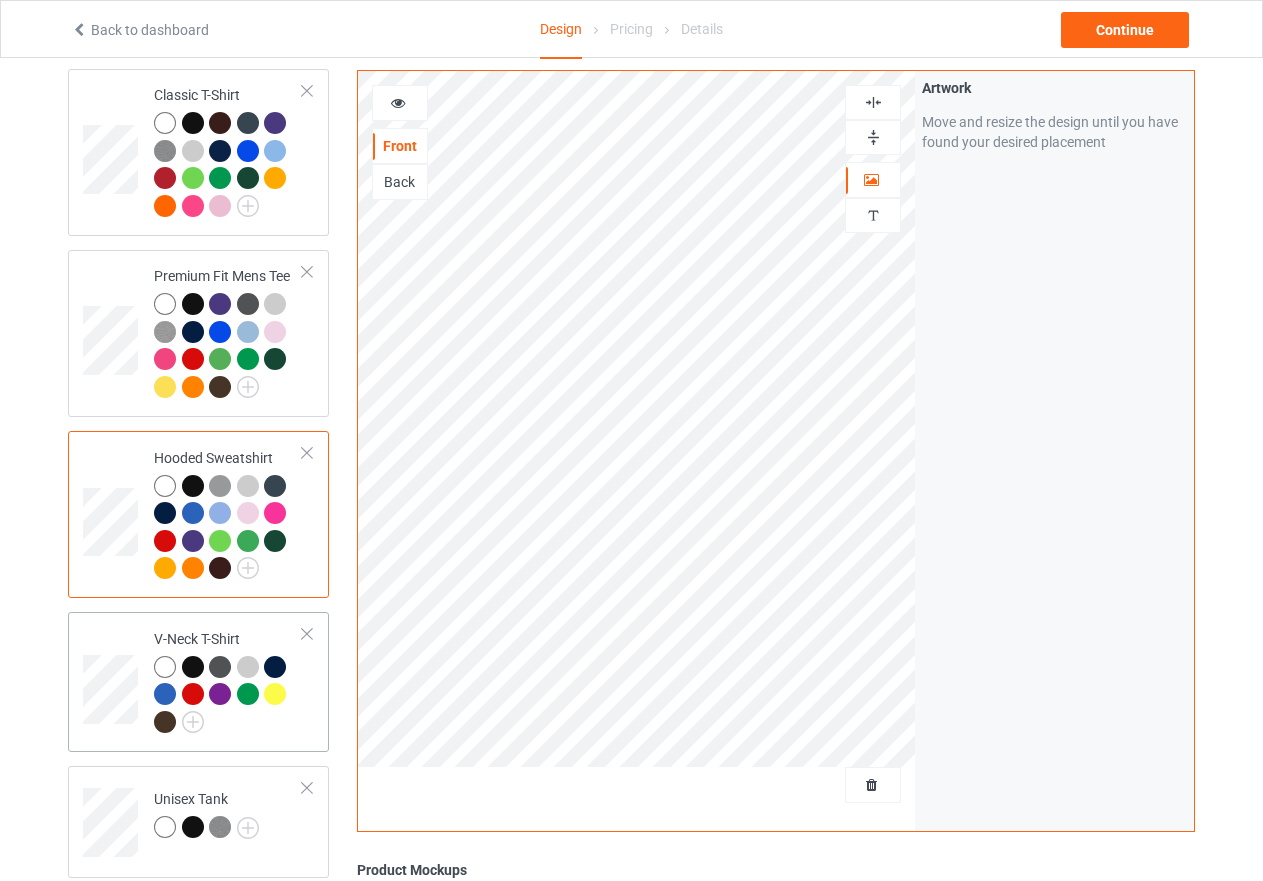 click at bounding box center [228, 697] 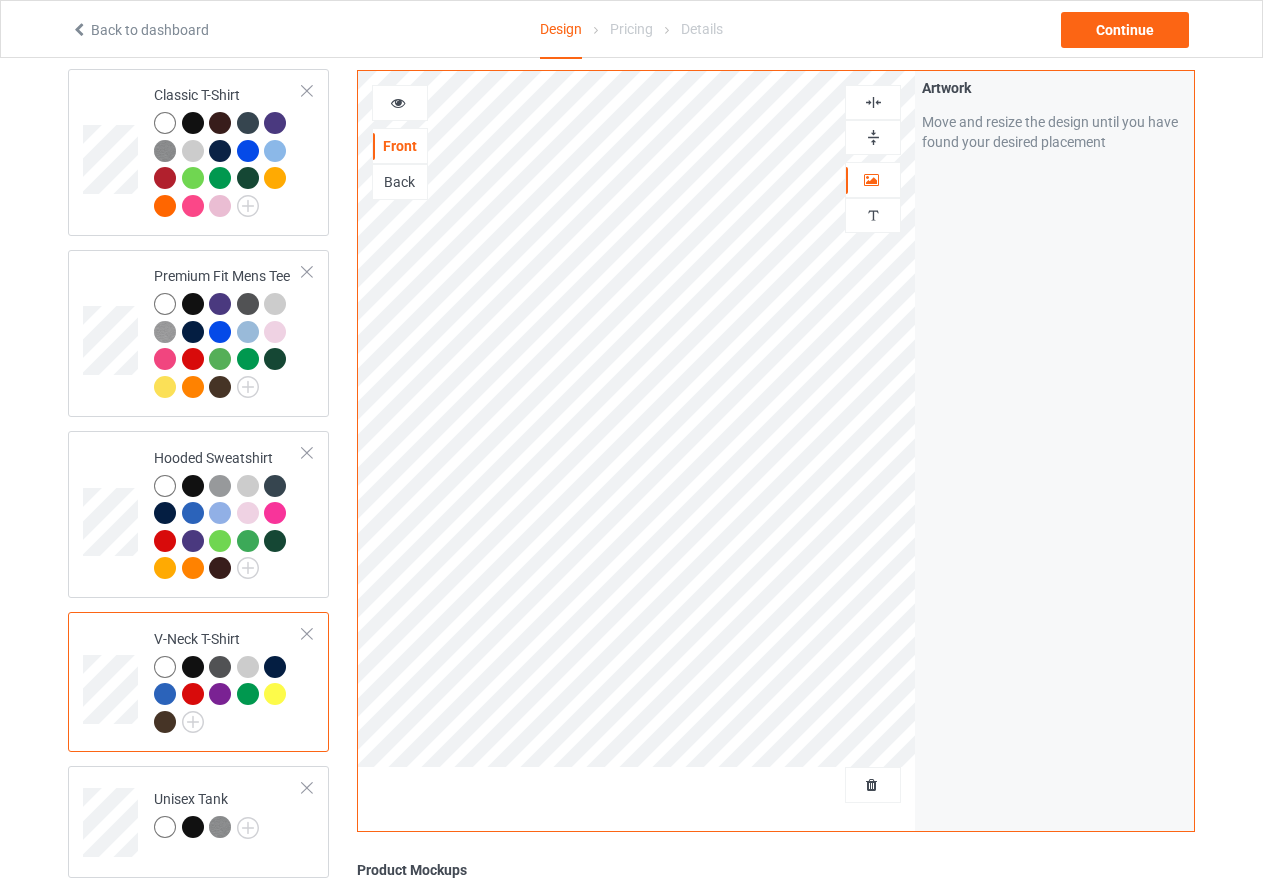 click at bounding box center (873, 137) 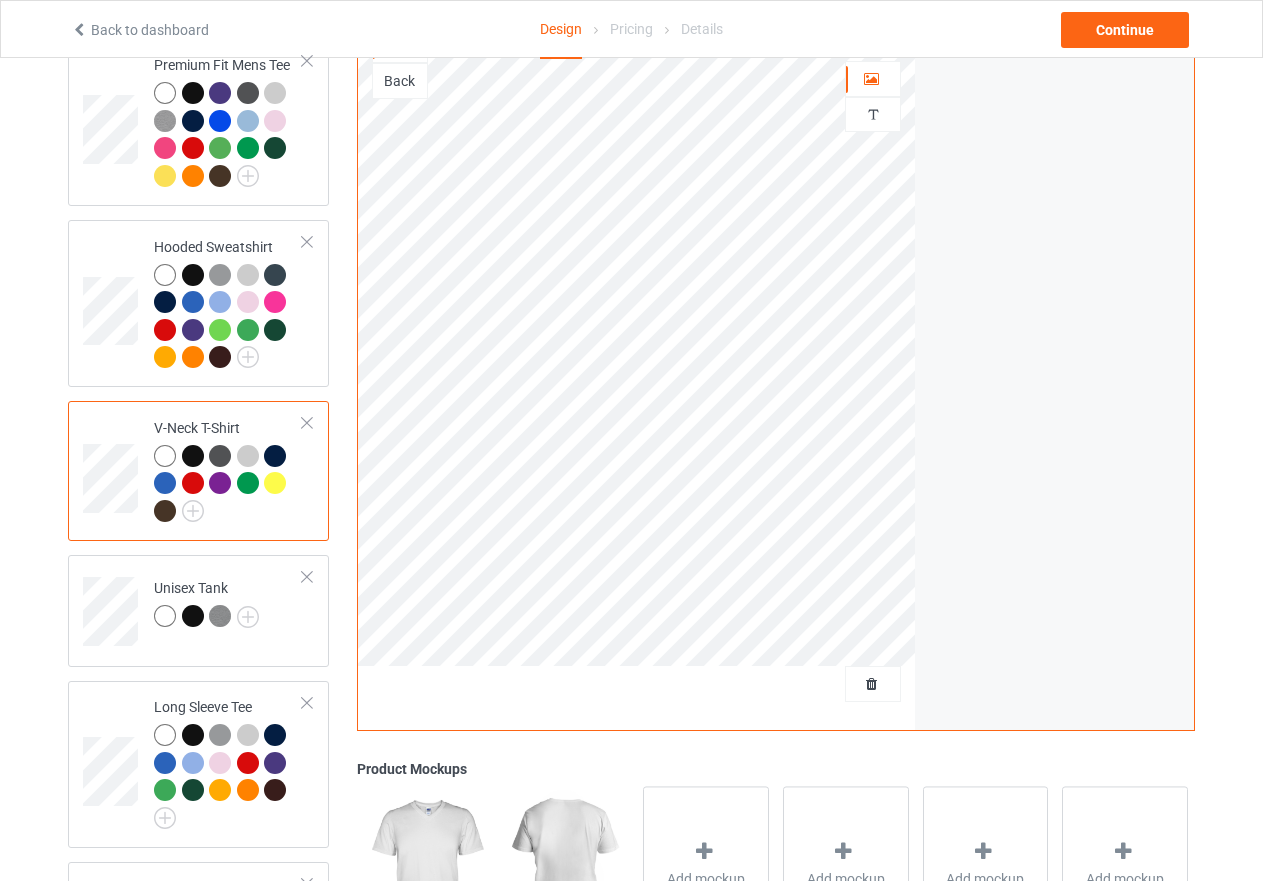 scroll, scrollTop: 462, scrollLeft: 0, axis: vertical 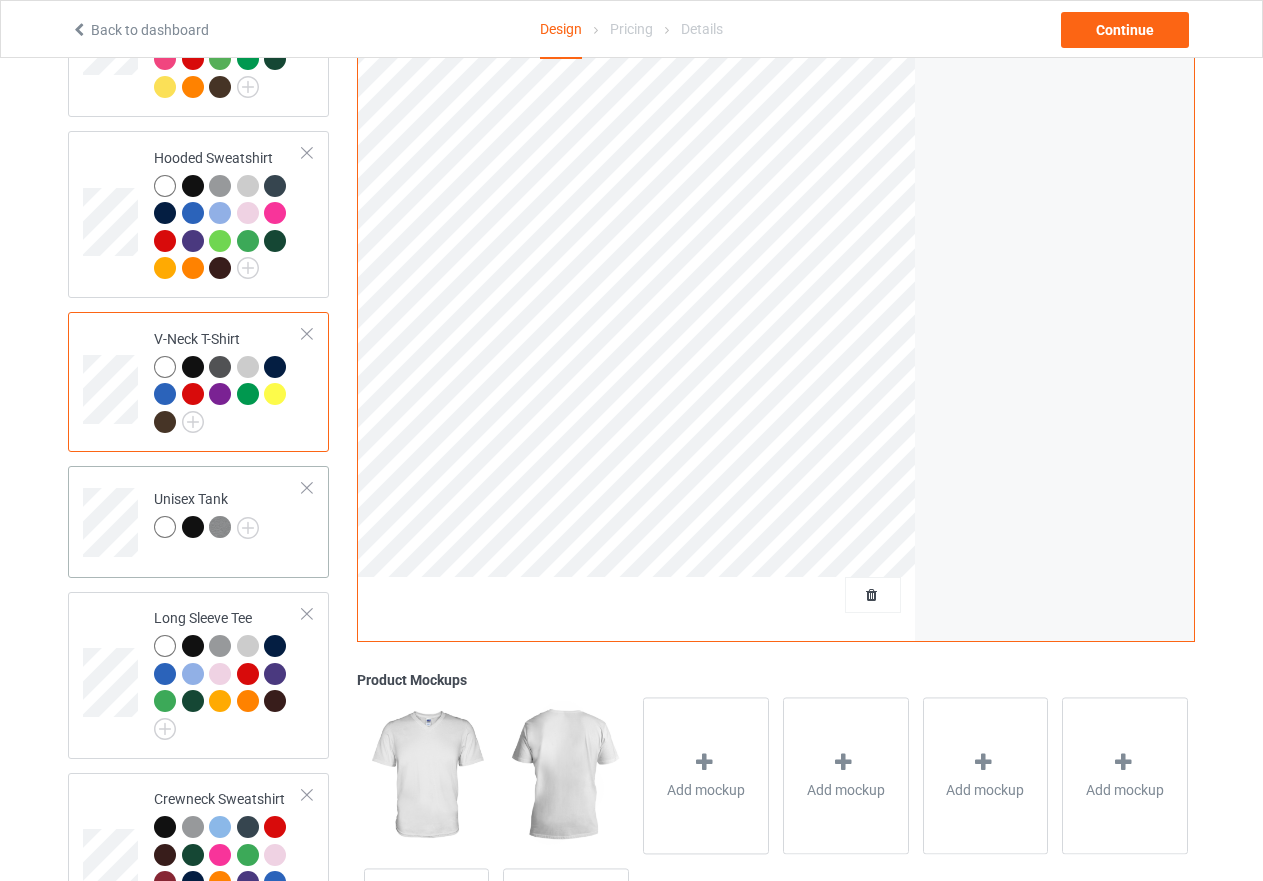 click on "Unisex Tank" at bounding box center [228, 515] 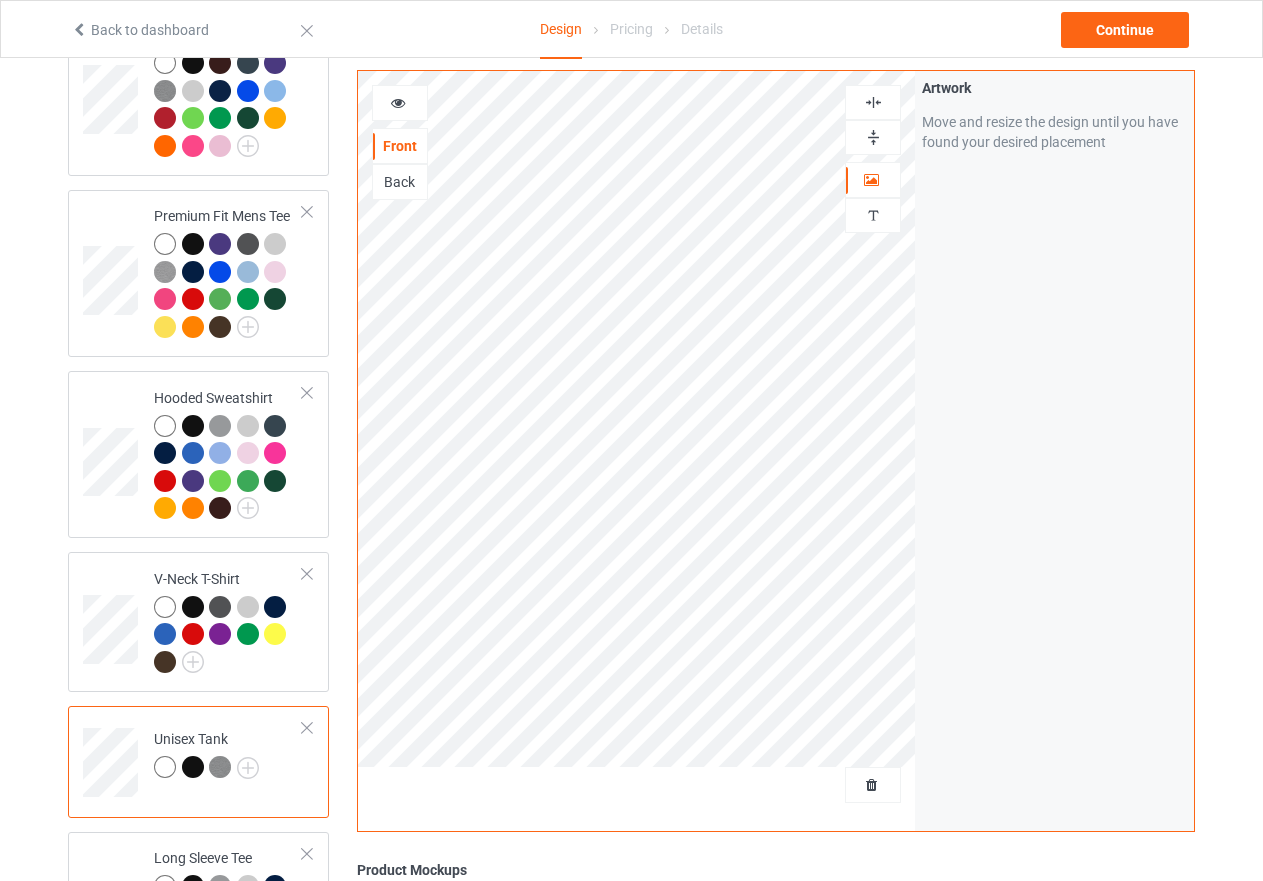 scroll, scrollTop: 162, scrollLeft: 0, axis: vertical 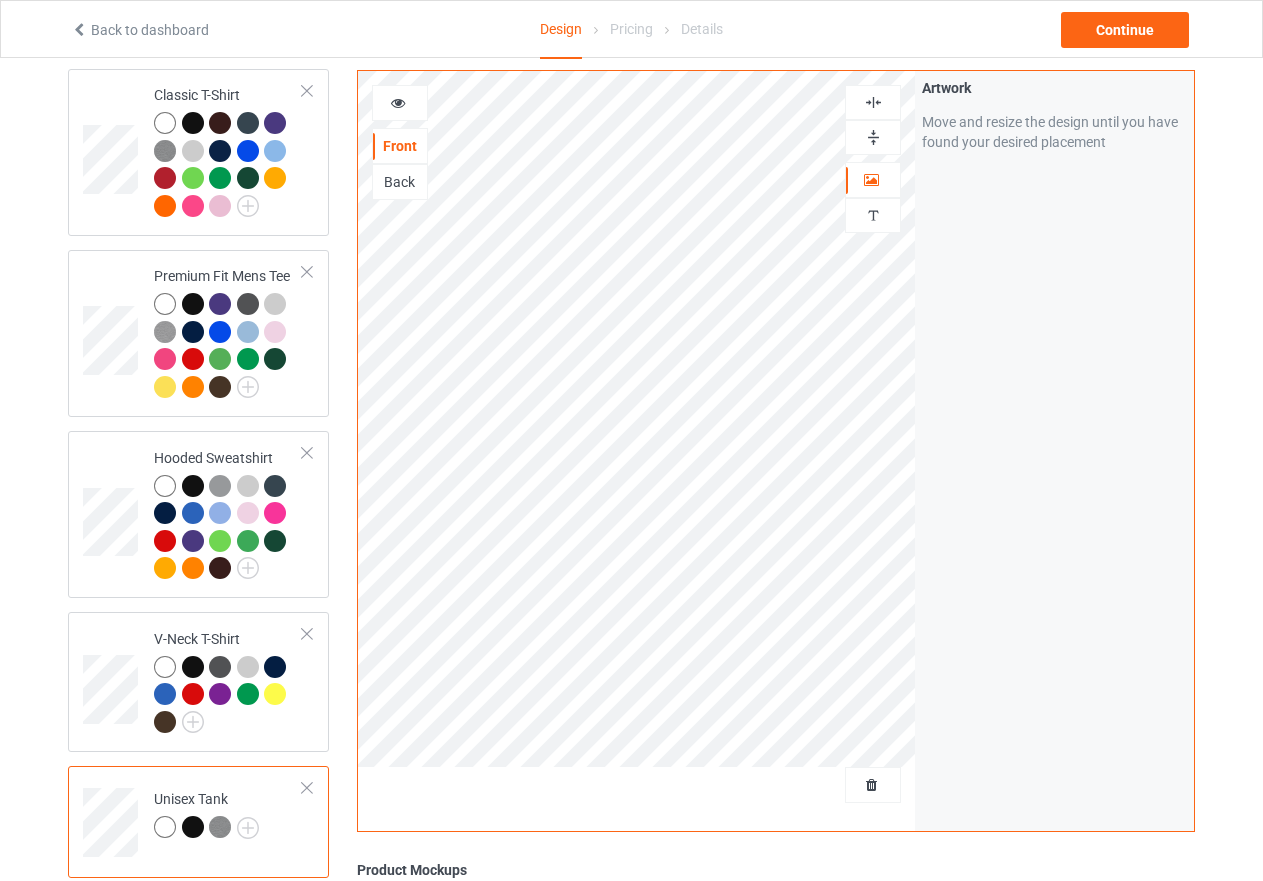 click at bounding box center (873, 137) 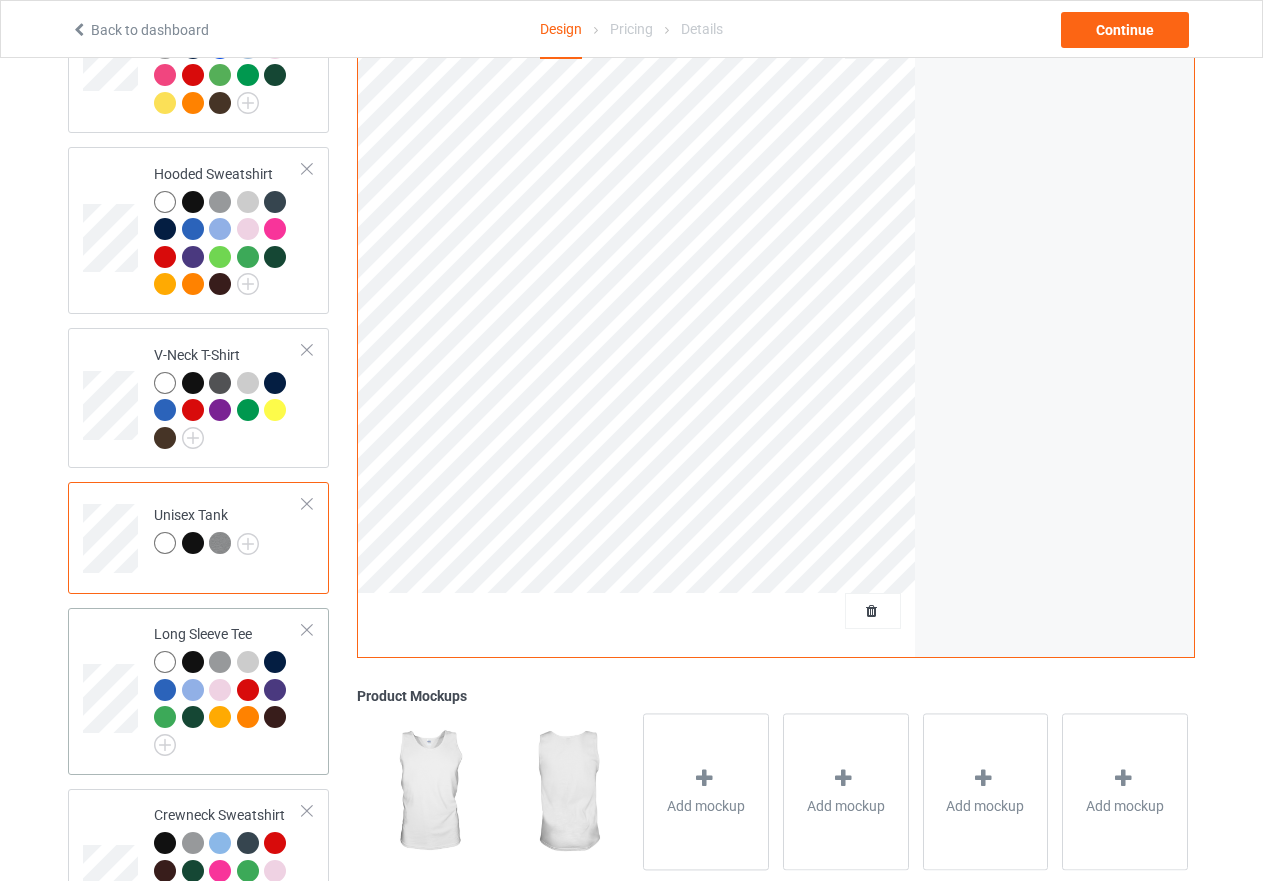 scroll, scrollTop: 462, scrollLeft: 0, axis: vertical 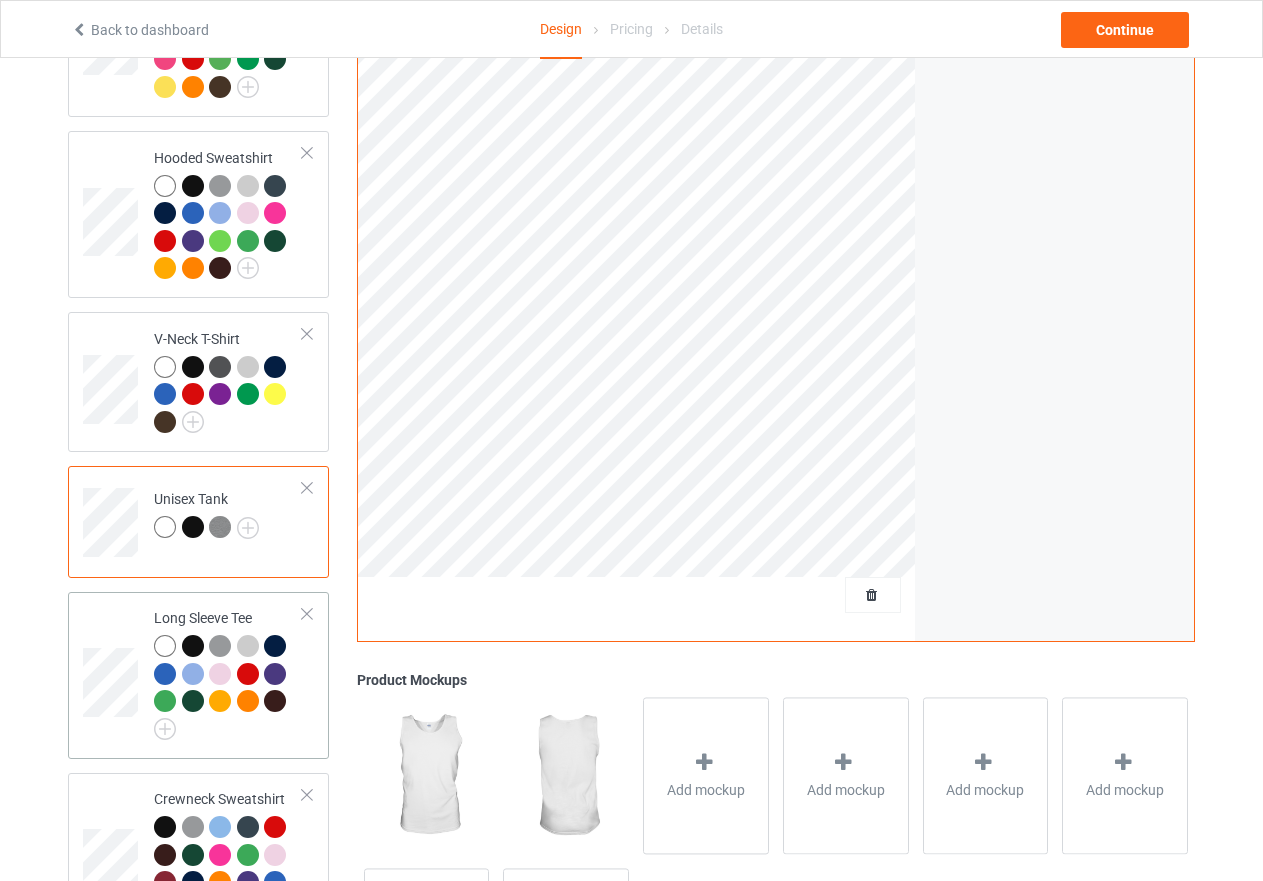 click at bounding box center [278, 704] 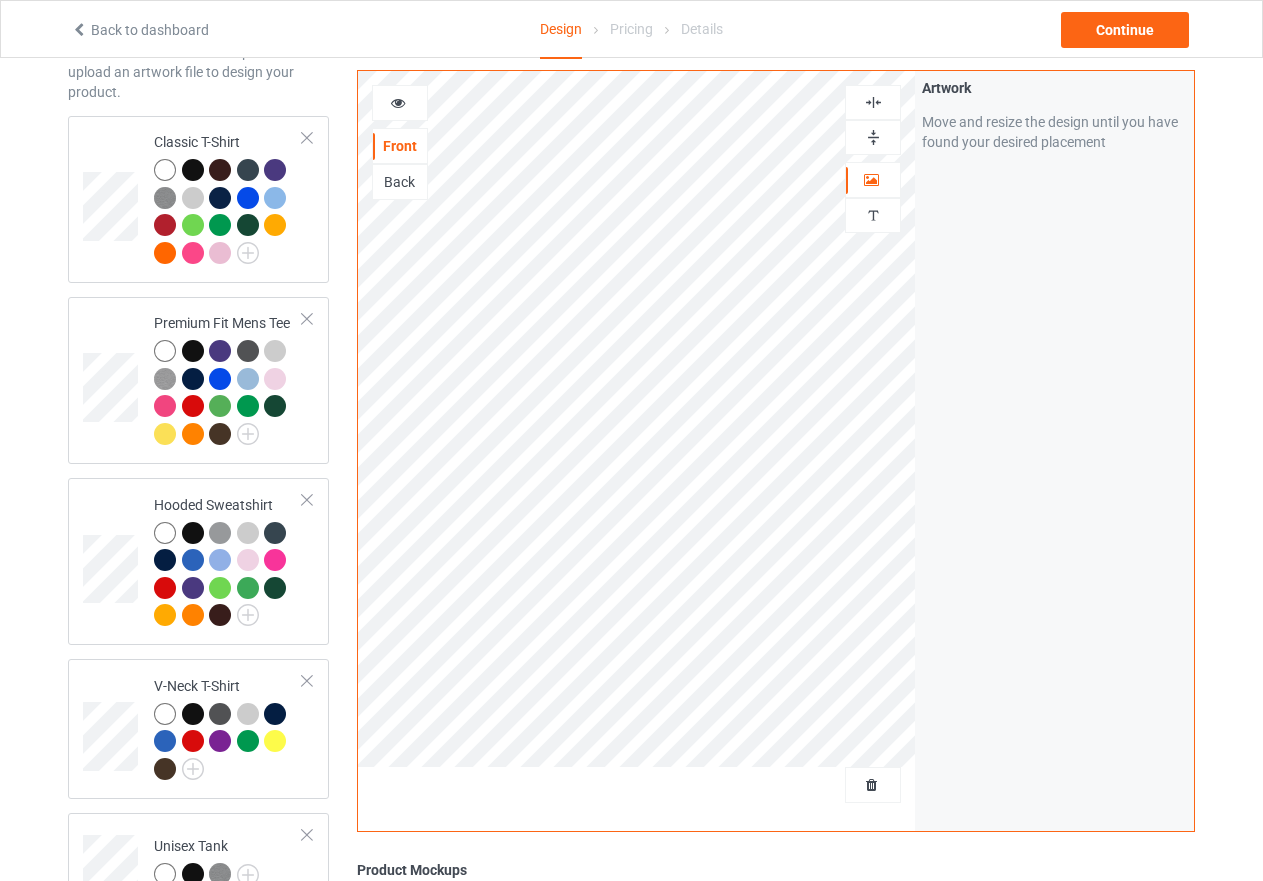 scroll, scrollTop: 62, scrollLeft: 0, axis: vertical 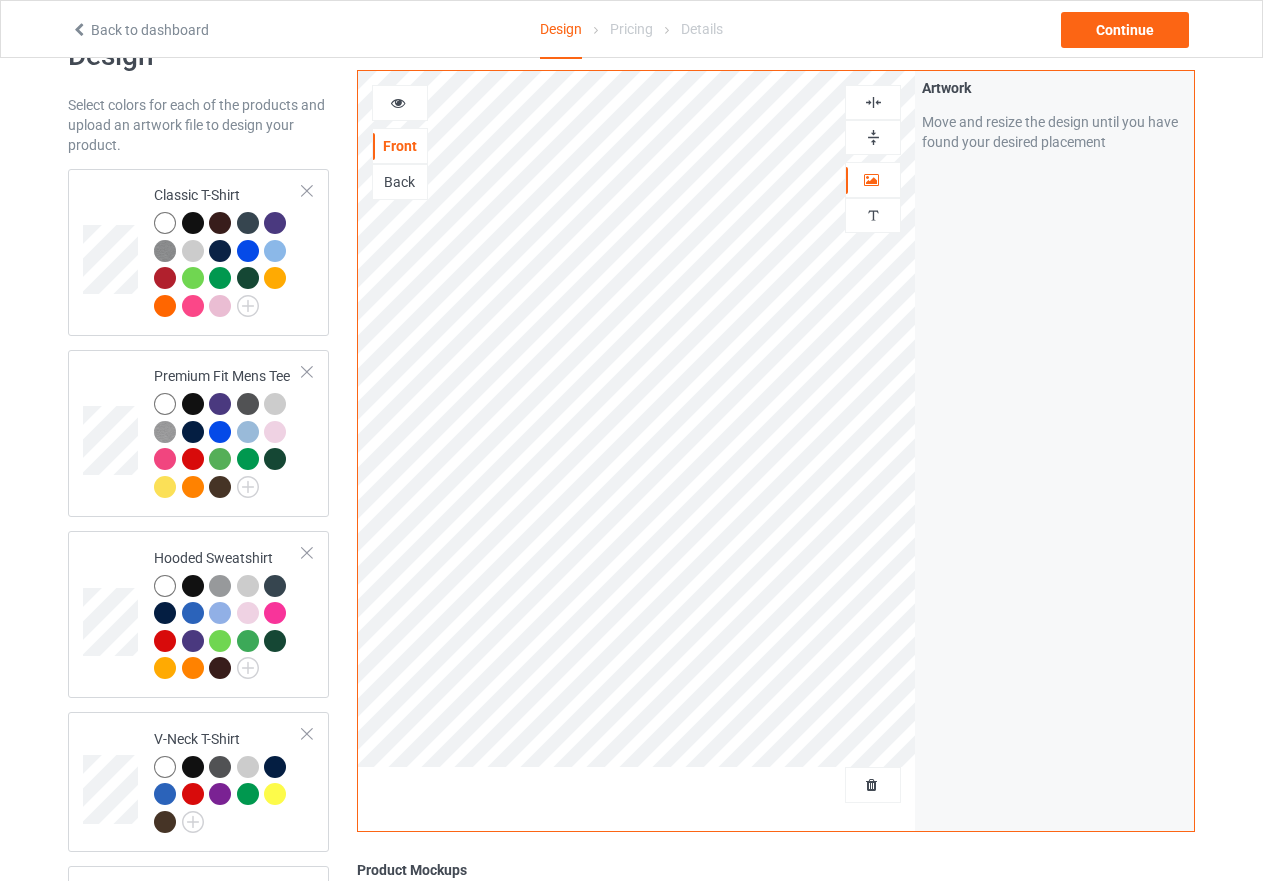 click at bounding box center [873, 137] 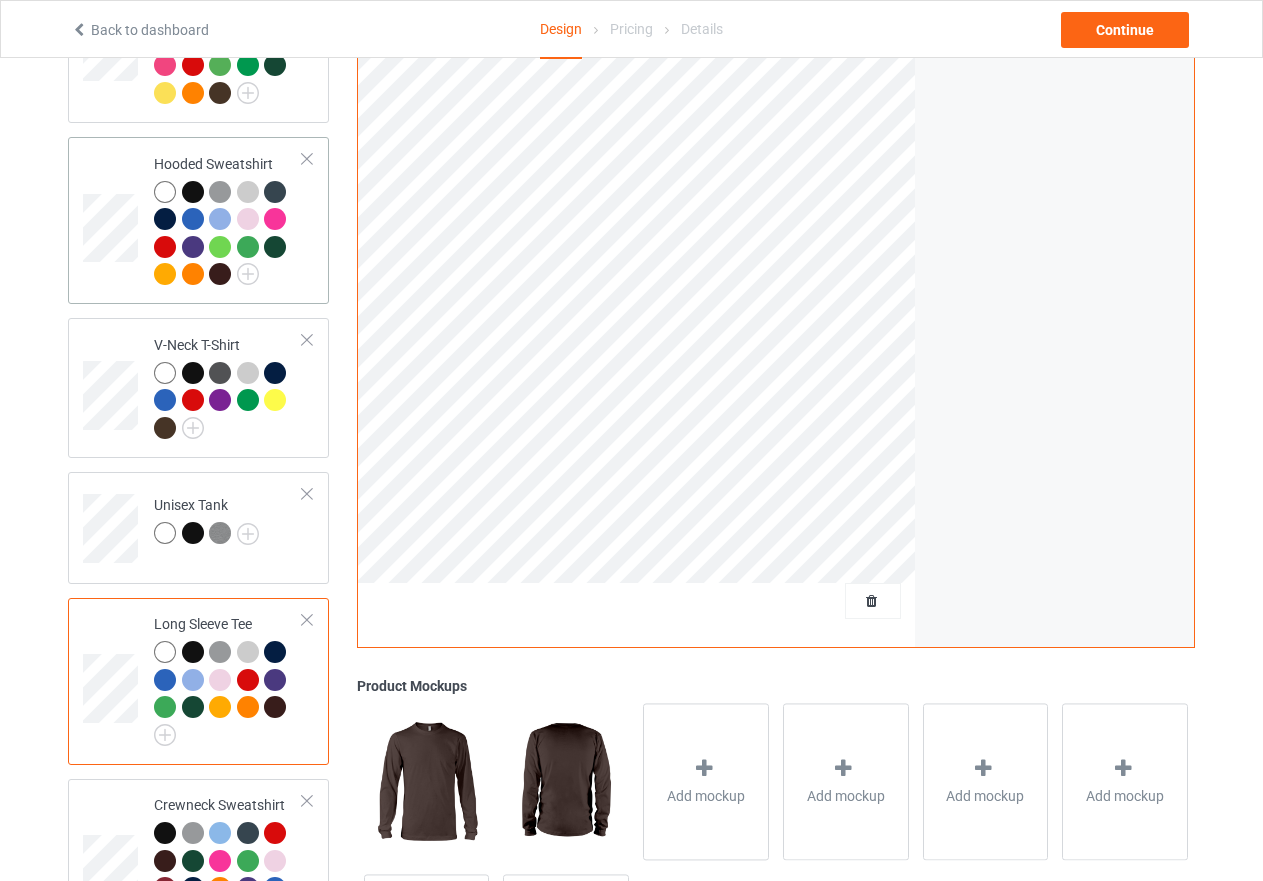 scroll, scrollTop: 462, scrollLeft: 0, axis: vertical 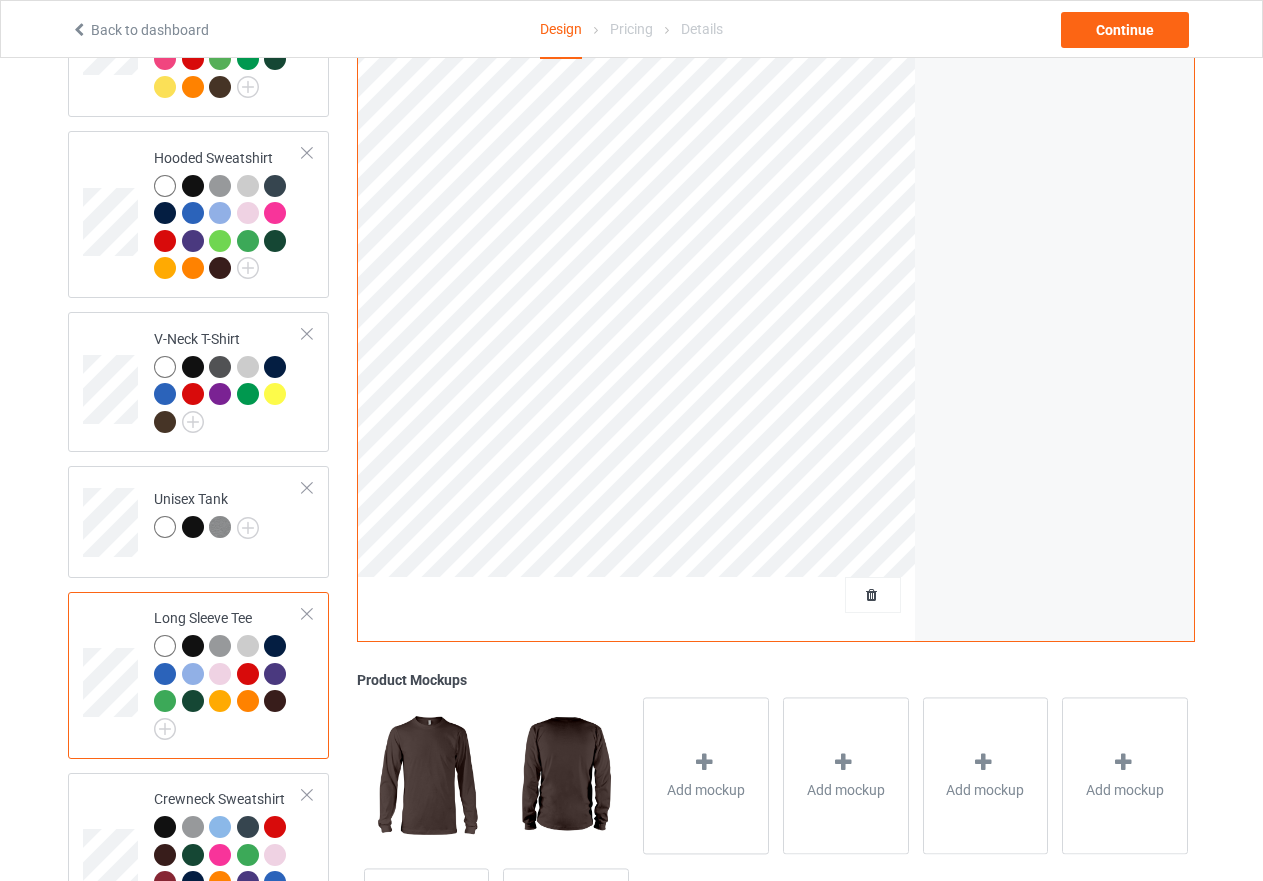 click at bounding box center [248, 701] 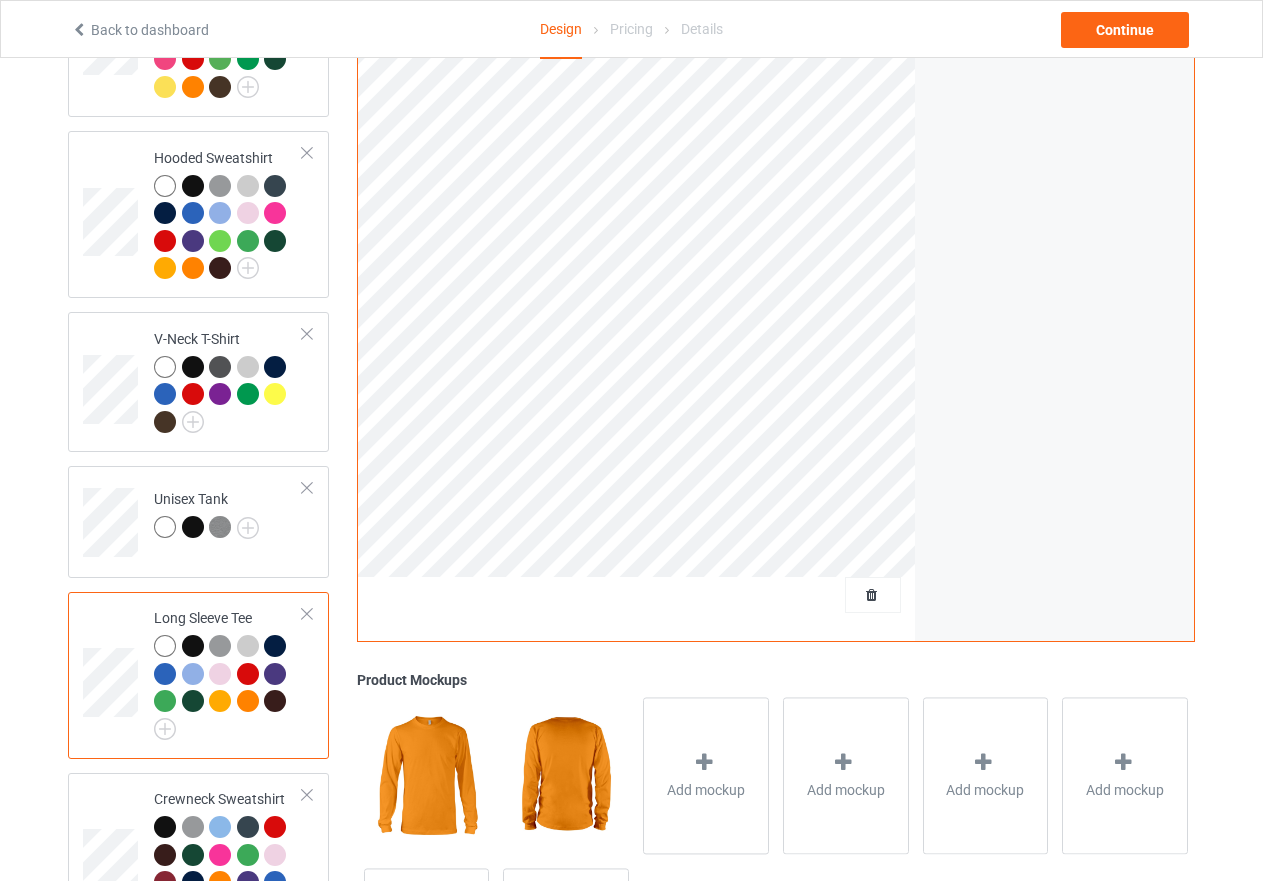 click at bounding box center [193, 701] 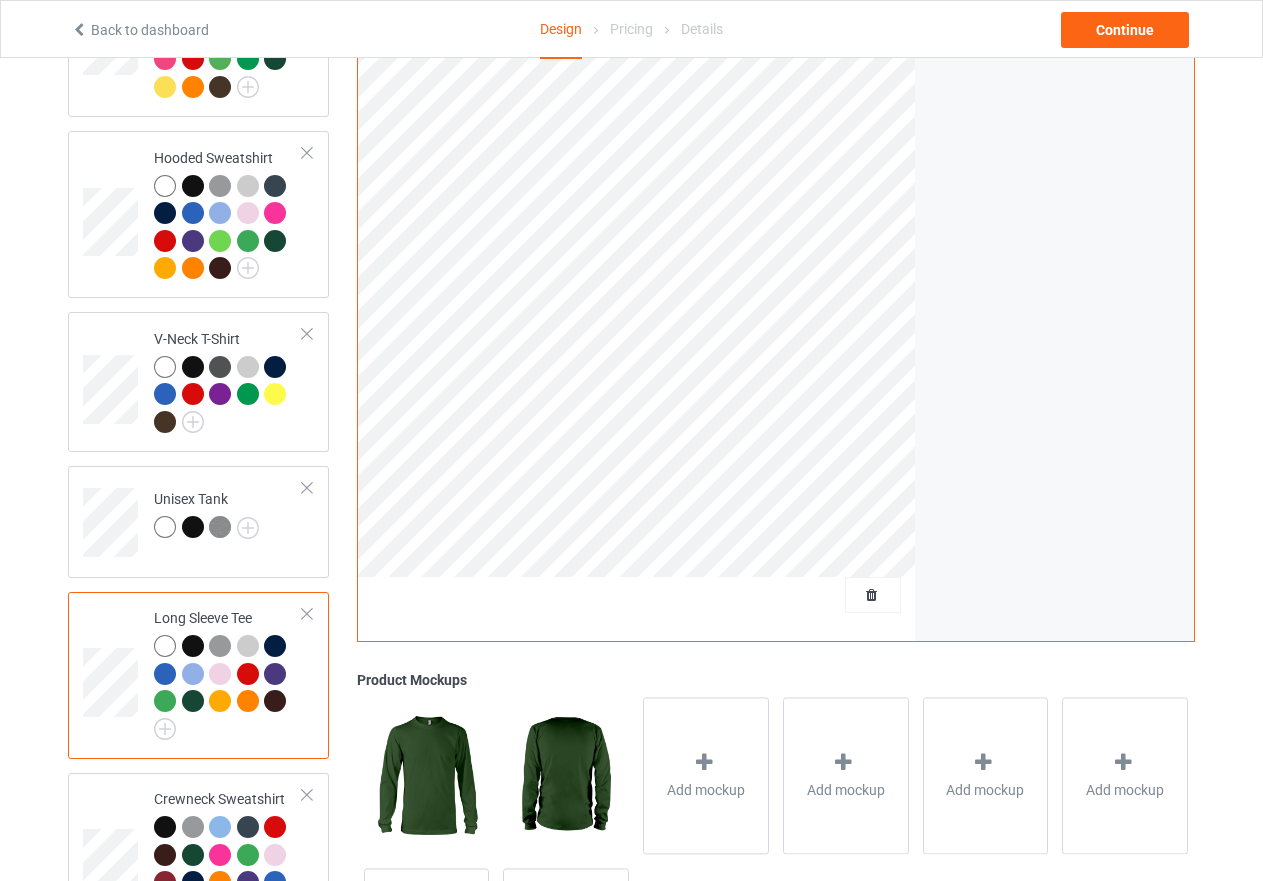 click at bounding box center (193, 646) 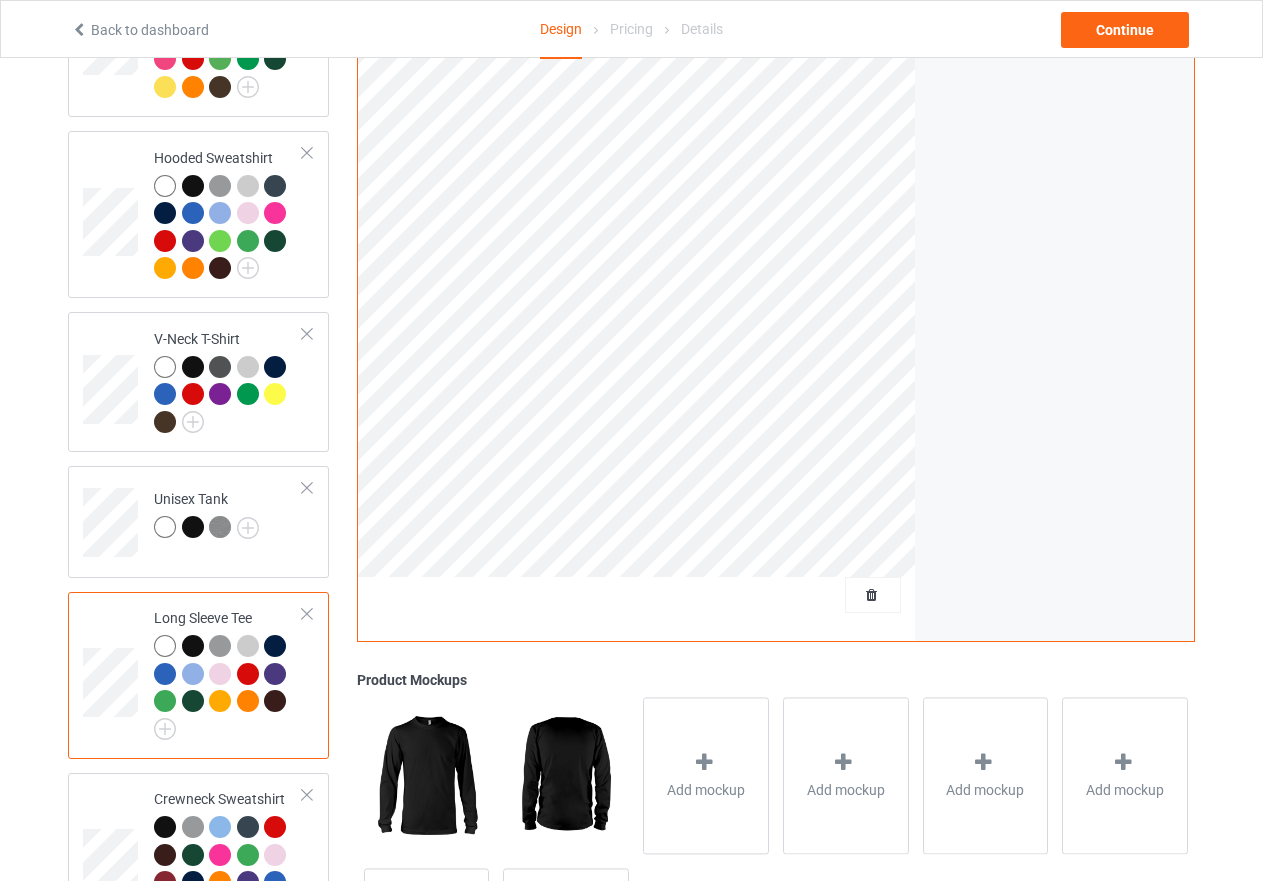 click at bounding box center (220, 646) 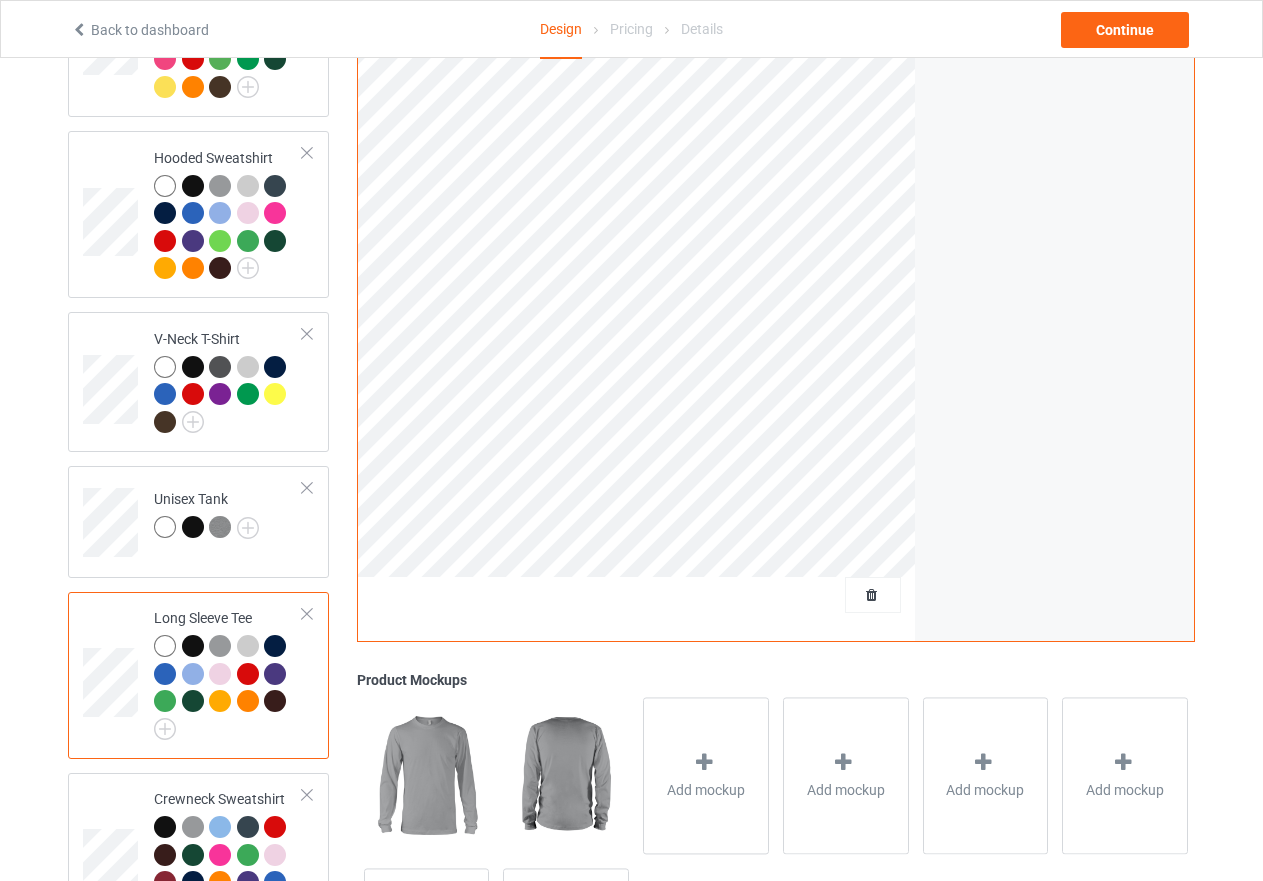 click at bounding box center (248, 646) 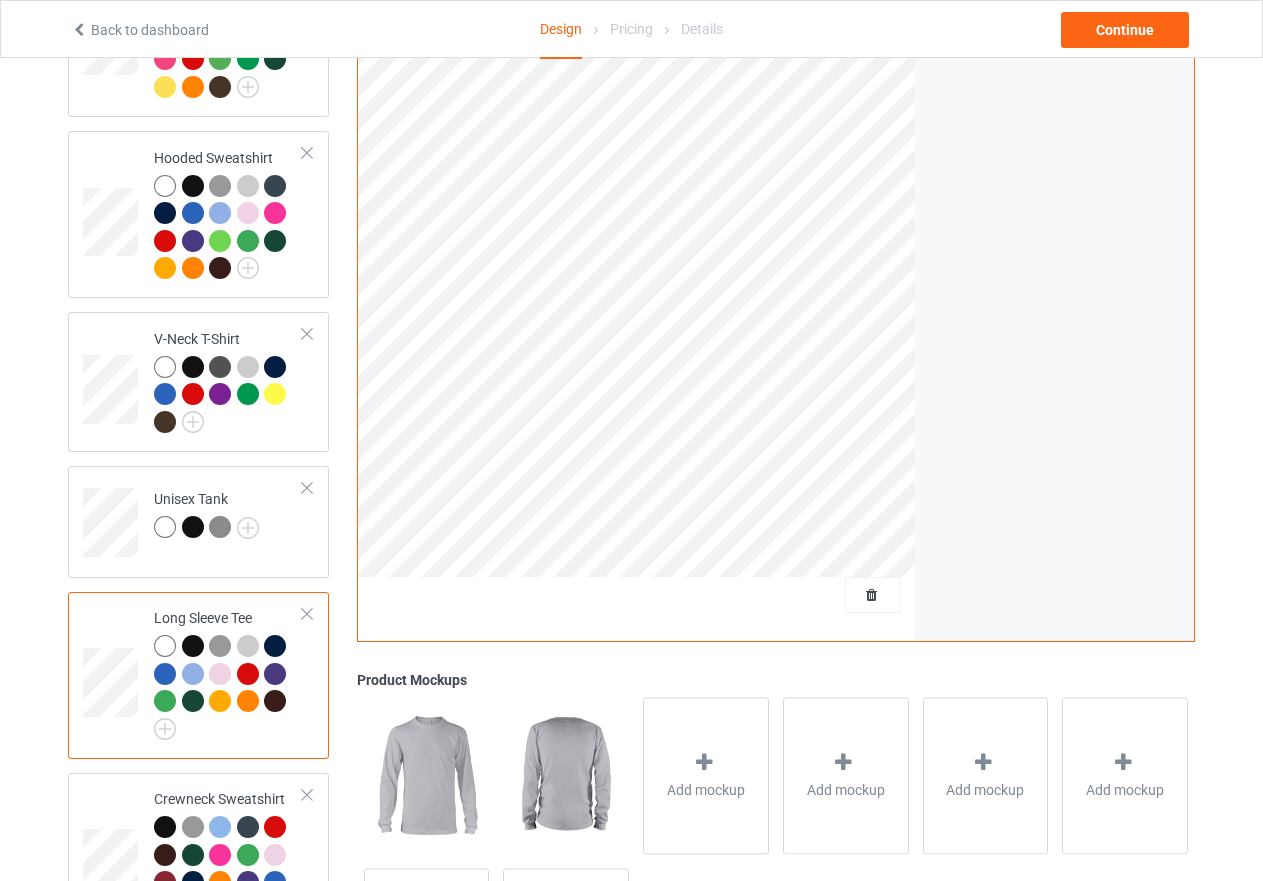 click at bounding box center (275, 646) 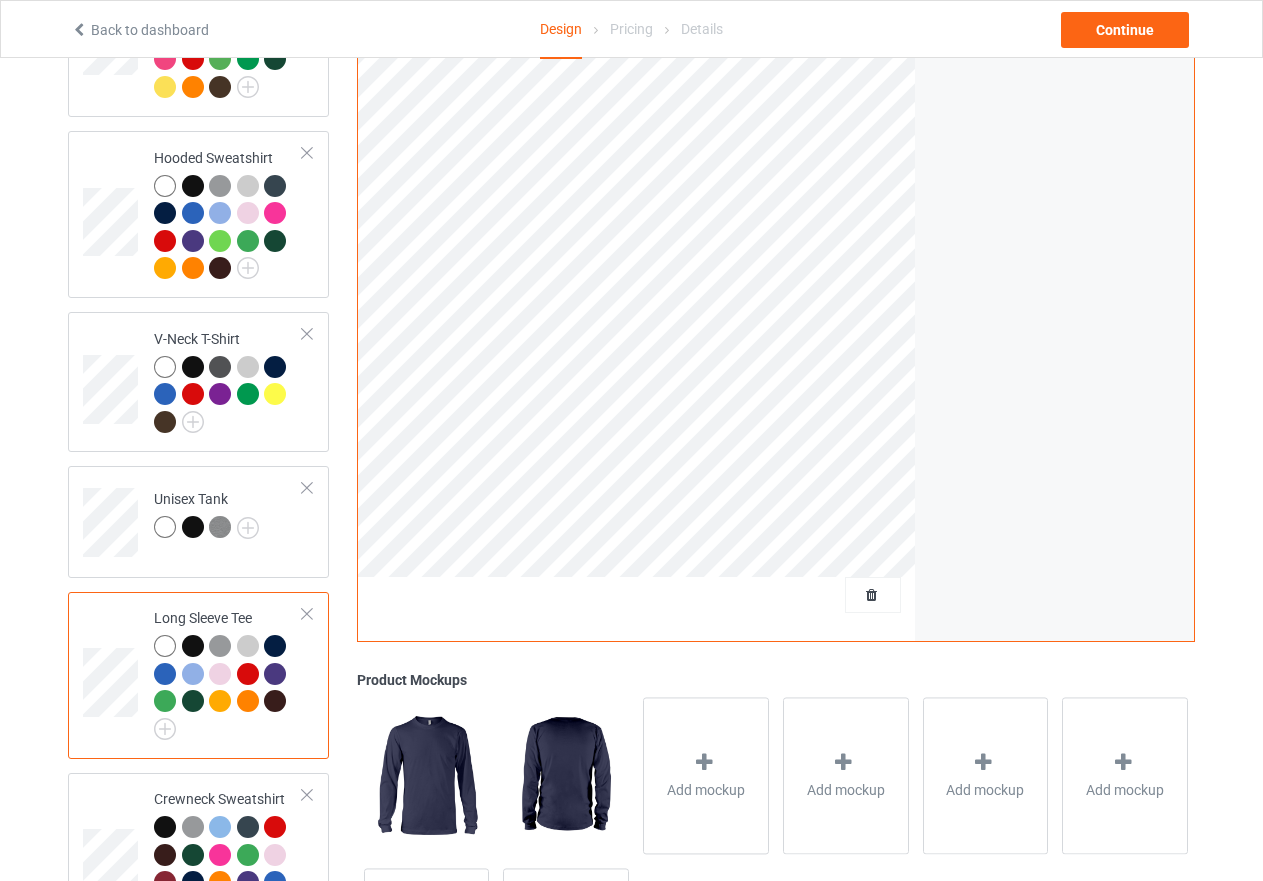 click at bounding box center [193, 646] 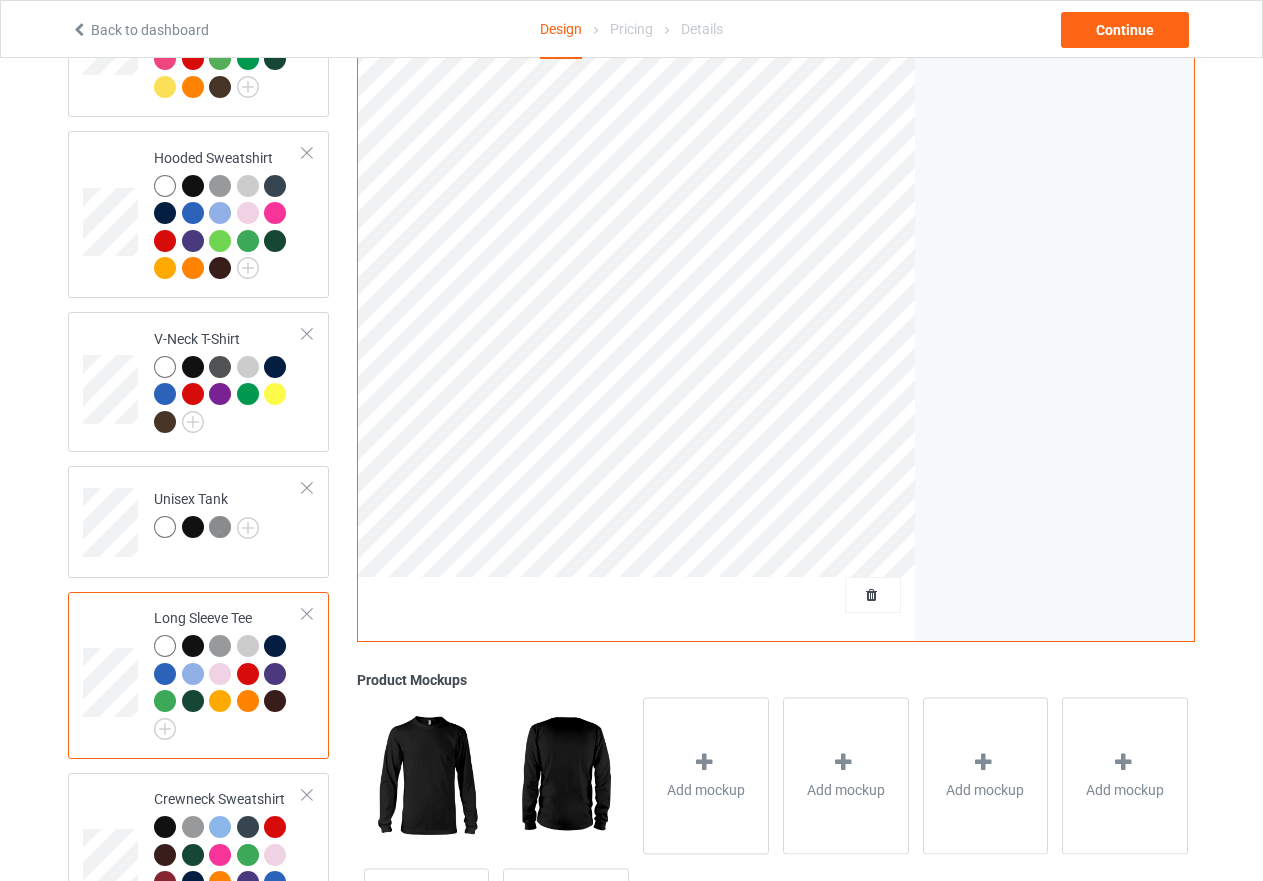 click at bounding box center [275, 646] 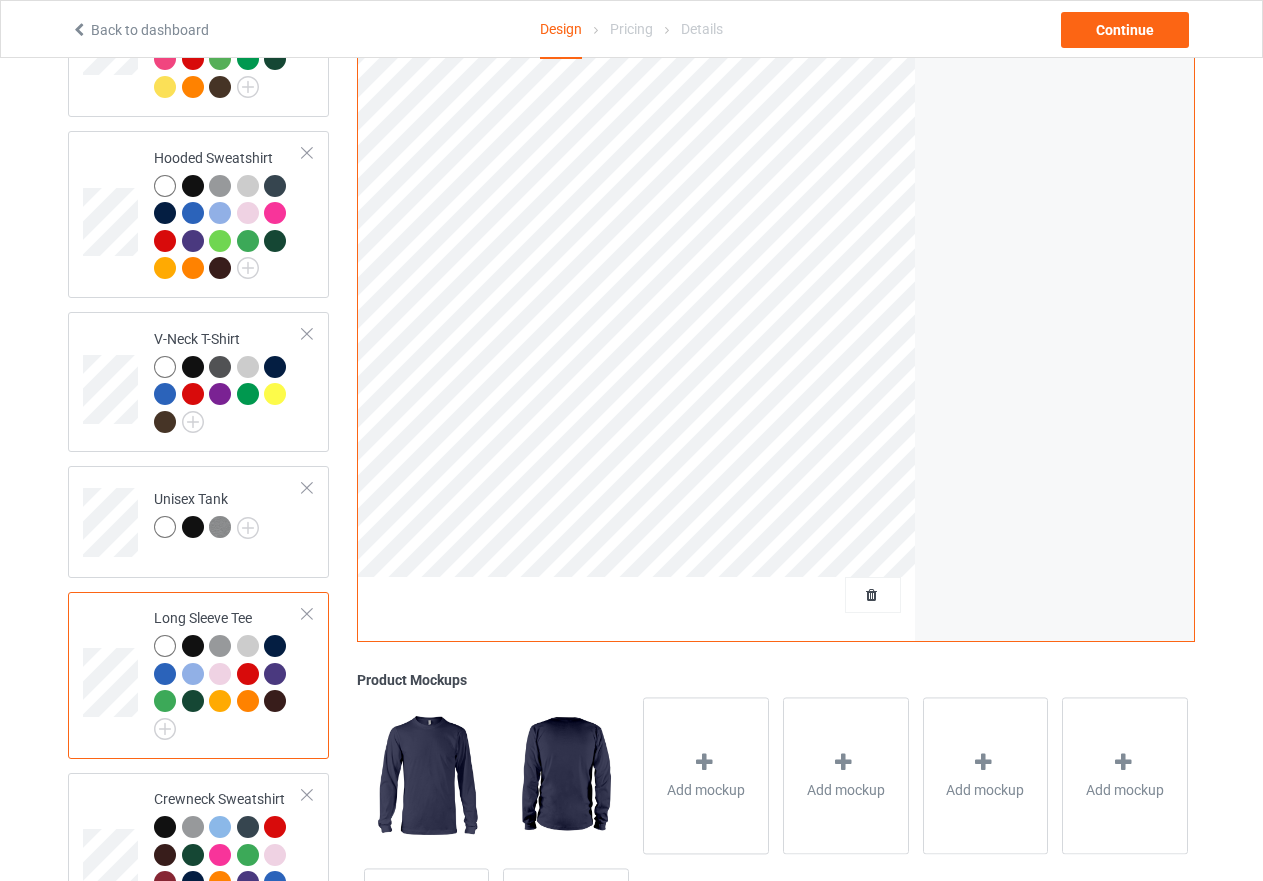 click at bounding box center (275, 674) 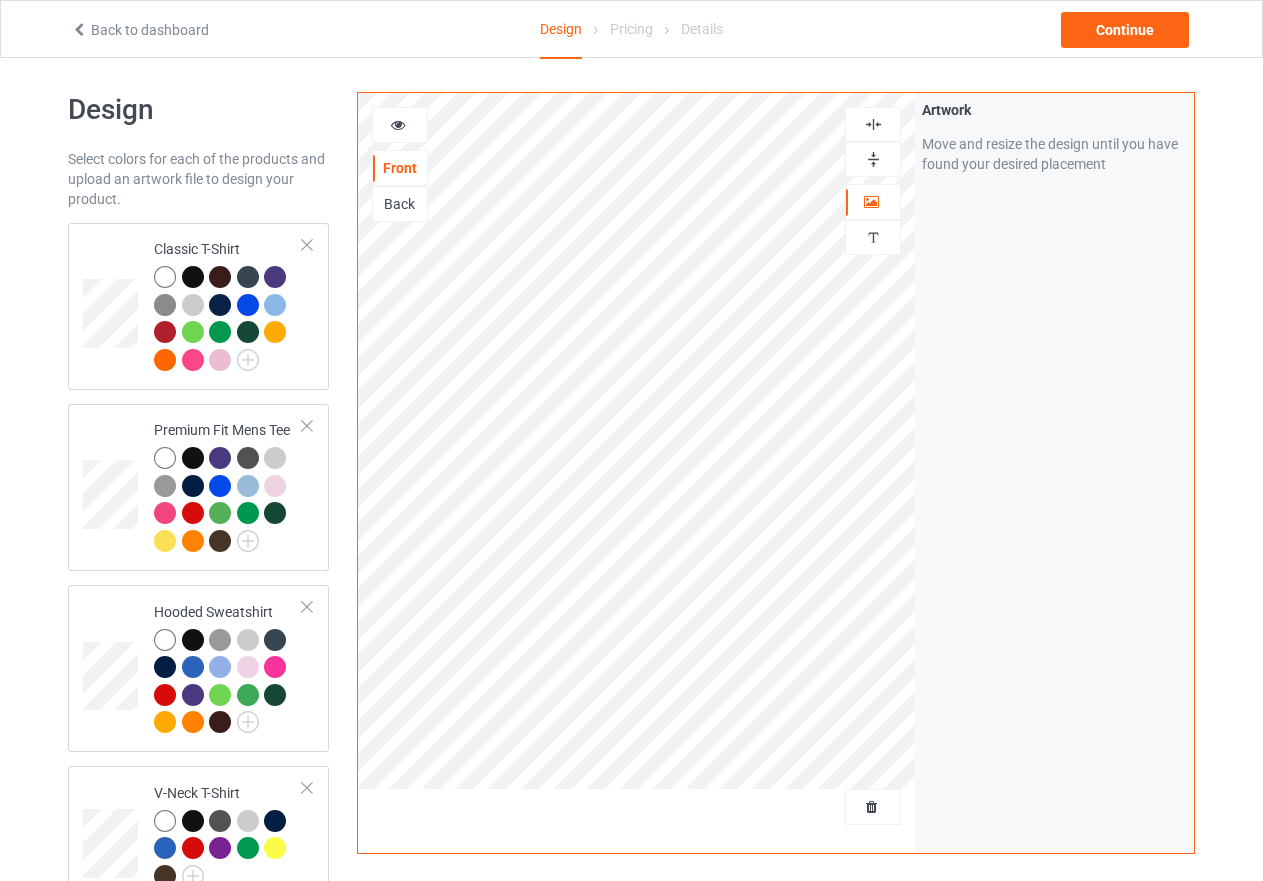 scroll, scrollTop: 0, scrollLeft: 0, axis: both 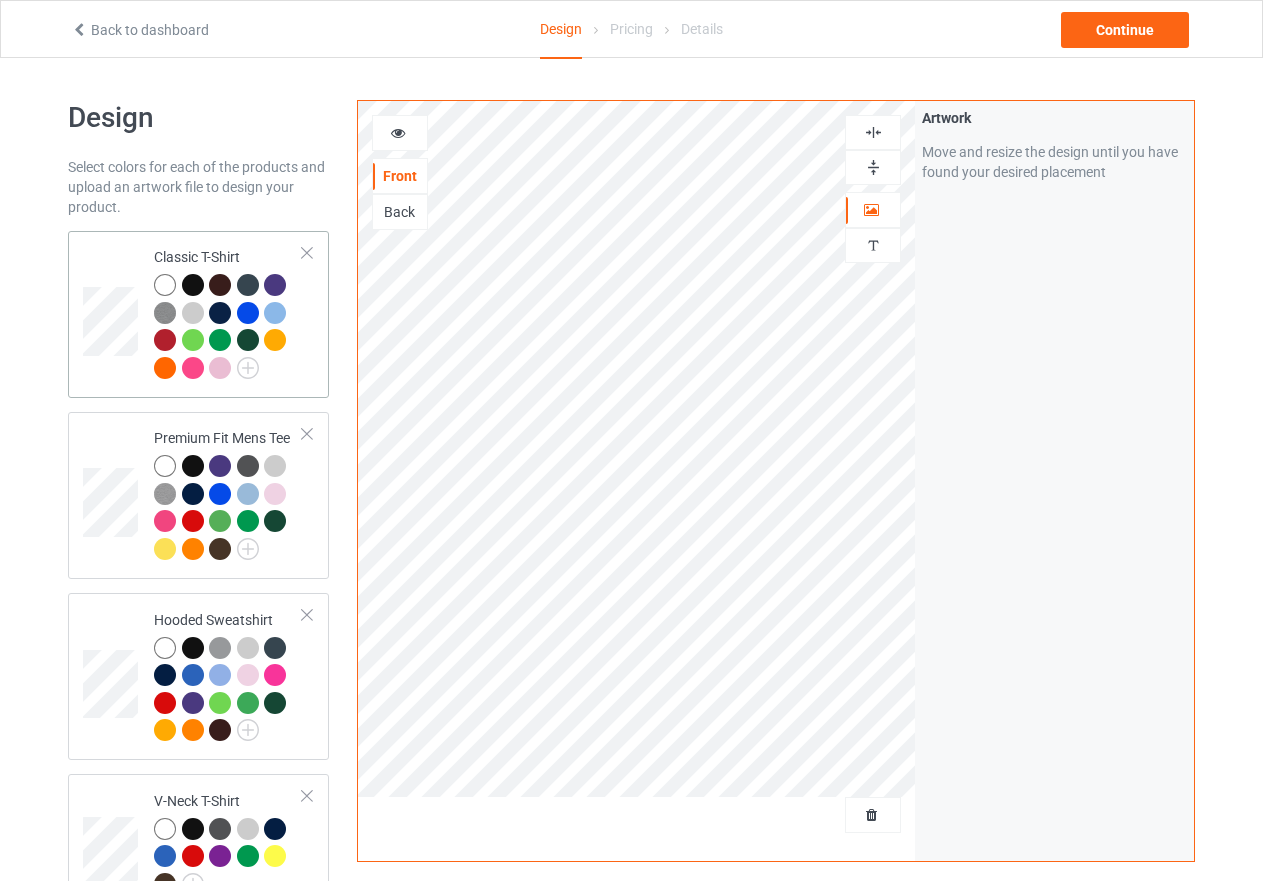 click at bounding box center (228, 329) 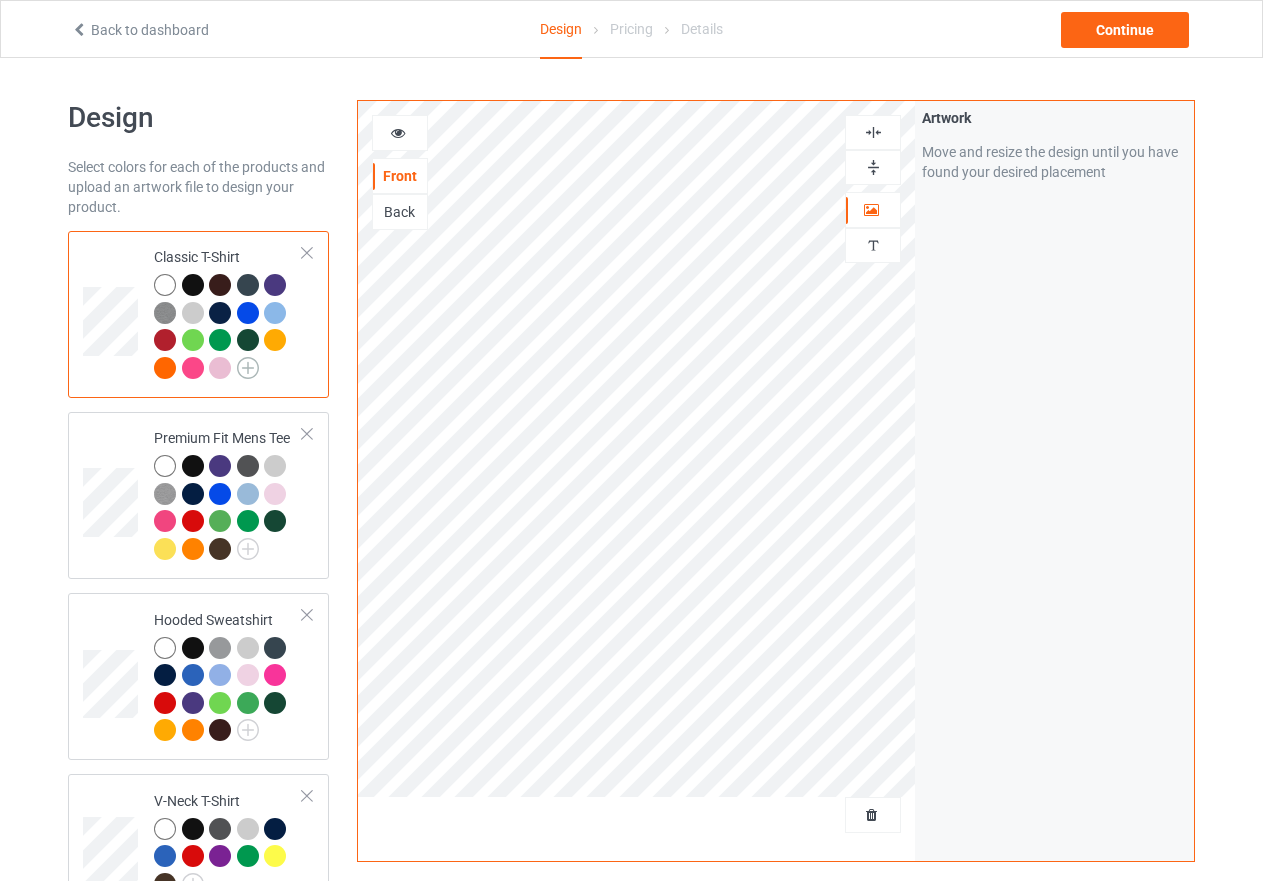 click at bounding box center [248, 368] 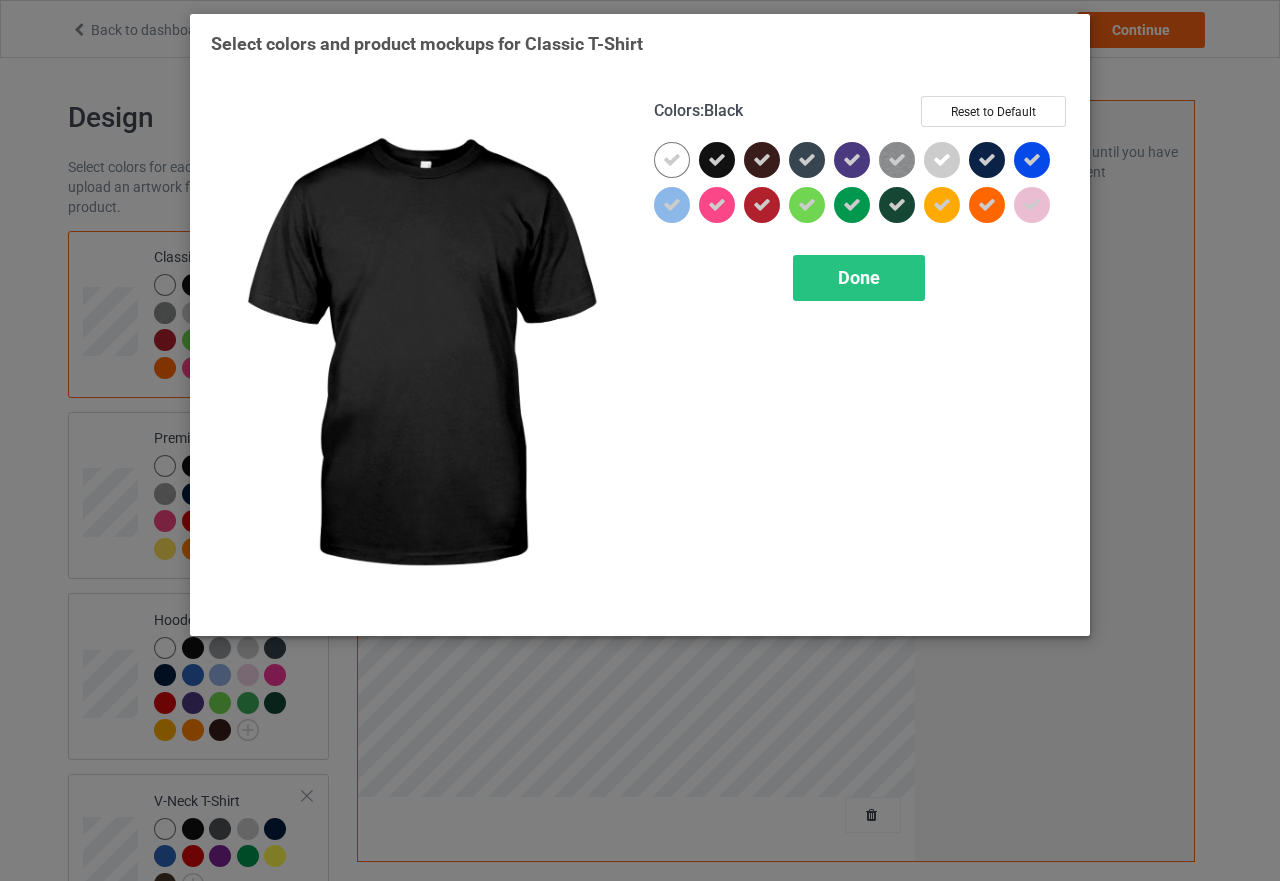 click at bounding box center (717, 160) 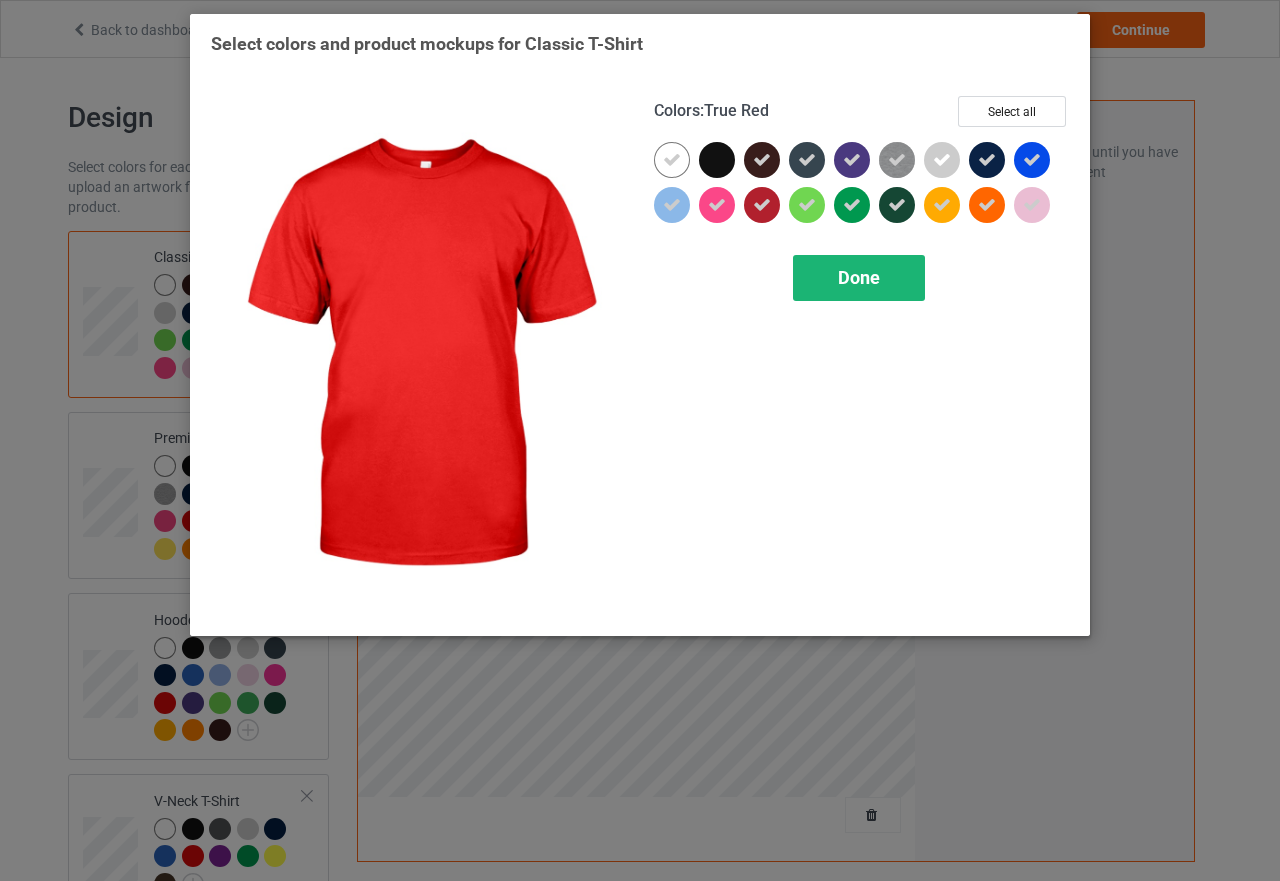 click on "Done" at bounding box center [859, 277] 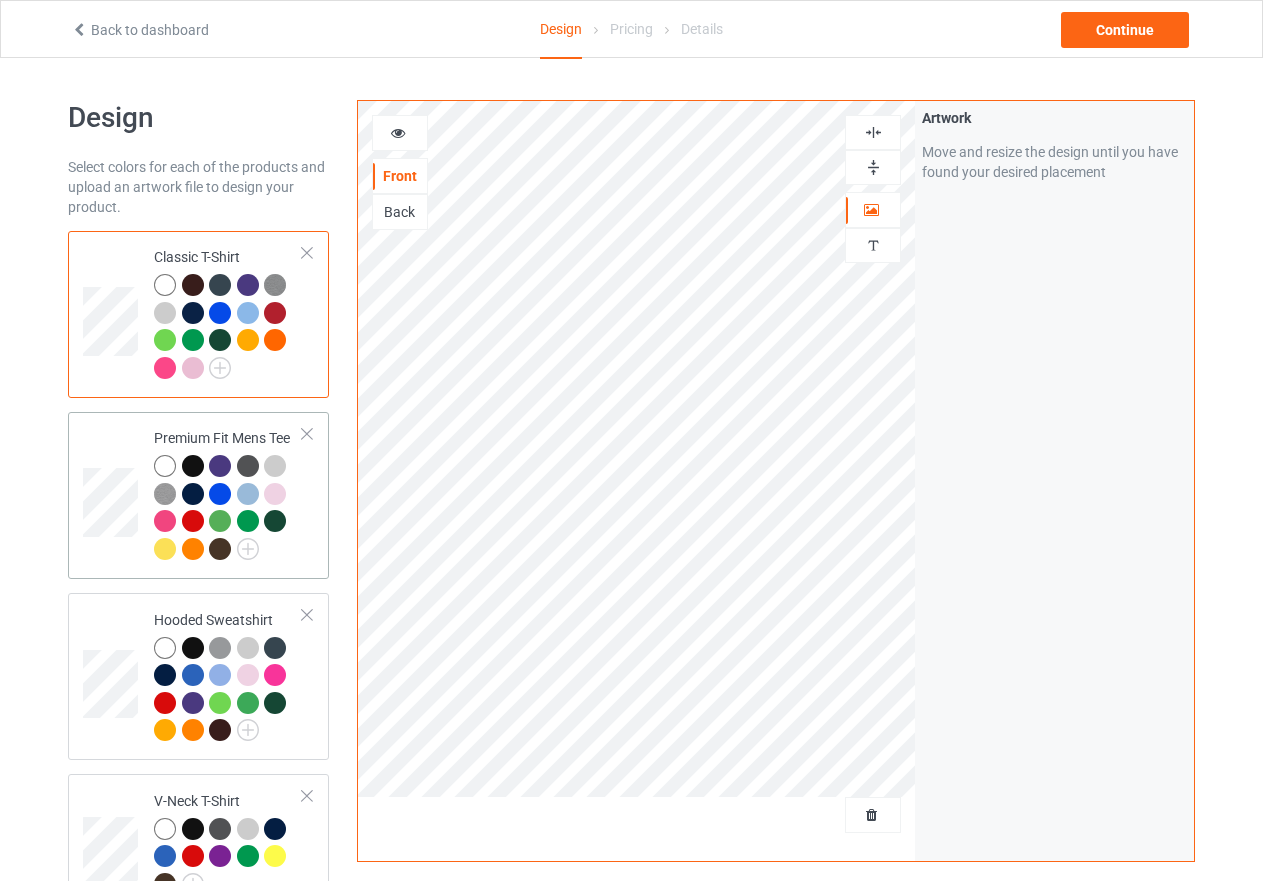 click on "Premium Fit Mens Tee" at bounding box center (228, 495) 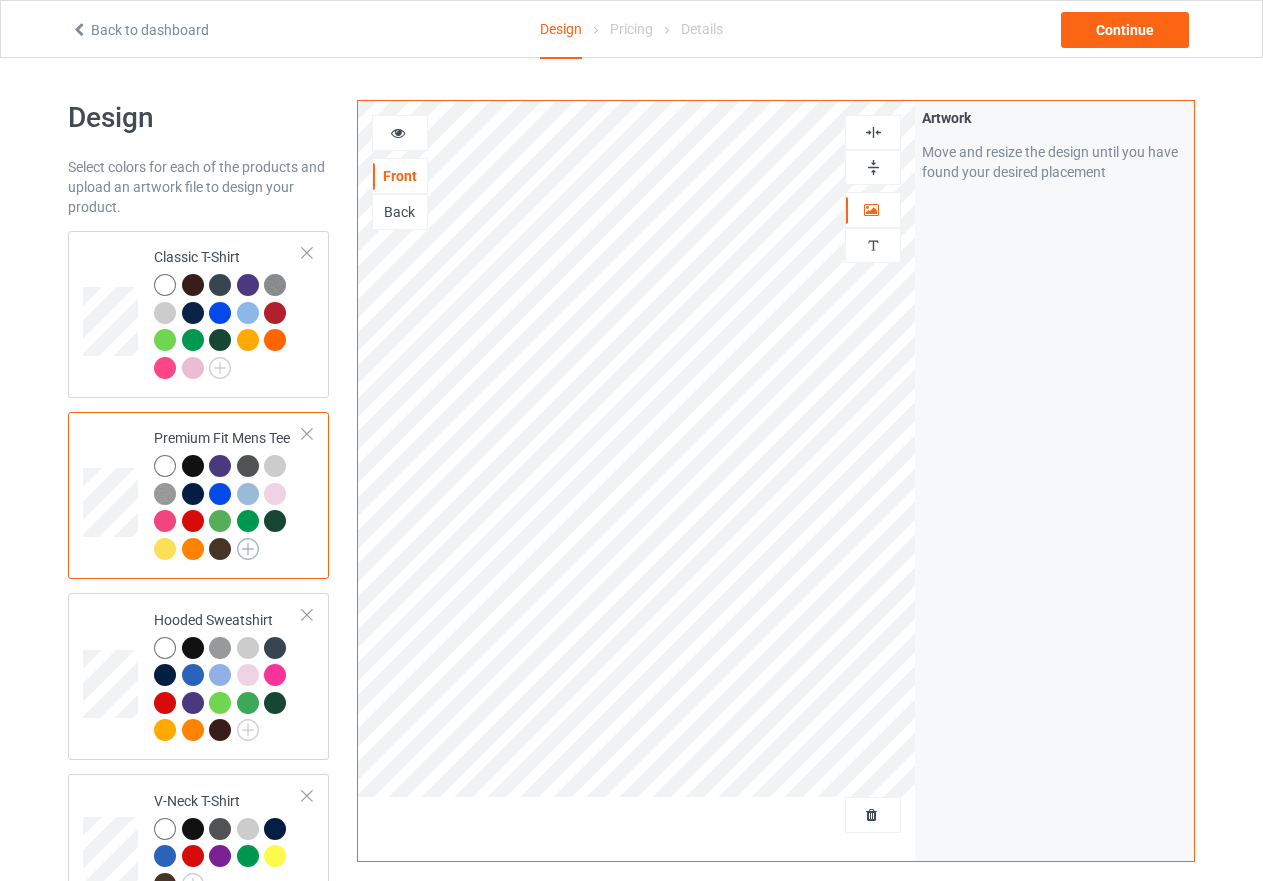 click at bounding box center [248, 549] 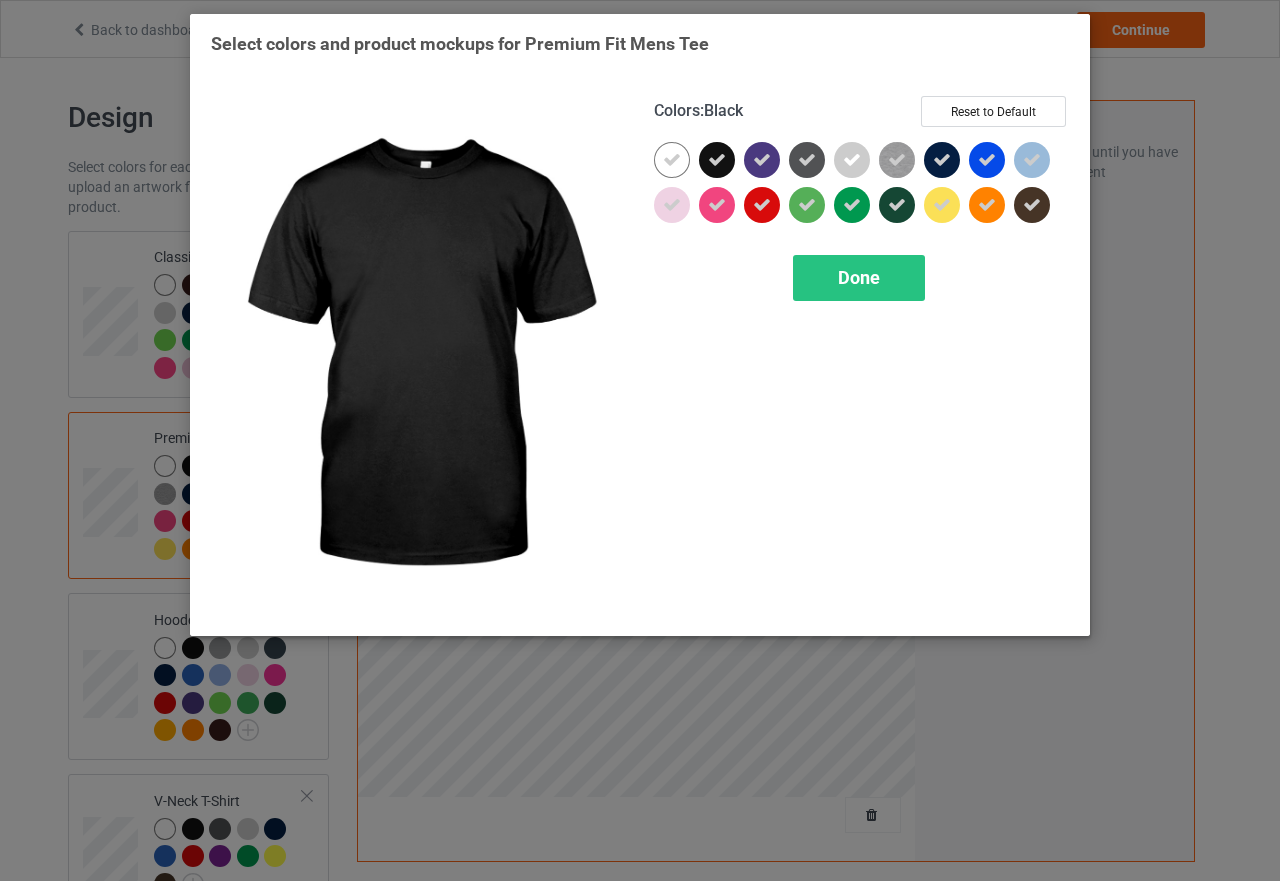 click at bounding box center [717, 160] 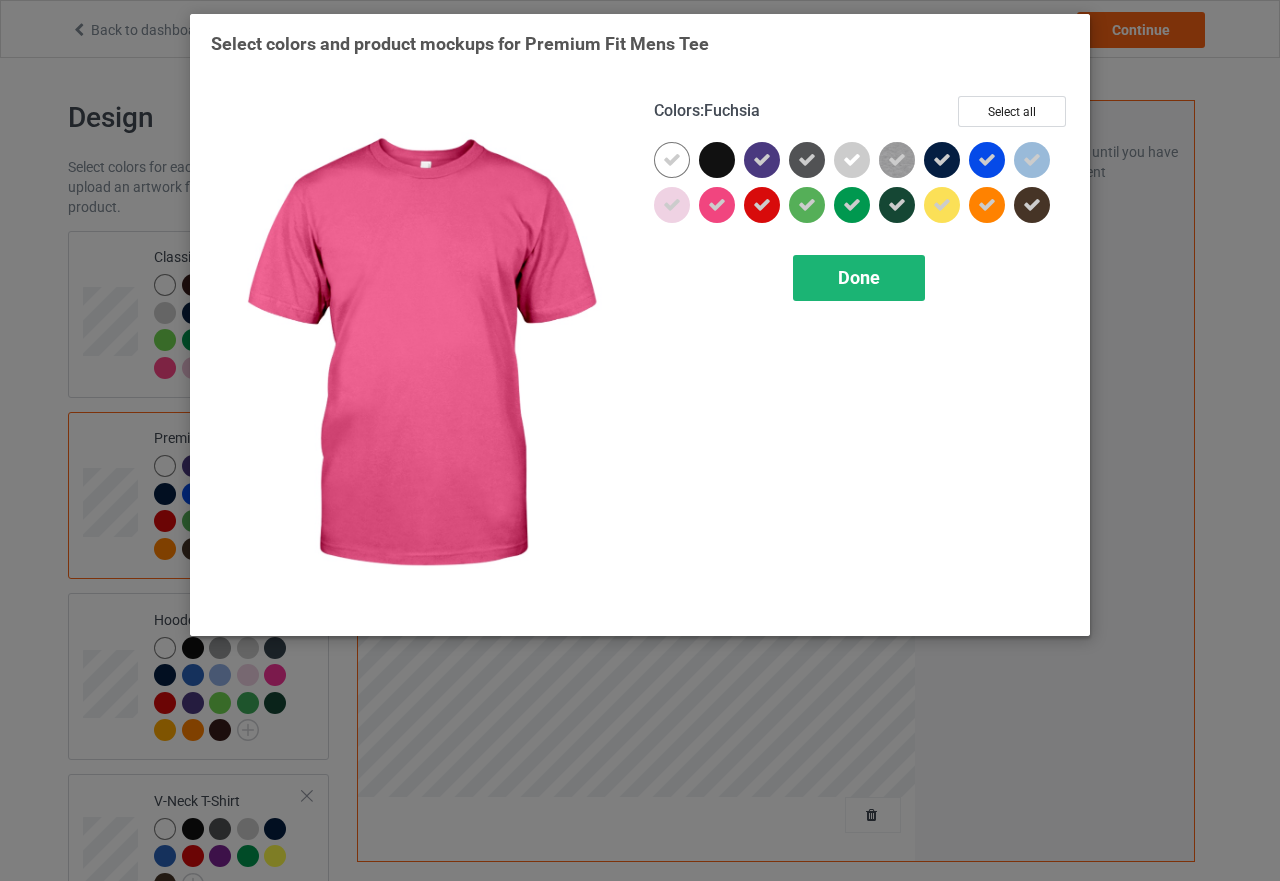 click on "Done" at bounding box center [859, 277] 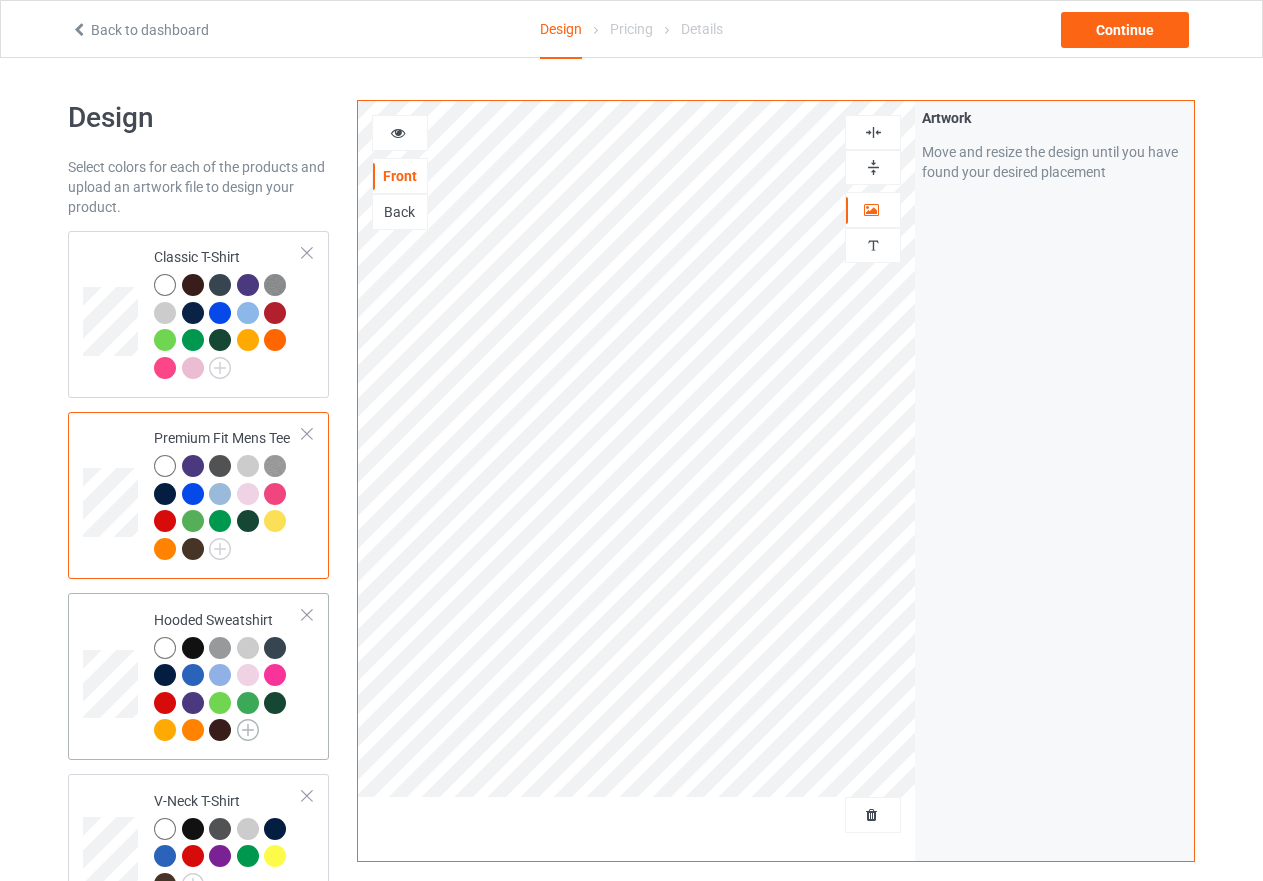 click at bounding box center (248, 730) 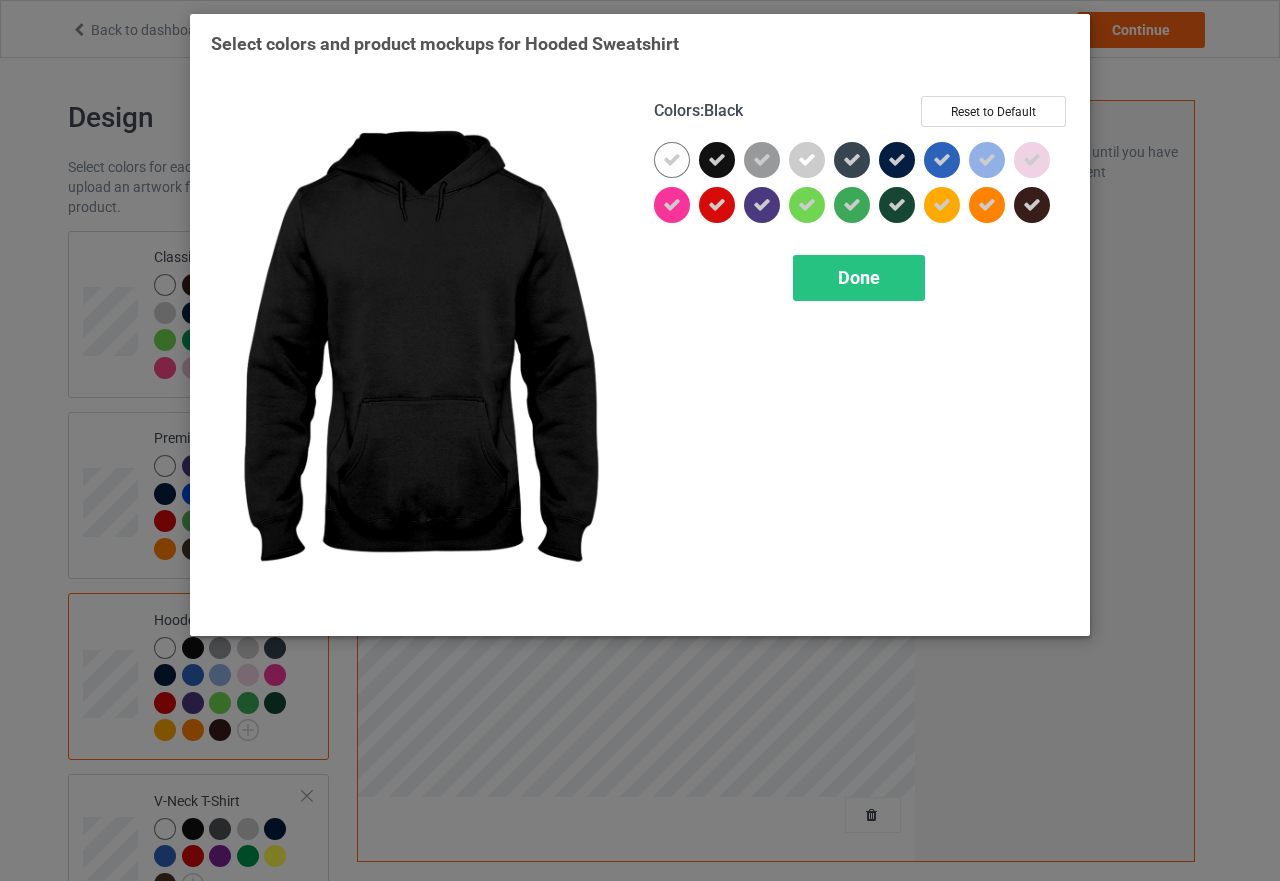 click at bounding box center [717, 160] 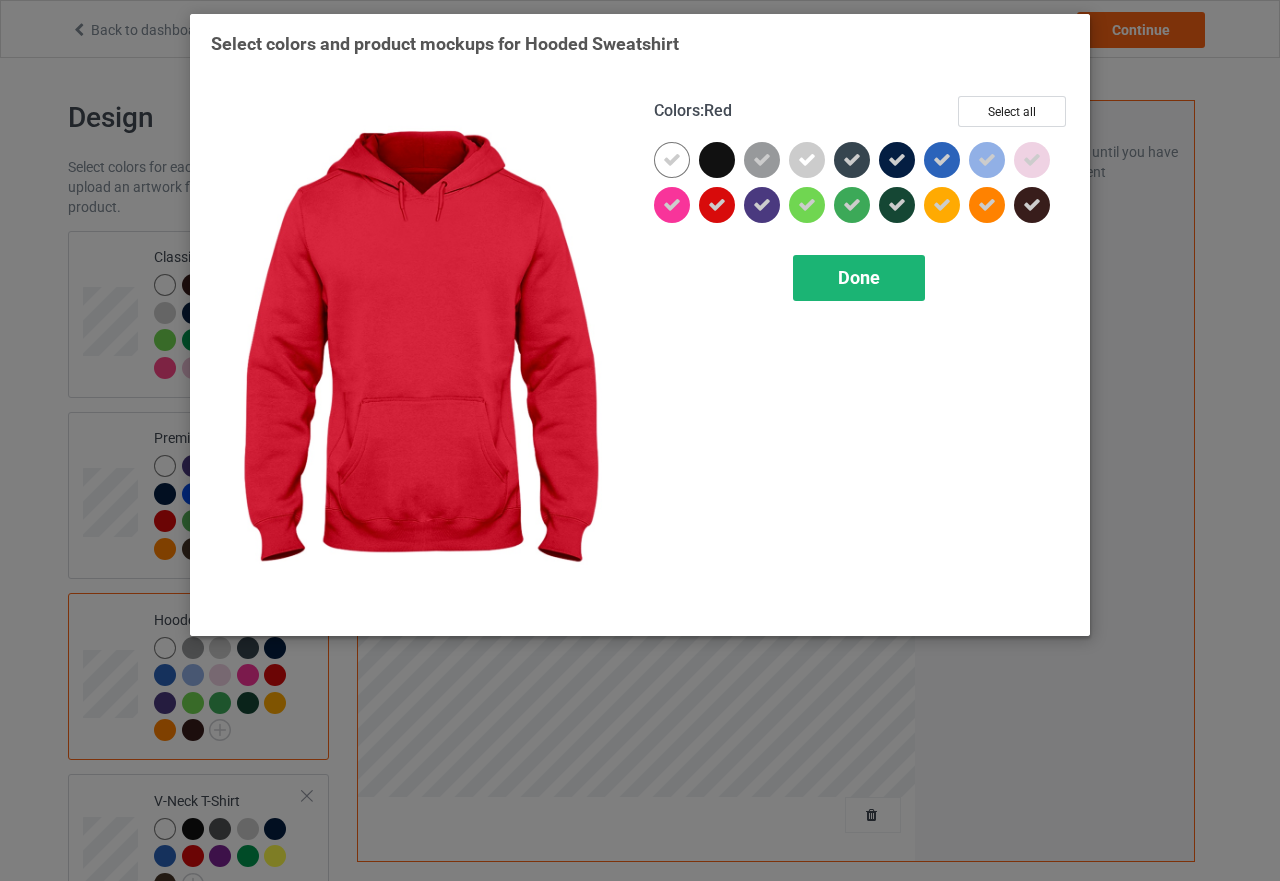 click on "Done" at bounding box center (859, 277) 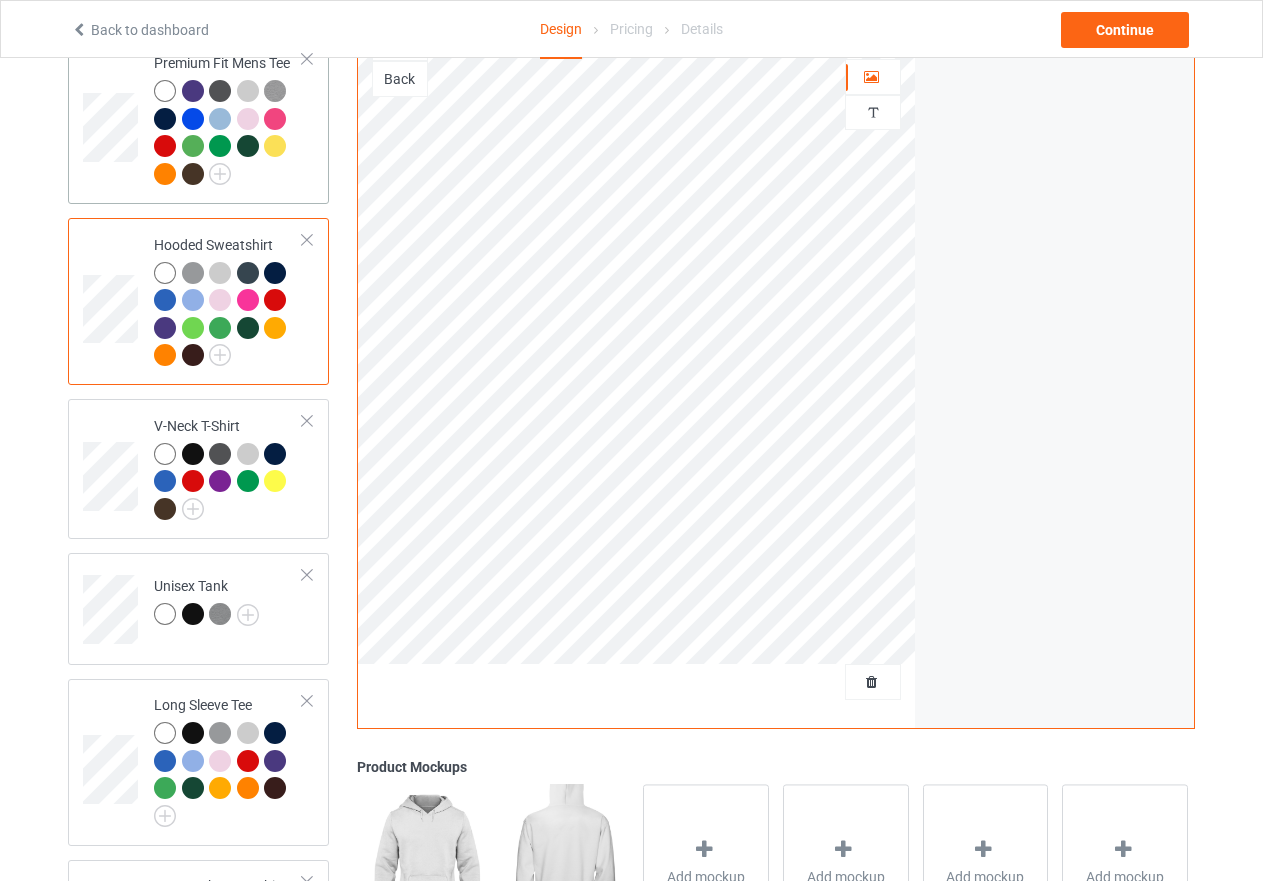 scroll, scrollTop: 400, scrollLeft: 0, axis: vertical 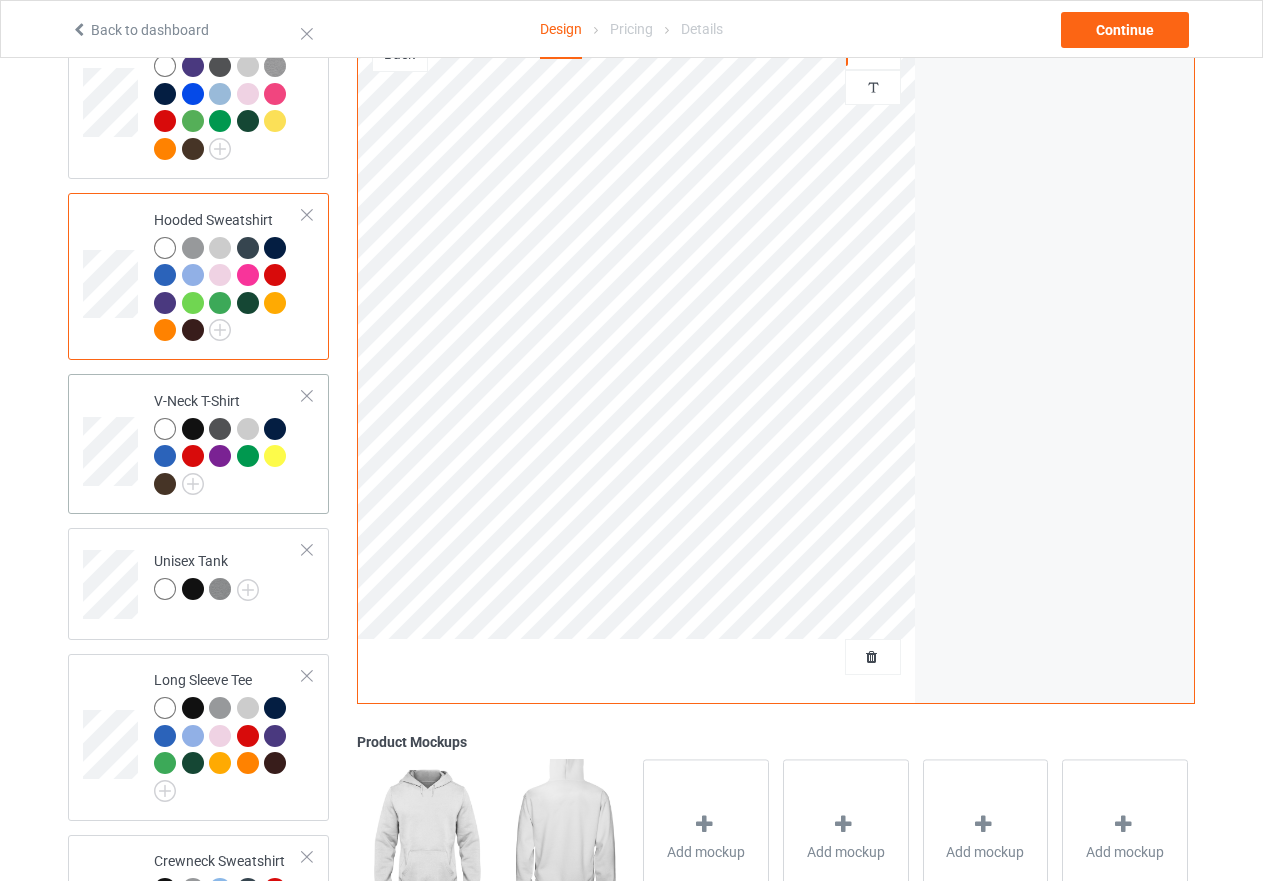 click at bounding box center [228, 459] 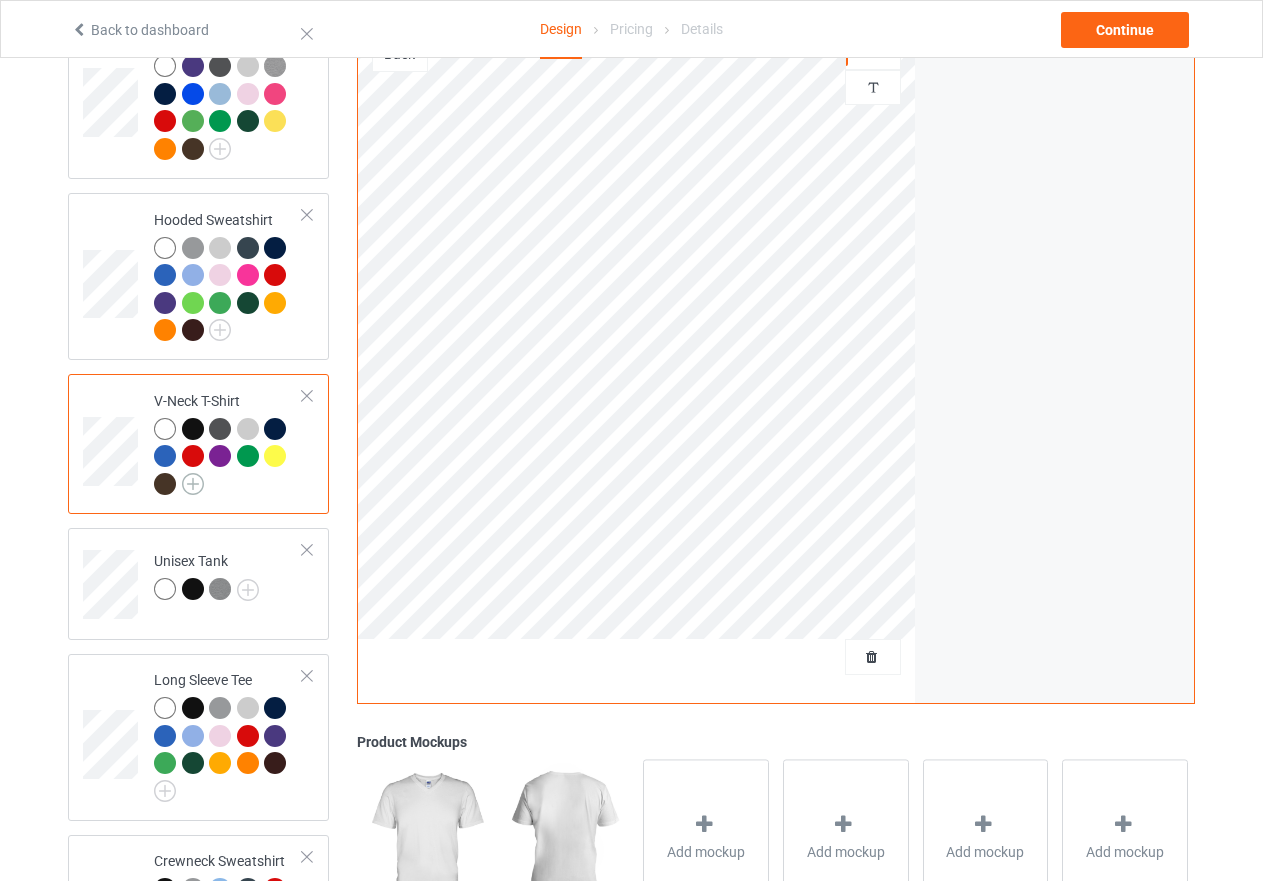 click at bounding box center (193, 484) 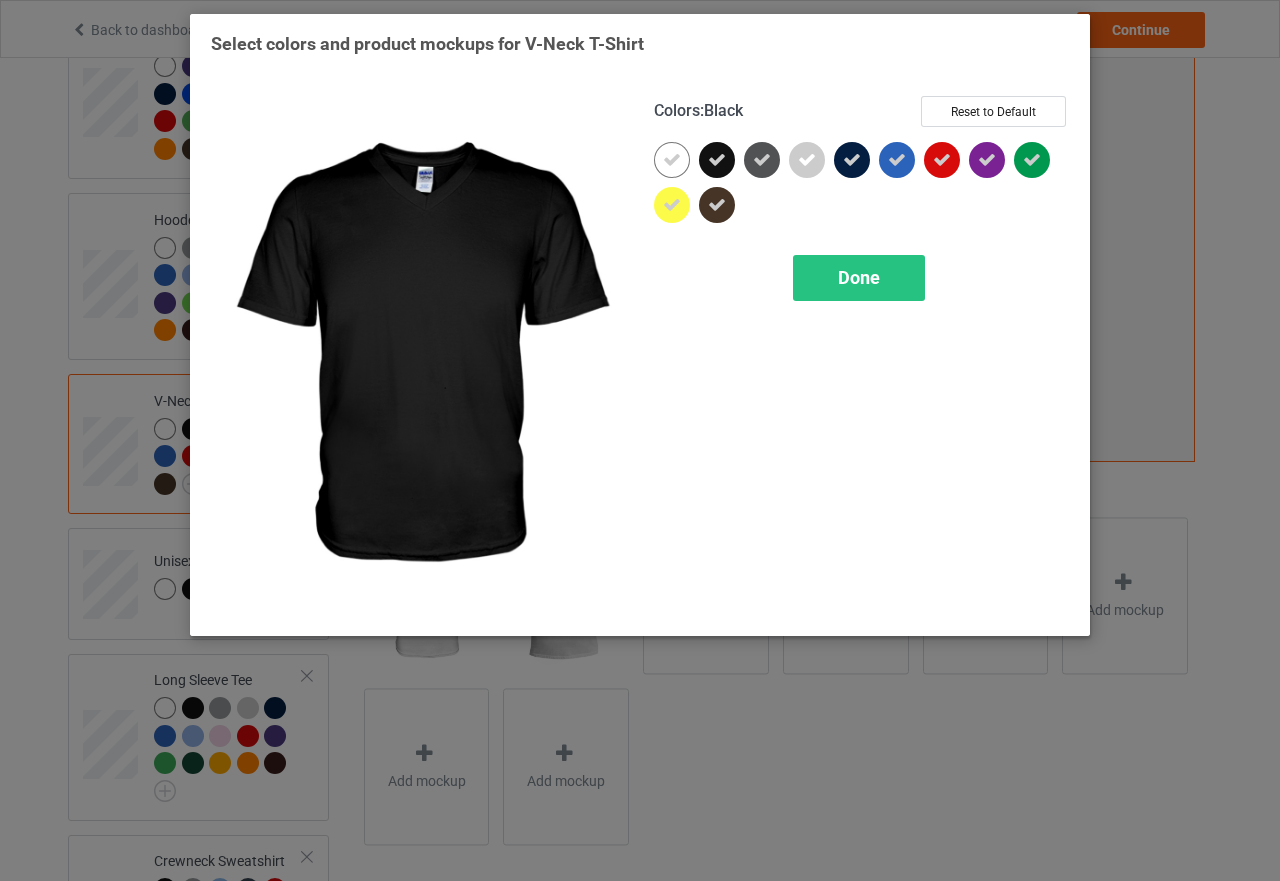 click at bounding box center [717, 160] 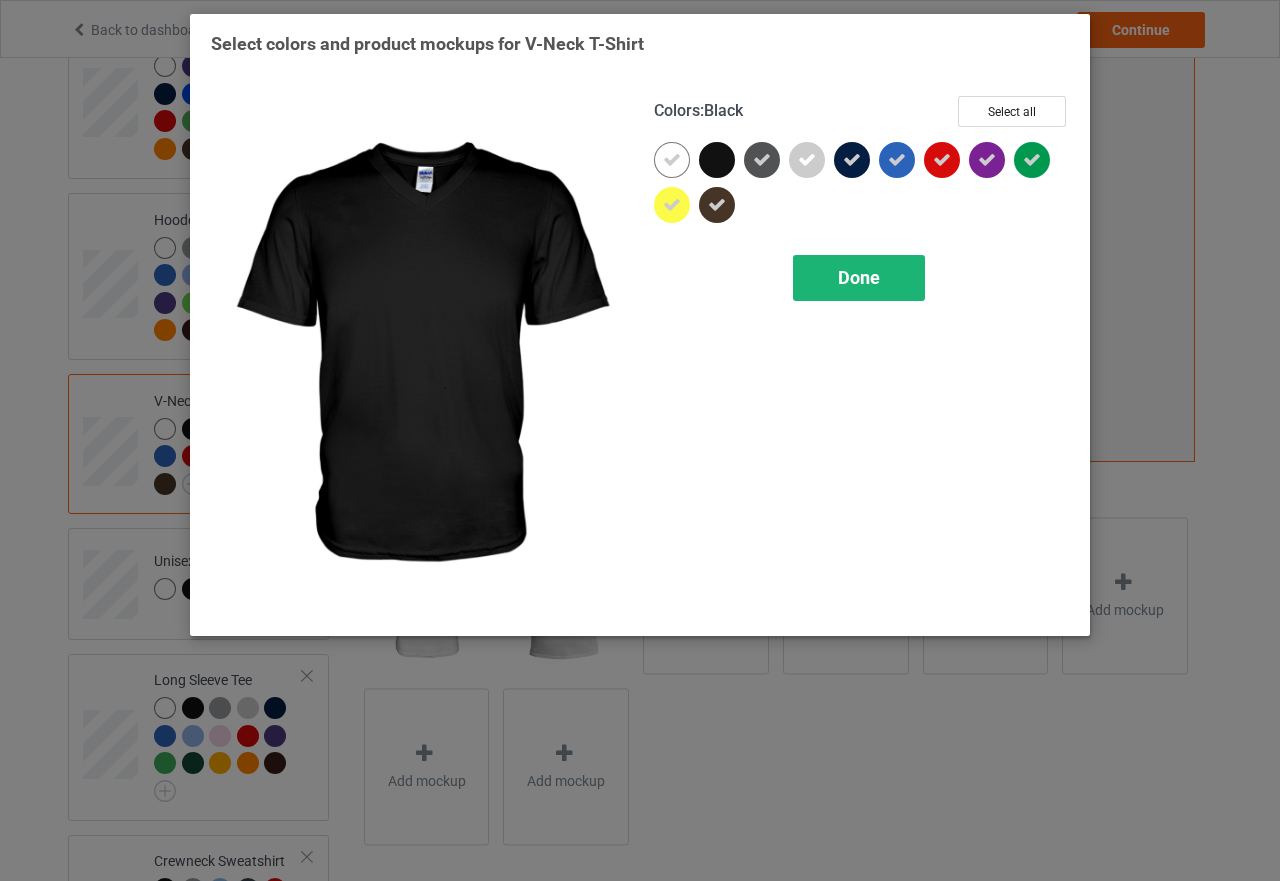 click on "Done" at bounding box center [859, 277] 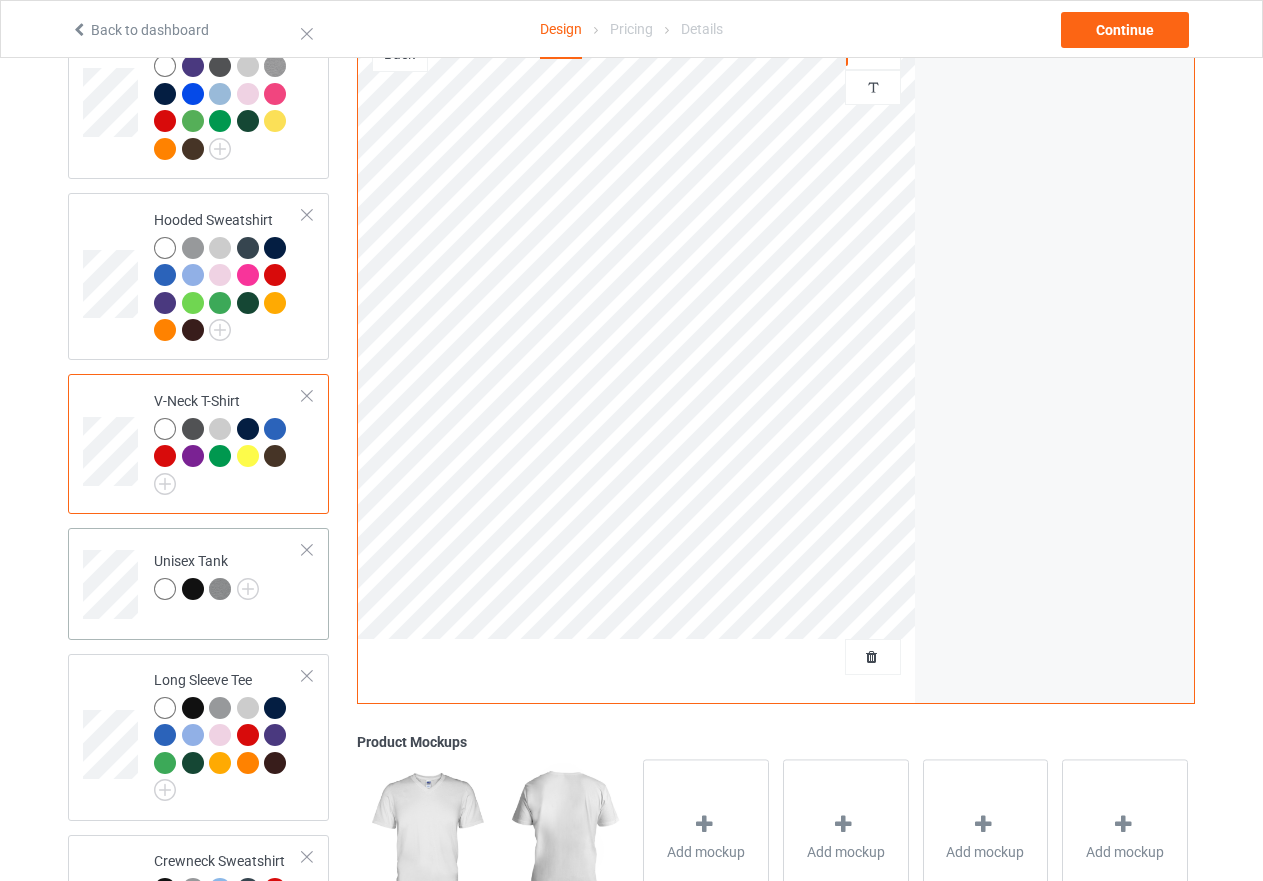 click on "Unisex Tank" at bounding box center [228, 577] 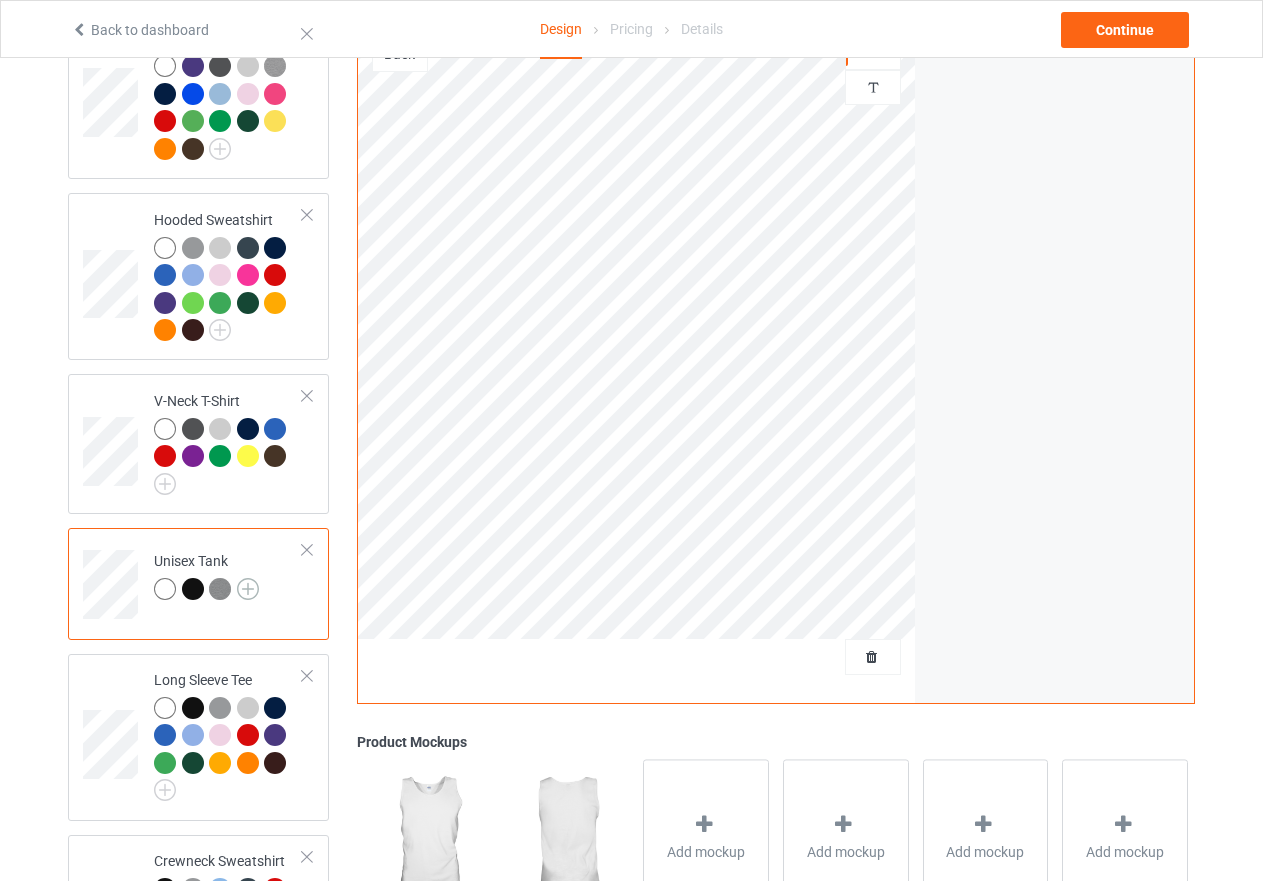click at bounding box center (248, 589) 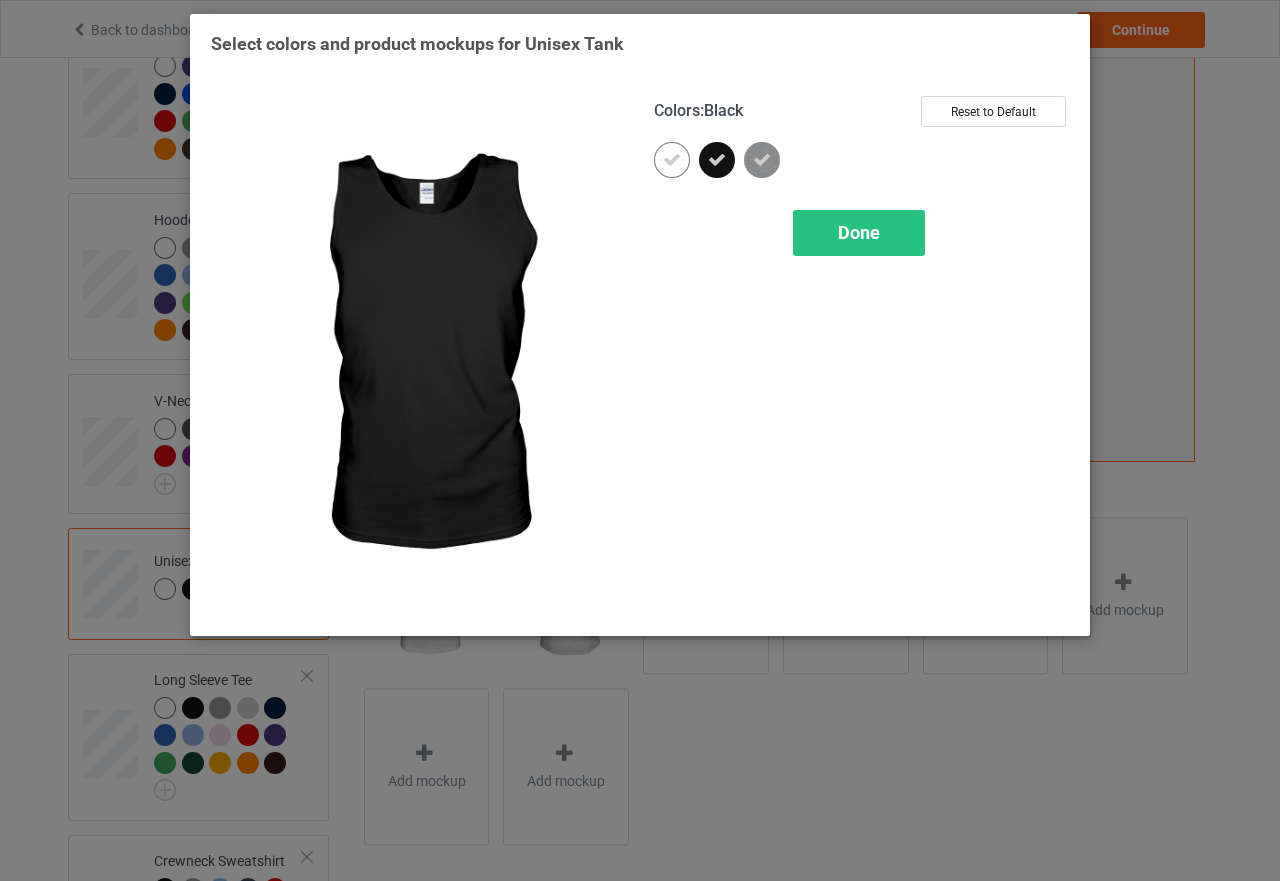 click at bounding box center (717, 160) 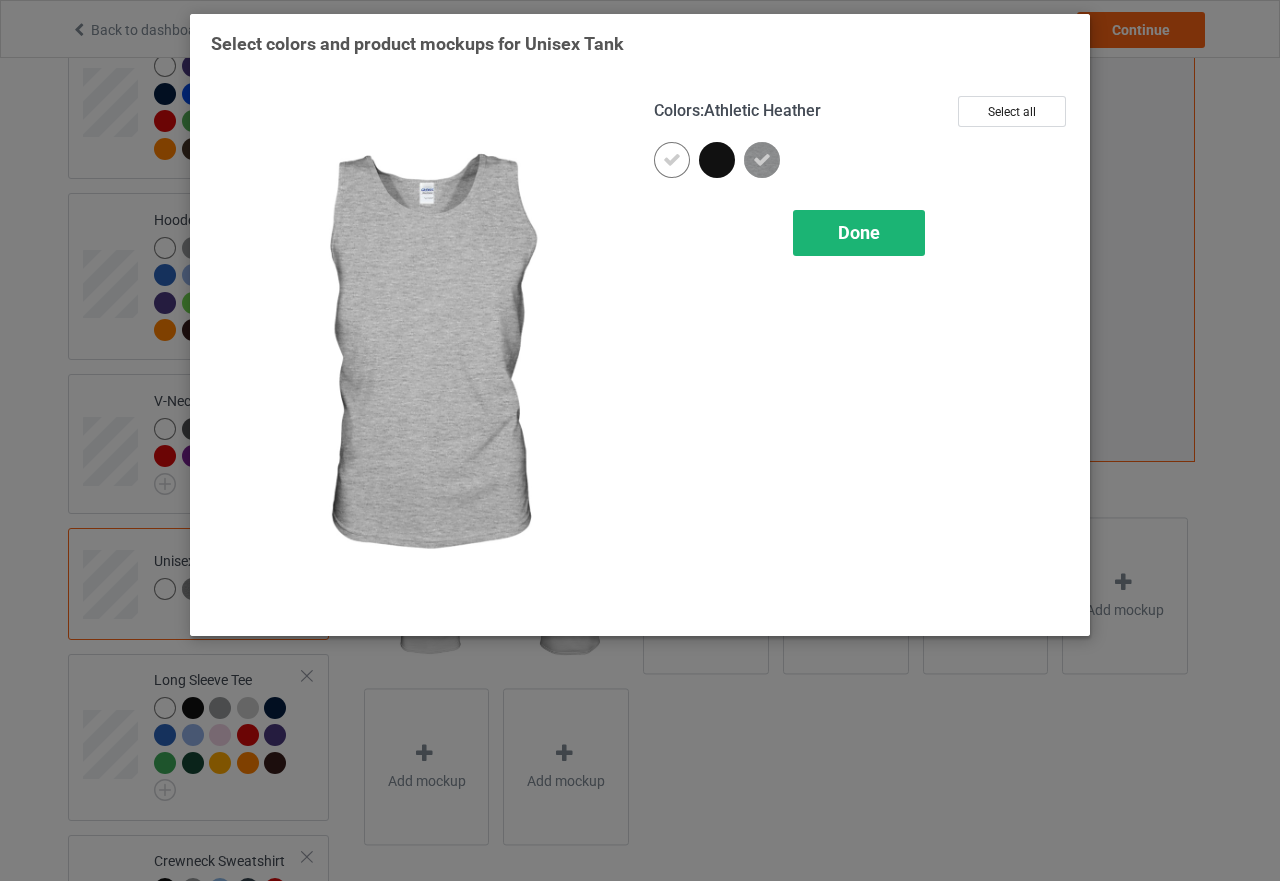 click on "Done" at bounding box center [859, 233] 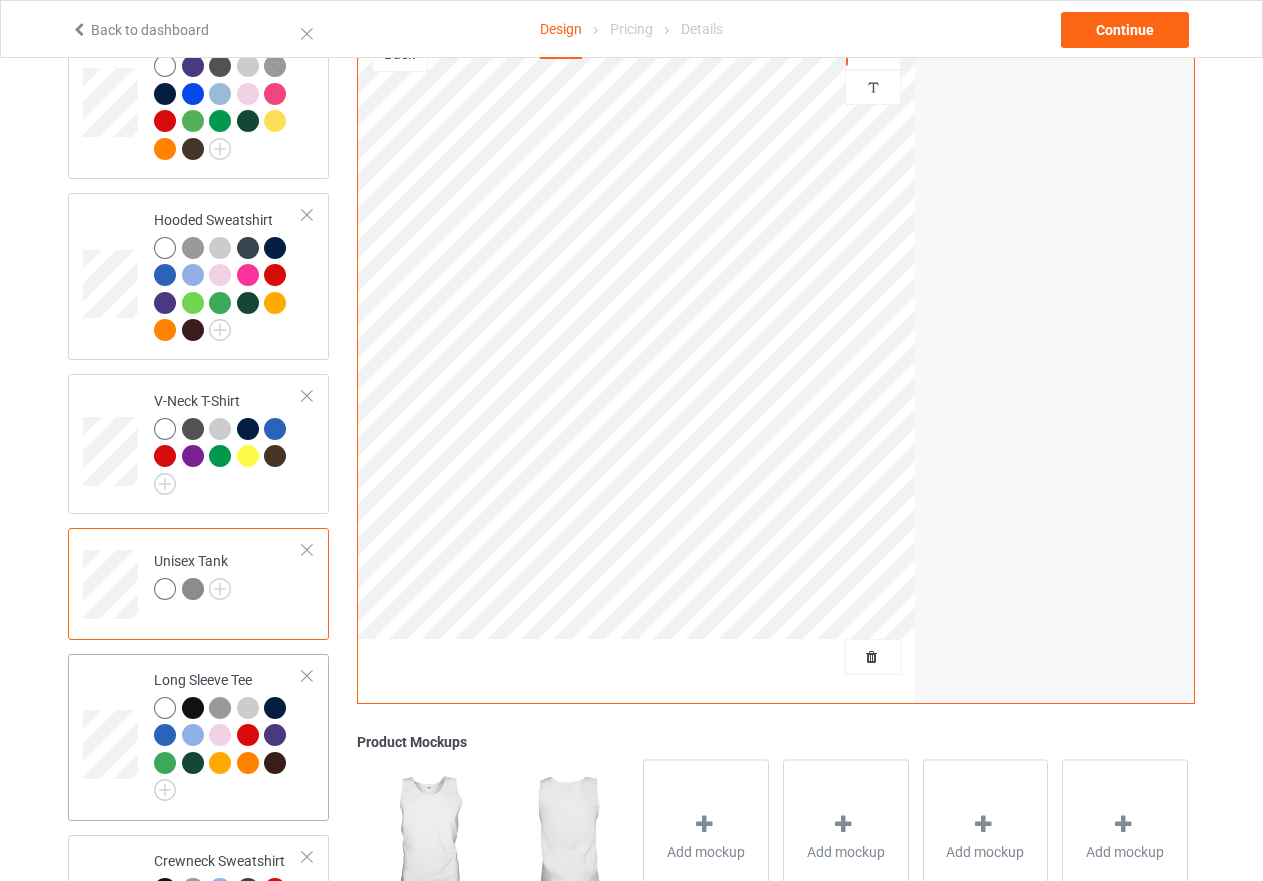 click on "Long Sleeve Tee" at bounding box center (228, 737) 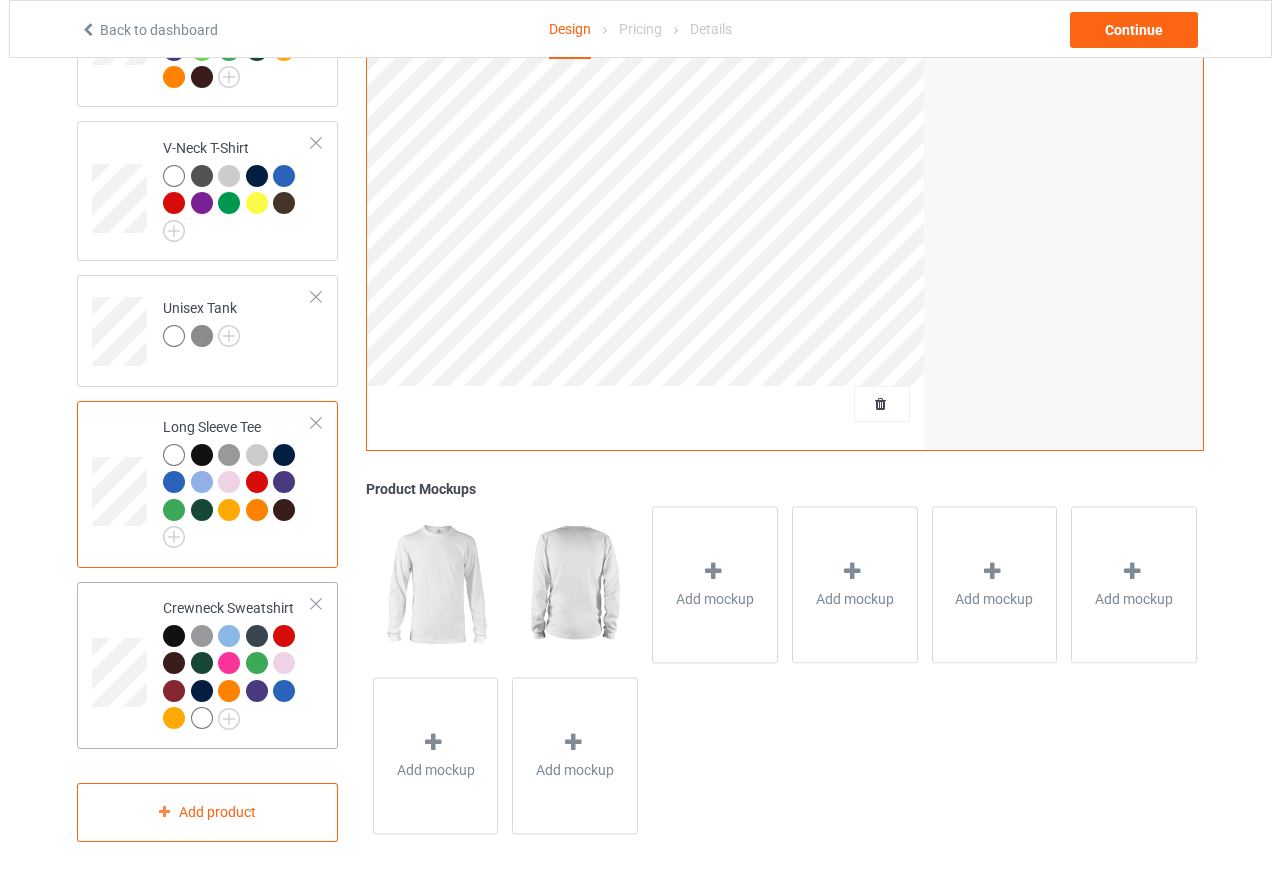 scroll, scrollTop: 661, scrollLeft: 0, axis: vertical 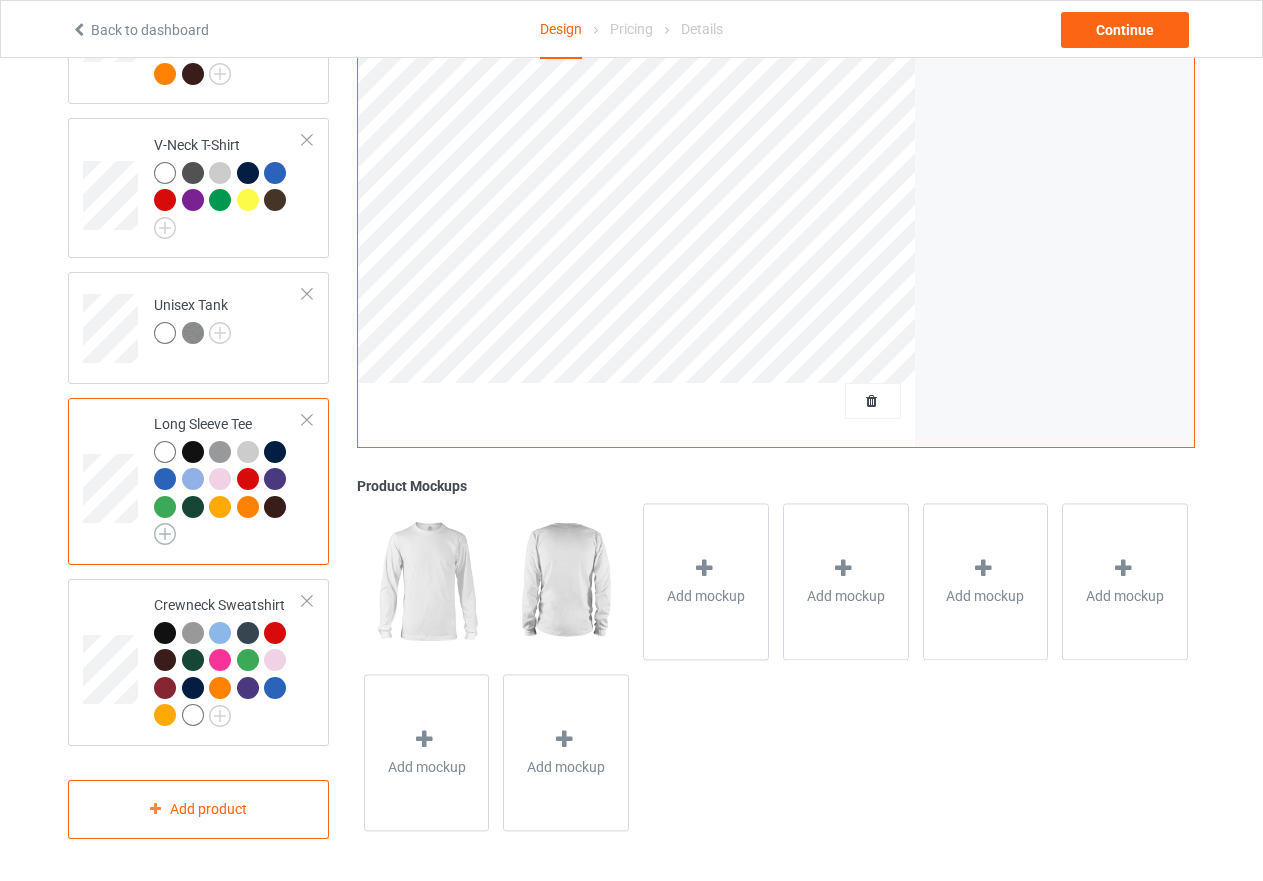 click at bounding box center (165, 534) 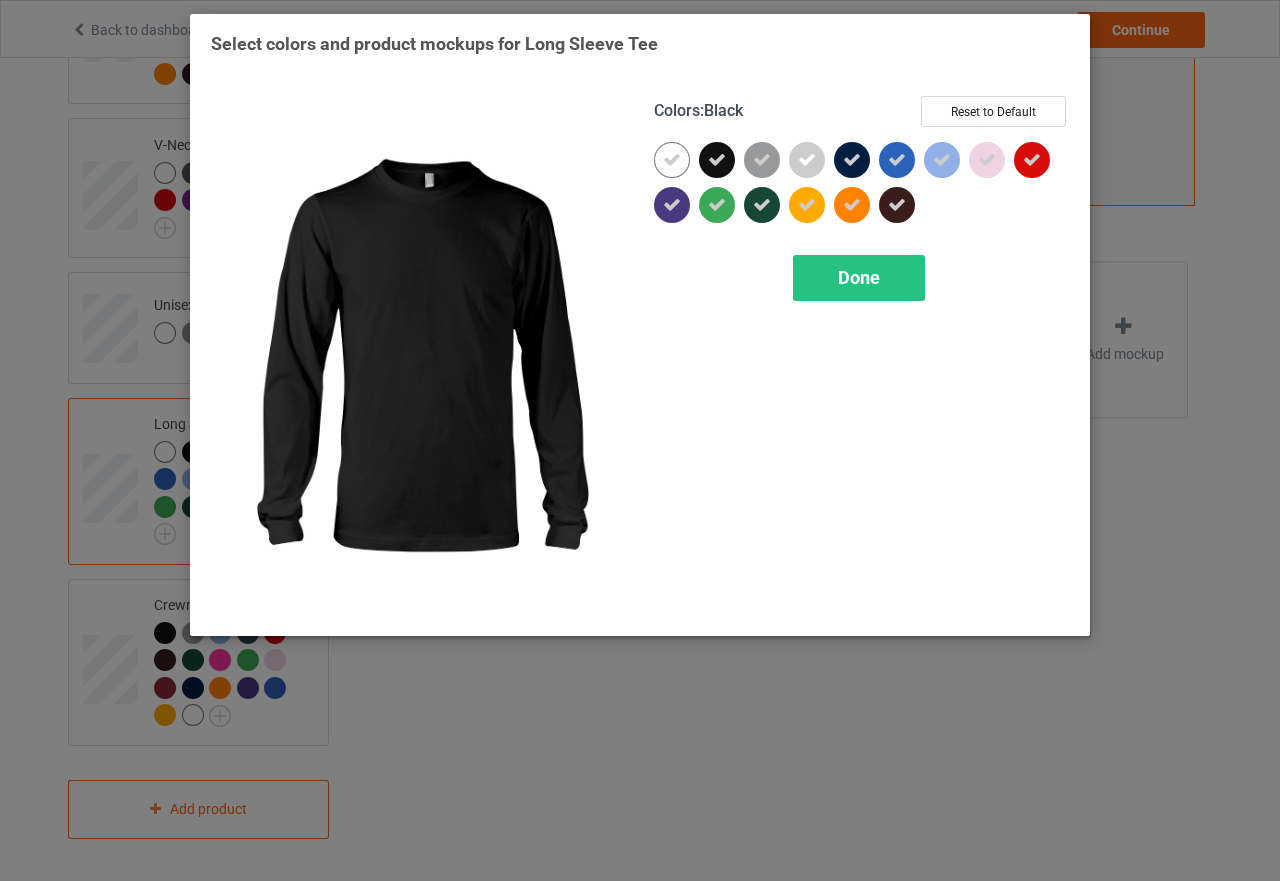 click at bounding box center [717, 160] 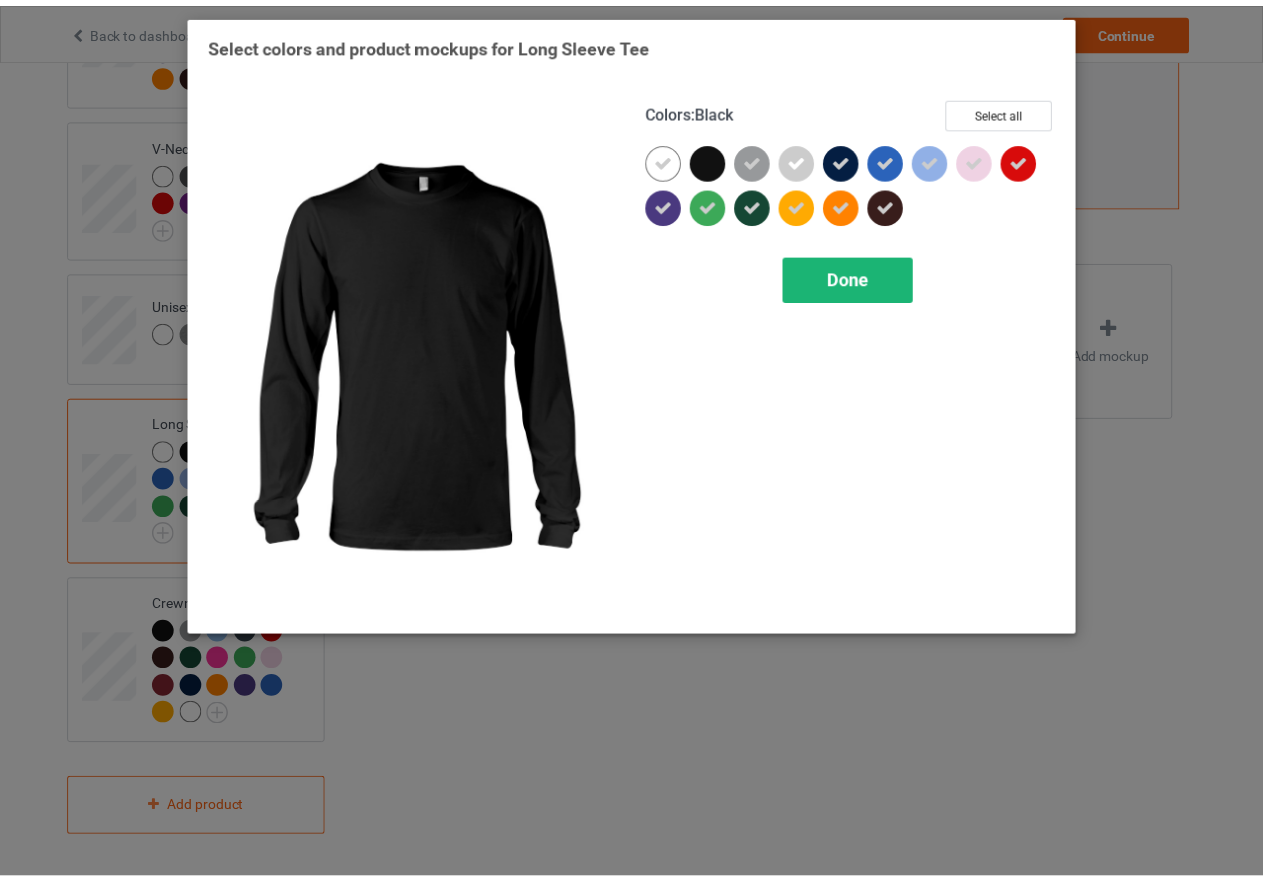 scroll, scrollTop: 634, scrollLeft: 0, axis: vertical 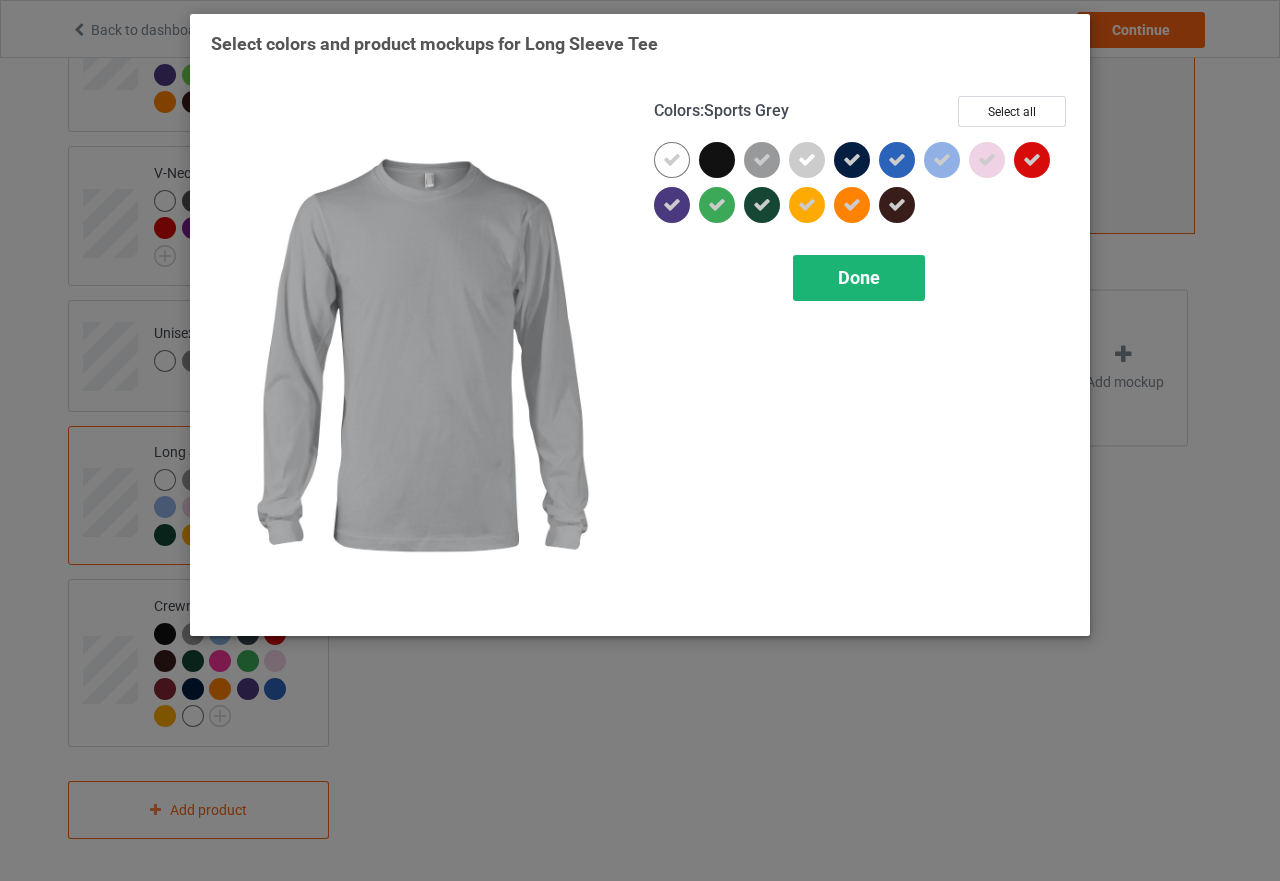 click on "Done" at bounding box center [859, 277] 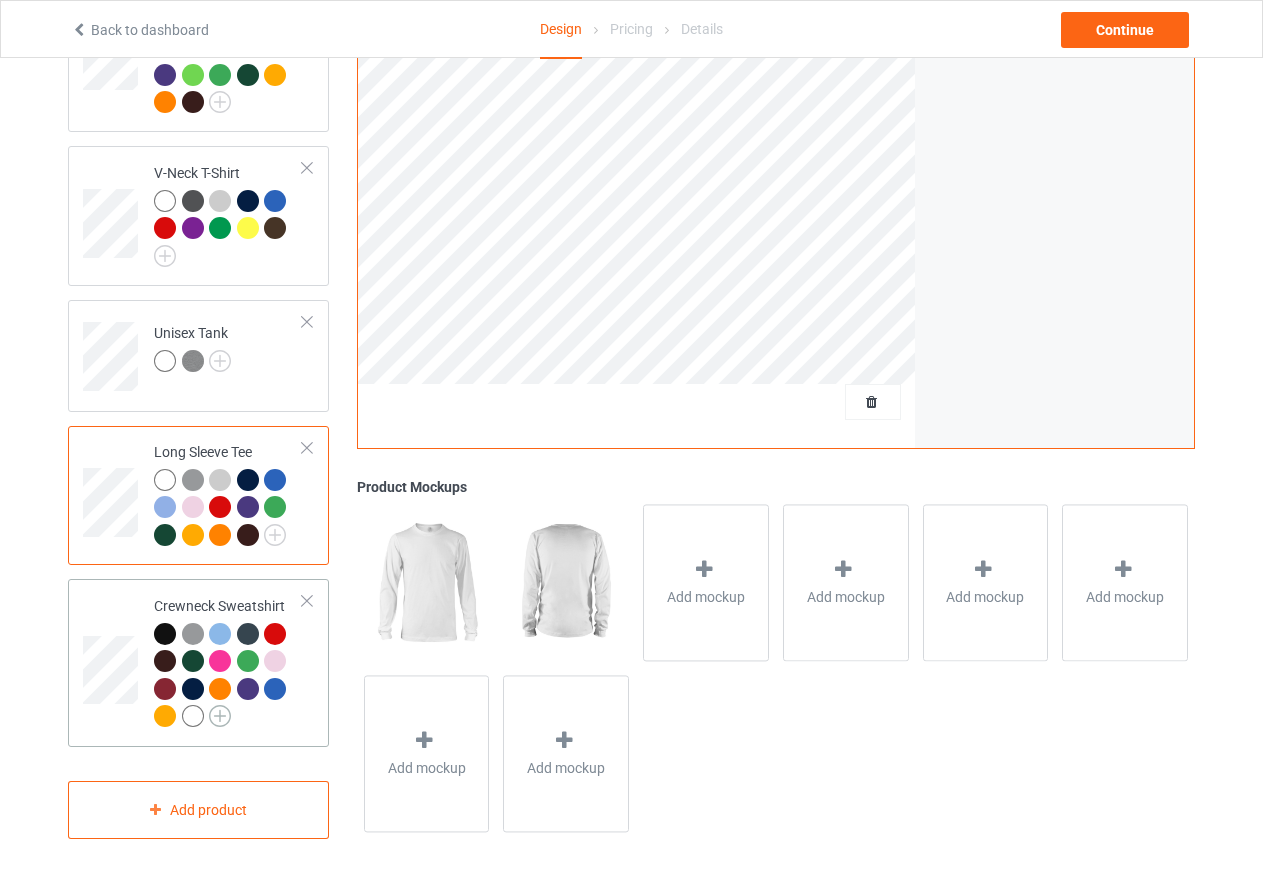 click at bounding box center (220, 716) 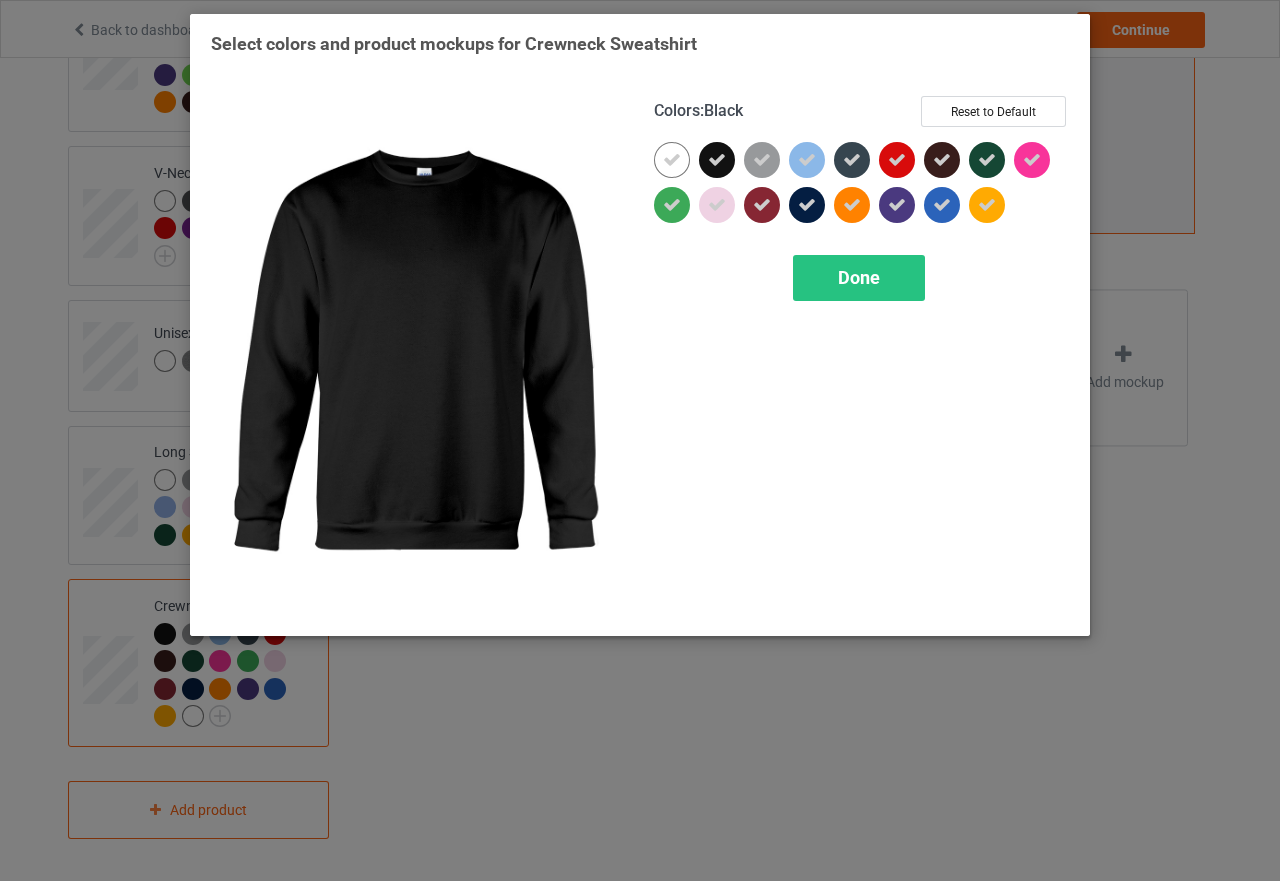 click at bounding box center (717, 160) 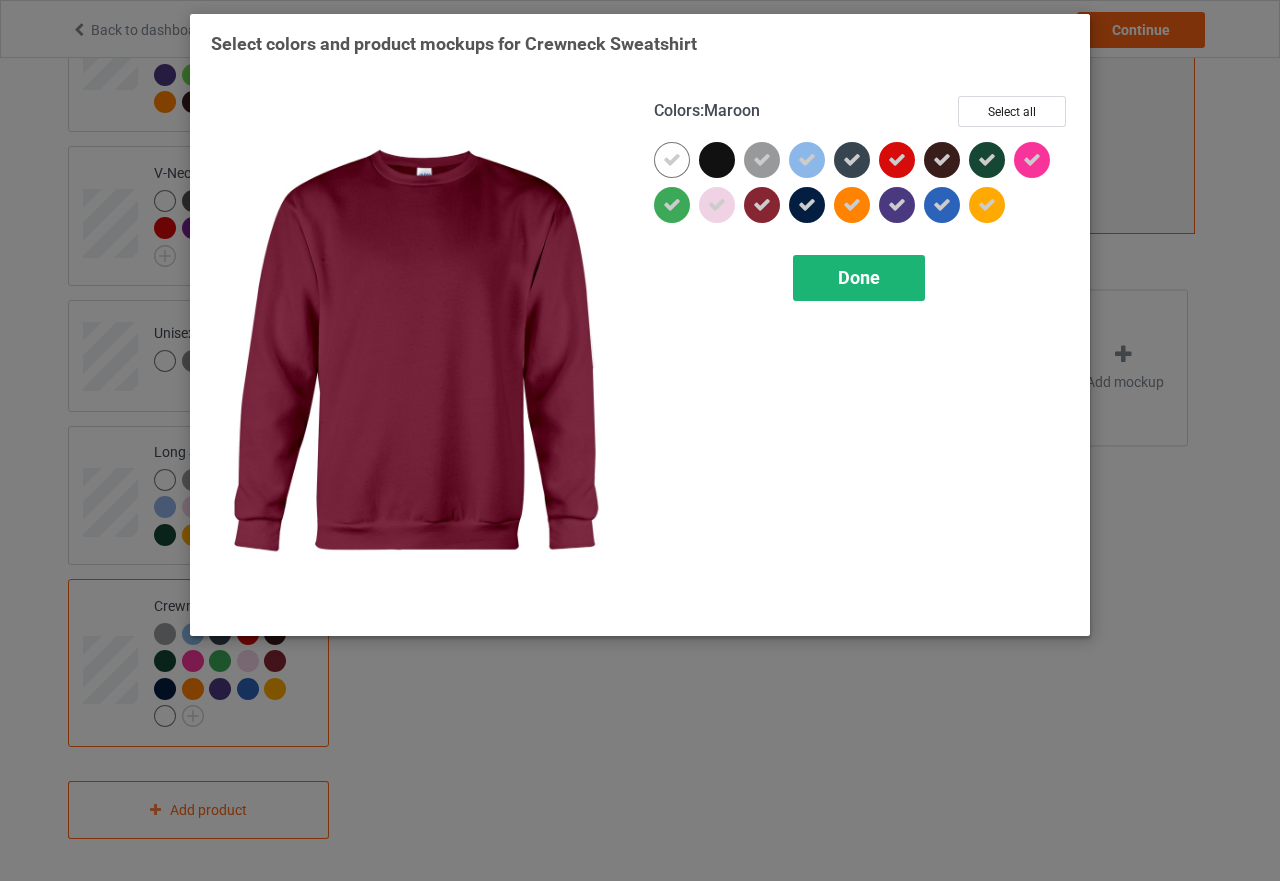 click on "Done" at bounding box center (859, 278) 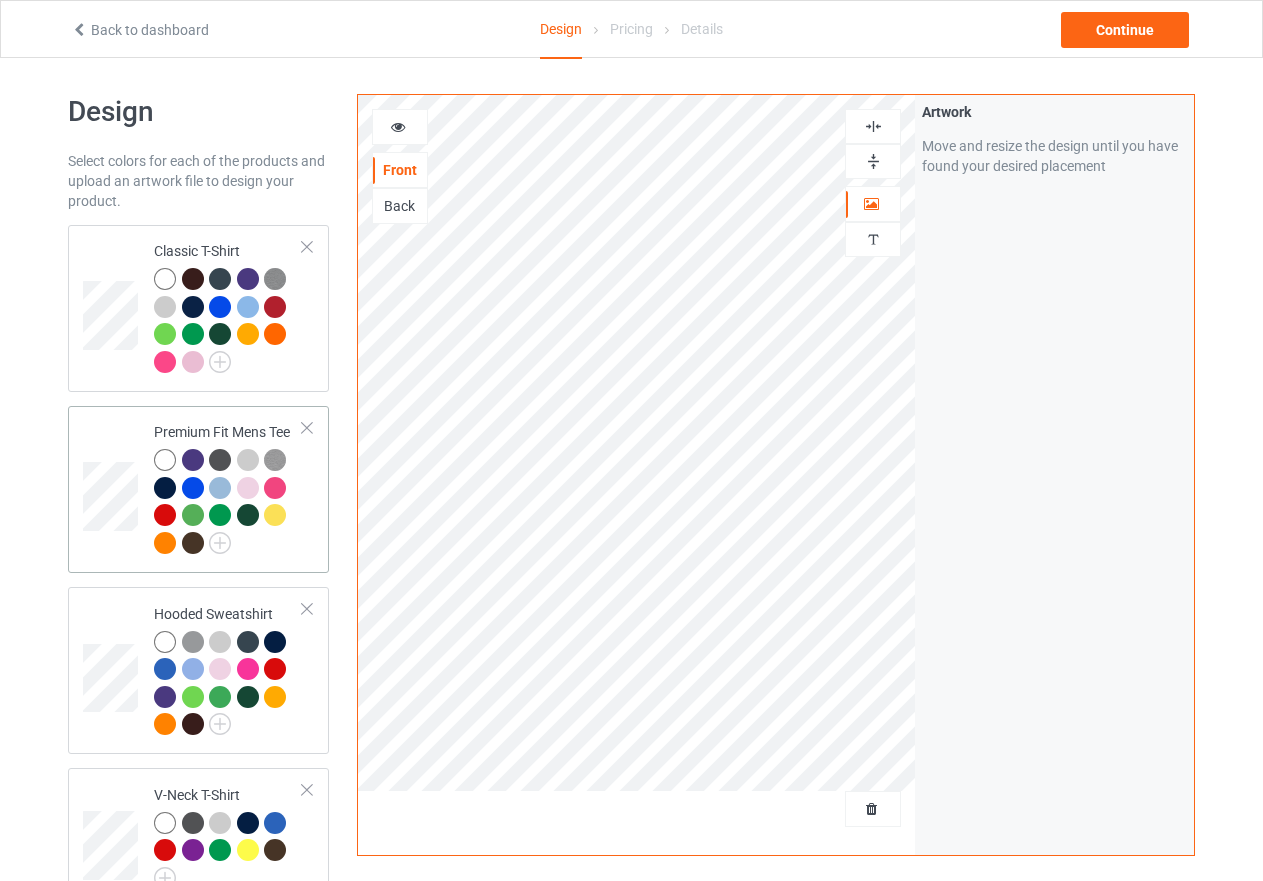 scroll, scrollTop: 0, scrollLeft: 0, axis: both 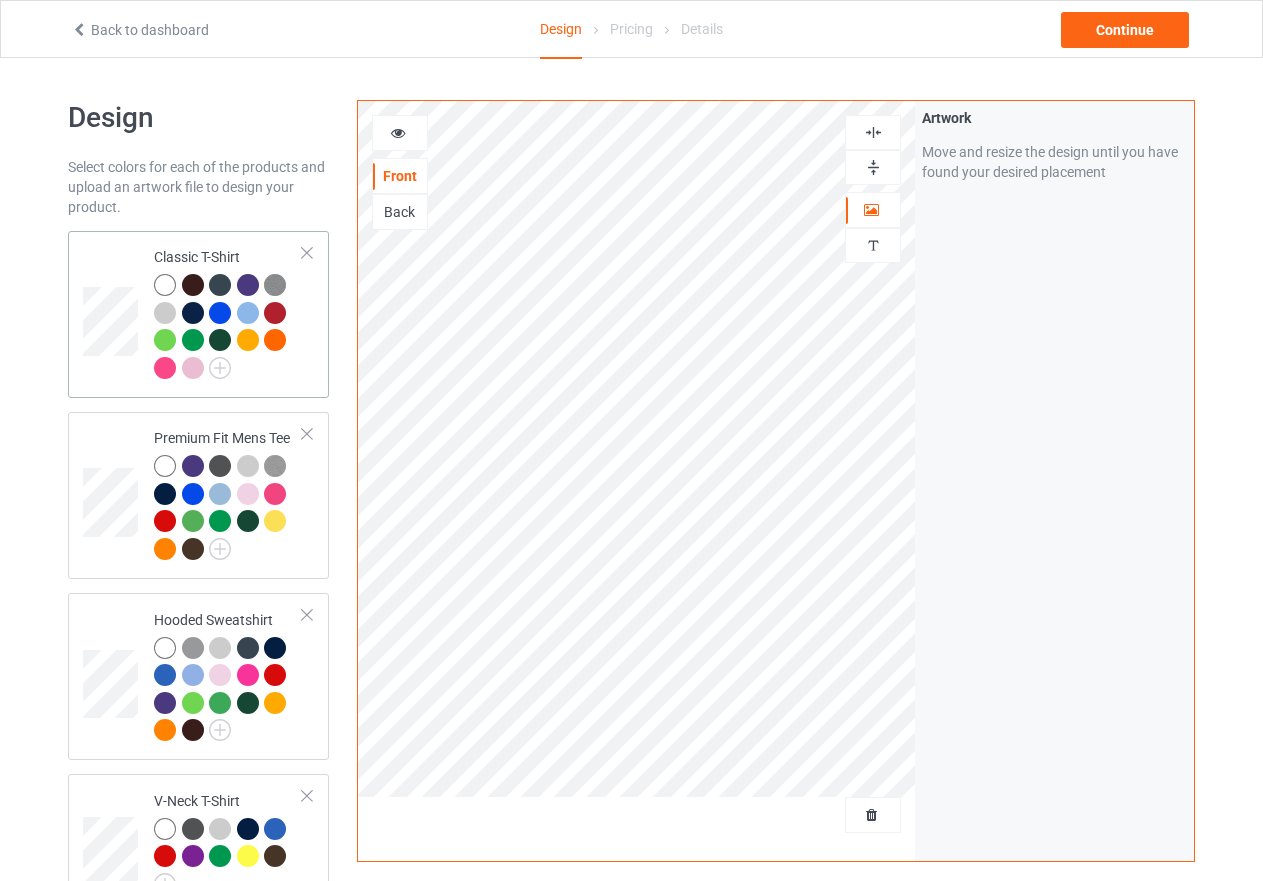 click at bounding box center (228, 329) 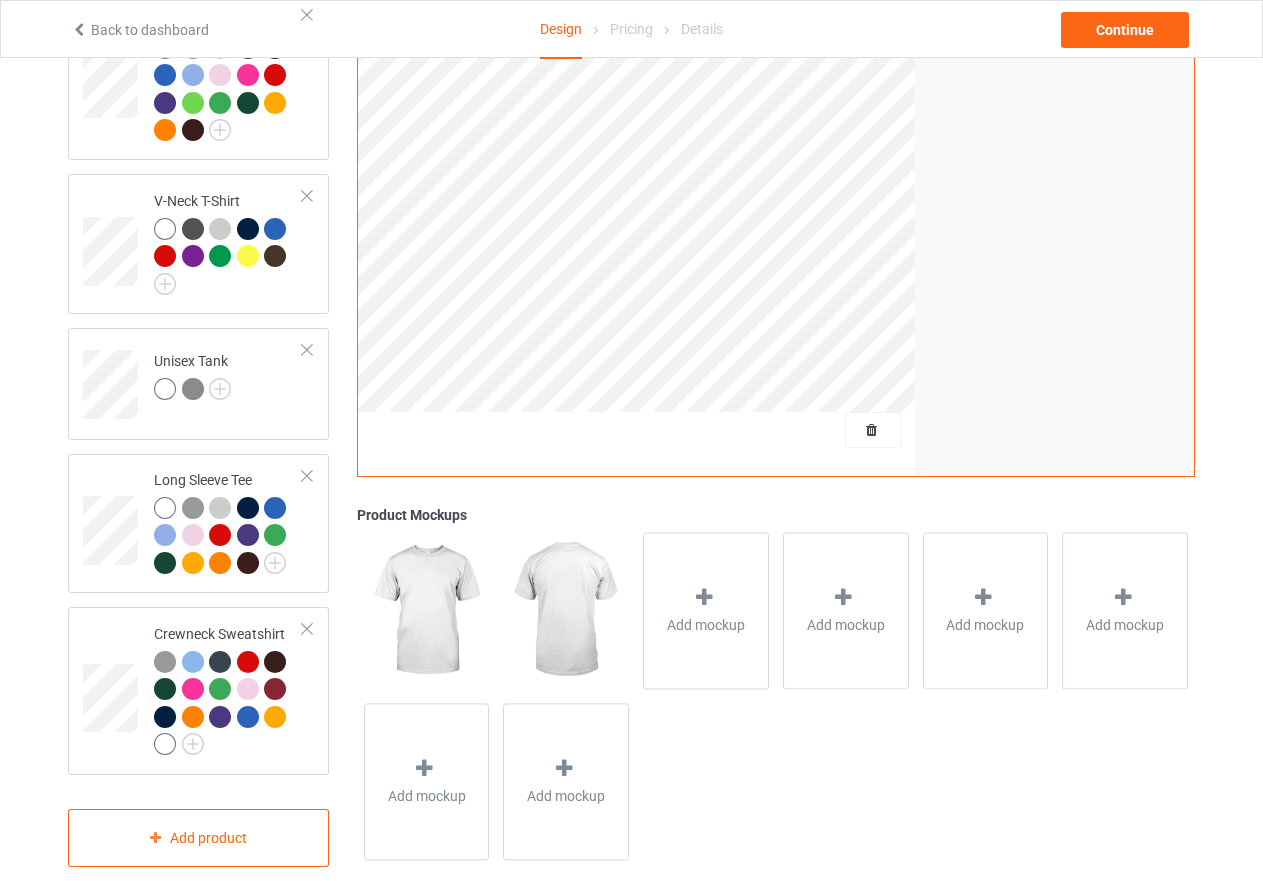 scroll, scrollTop: 634, scrollLeft: 0, axis: vertical 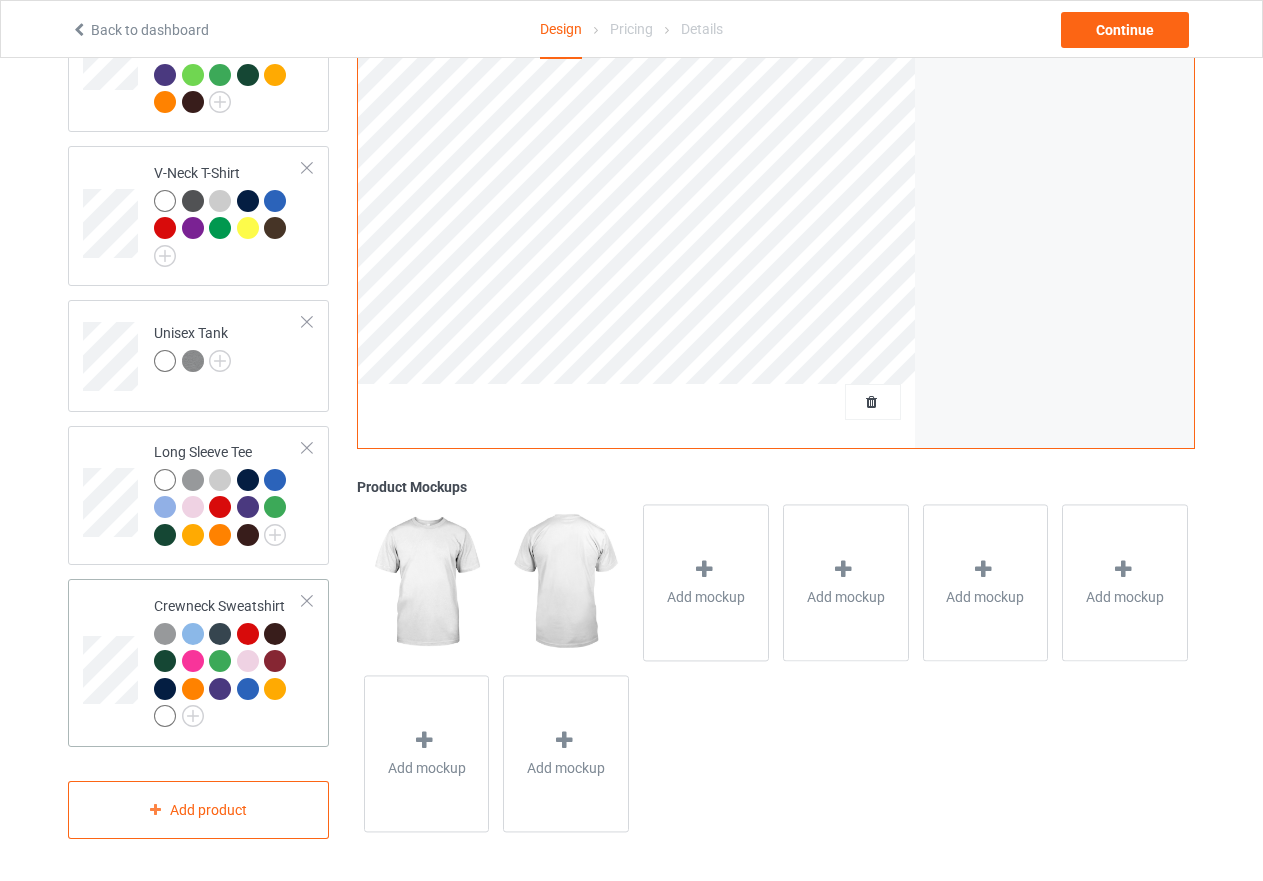 click at bounding box center [165, 716] 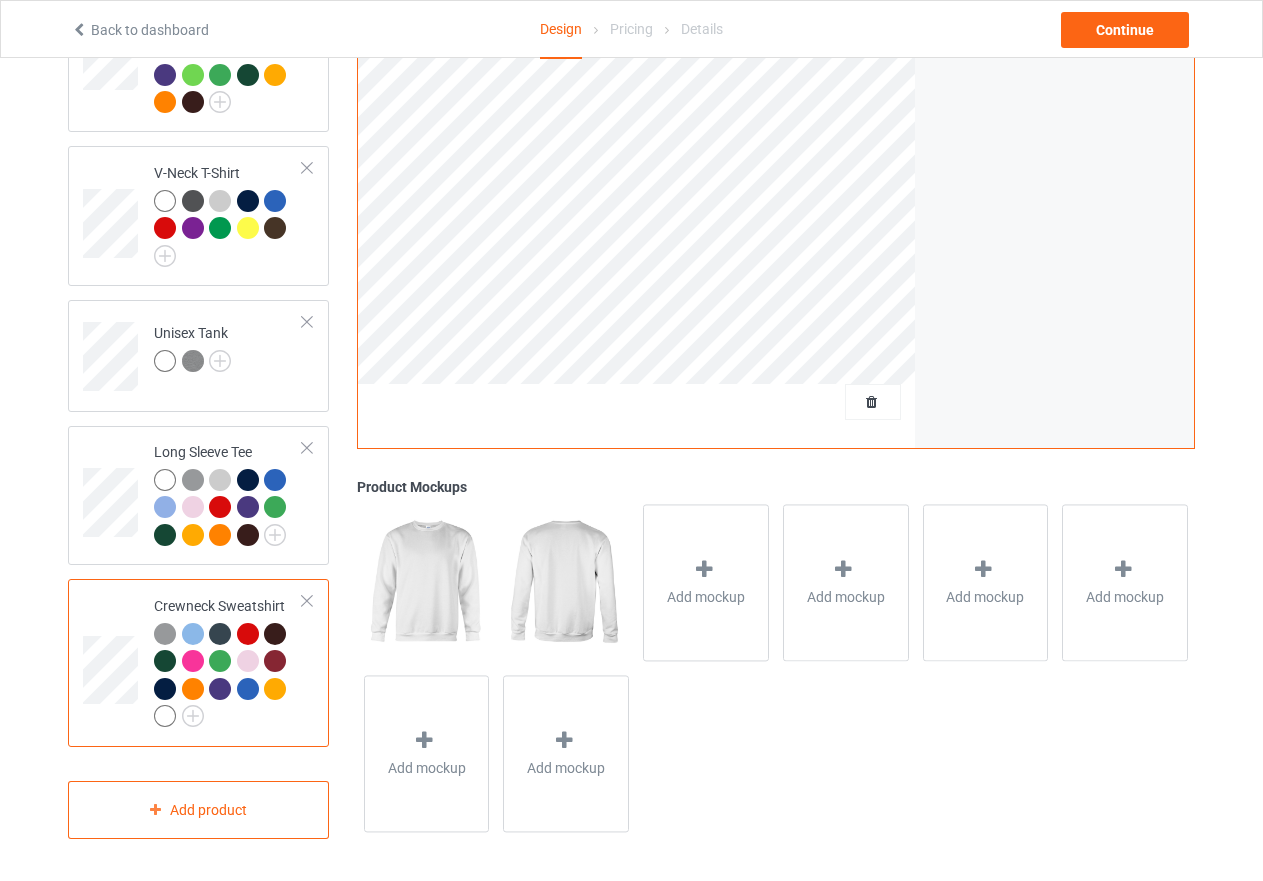 click at bounding box center (228, 678) 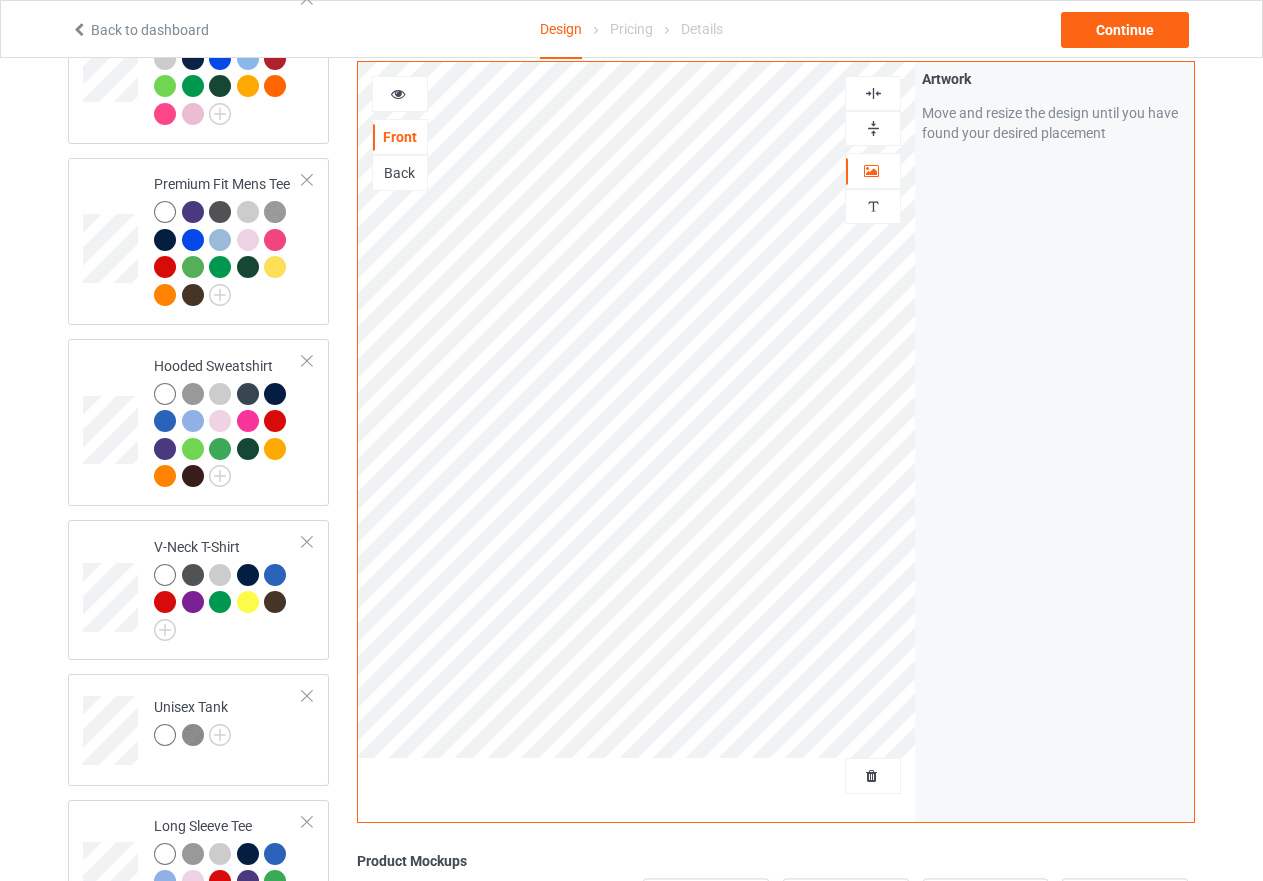 scroll, scrollTop: 234, scrollLeft: 0, axis: vertical 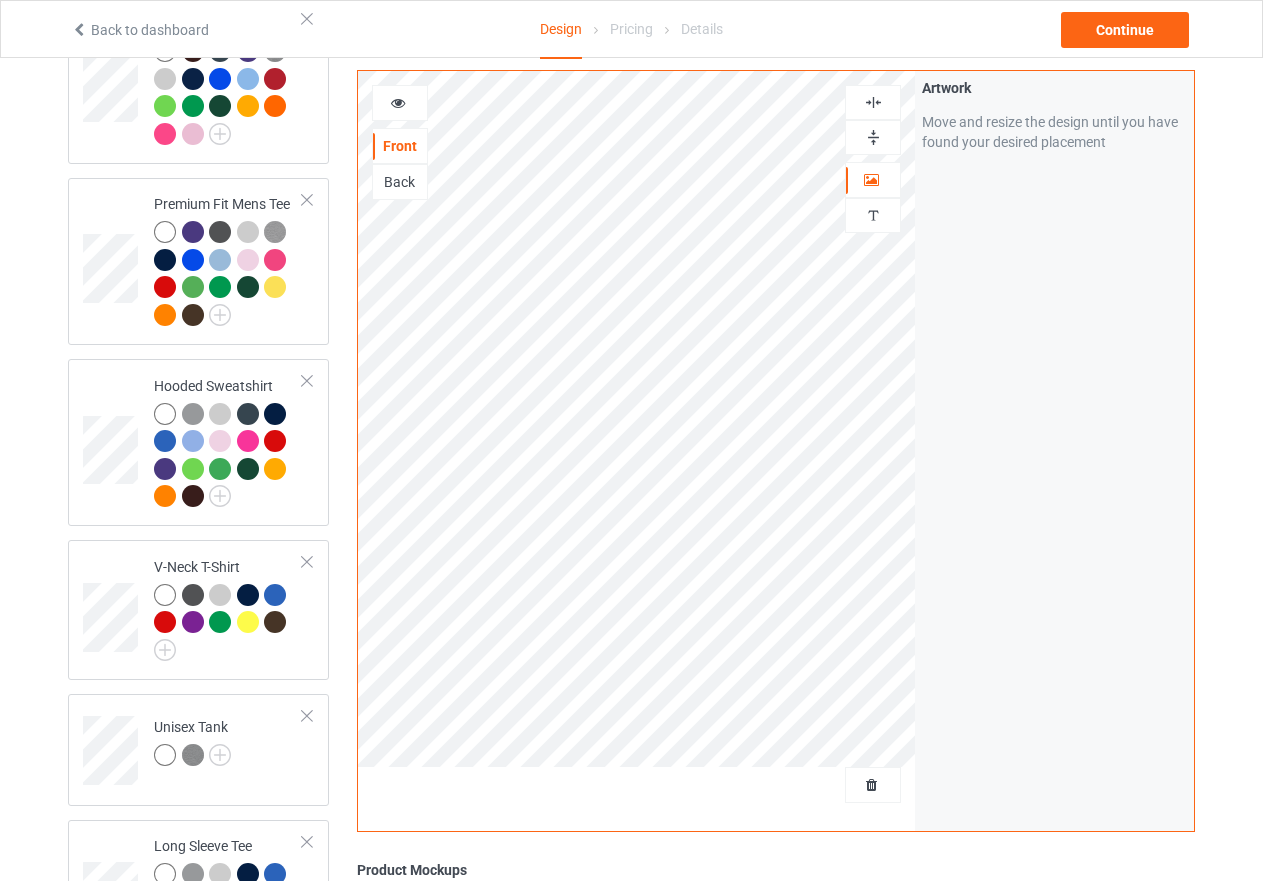 click at bounding box center [873, 102] 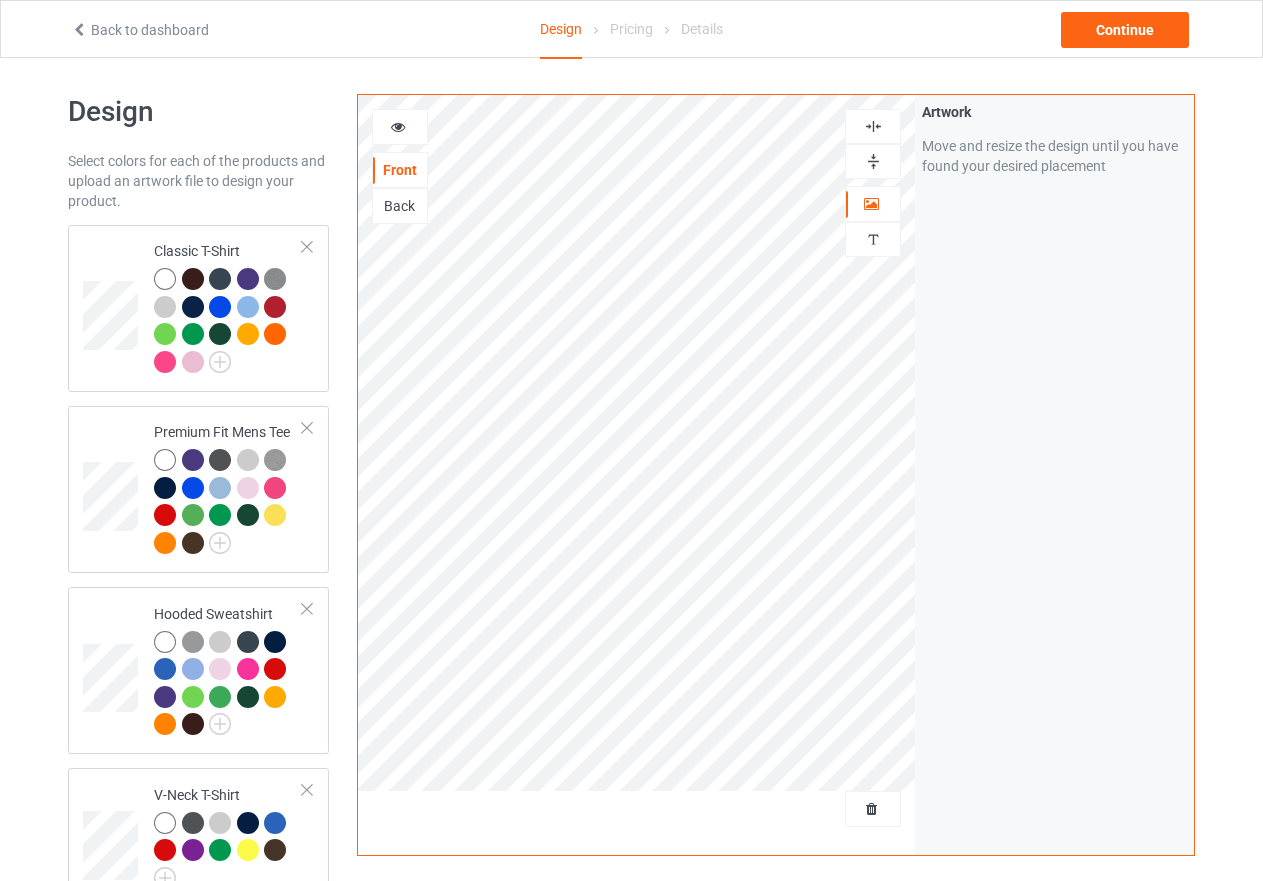 scroll, scrollTop: 0, scrollLeft: 0, axis: both 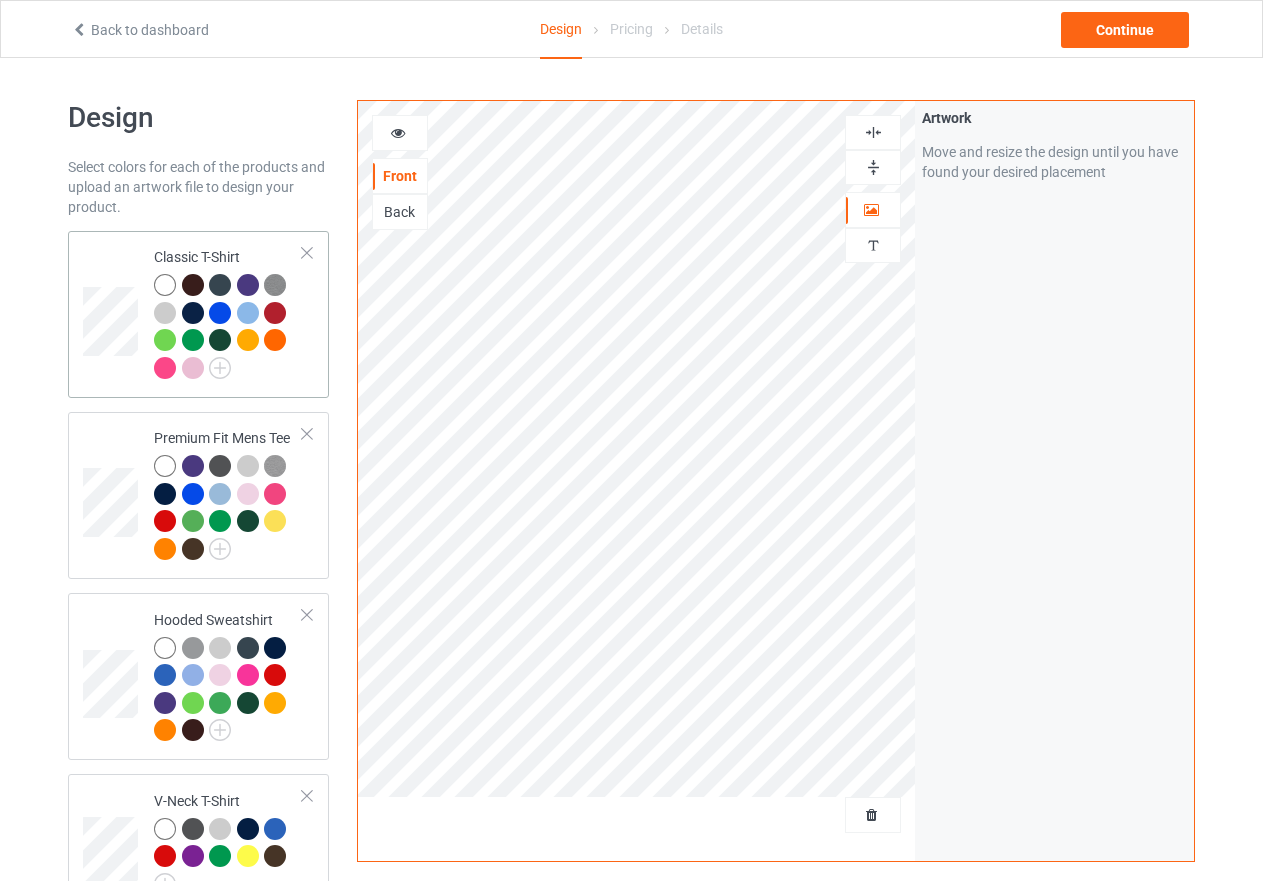 click at bounding box center [228, 329] 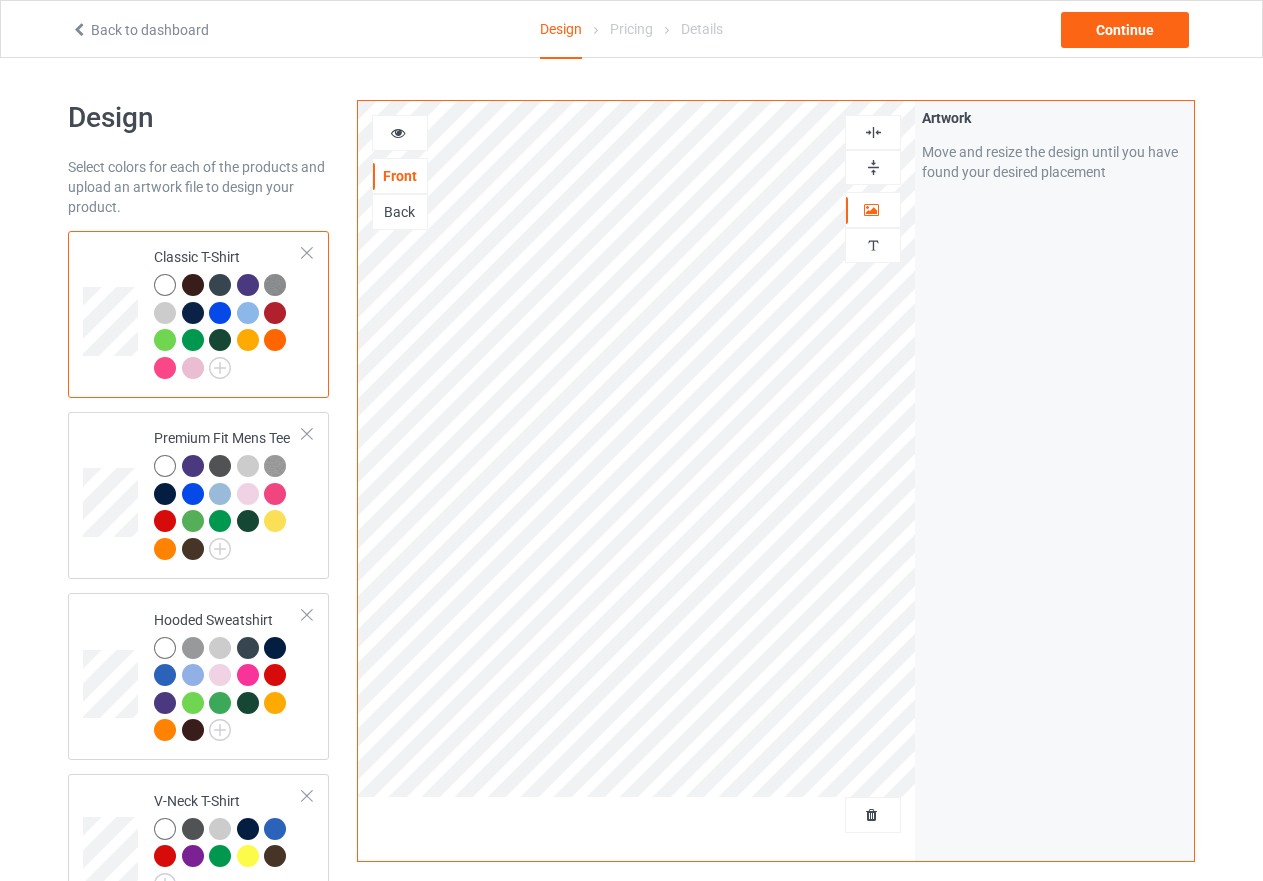 click at bounding box center [275, 285] 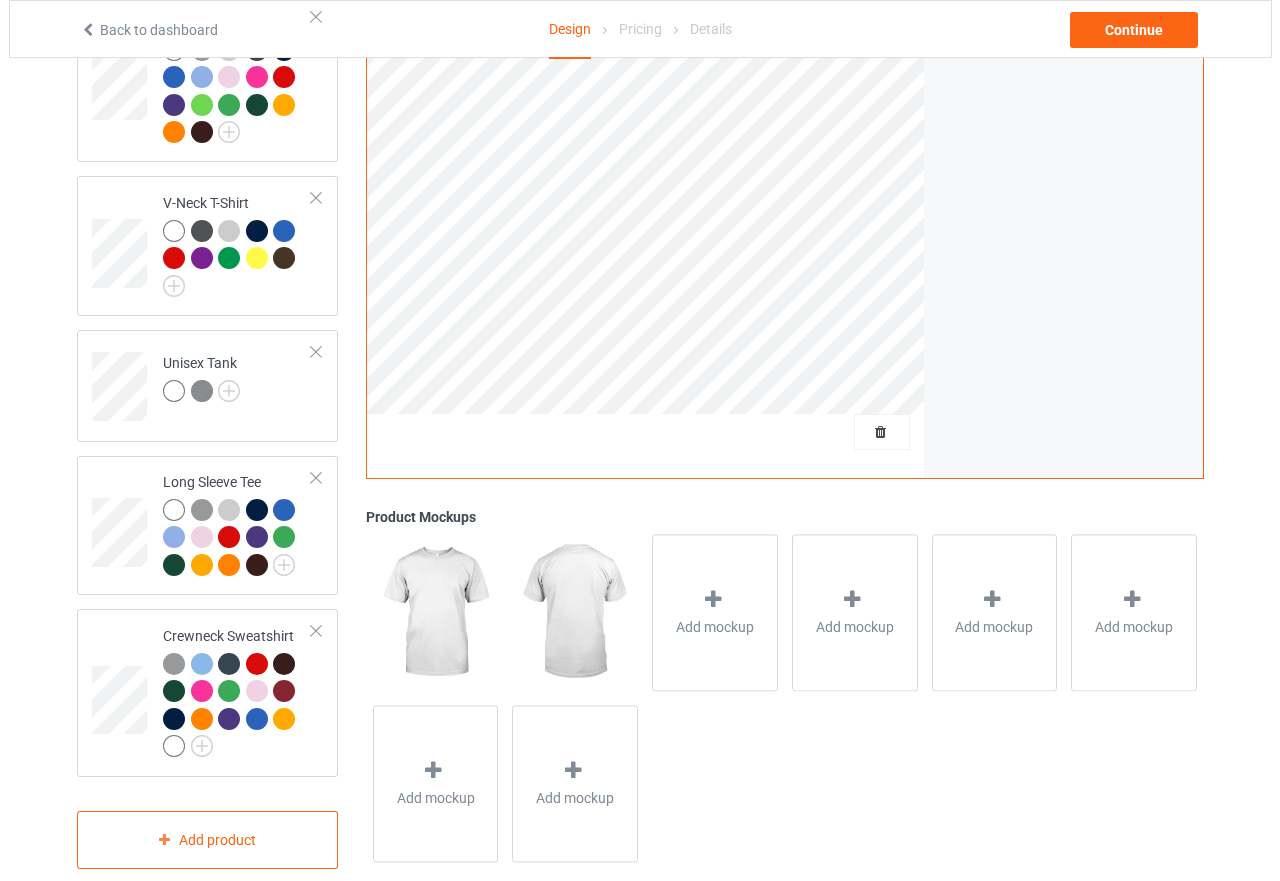 scroll, scrollTop: 534, scrollLeft: 0, axis: vertical 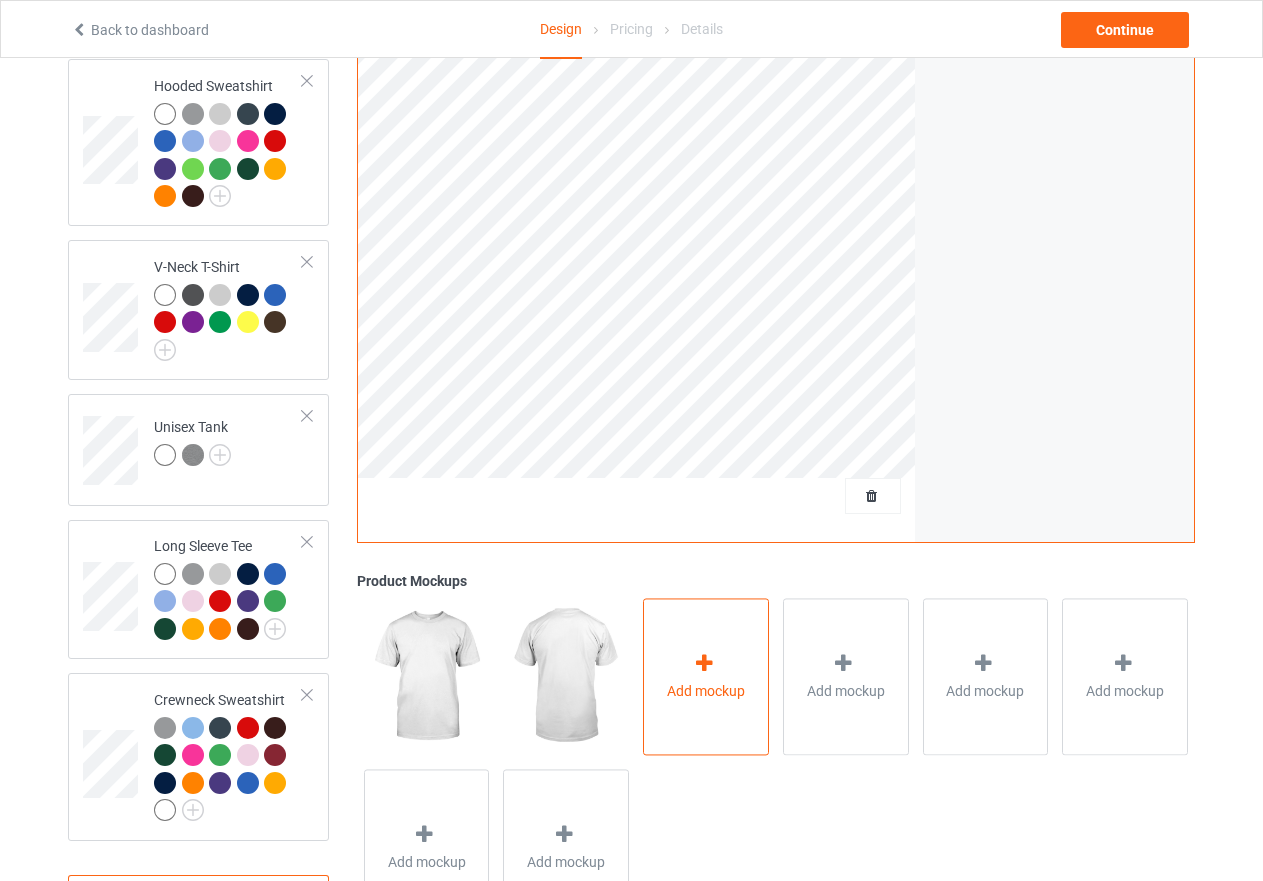click at bounding box center (704, 663) 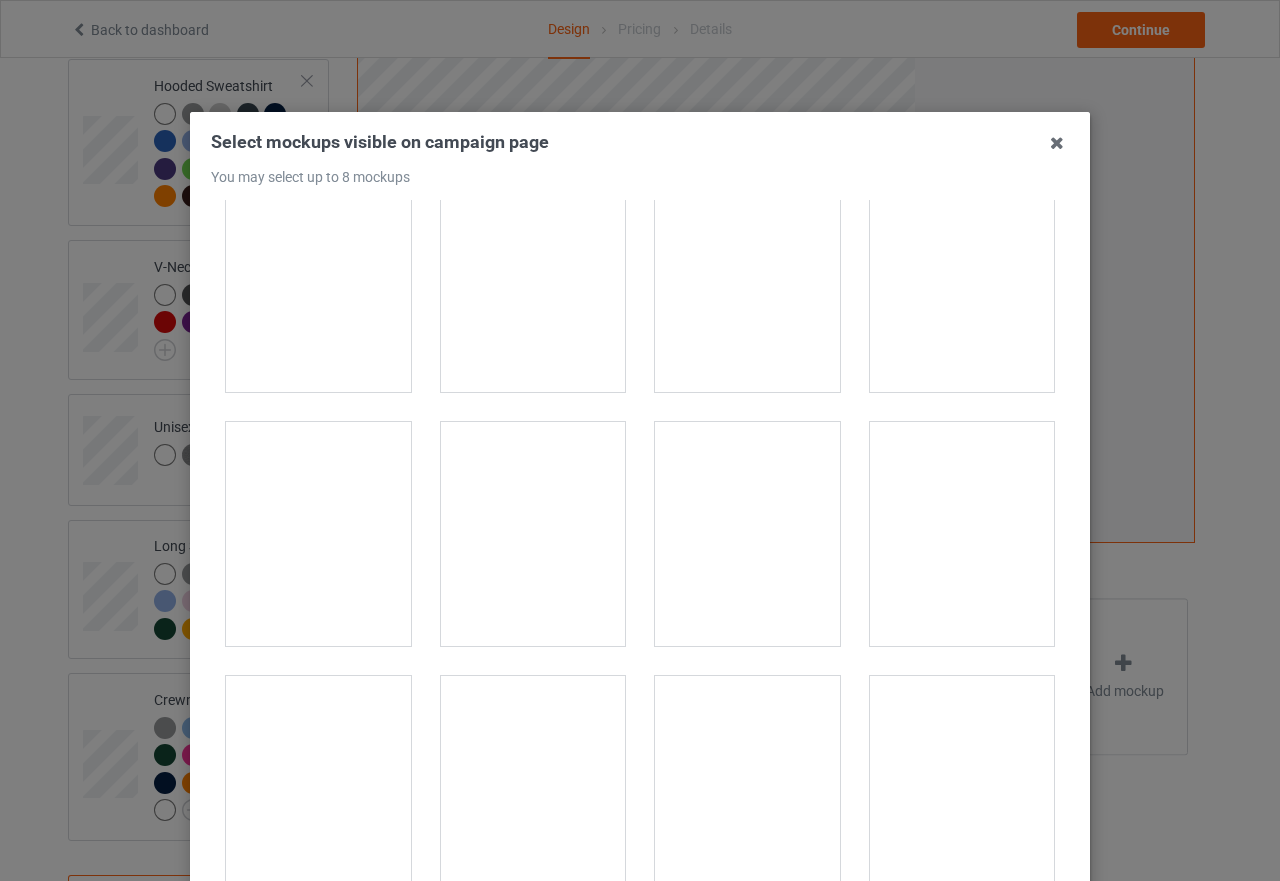 scroll, scrollTop: 1300, scrollLeft: 0, axis: vertical 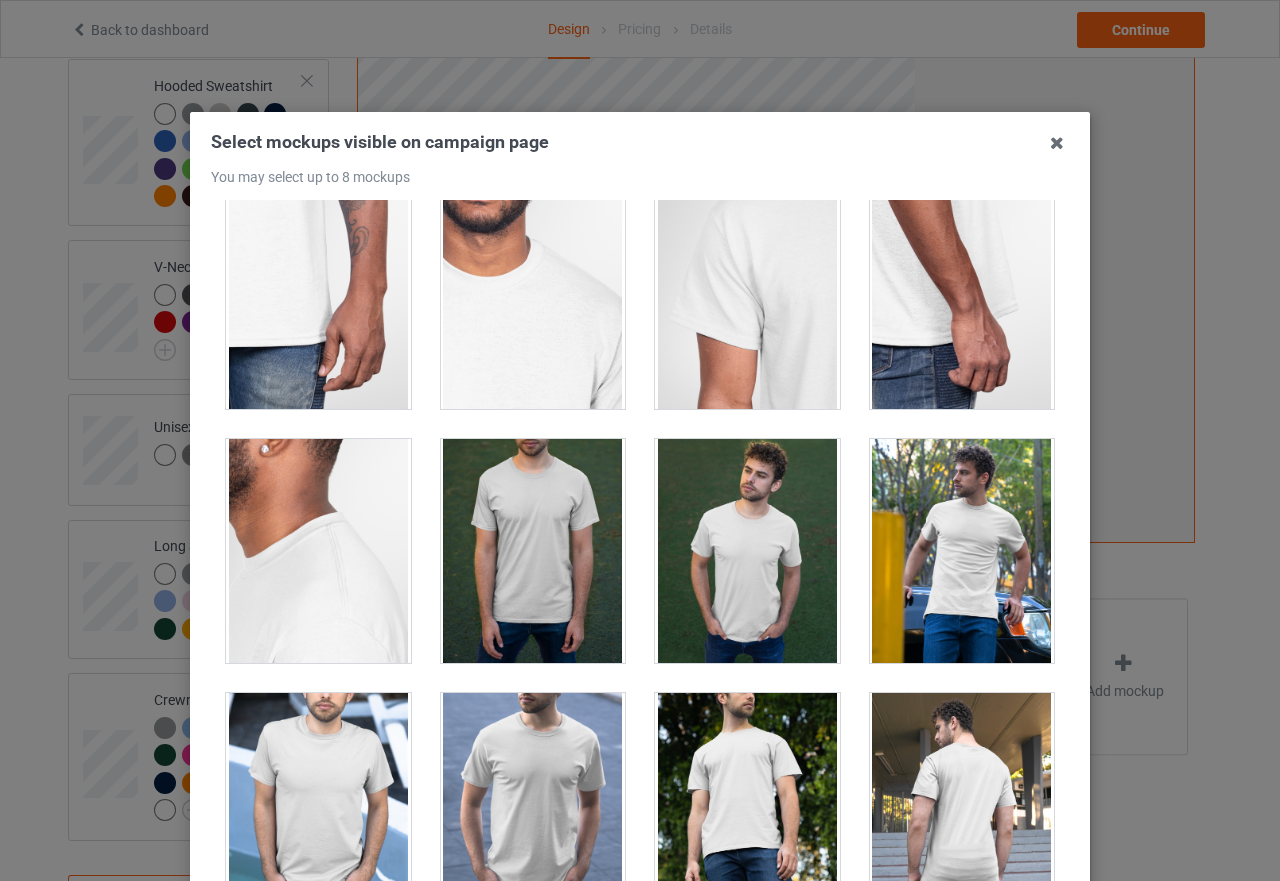 click at bounding box center [962, 551] 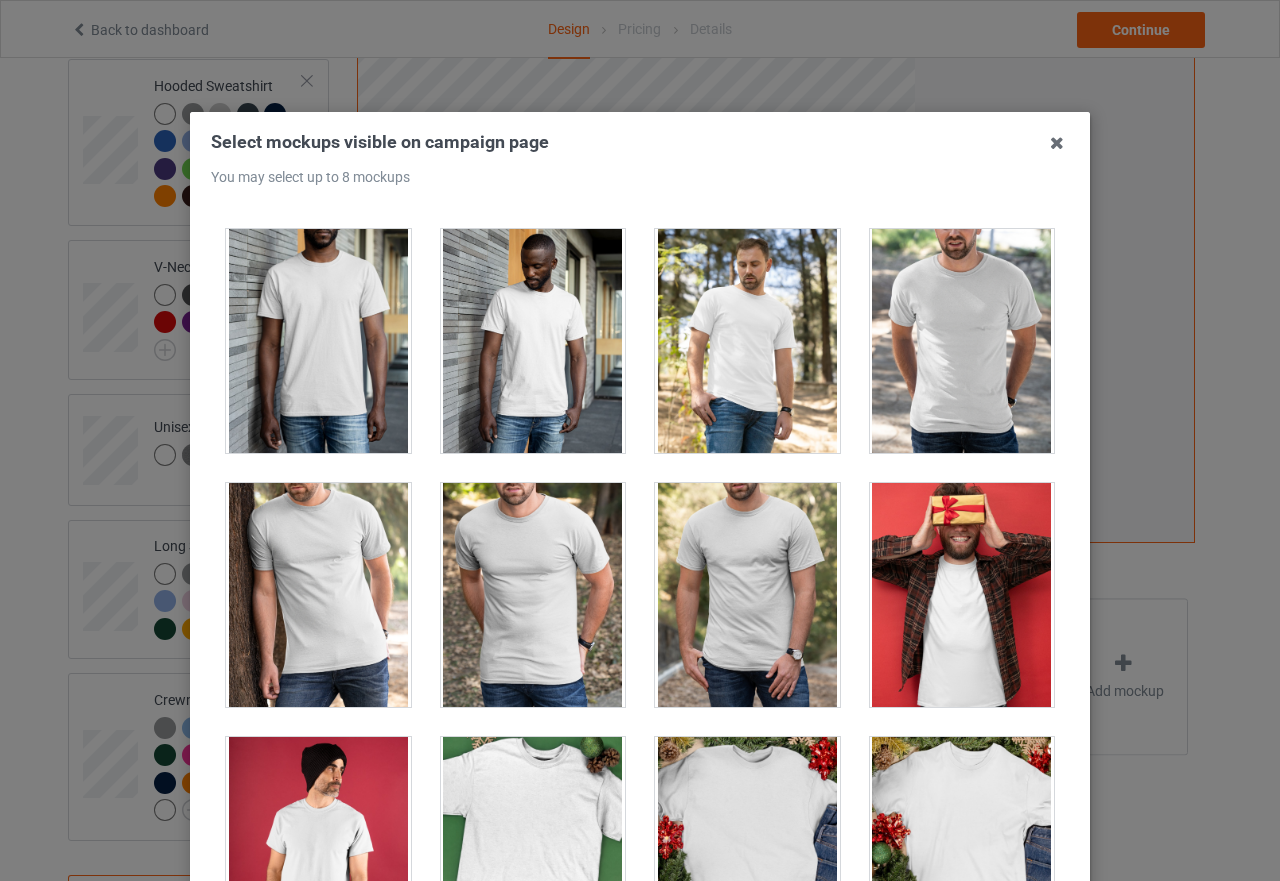scroll, scrollTop: 2400, scrollLeft: 0, axis: vertical 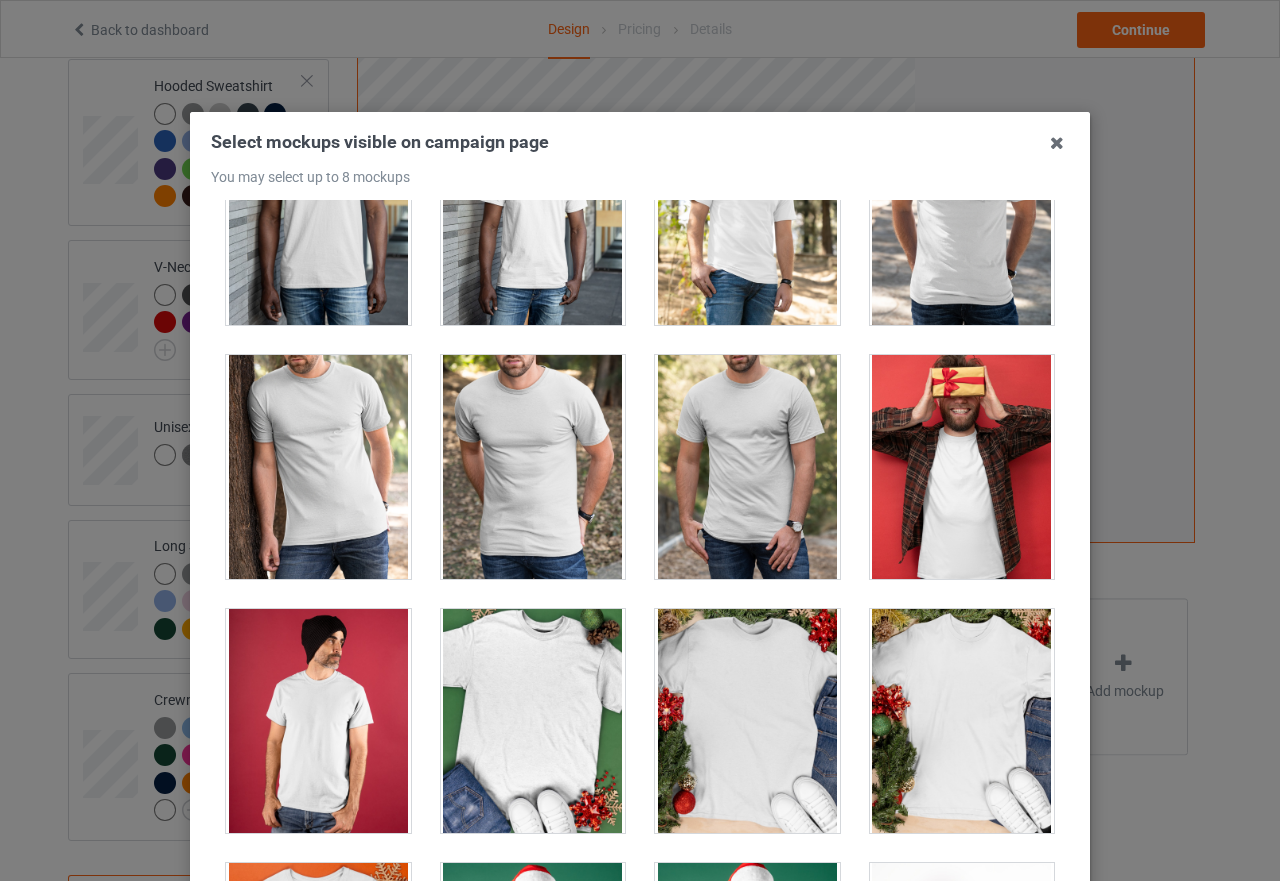 click at bounding box center (747, 467) 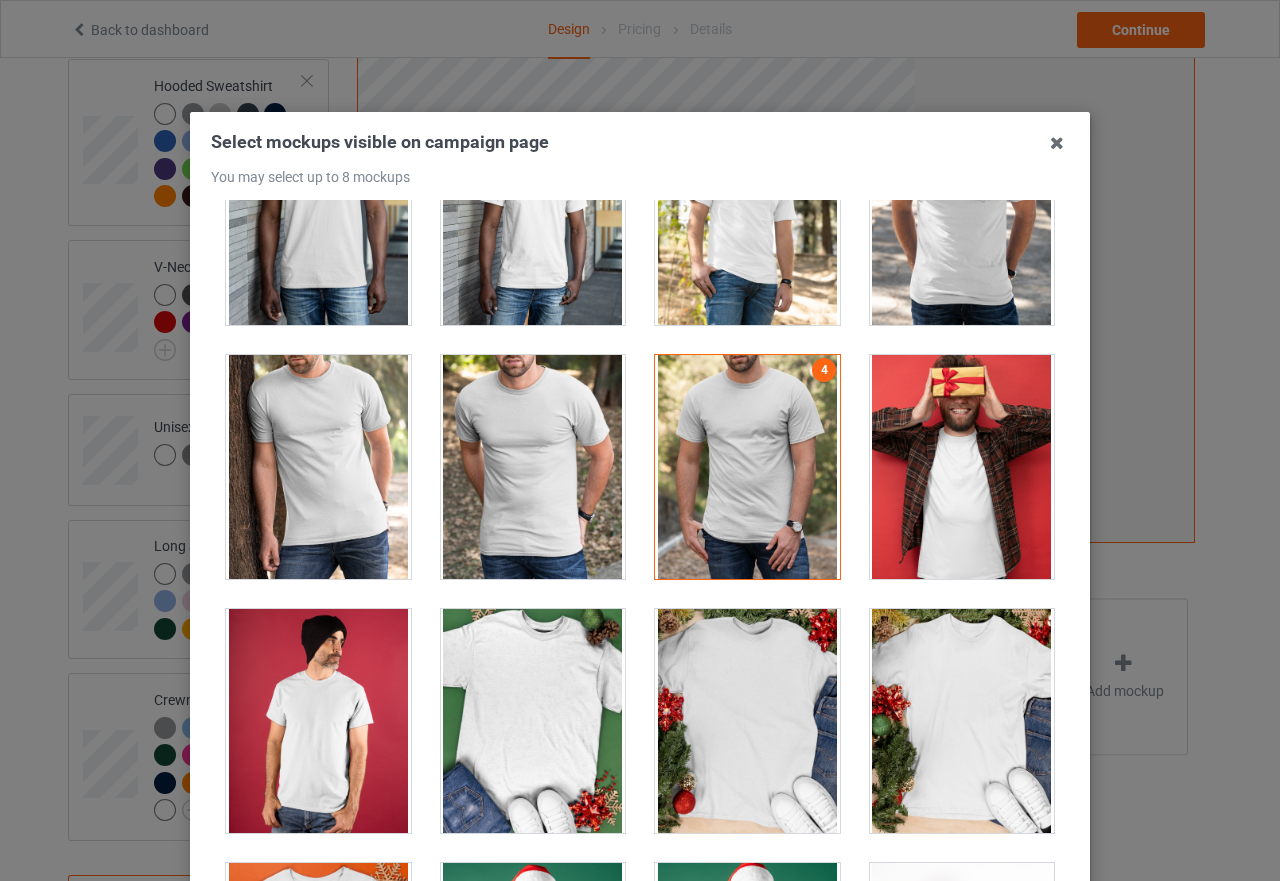 click at bounding box center (533, 467) 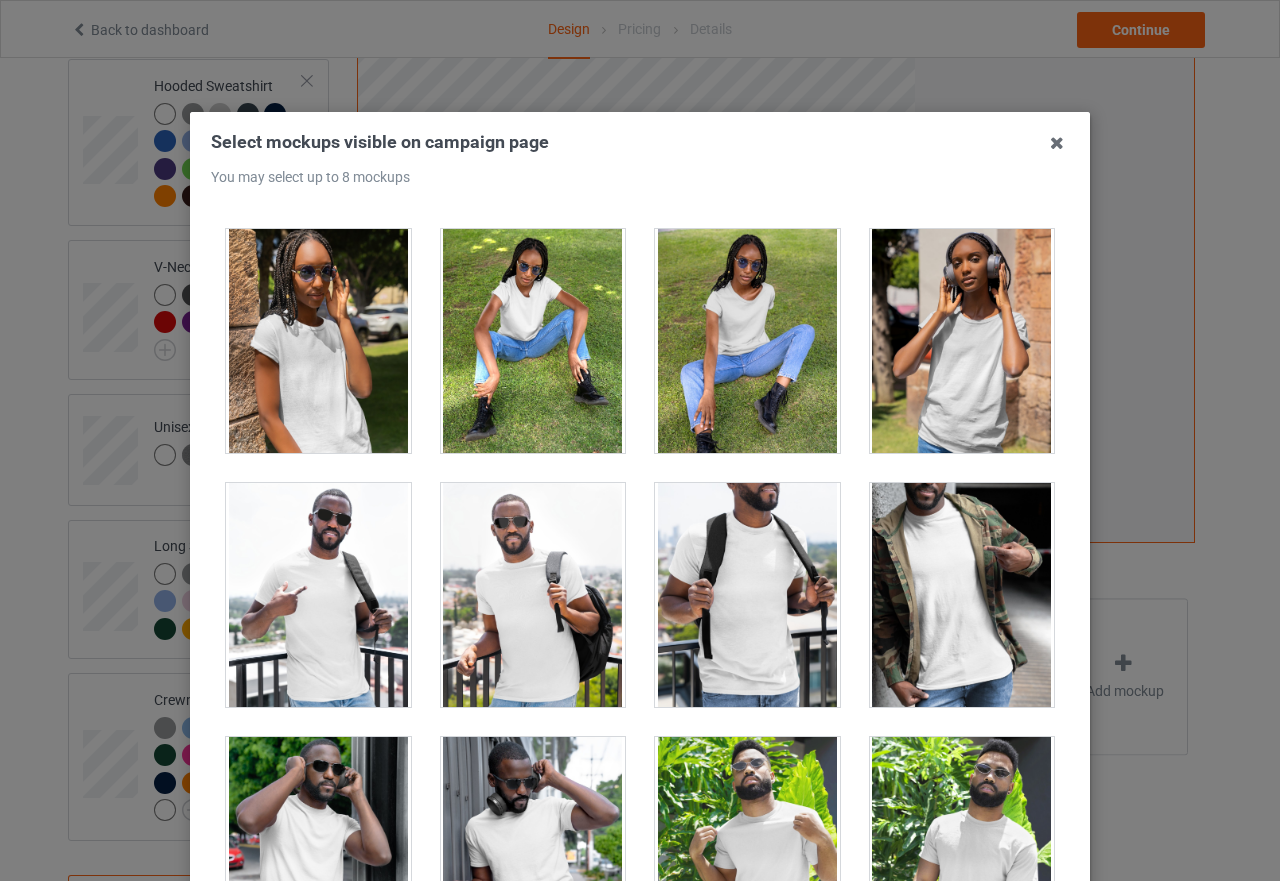 scroll, scrollTop: 12900, scrollLeft: 0, axis: vertical 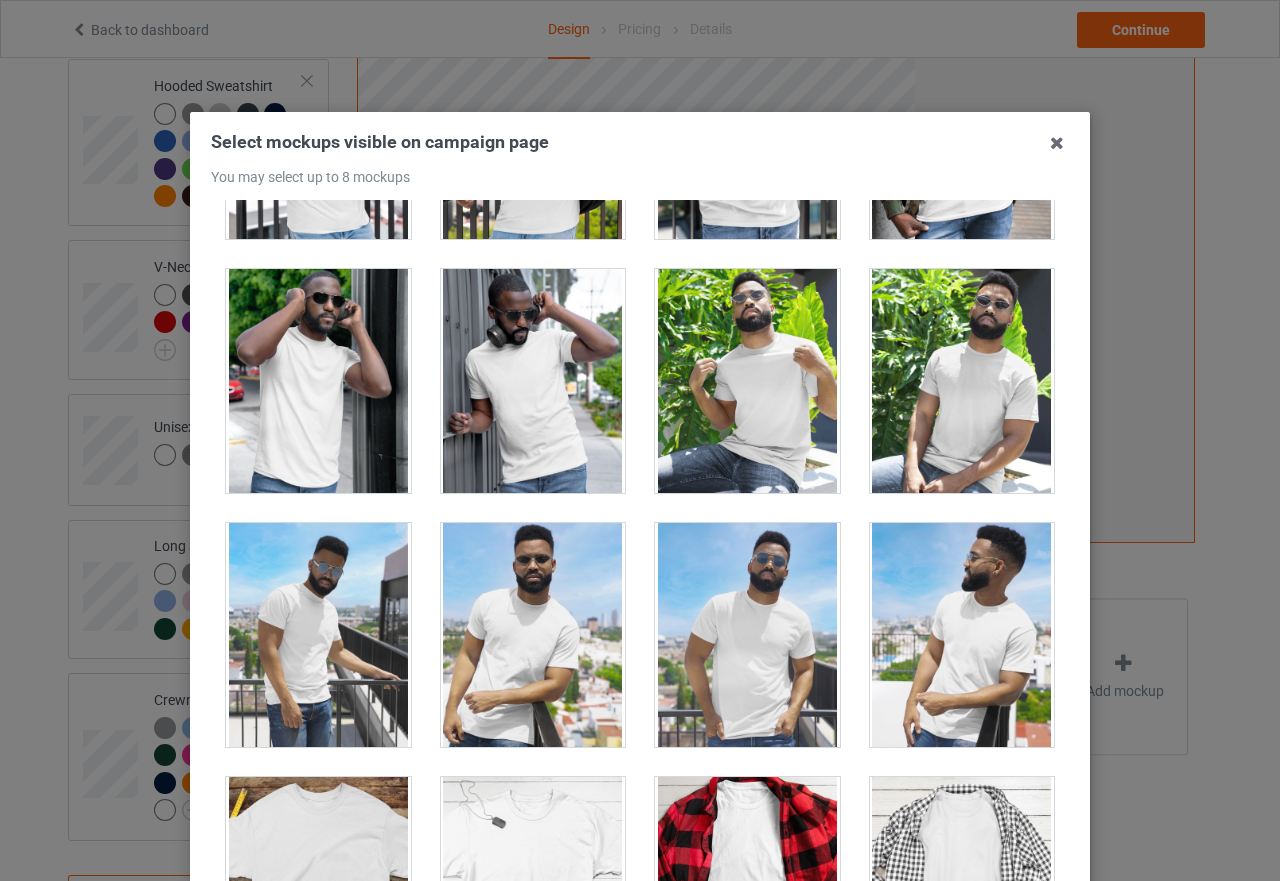 click at bounding box center [747, 381] 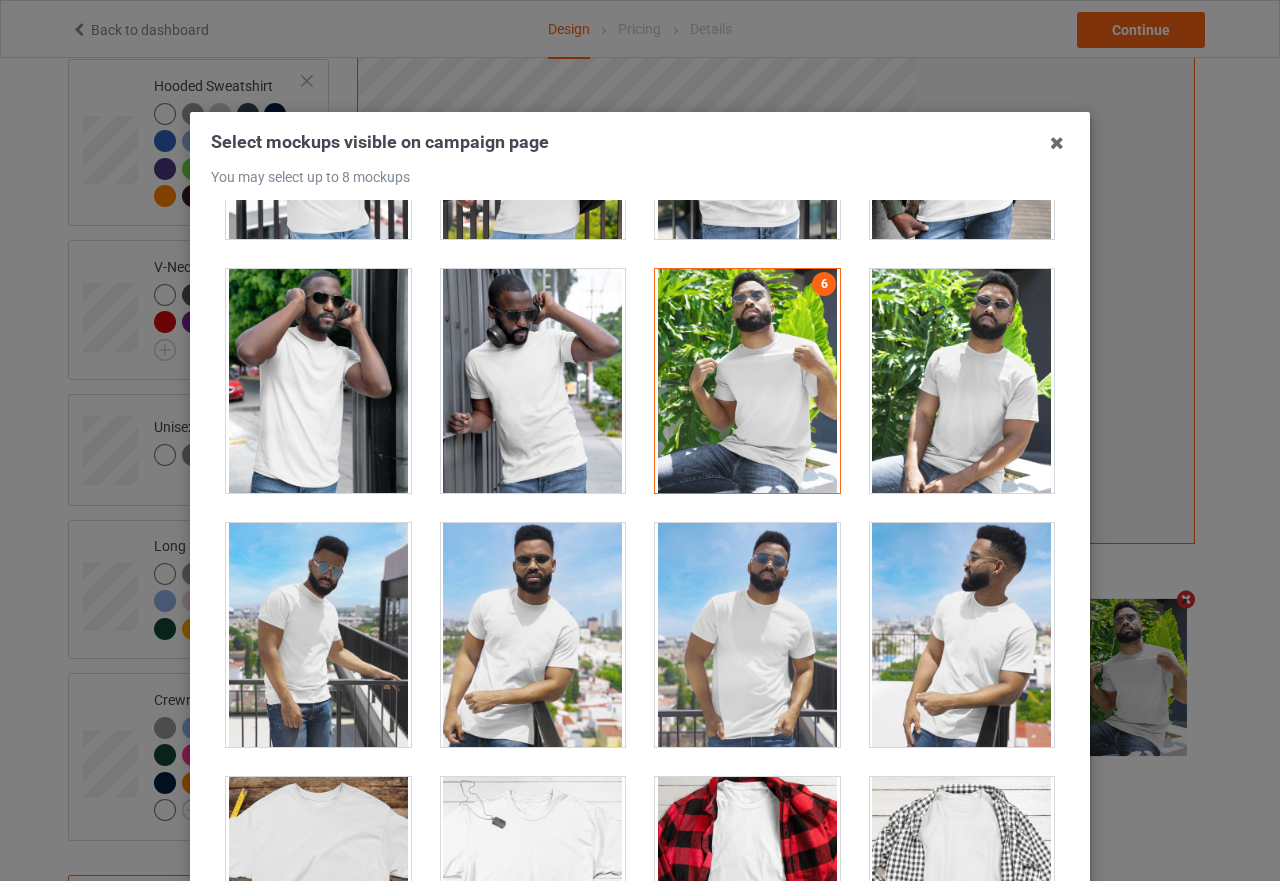 click at bounding box center (747, 635) 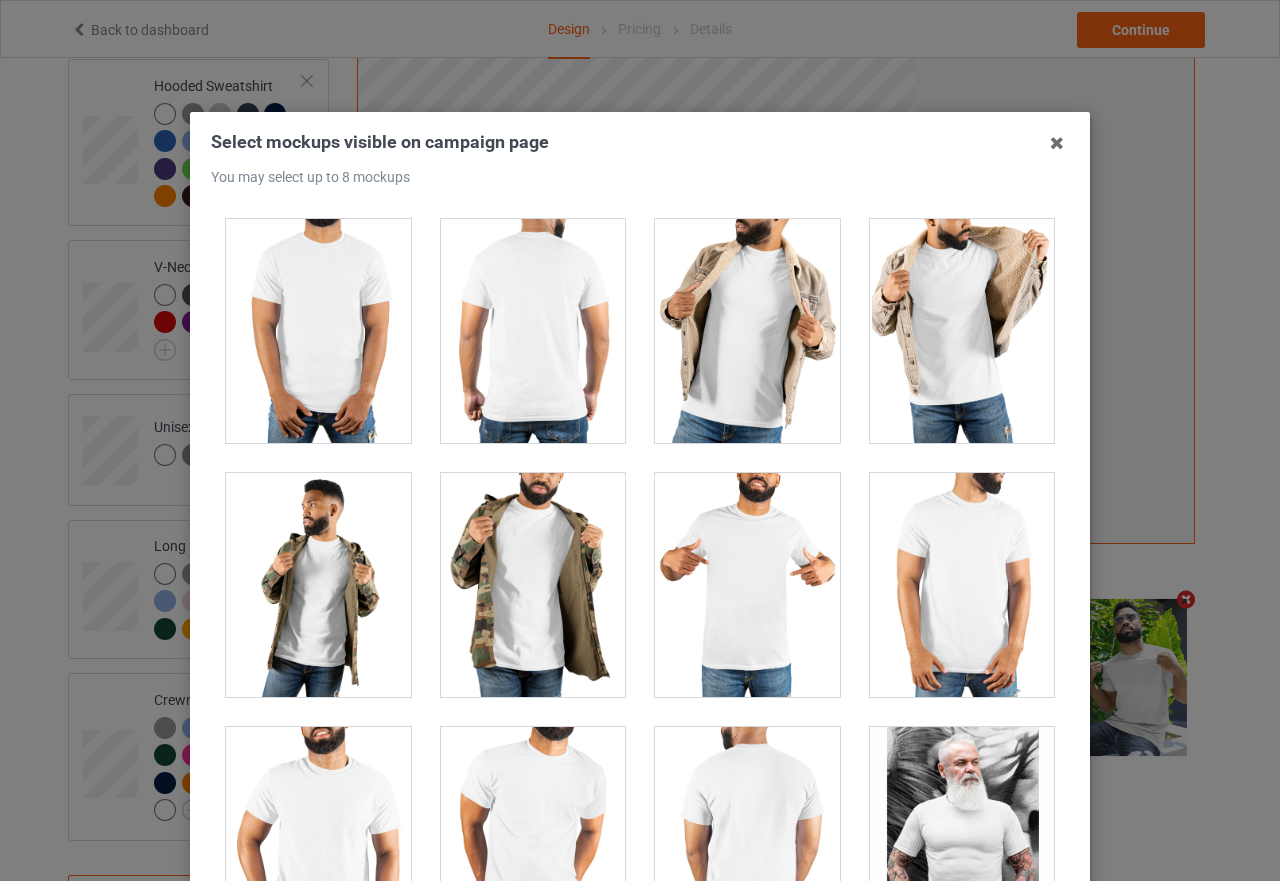 scroll, scrollTop: 15300, scrollLeft: 0, axis: vertical 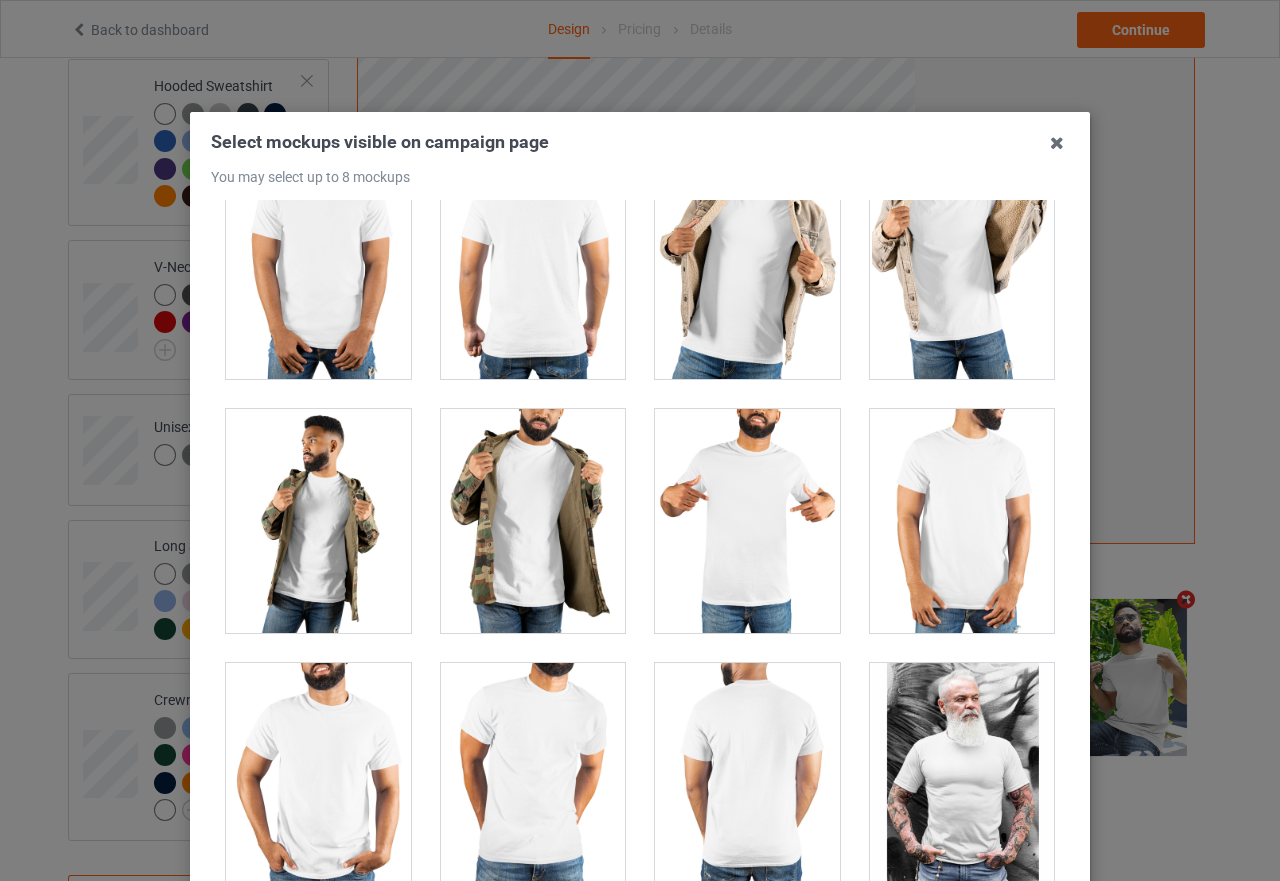 click at bounding box center (747, 521) 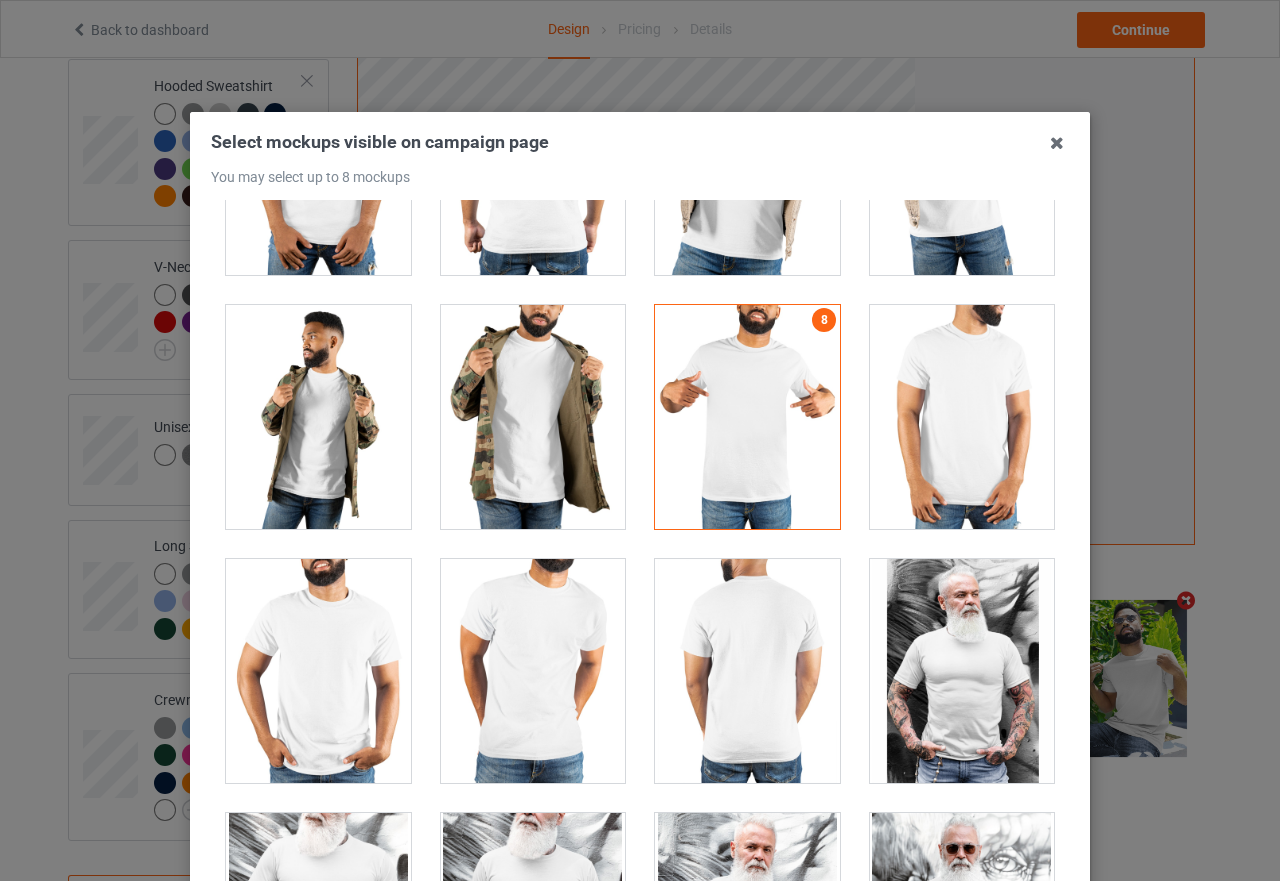 scroll, scrollTop: 15300, scrollLeft: 0, axis: vertical 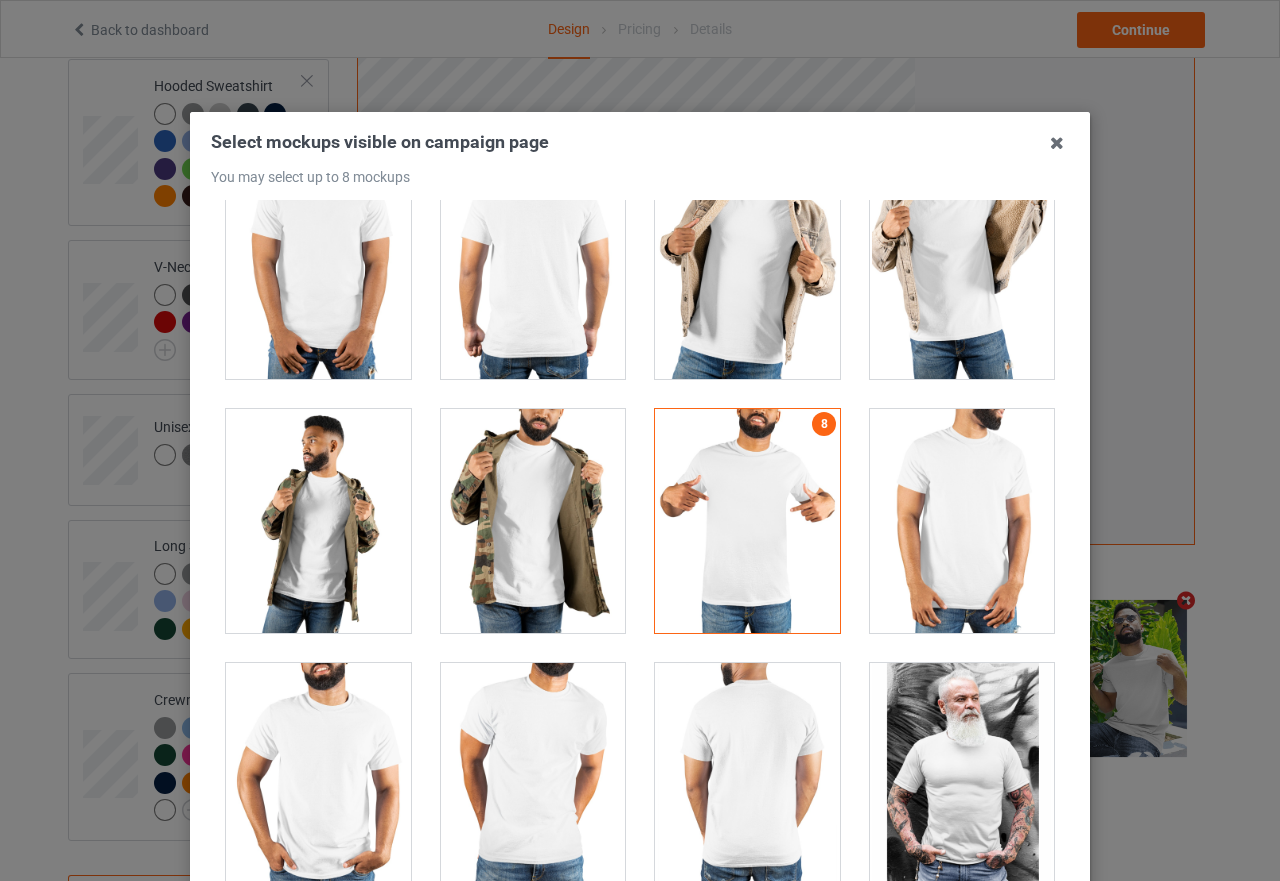click at bounding box center (747, 521) 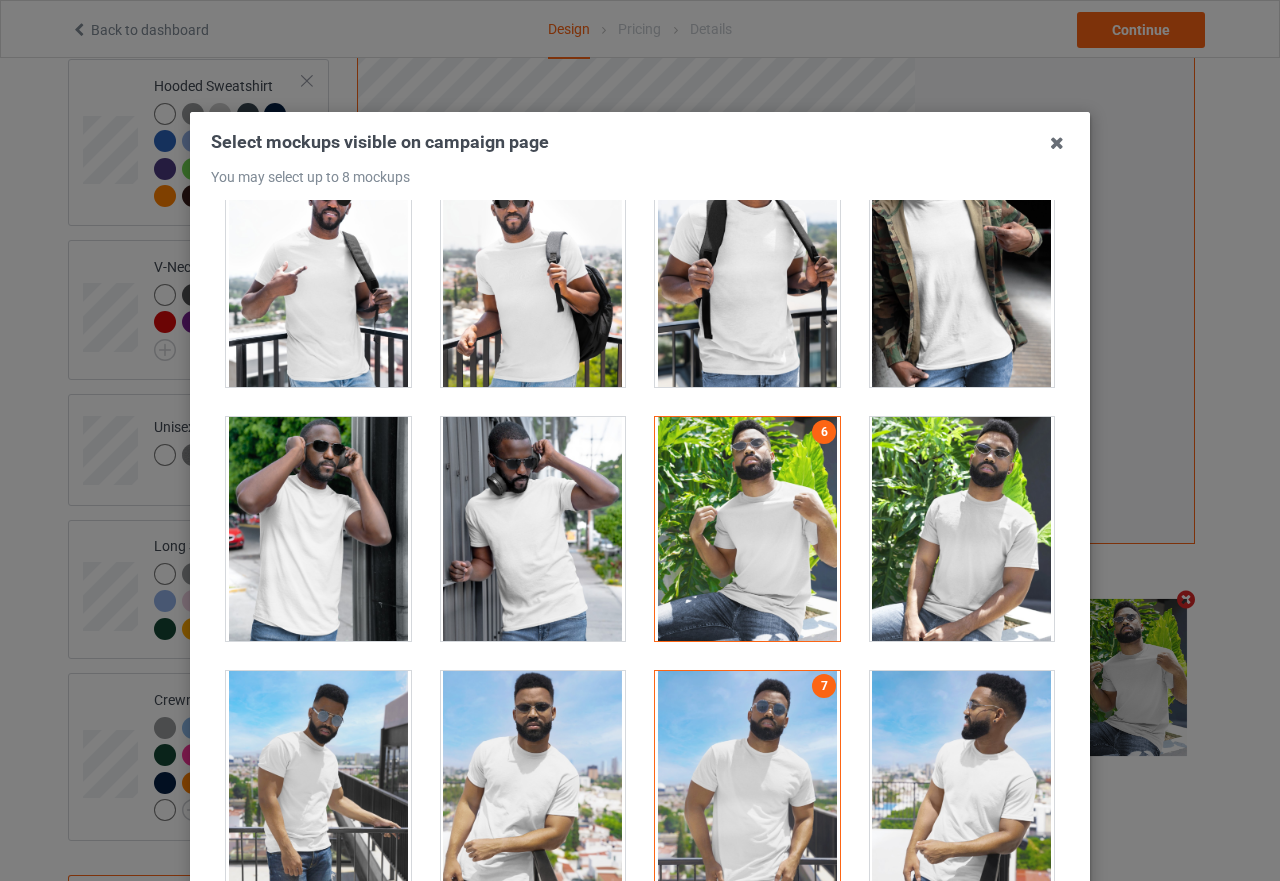 scroll, scrollTop: 12700, scrollLeft: 0, axis: vertical 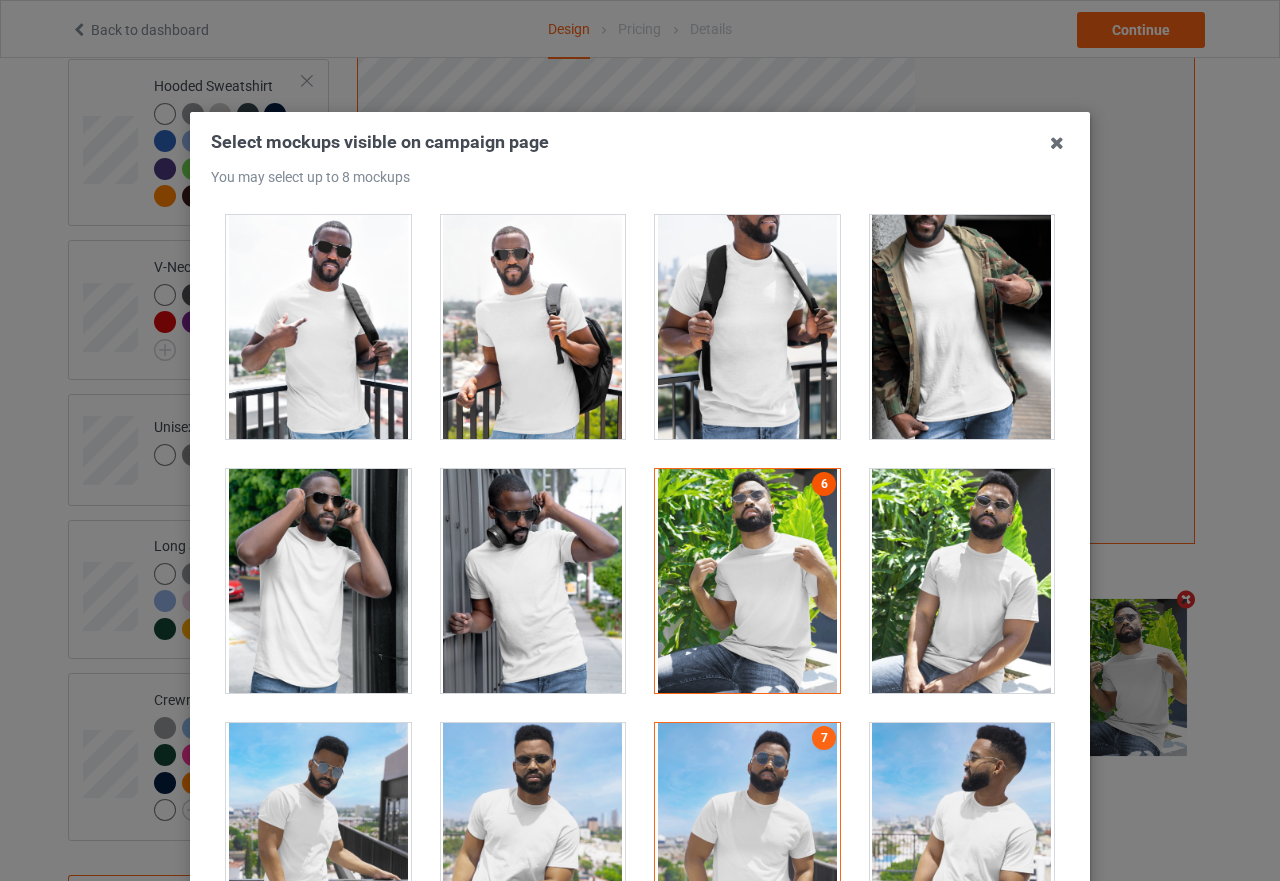 click on "6" at bounding box center (824, 484) 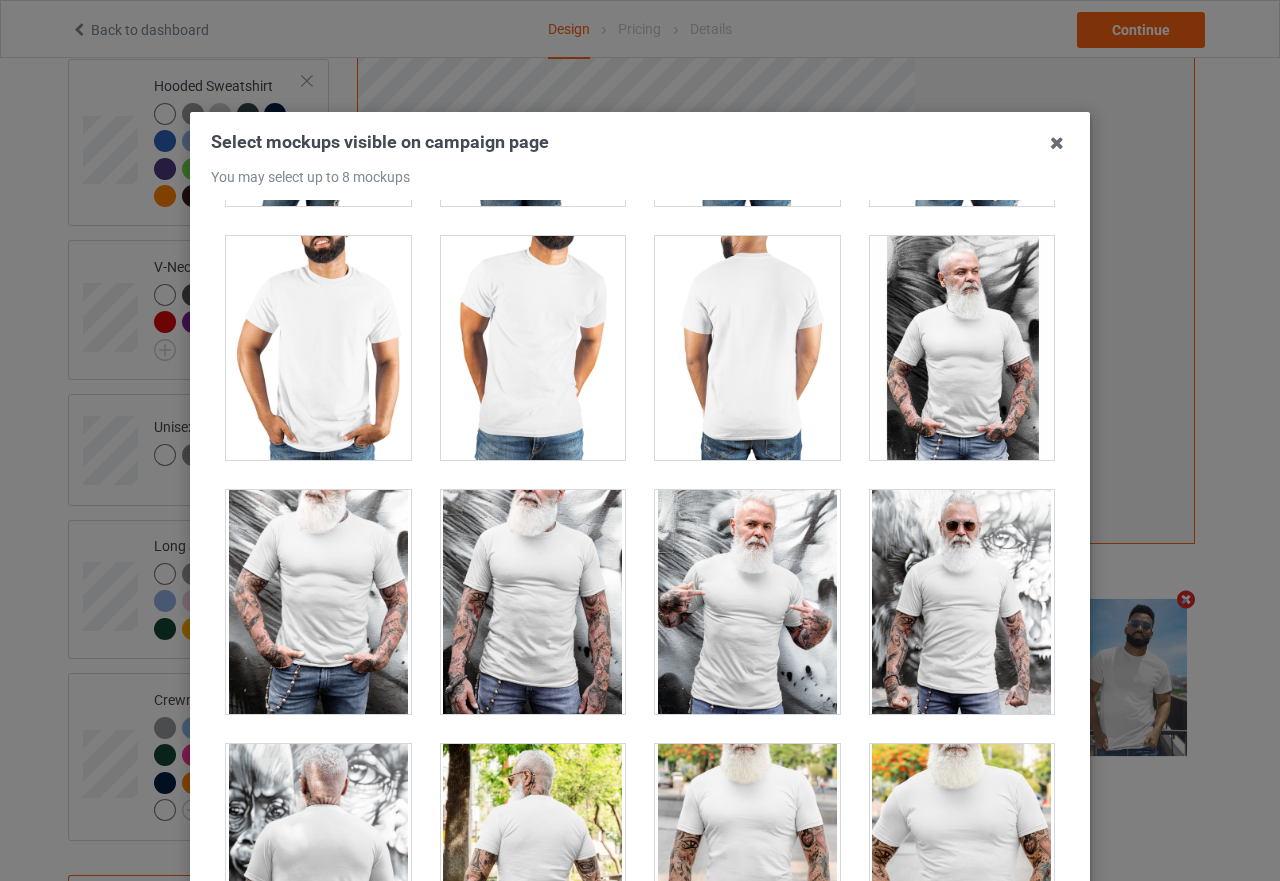 scroll, scrollTop: 15800, scrollLeft: 0, axis: vertical 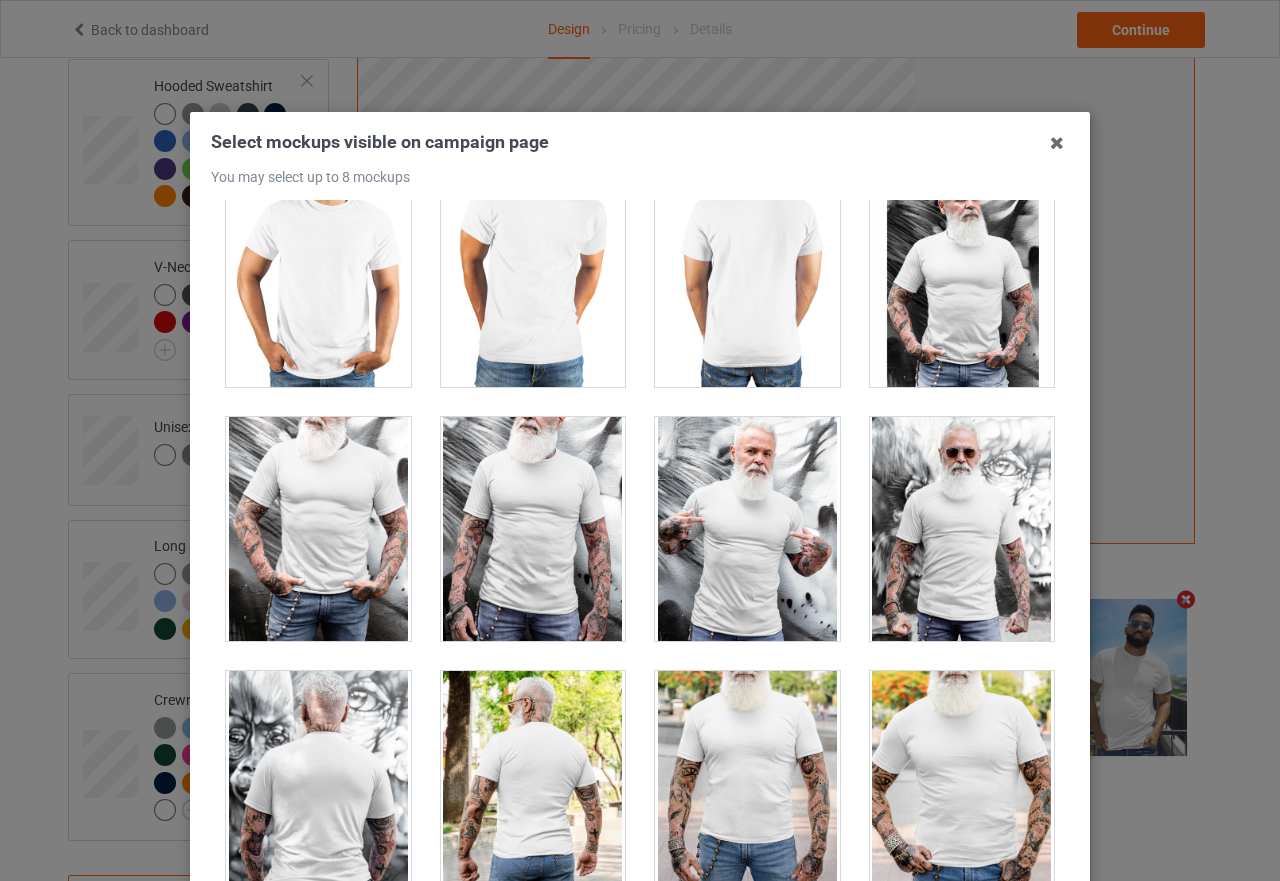 click at bounding box center (962, 529) 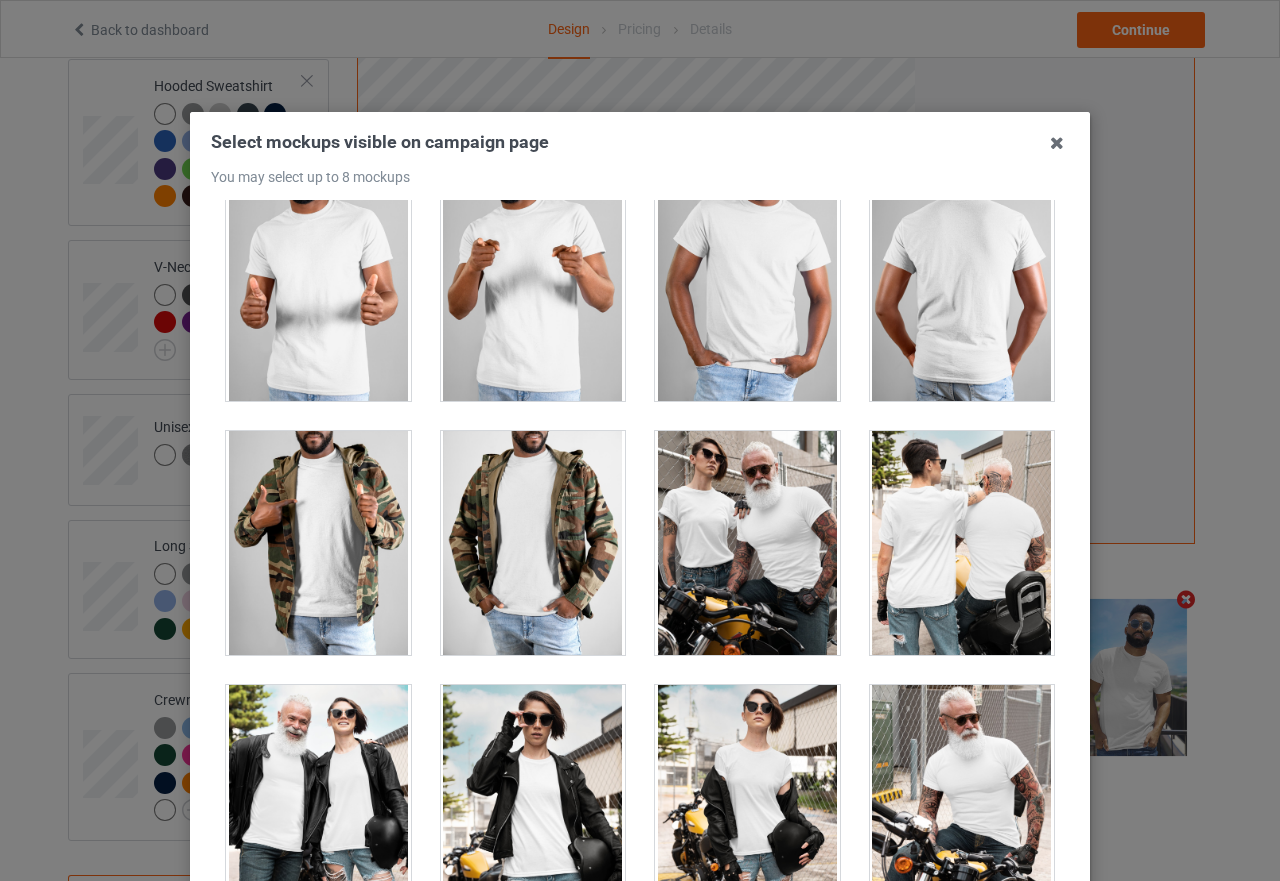 scroll, scrollTop: 18700, scrollLeft: 0, axis: vertical 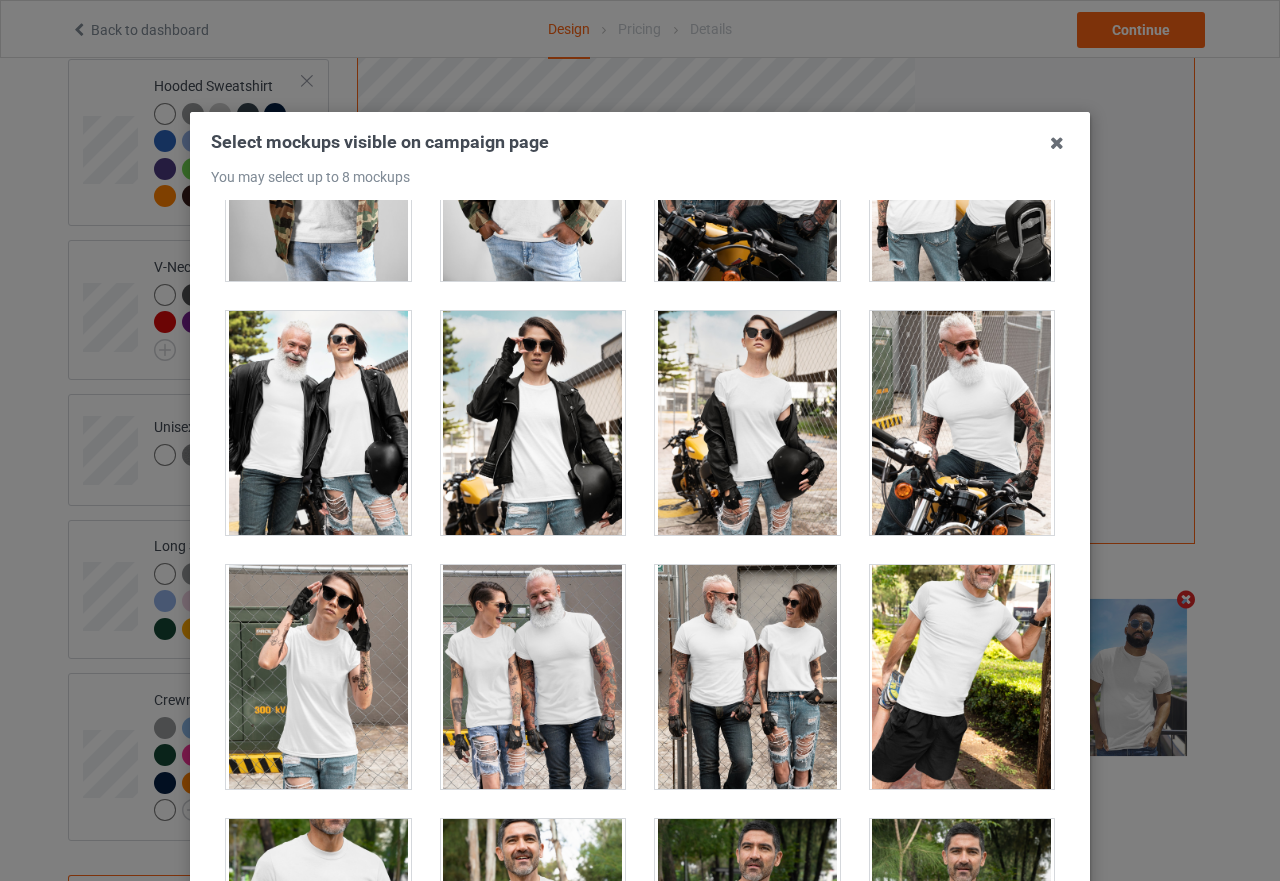 click at bounding box center (962, 423) 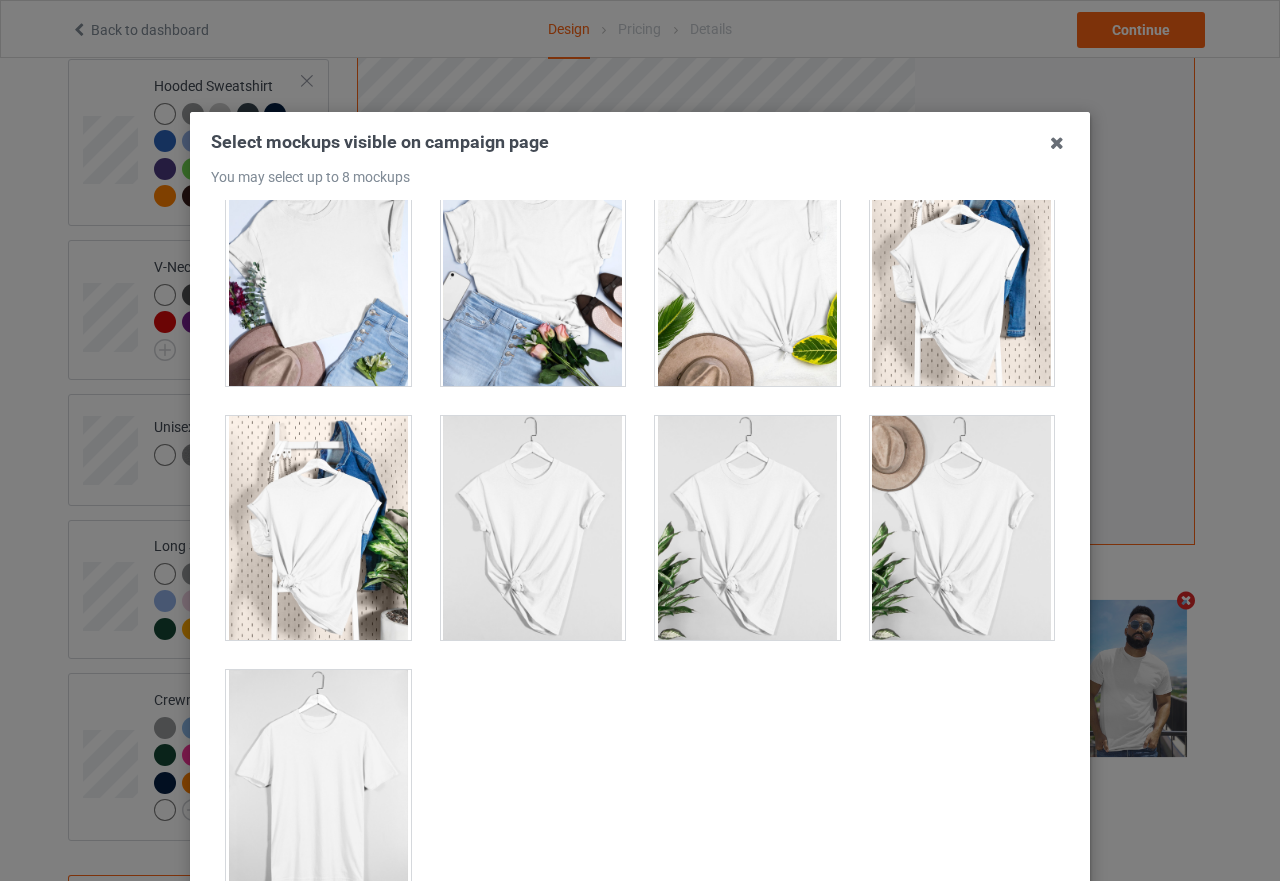 scroll, scrollTop: 28505, scrollLeft: 0, axis: vertical 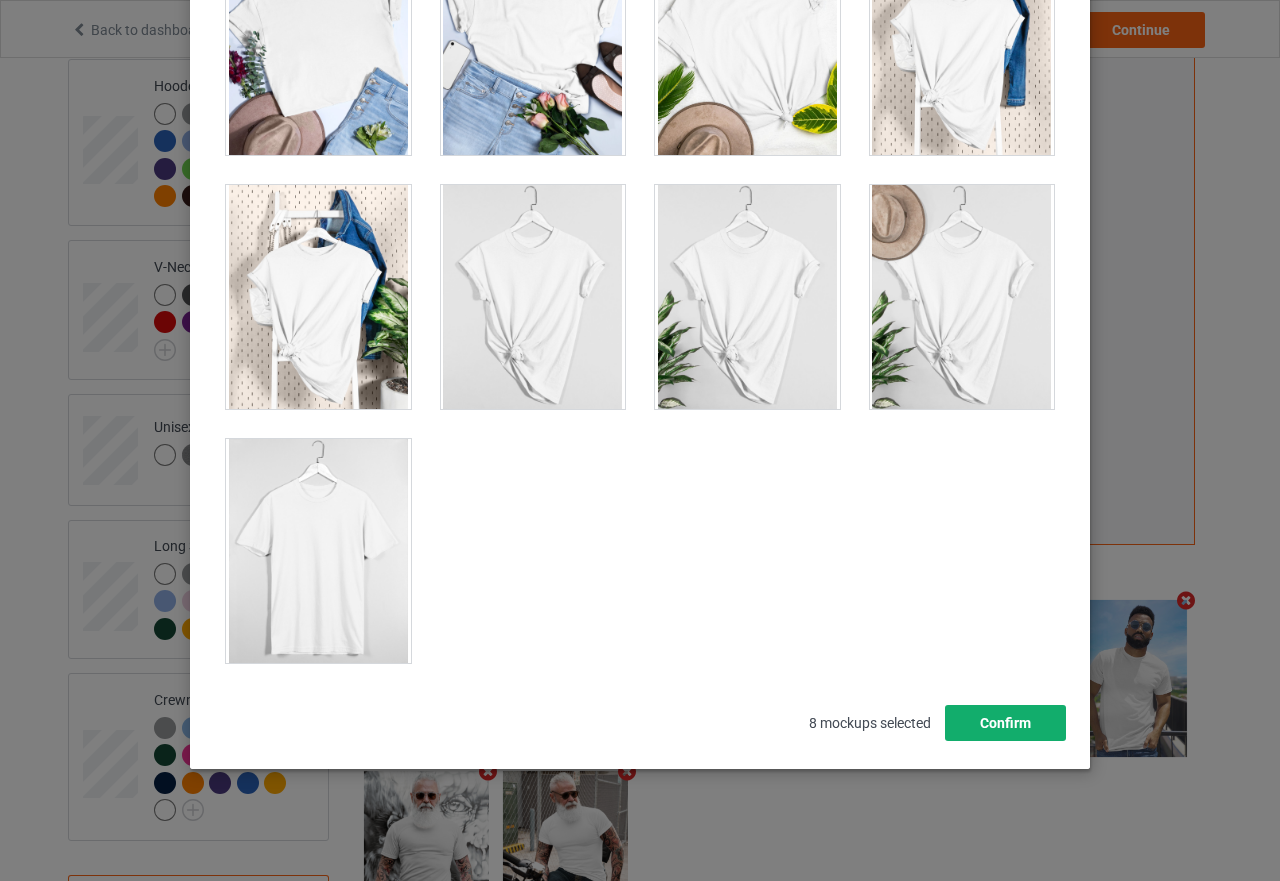 click on "Confirm" at bounding box center [1005, 723] 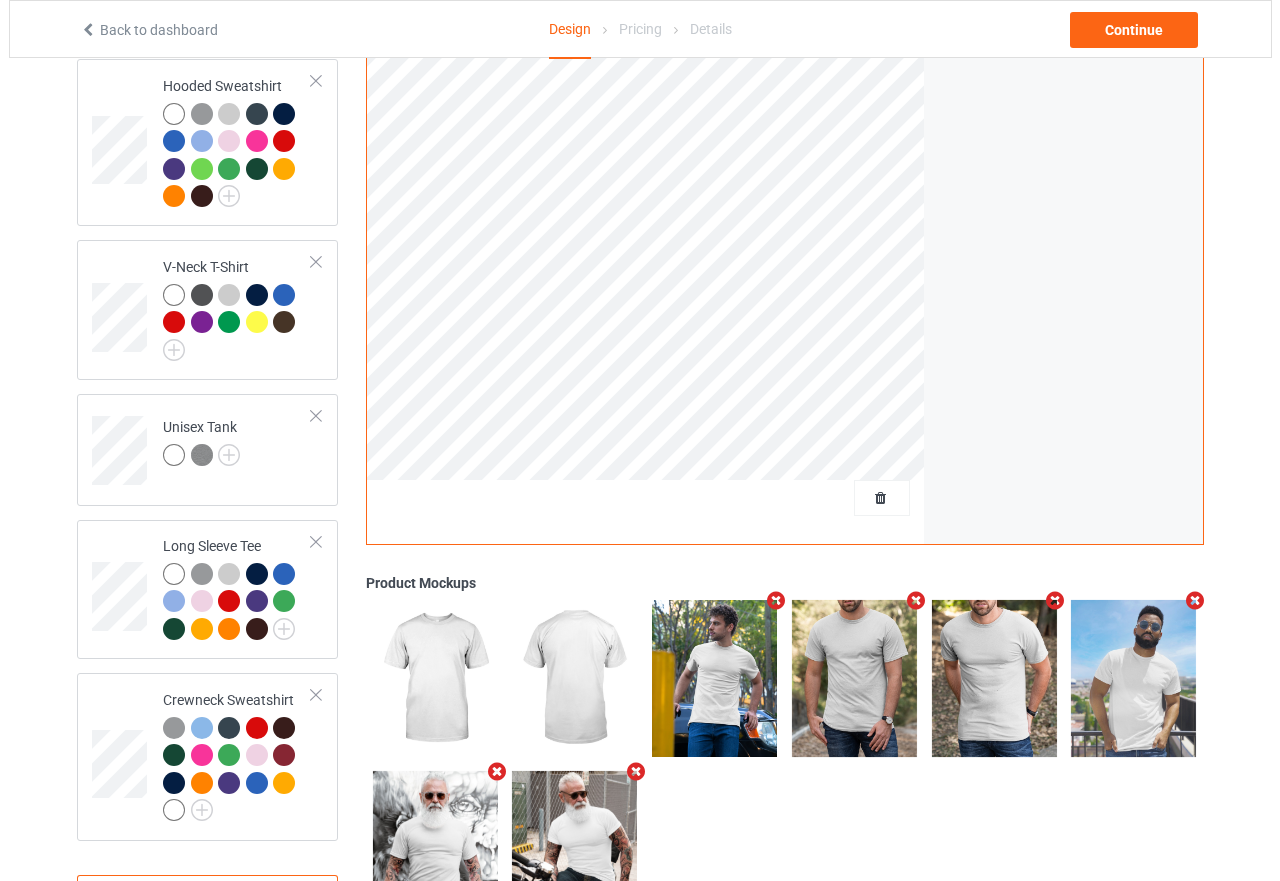 scroll, scrollTop: 634, scrollLeft: 0, axis: vertical 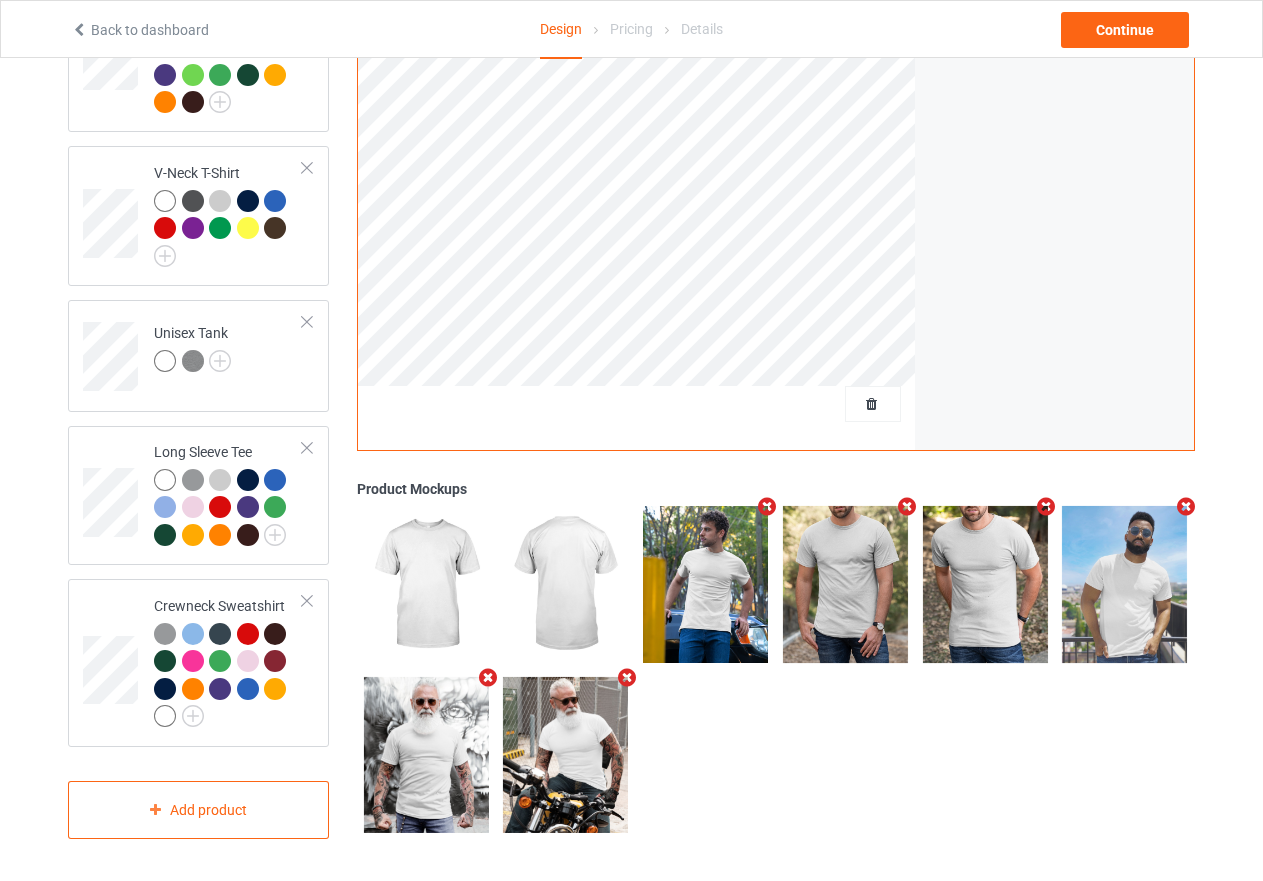 click at bounding box center [906, 506] 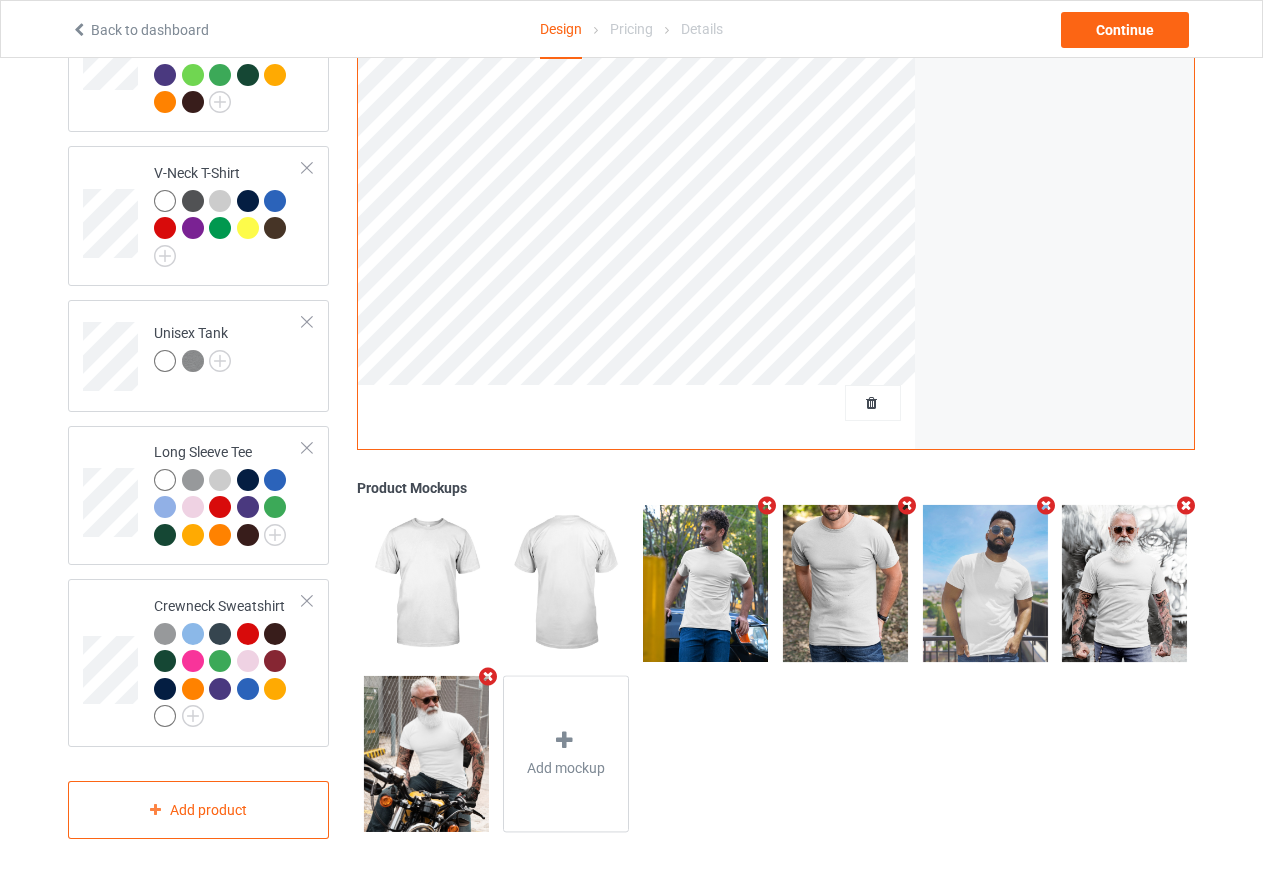 click at bounding box center [906, 505] 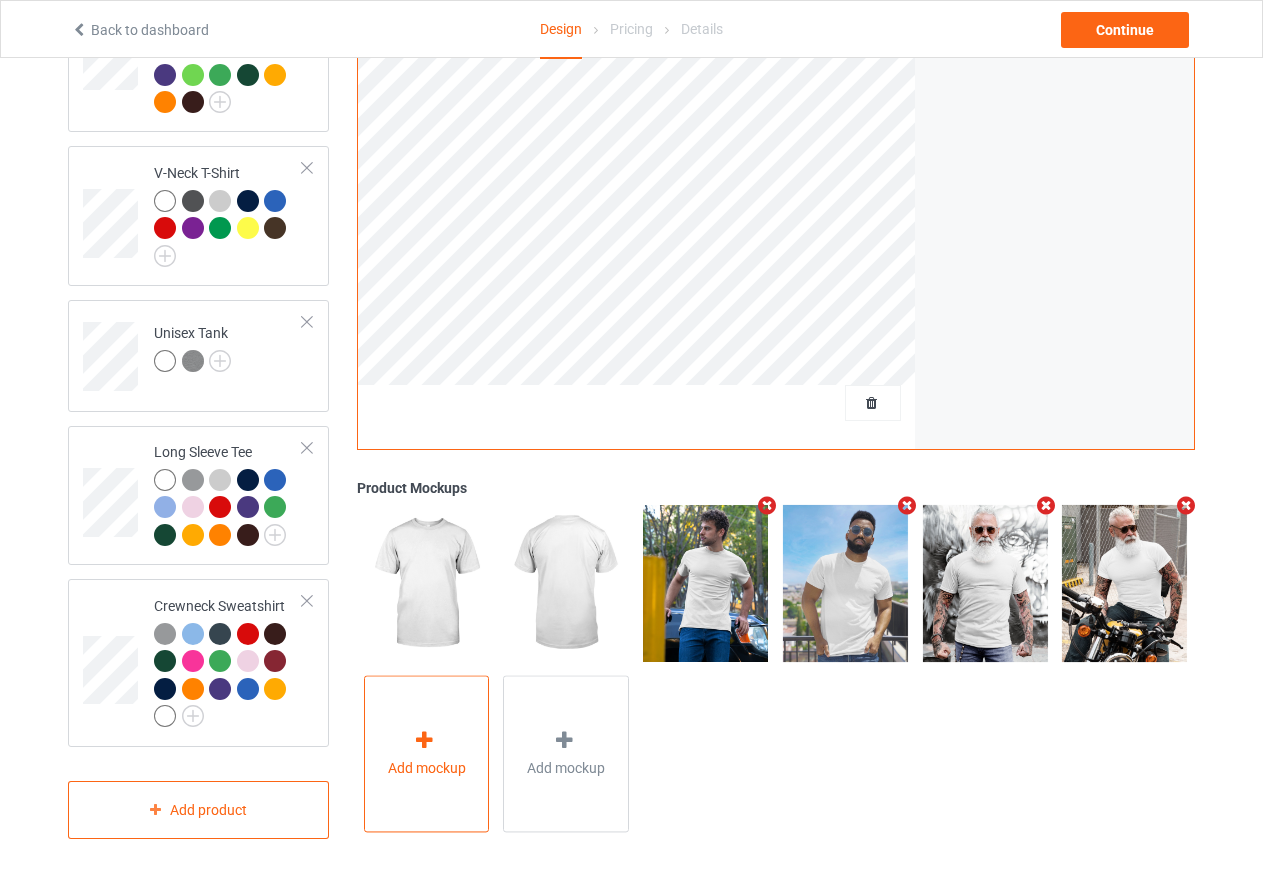 click at bounding box center (424, 740) 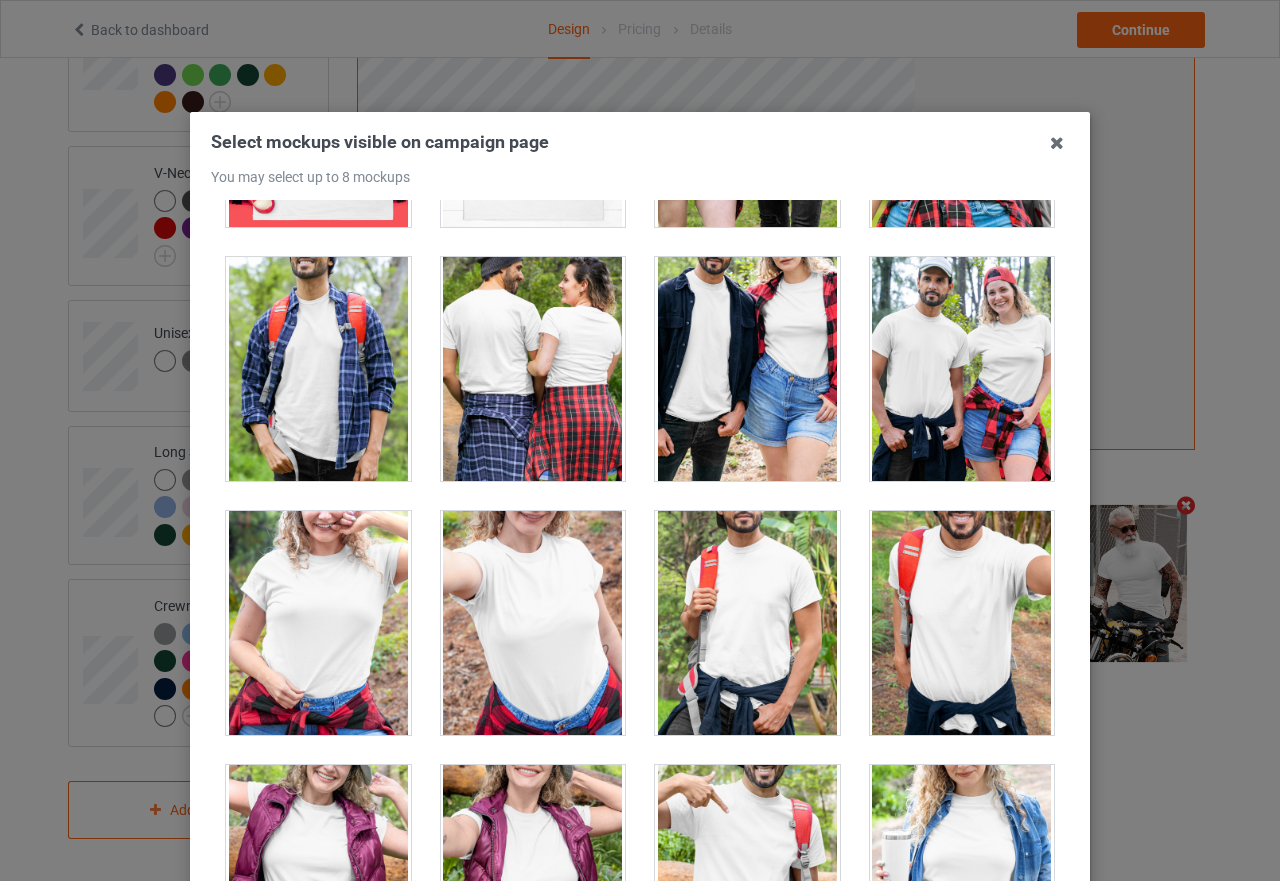 scroll, scrollTop: 22305, scrollLeft: 0, axis: vertical 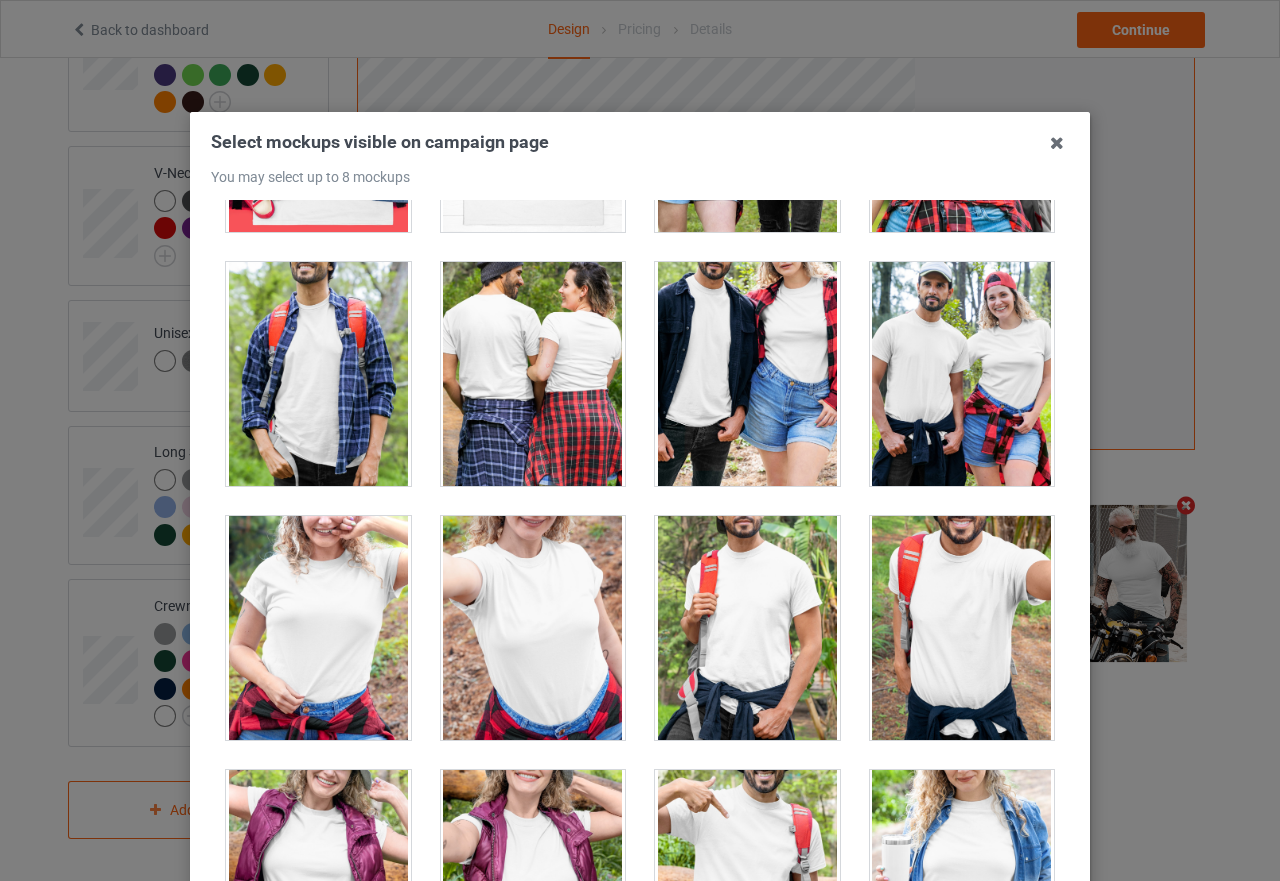 click at bounding box center (962, 374) 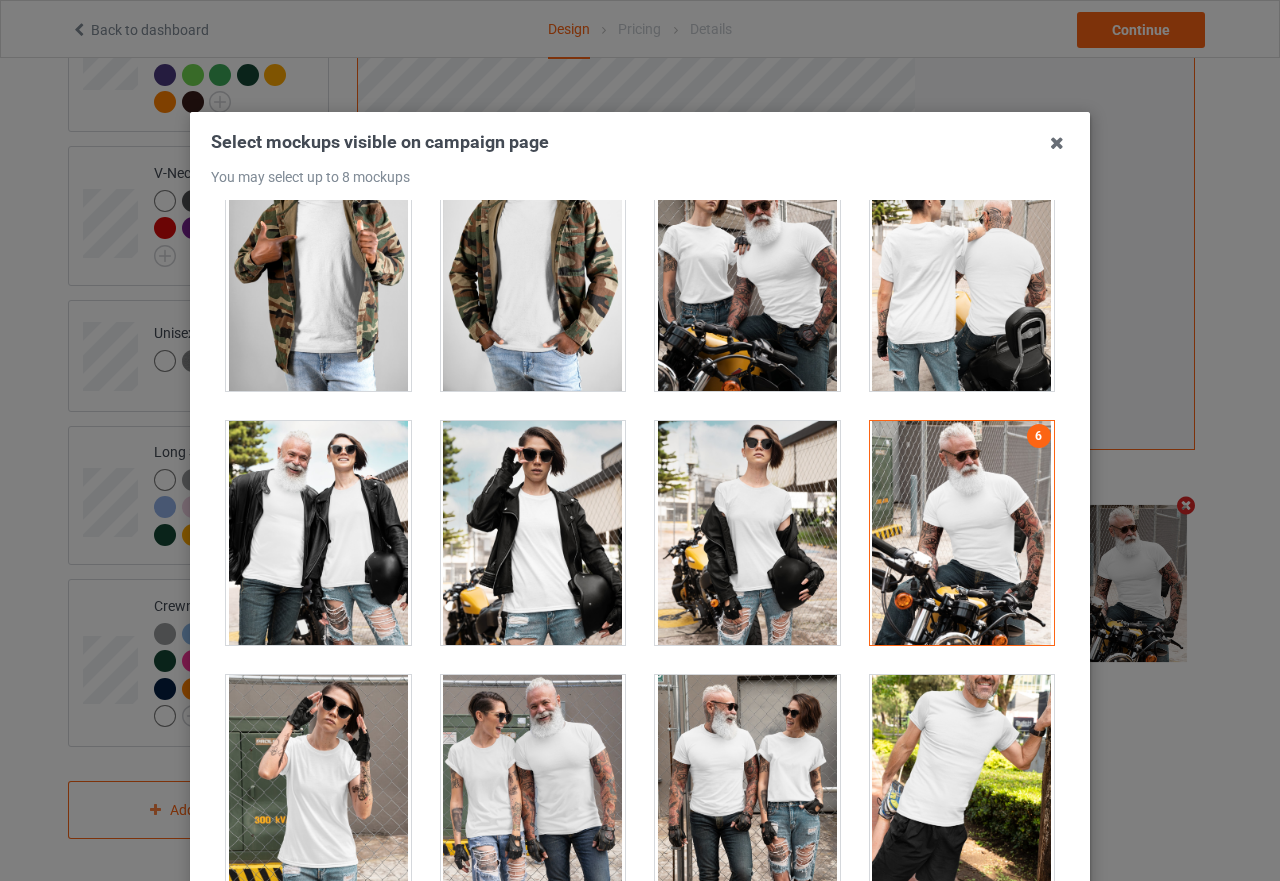 scroll, scrollTop: 18505, scrollLeft: 0, axis: vertical 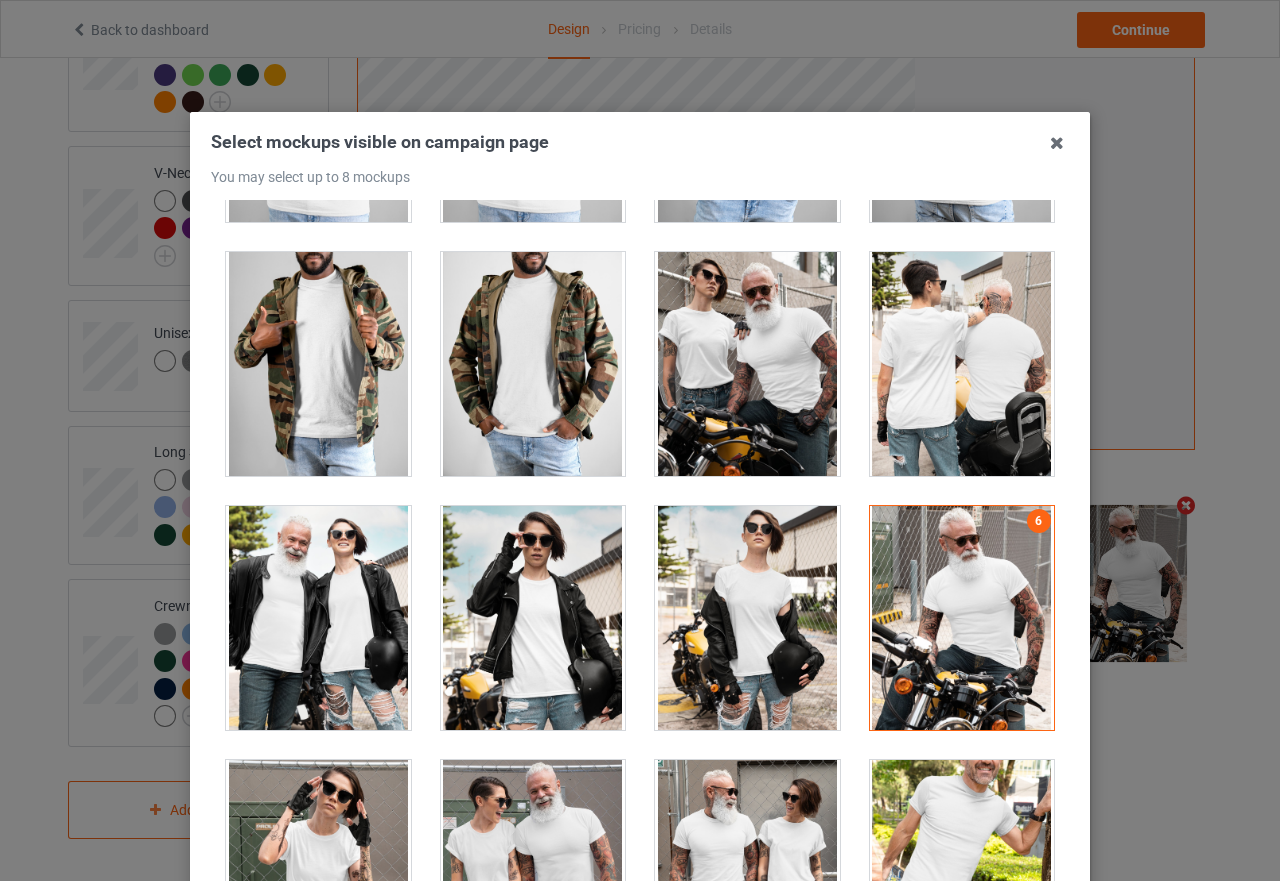 click at bounding box center (747, 364) 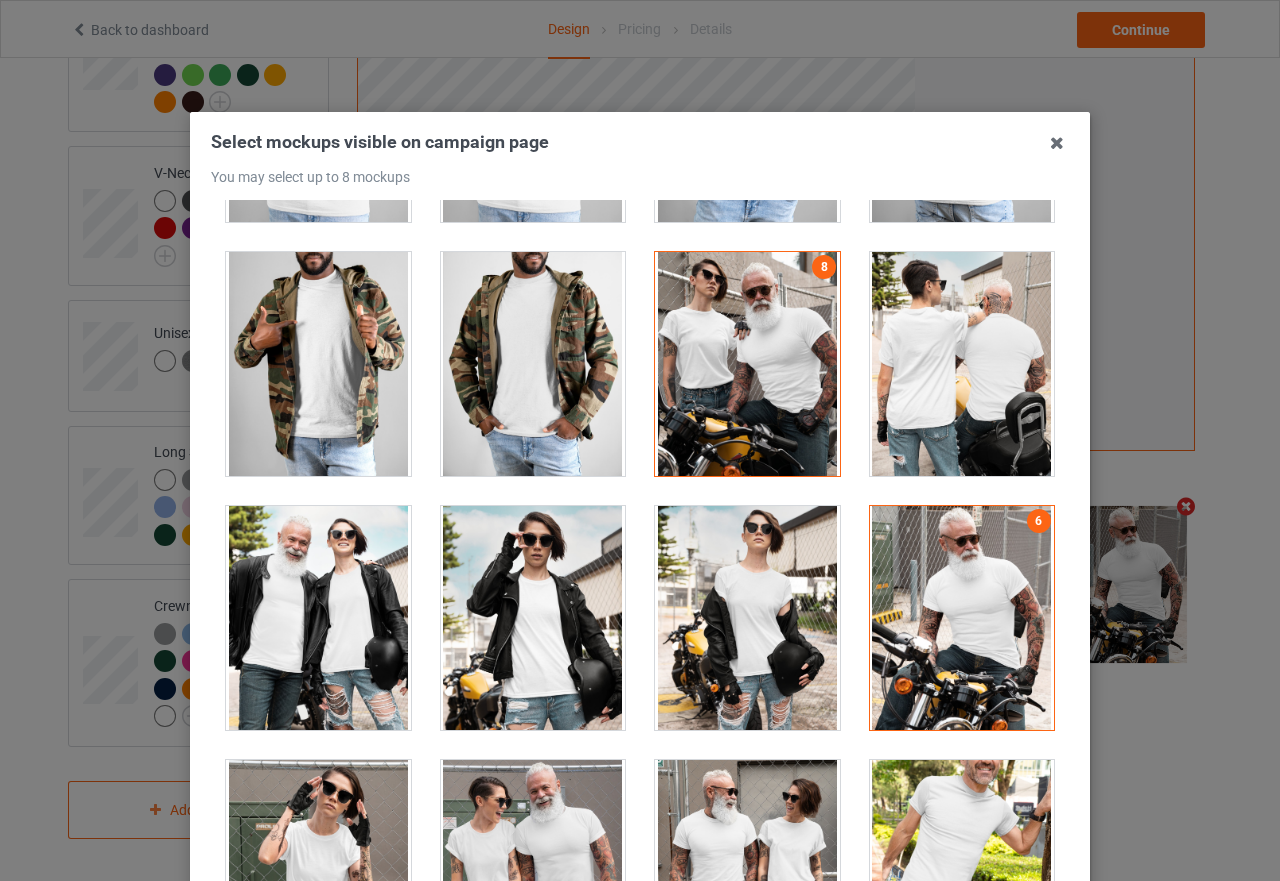 click at bounding box center [747, 364] 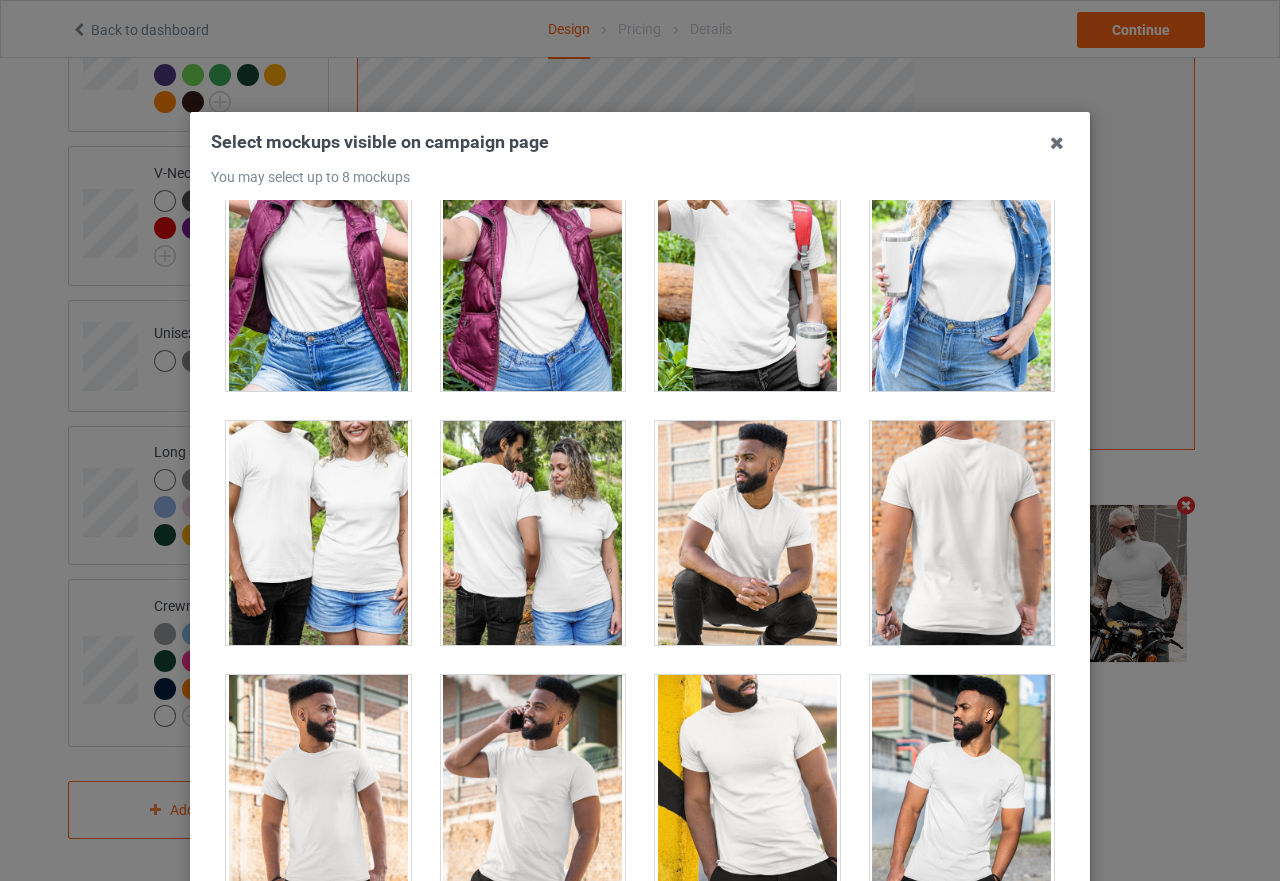 scroll, scrollTop: 23205, scrollLeft: 0, axis: vertical 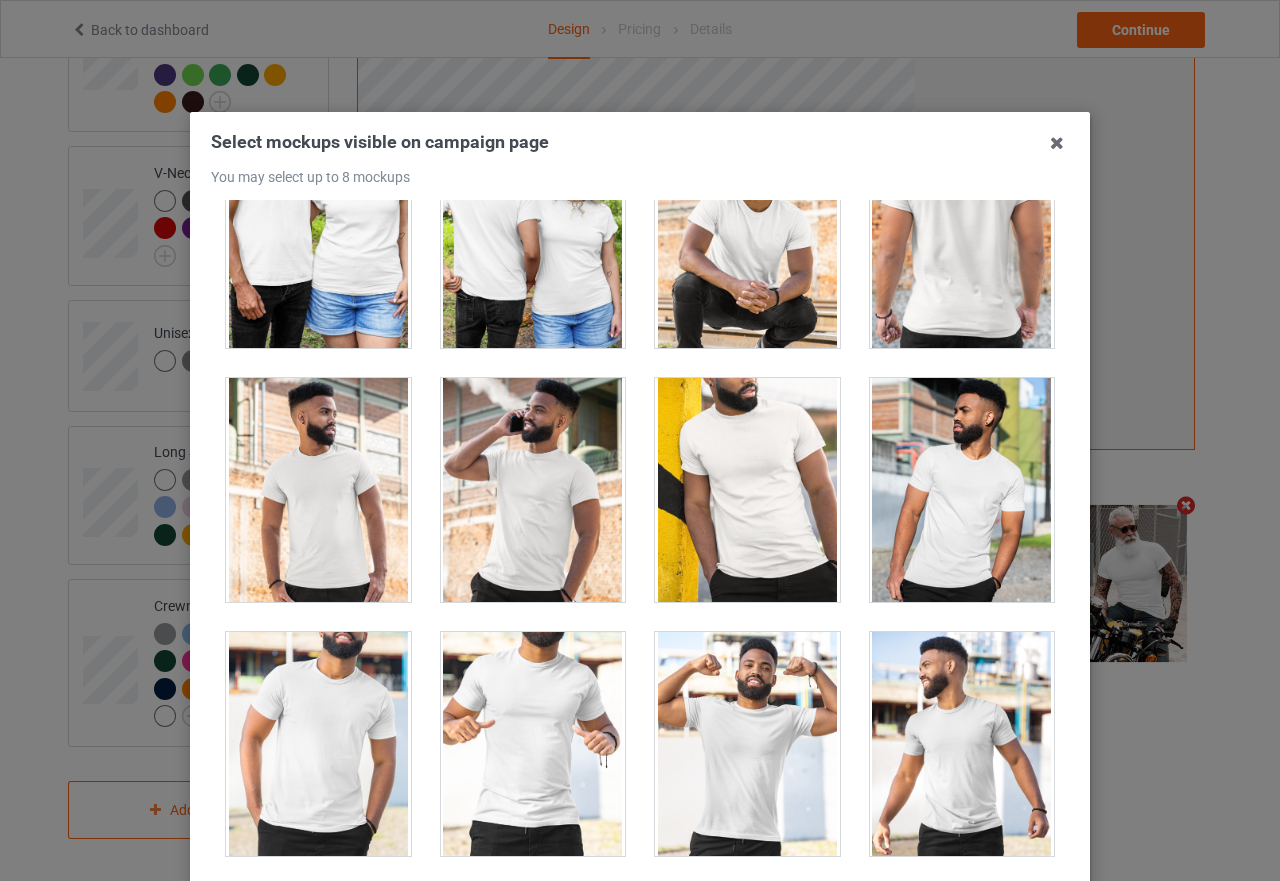 click at bounding box center (533, 490) 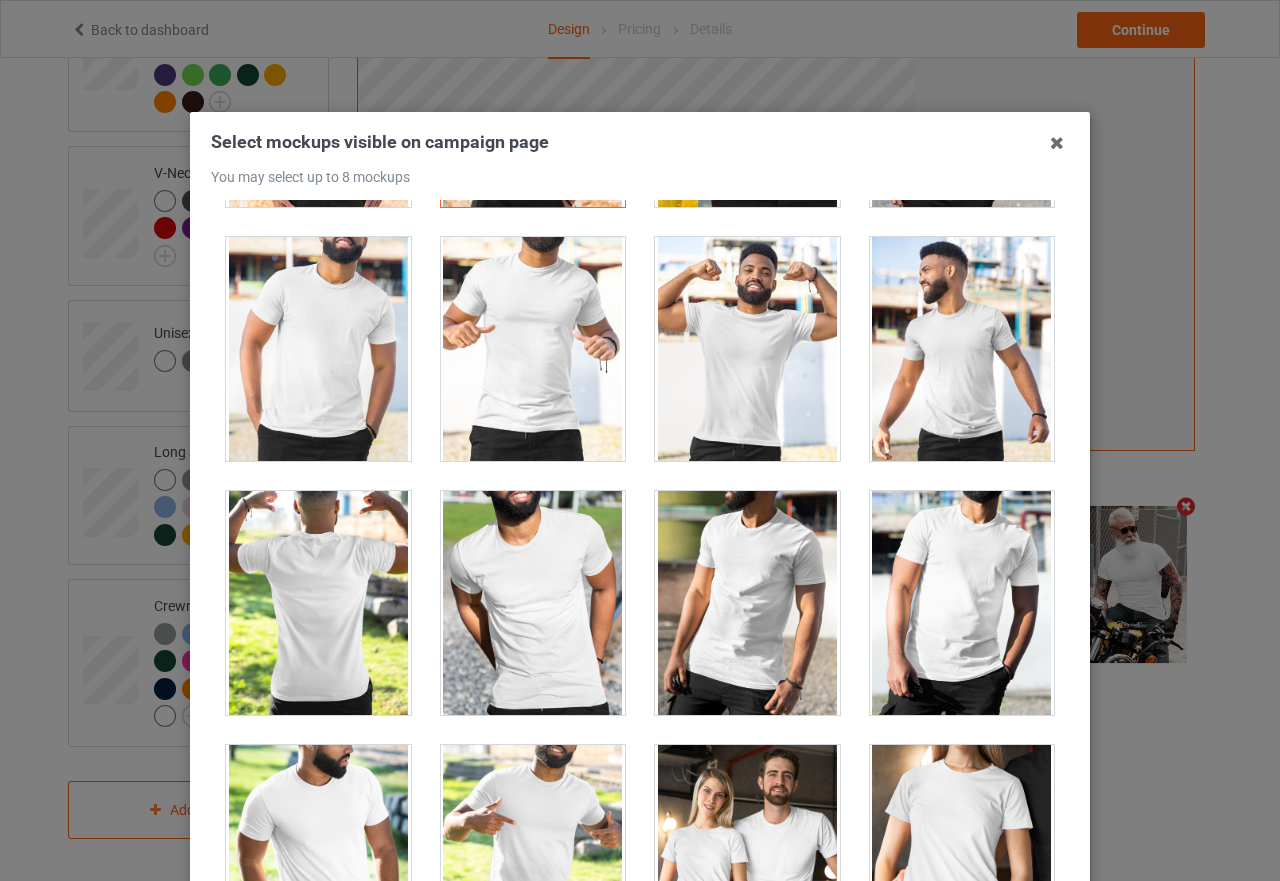 scroll, scrollTop: 23605, scrollLeft: 0, axis: vertical 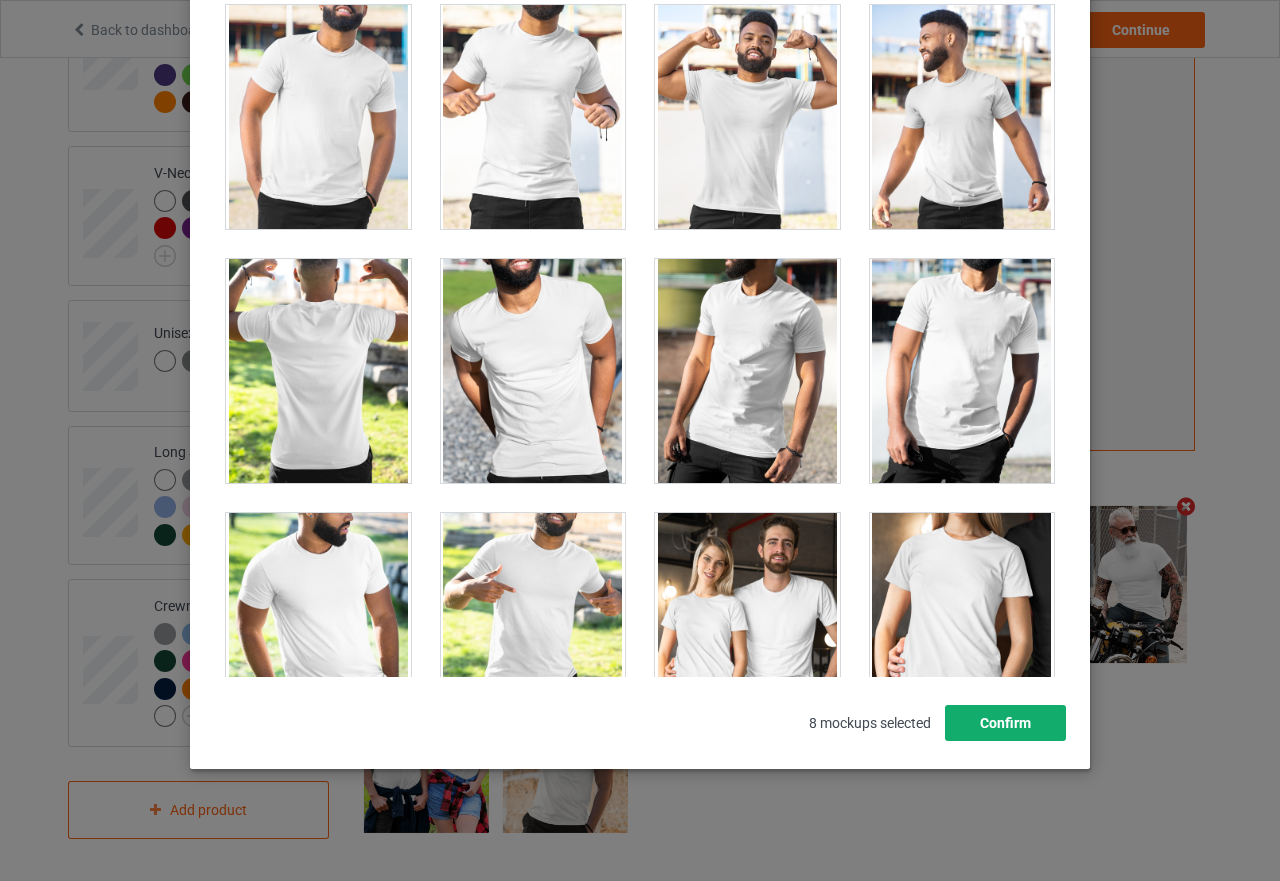 click on "Confirm" at bounding box center (1005, 723) 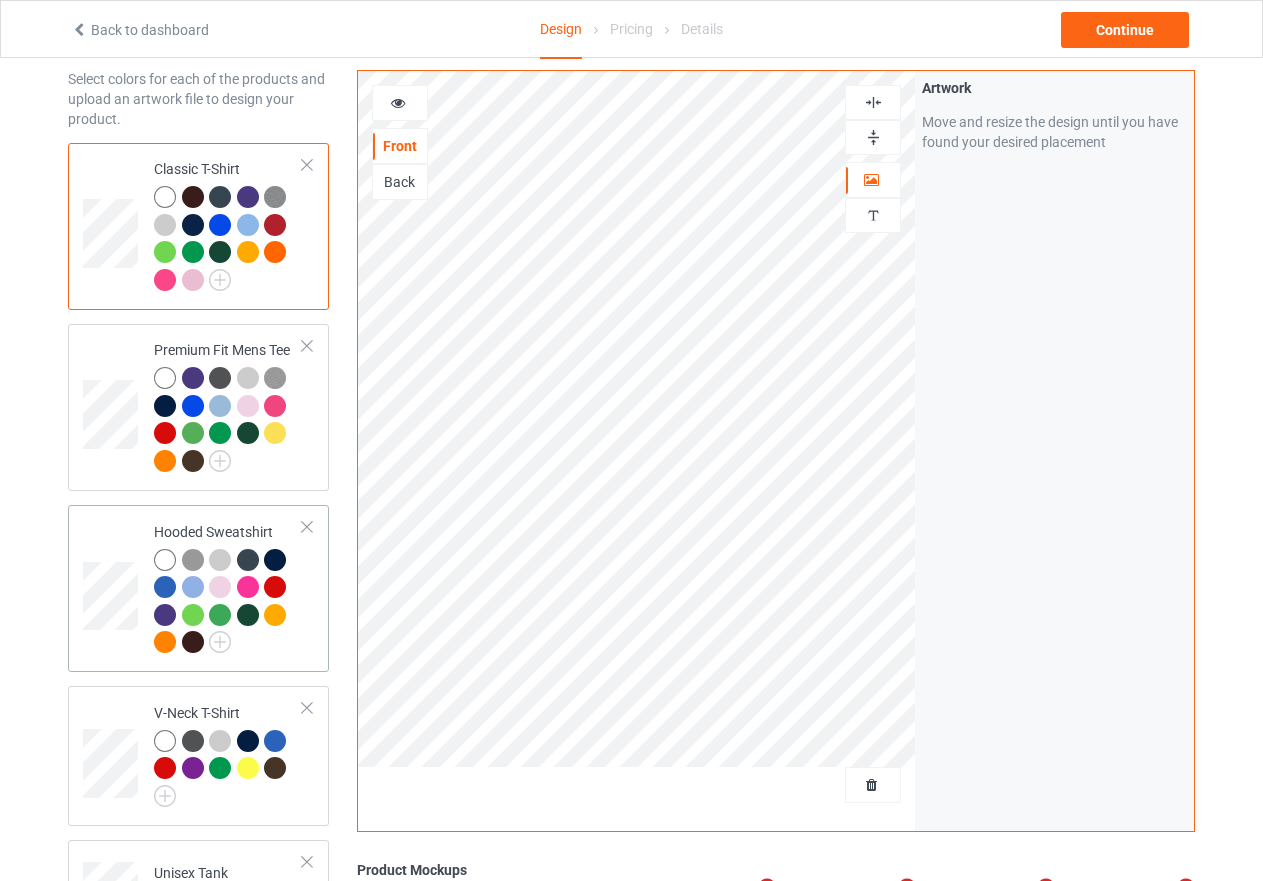 scroll, scrollTop: 34, scrollLeft: 0, axis: vertical 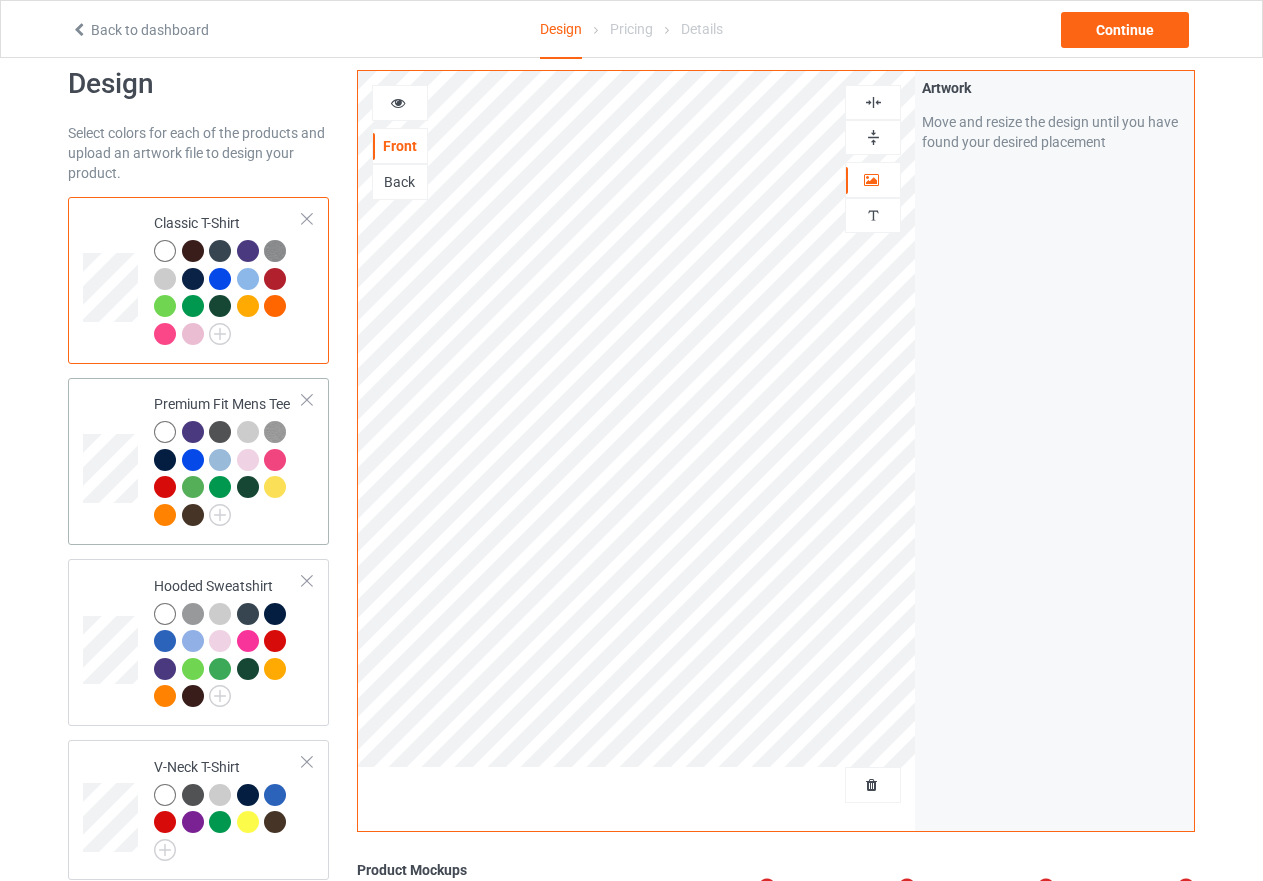 click at bounding box center [228, 476] 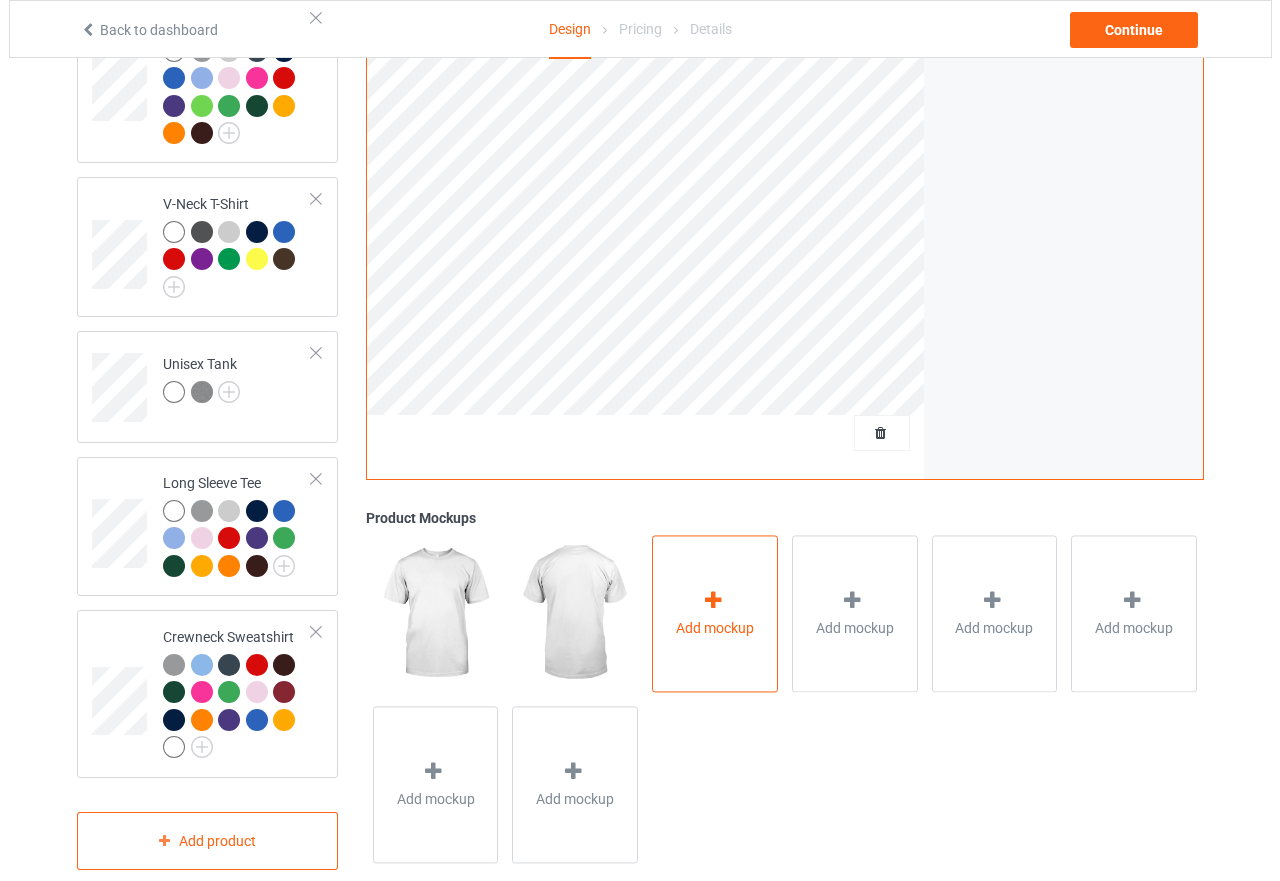 scroll, scrollTop: 634, scrollLeft: 0, axis: vertical 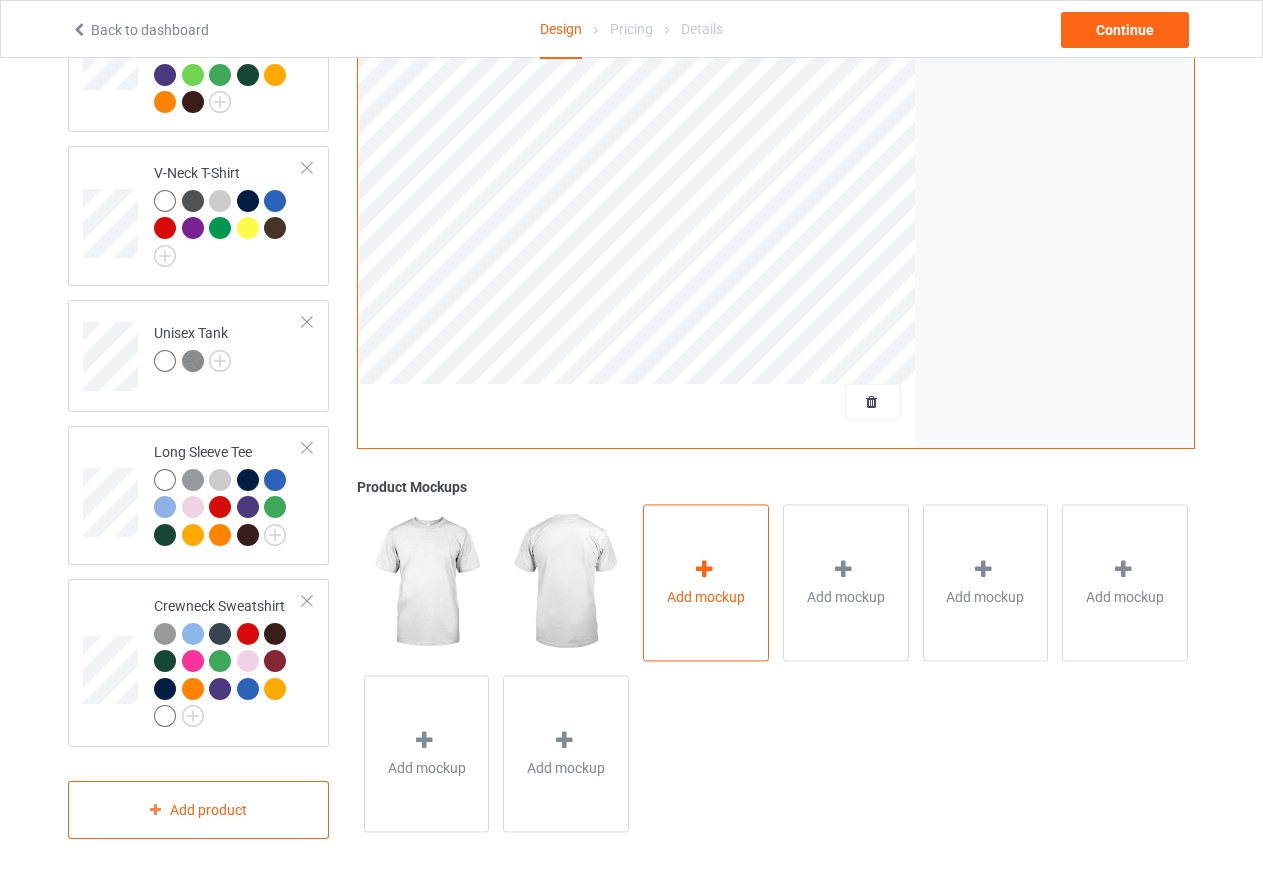 click at bounding box center [704, 569] 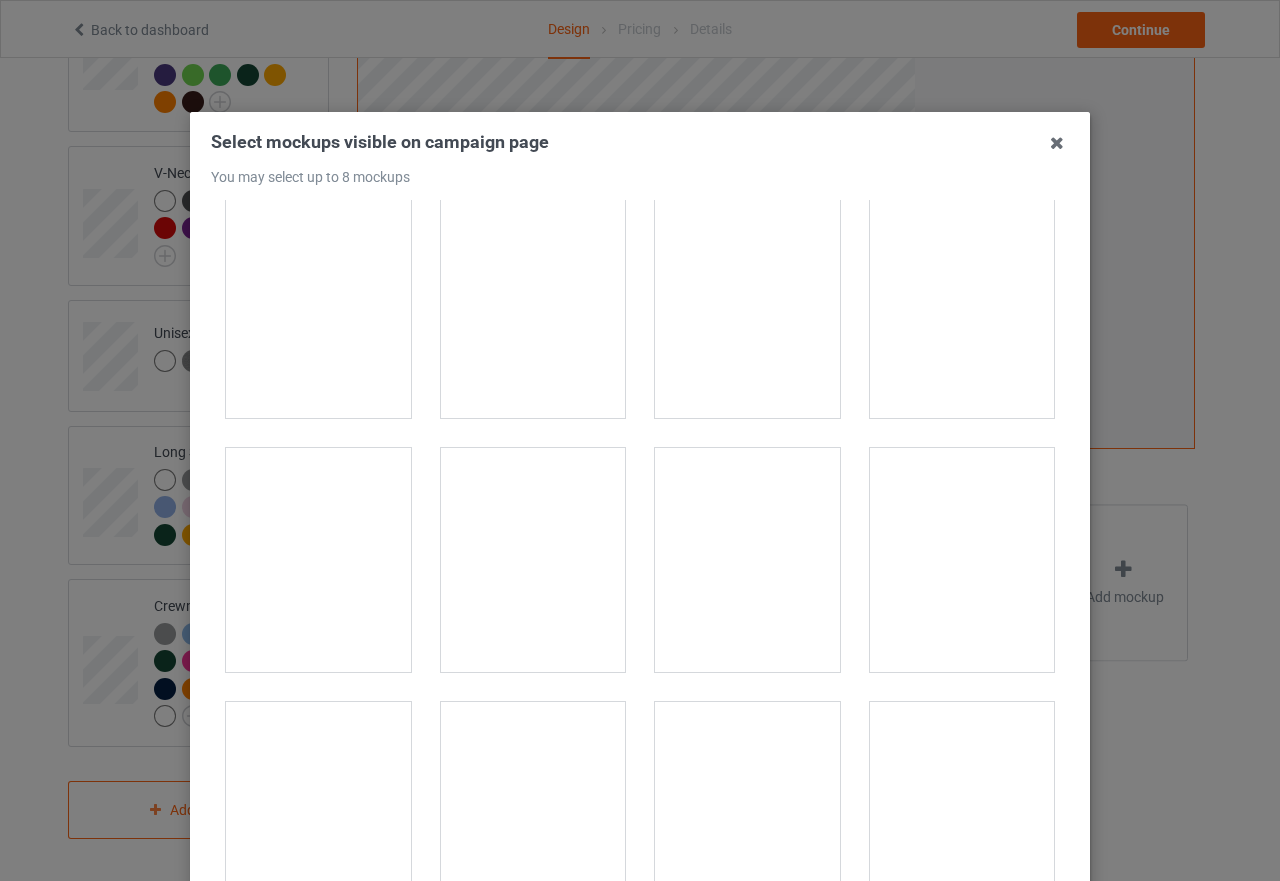 scroll, scrollTop: 1100, scrollLeft: 0, axis: vertical 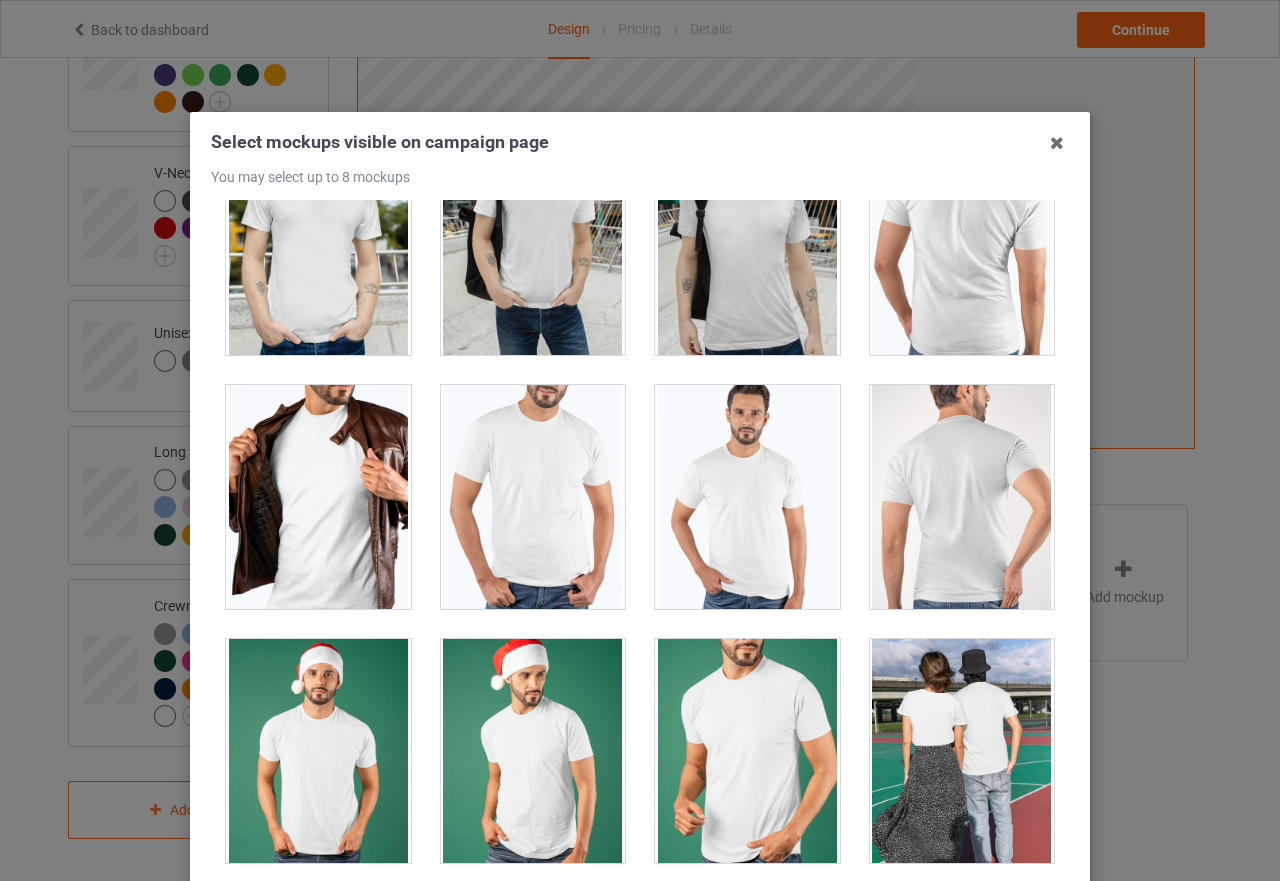 click at bounding box center (747, 497) 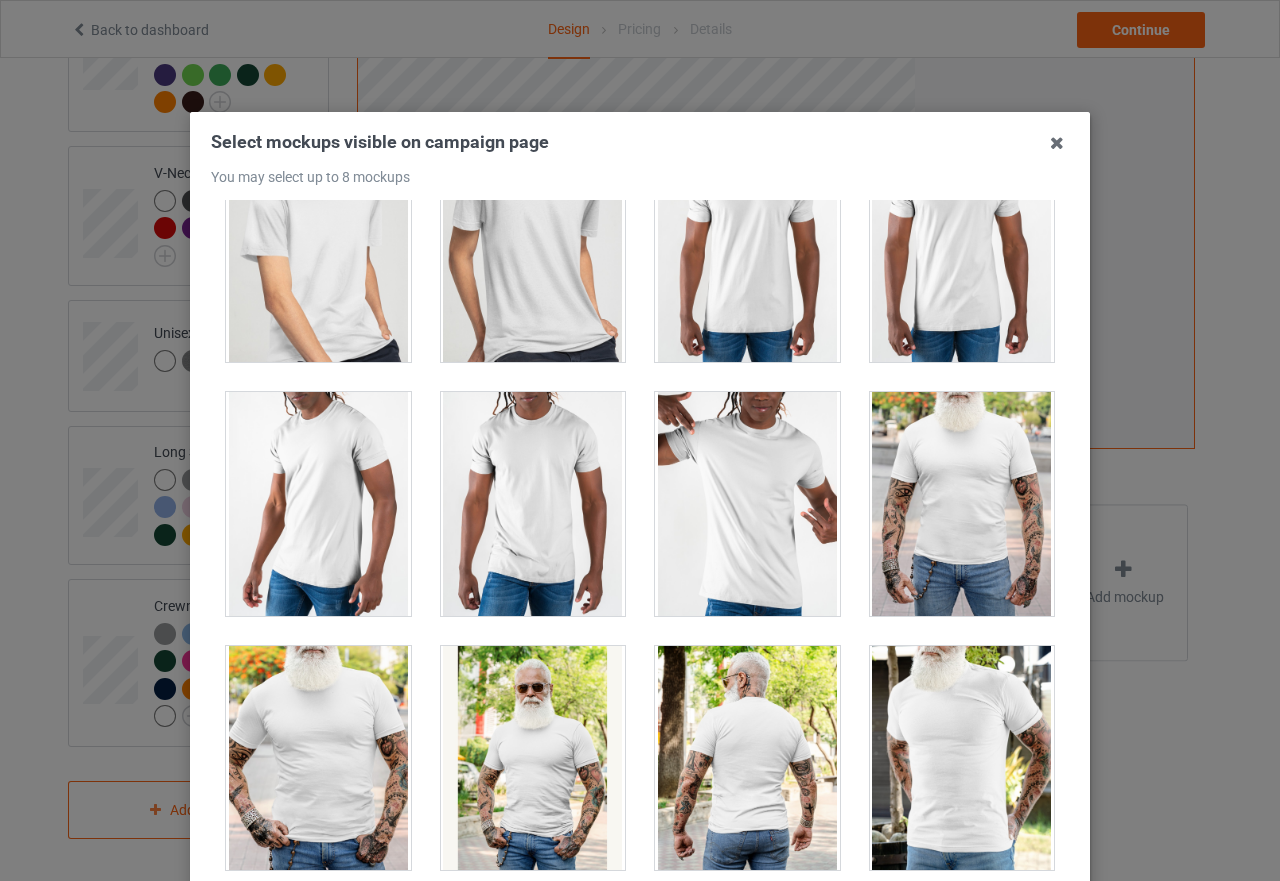 scroll, scrollTop: 3400, scrollLeft: 0, axis: vertical 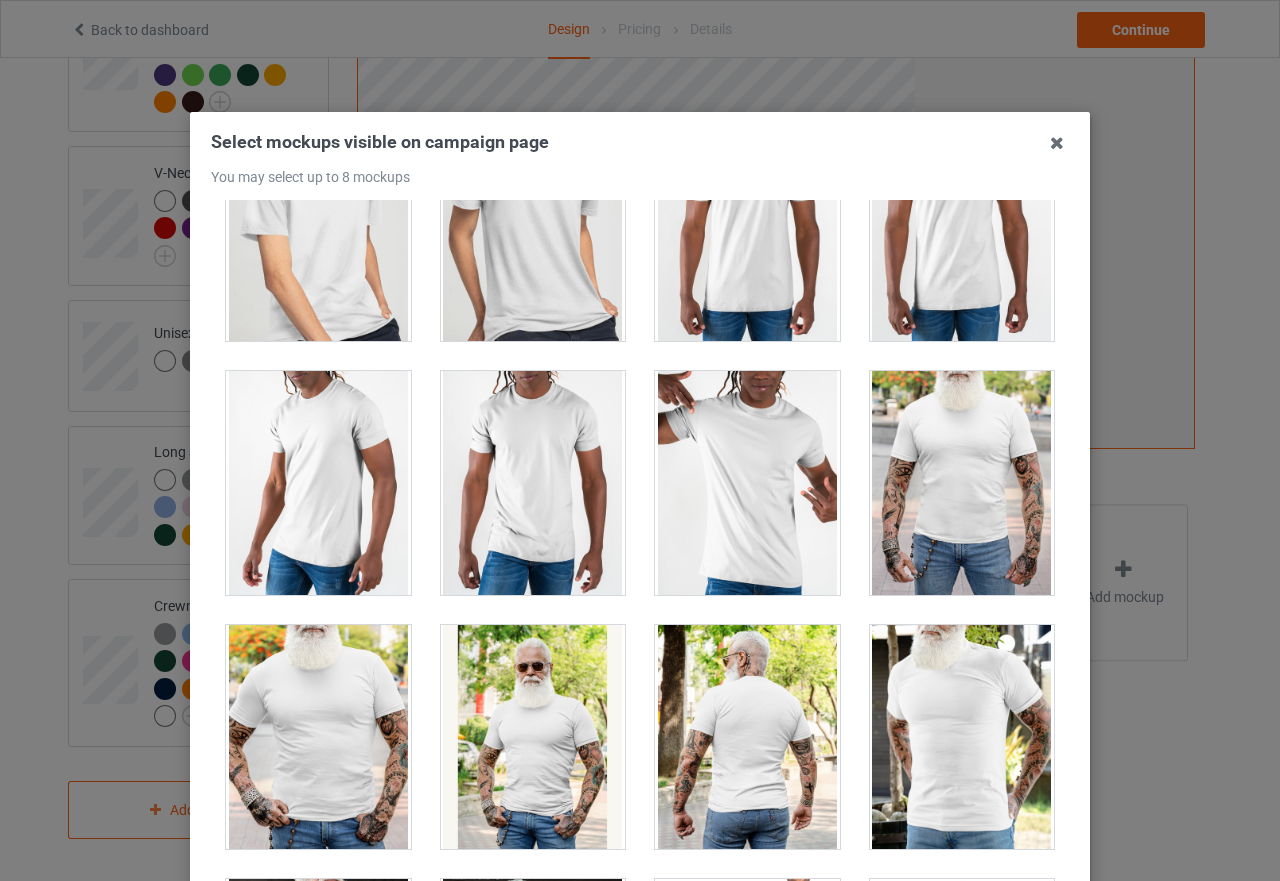 click at bounding box center [533, 737] 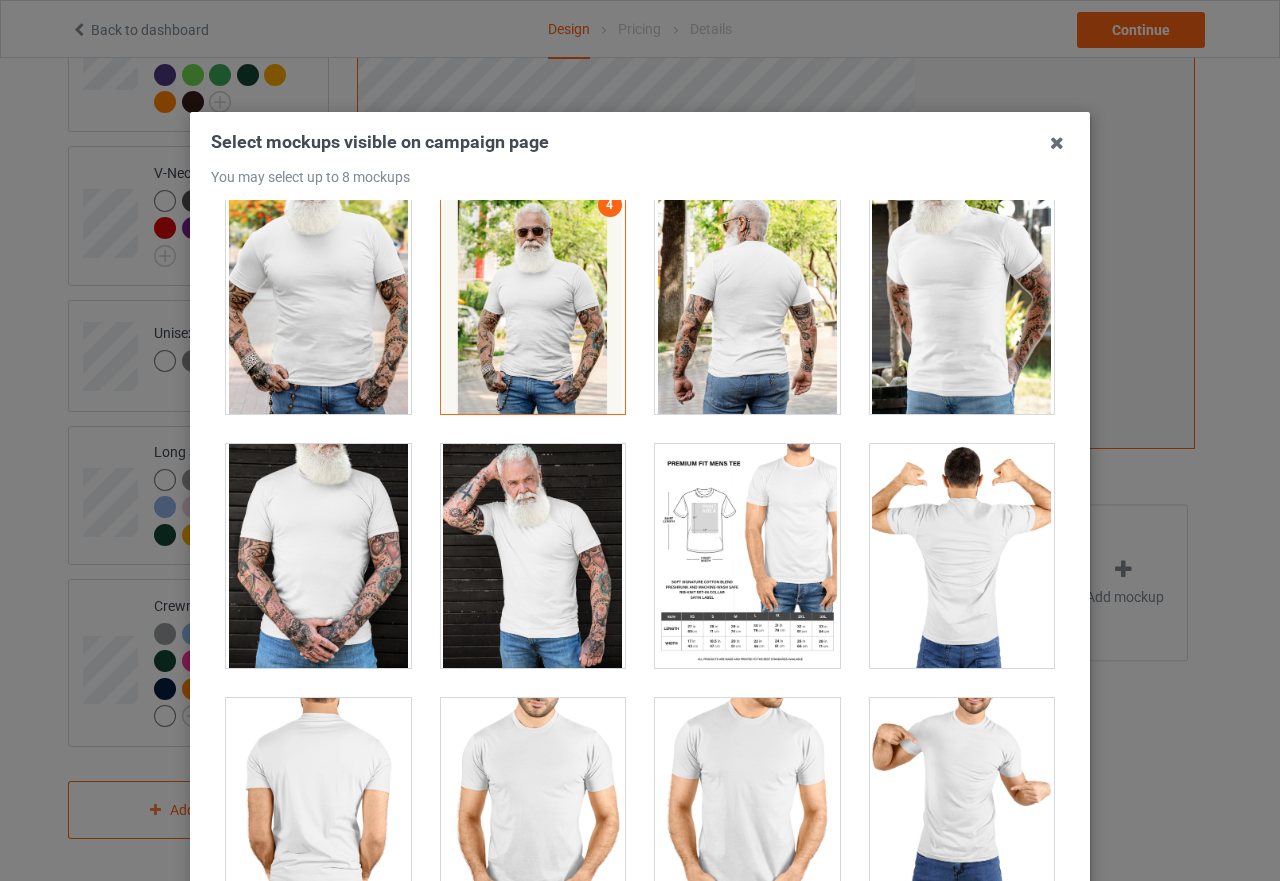scroll, scrollTop: 3900, scrollLeft: 0, axis: vertical 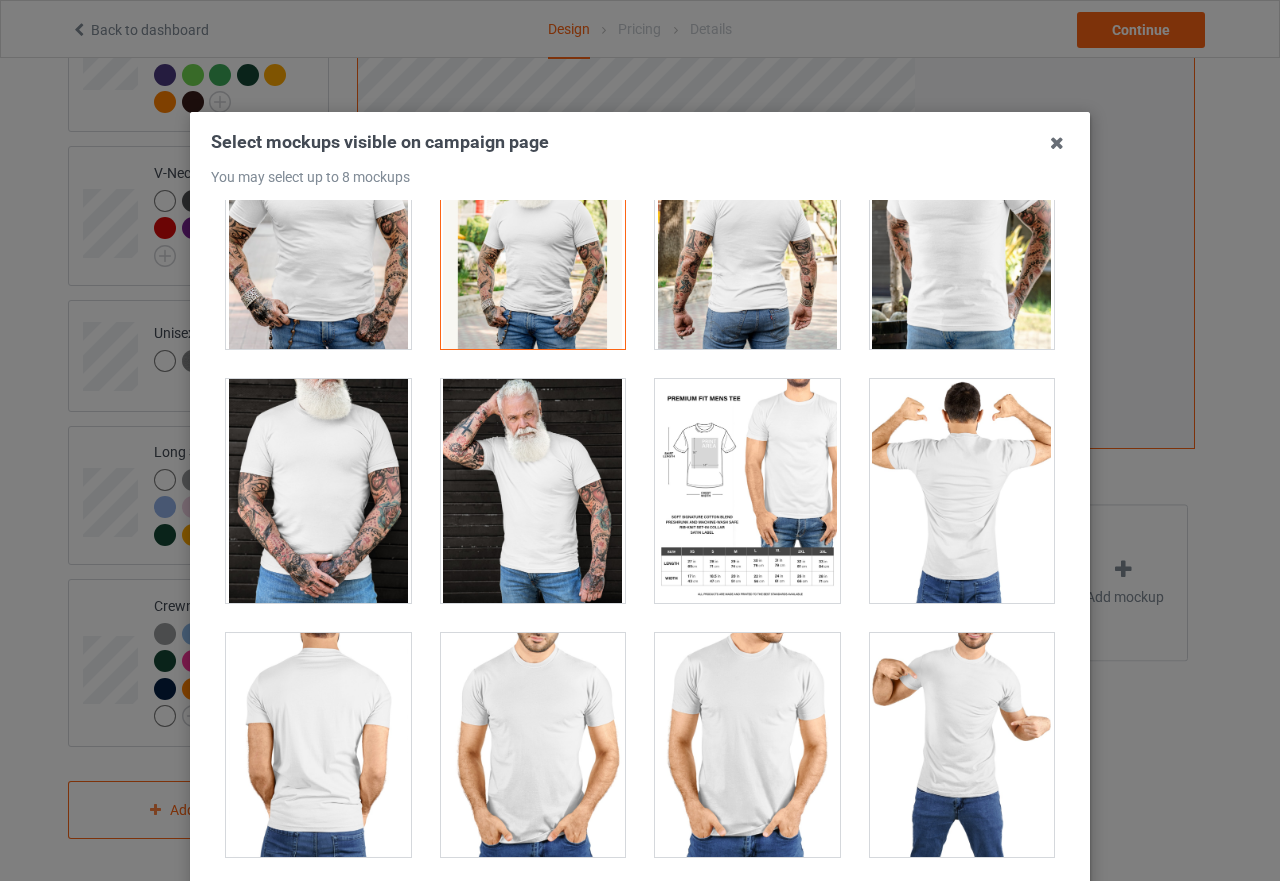 click at bounding box center [533, 491] 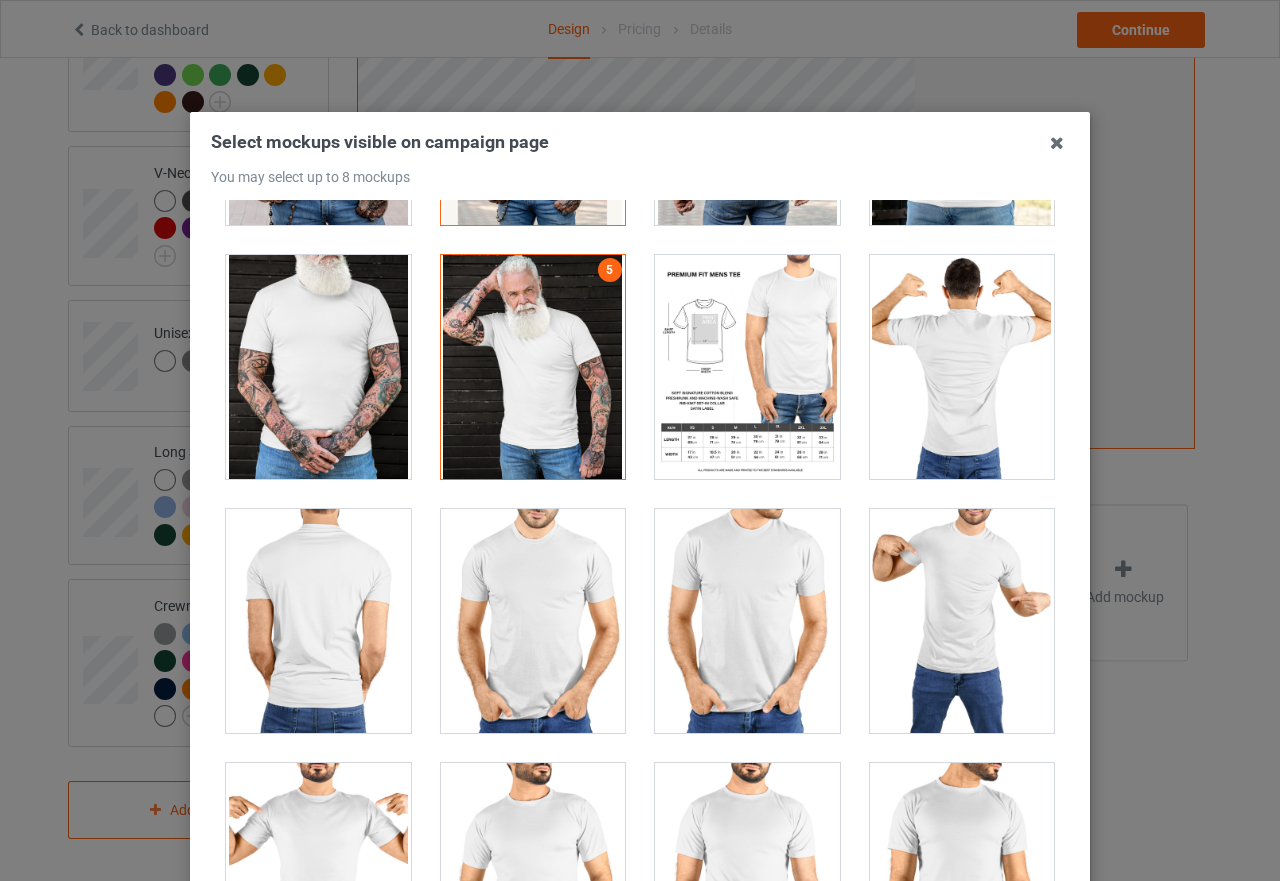 scroll, scrollTop: 4400, scrollLeft: 0, axis: vertical 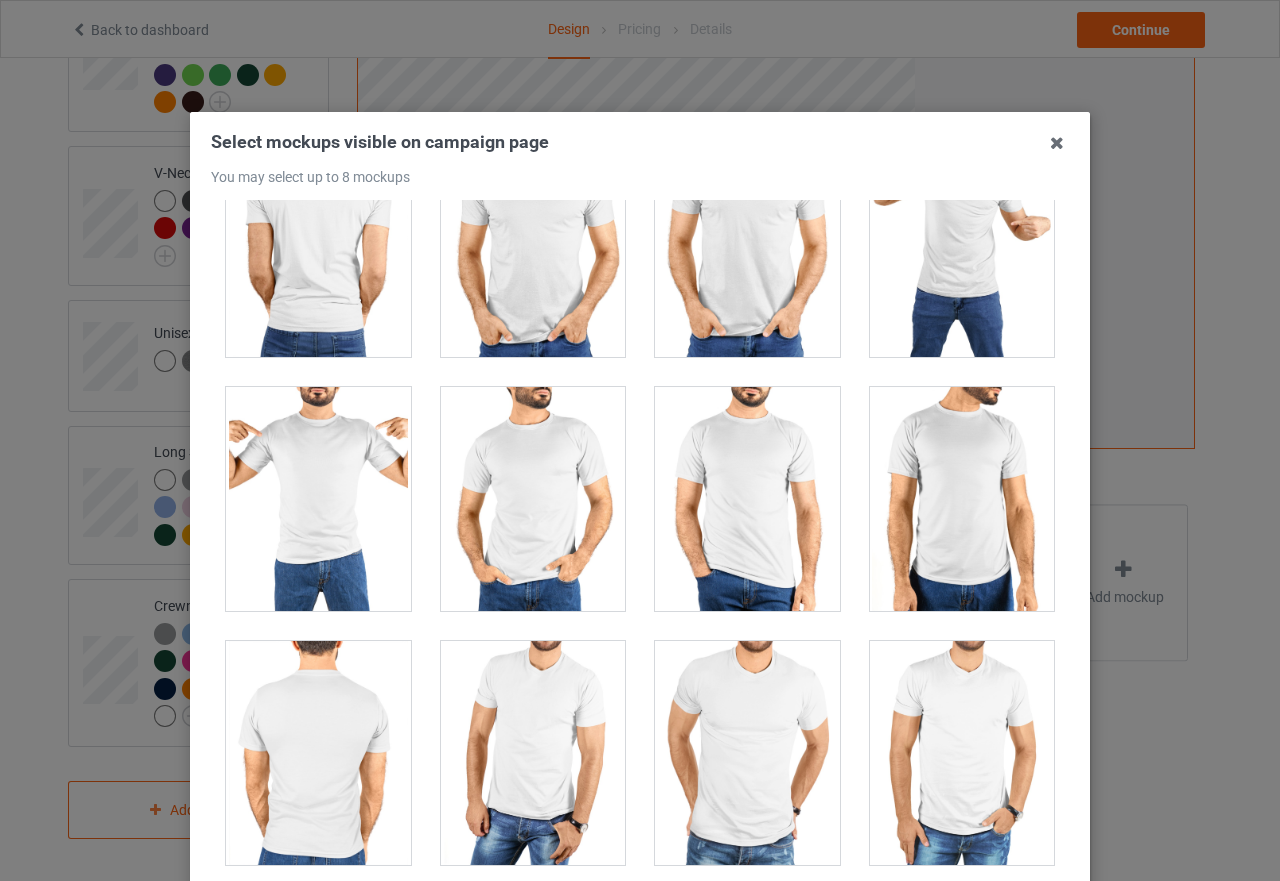 click at bounding box center (318, 499) 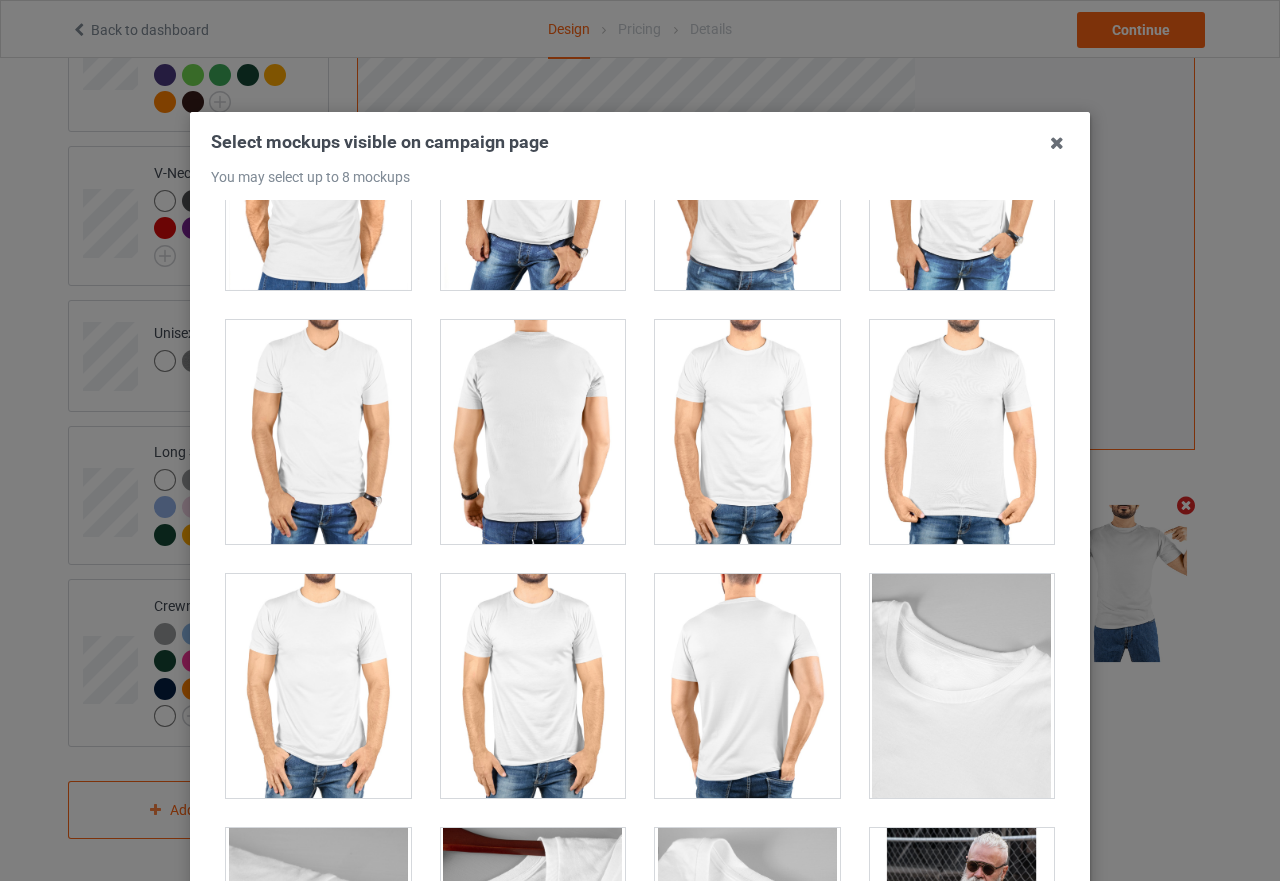 scroll, scrollTop: 5500, scrollLeft: 0, axis: vertical 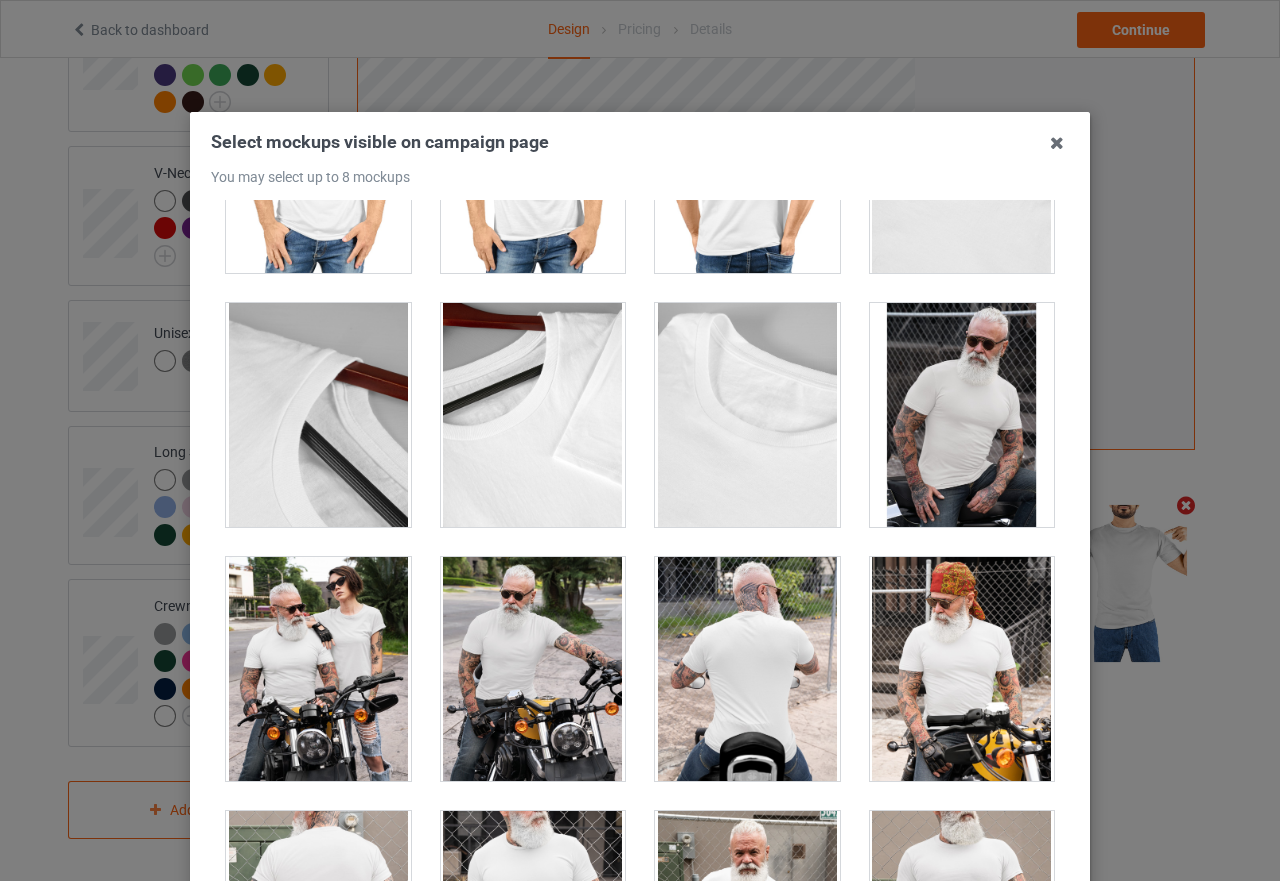 click at bounding box center (962, 415) 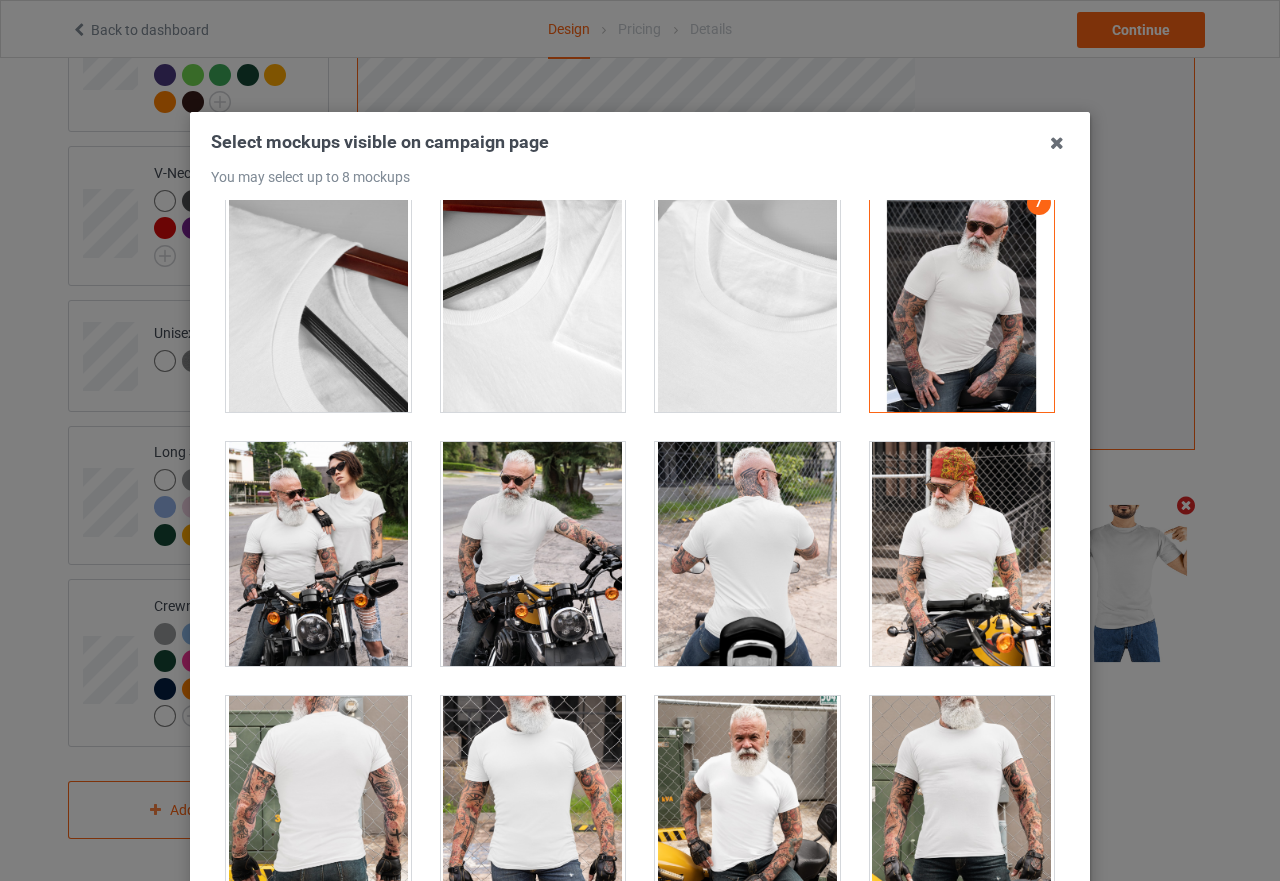 scroll, scrollTop: 6000, scrollLeft: 0, axis: vertical 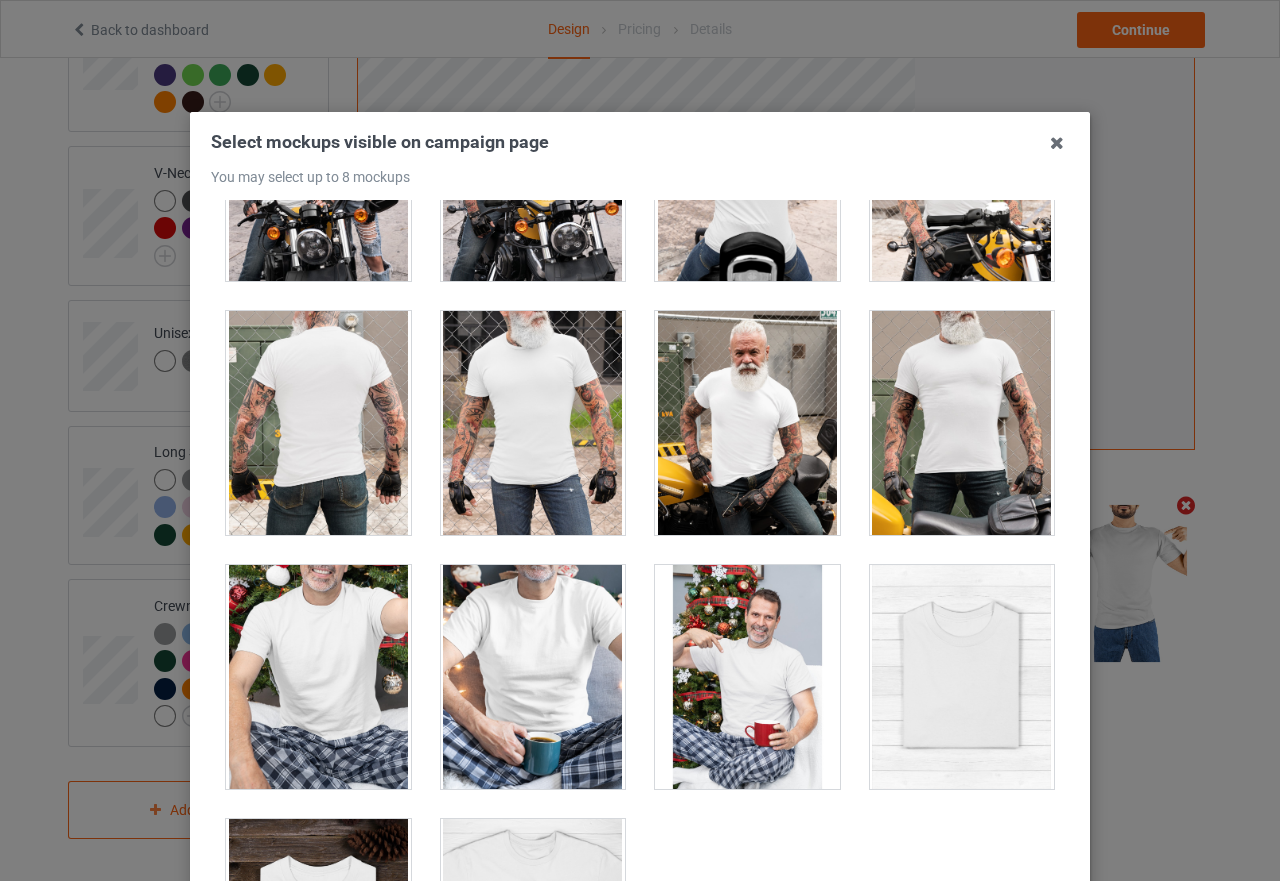 click at bounding box center [747, 423] 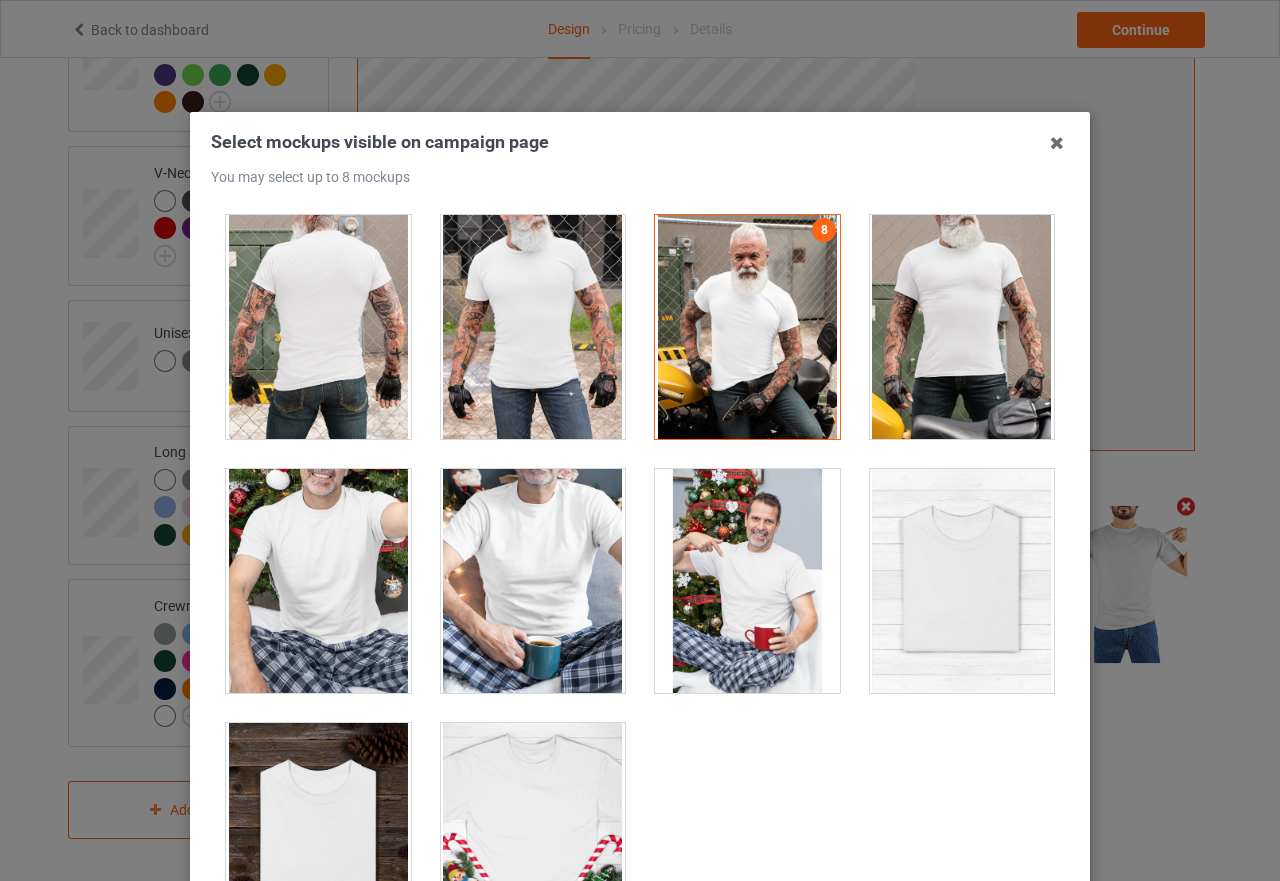 scroll, scrollTop: 6153, scrollLeft: 0, axis: vertical 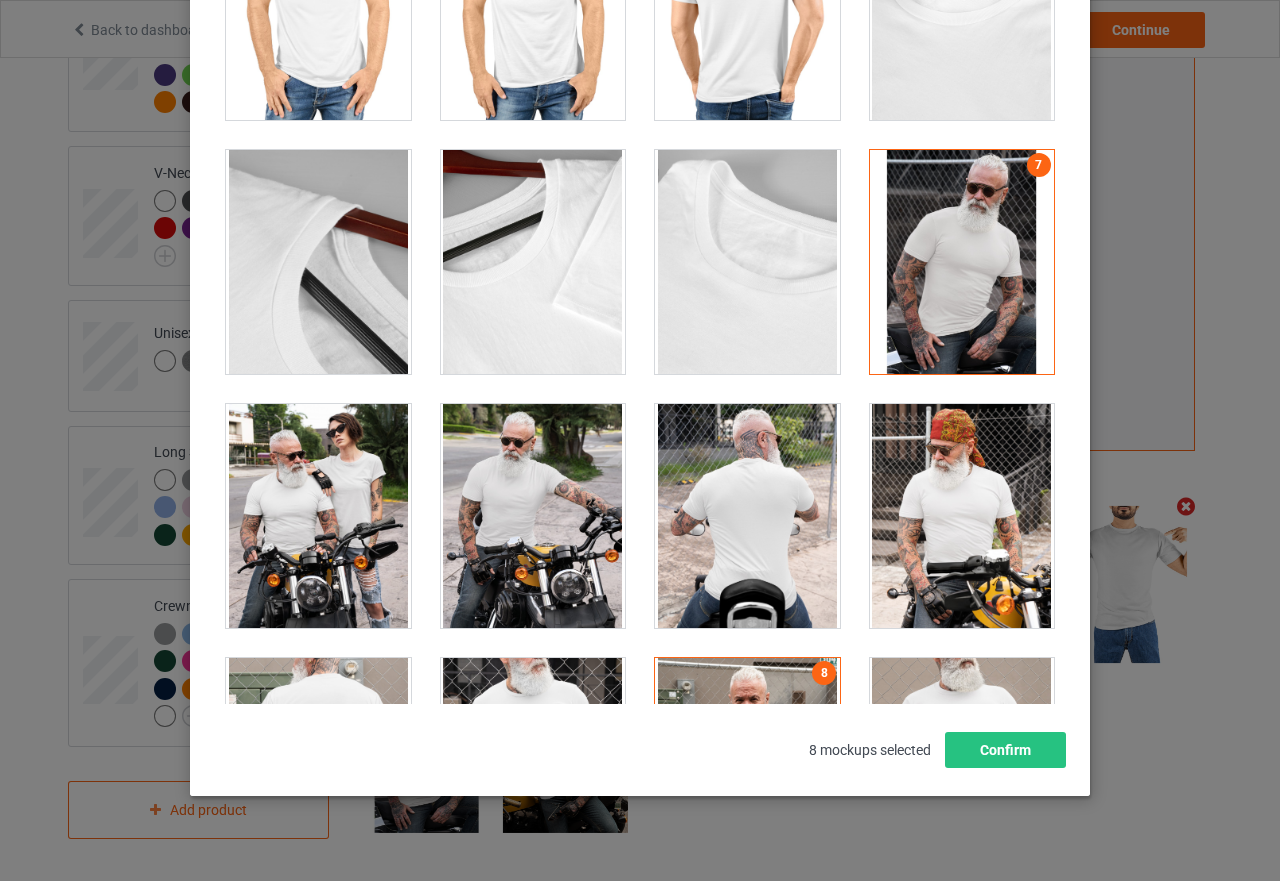 click at bounding box center [533, 516] 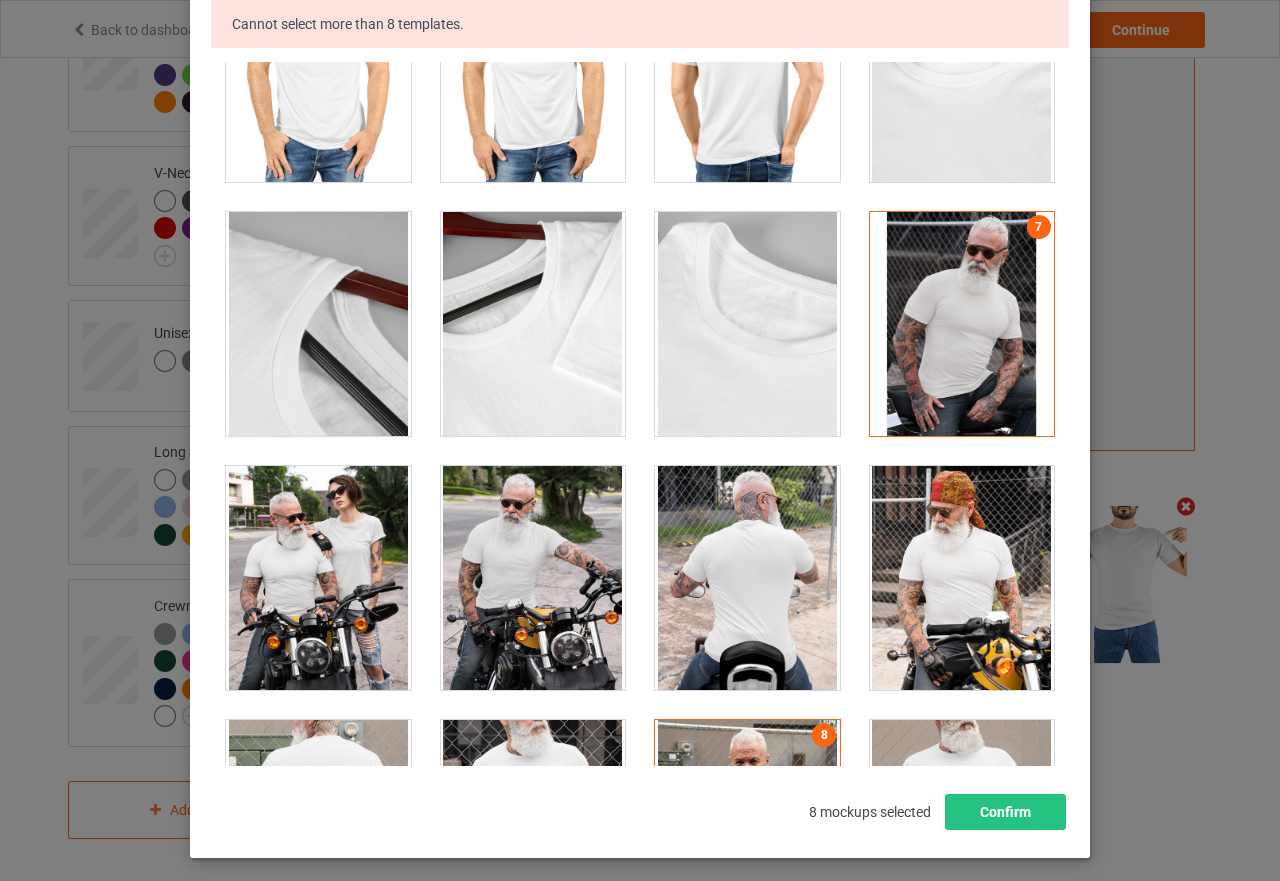 scroll, scrollTop: 262, scrollLeft: 0, axis: vertical 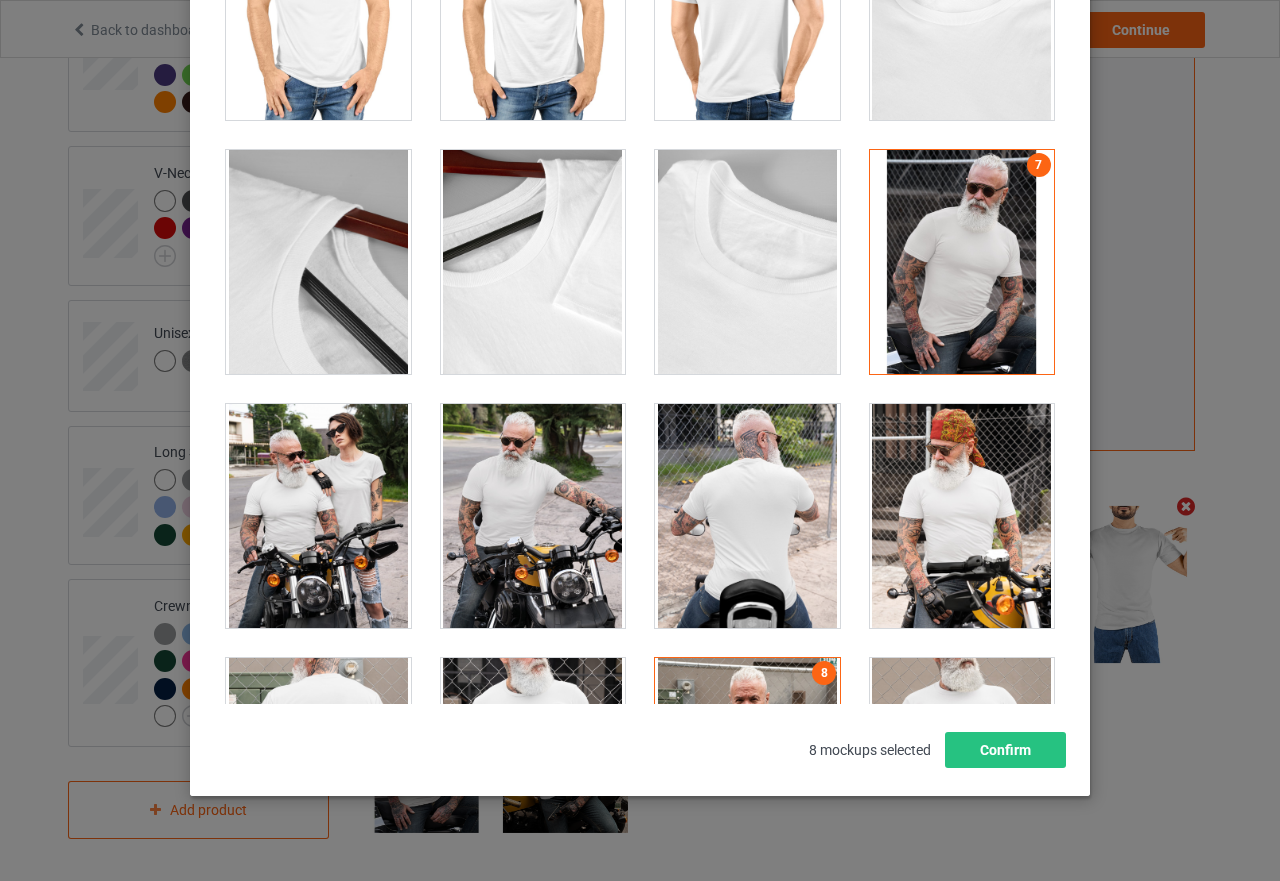 click at bounding box center (533, 516) 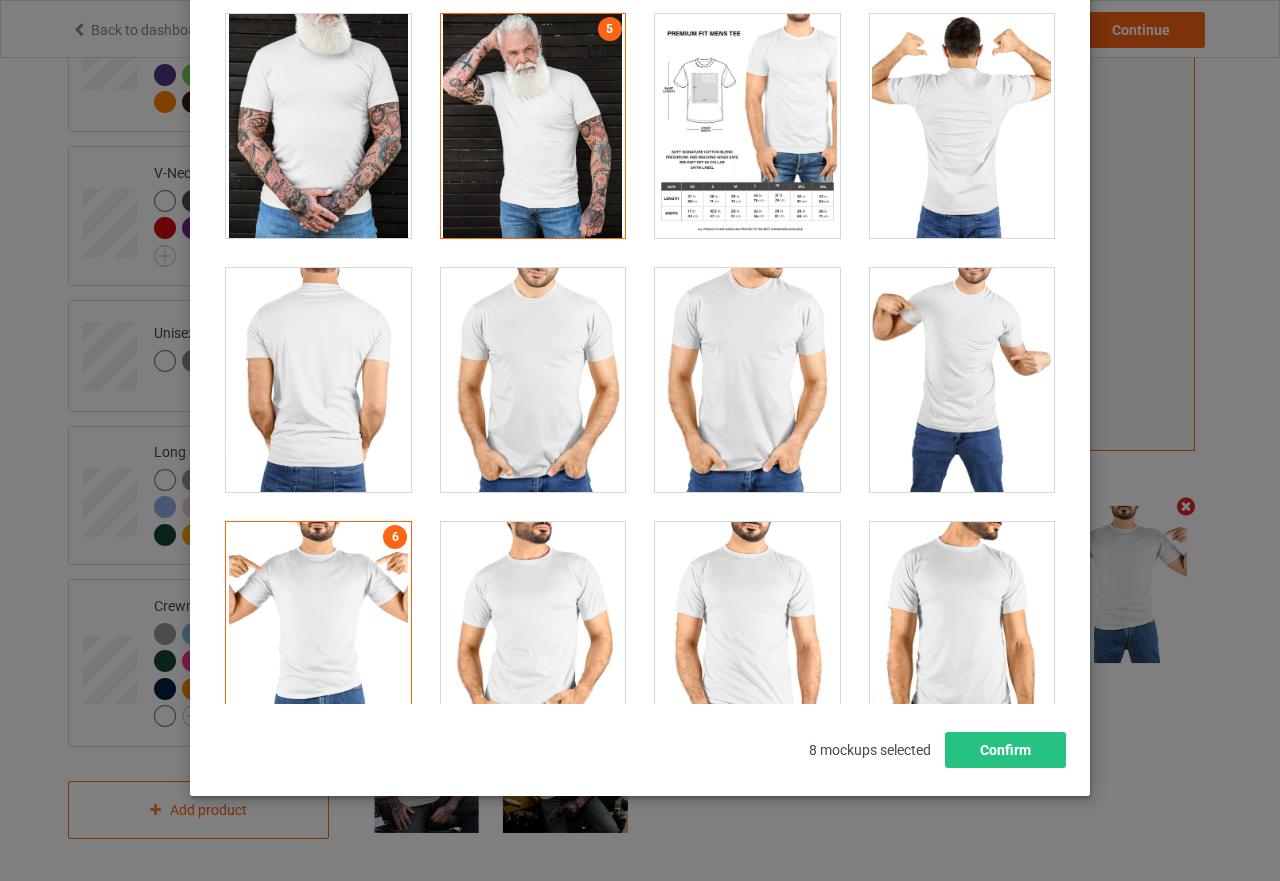 scroll, scrollTop: 4153, scrollLeft: 0, axis: vertical 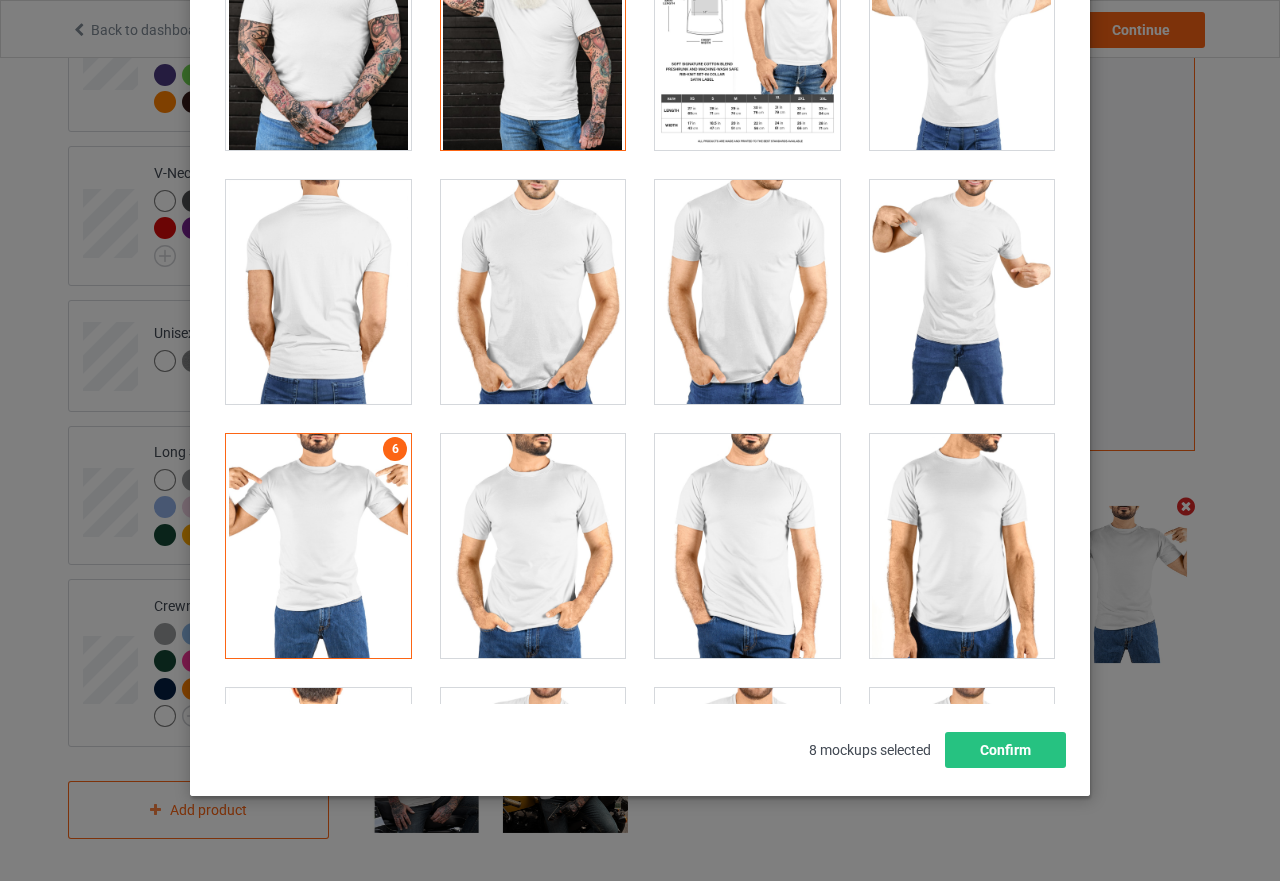 click at bounding box center [318, 546] 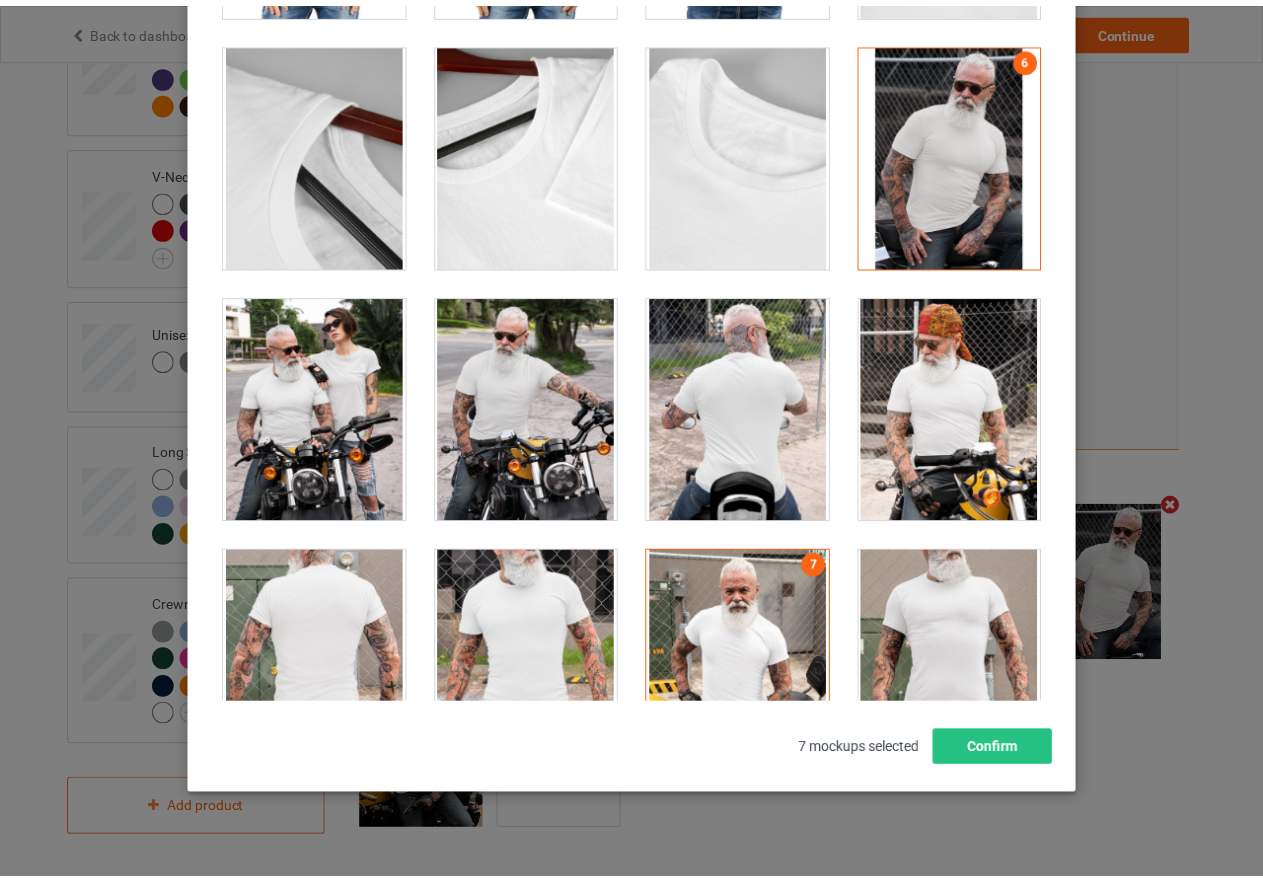 scroll, scrollTop: 5653, scrollLeft: 0, axis: vertical 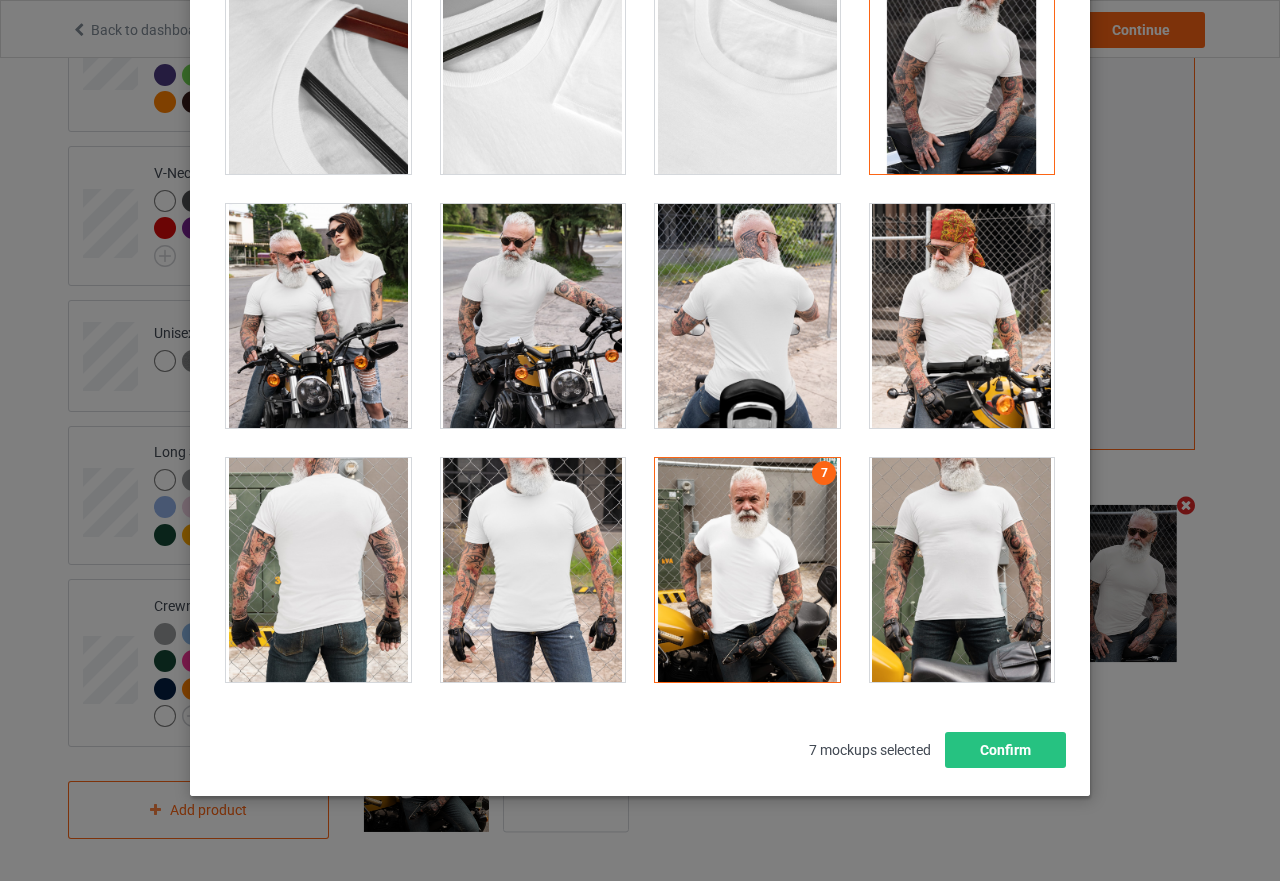 click at bounding box center (533, 316) 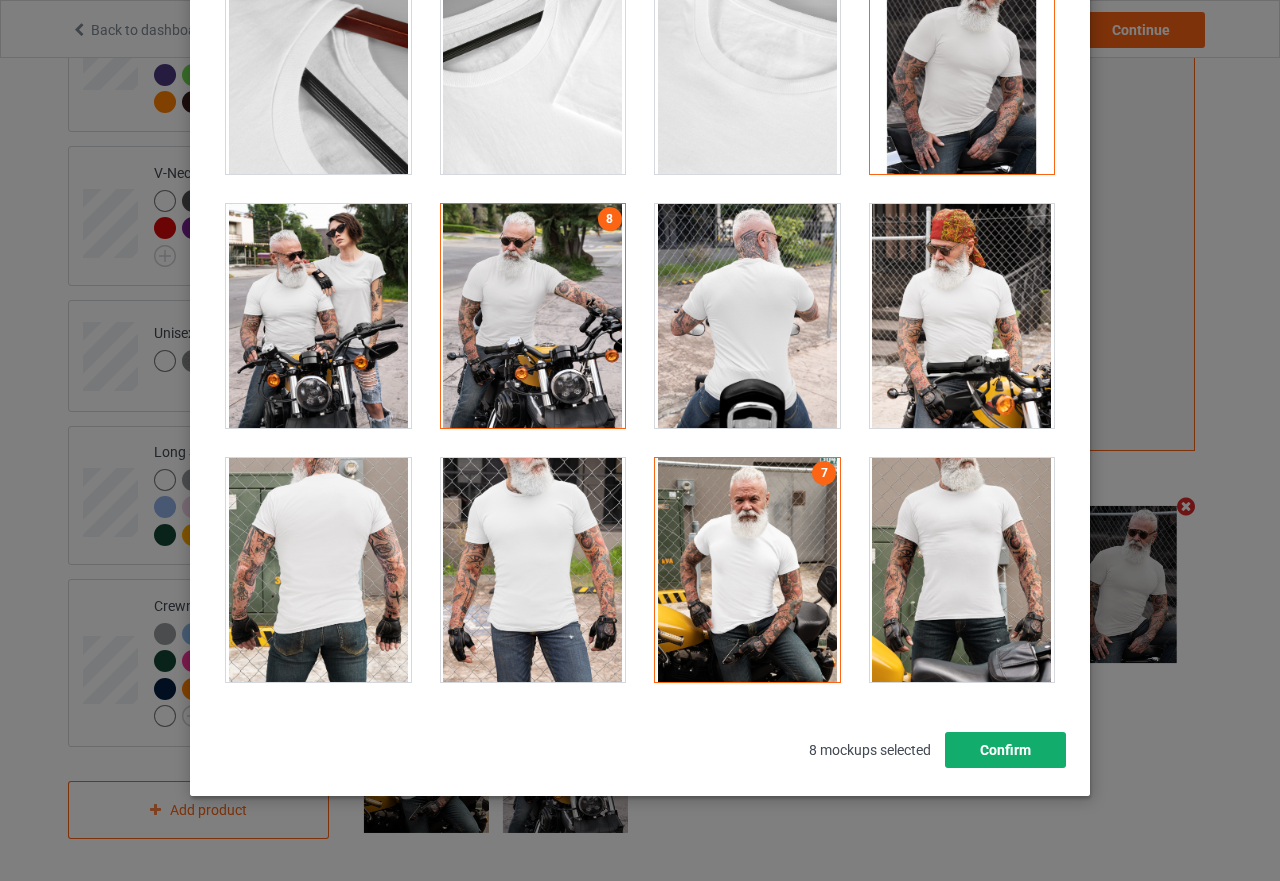 click on "Confirm" at bounding box center [1005, 750] 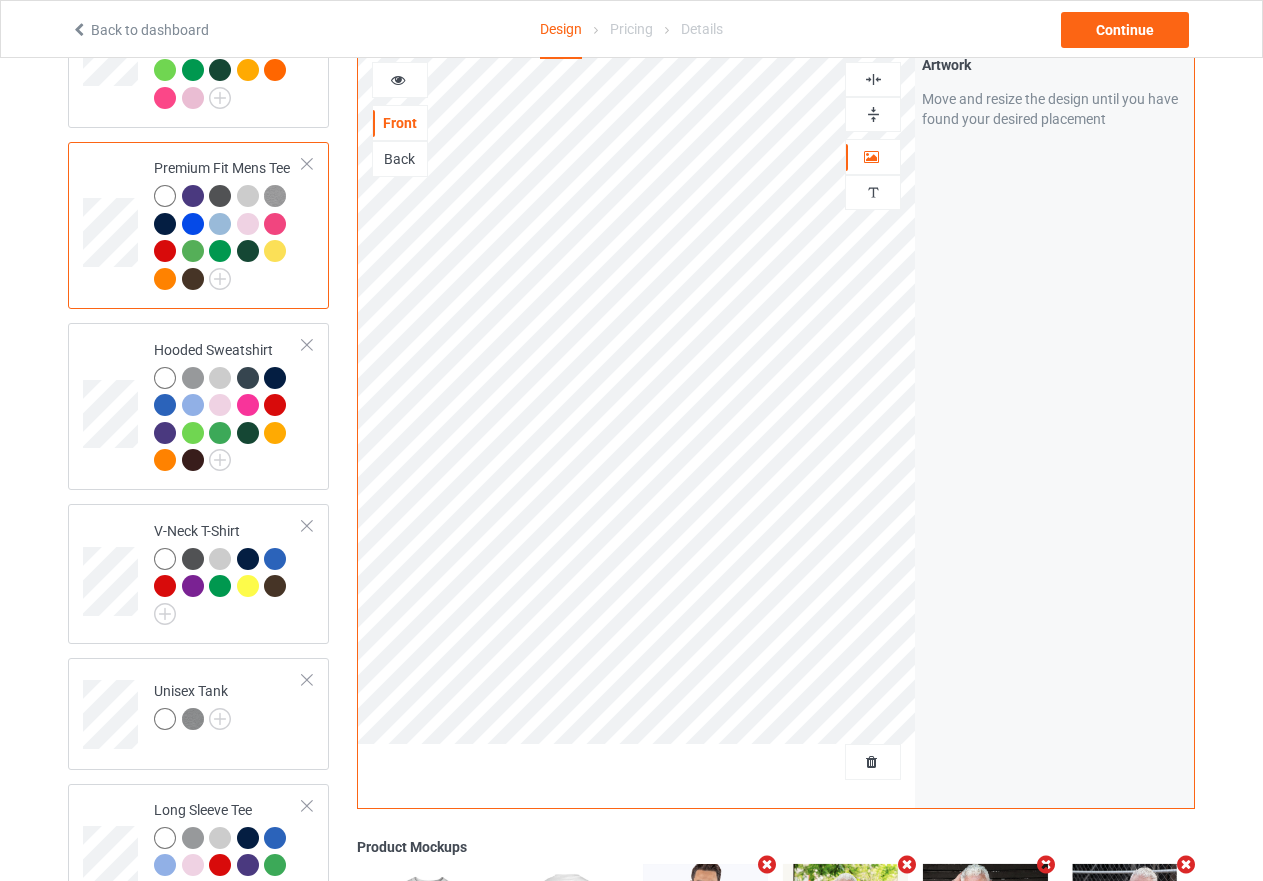 scroll, scrollTop: 234, scrollLeft: 0, axis: vertical 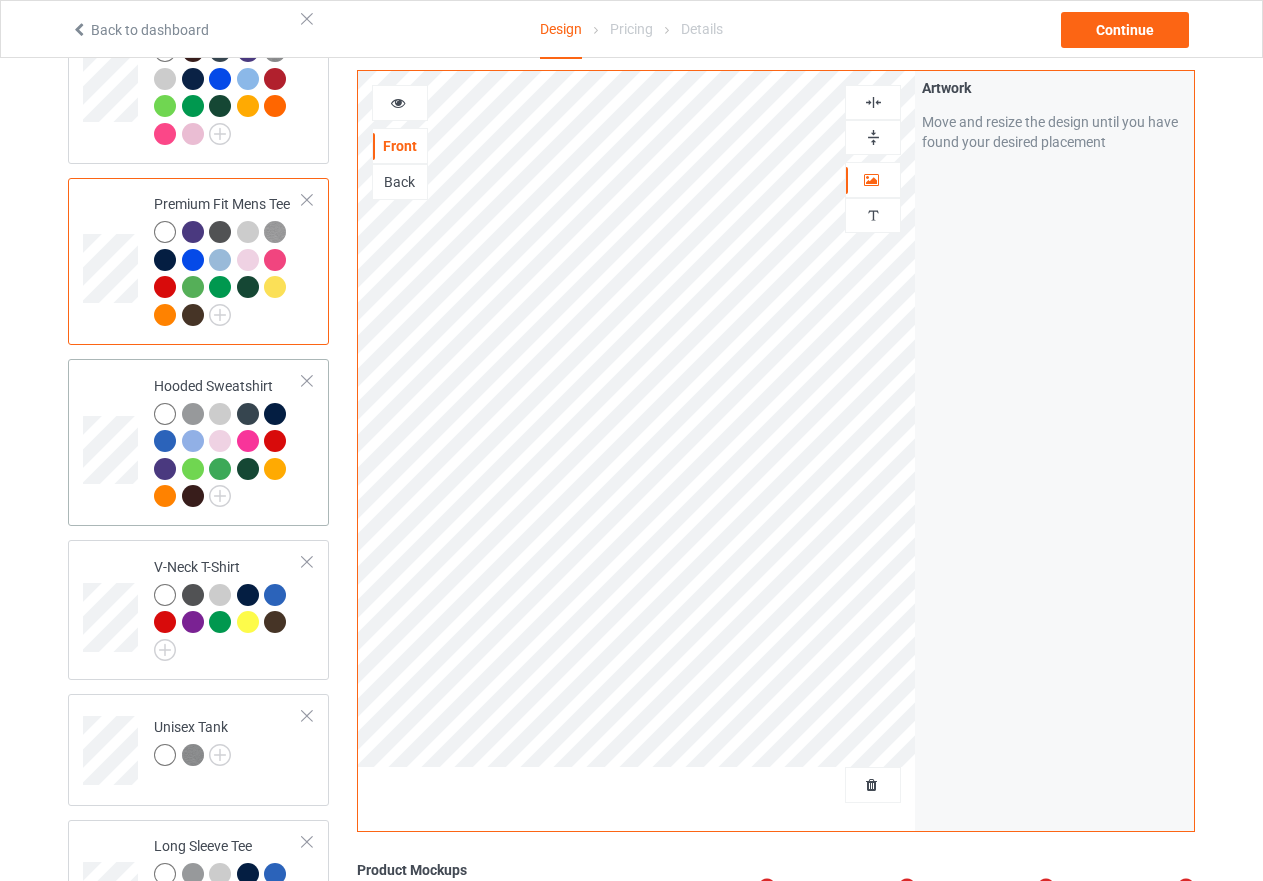 click at bounding box center [228, 458] 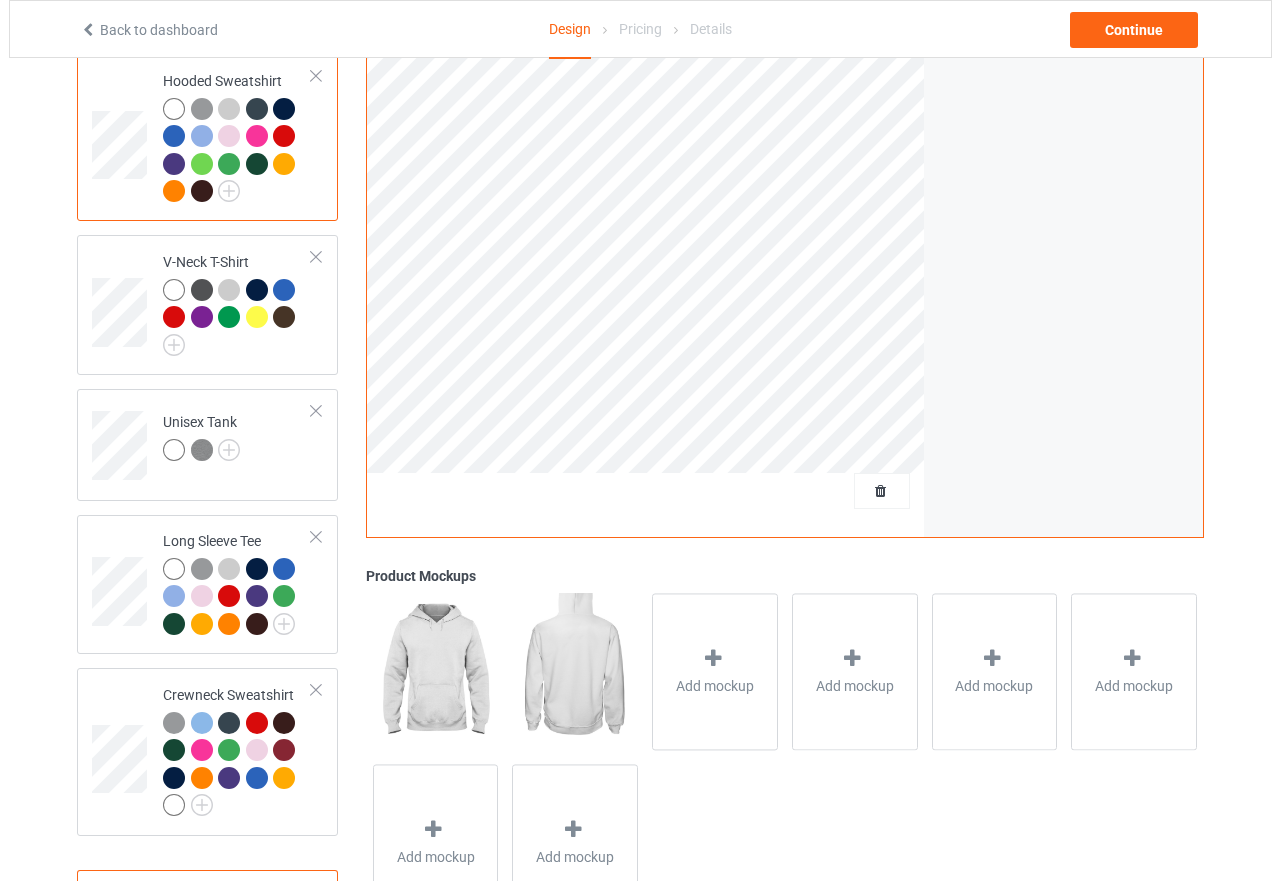 scroll, scrollTop: 634, scrollLeft: 0, axis: vertical 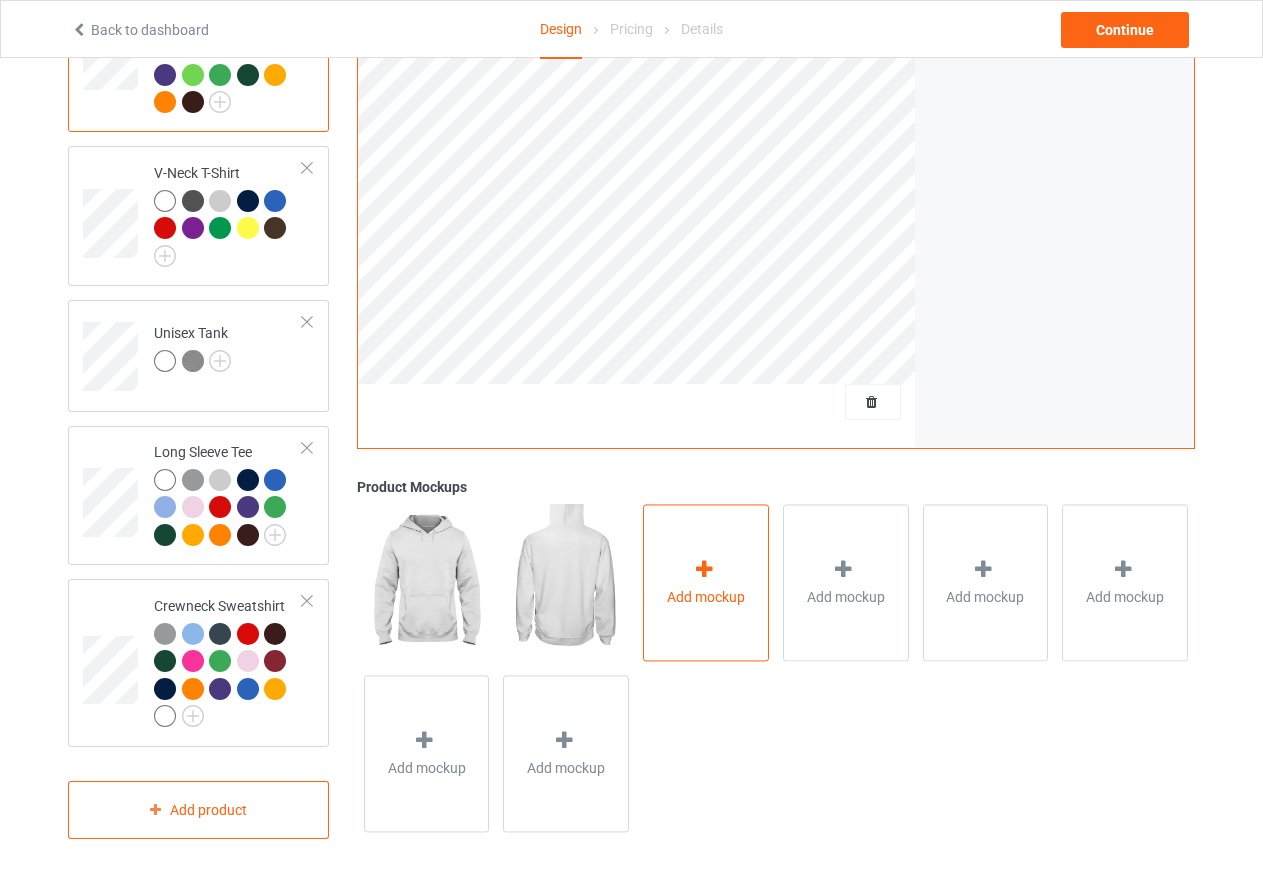 click at bounding box center [704, 569] 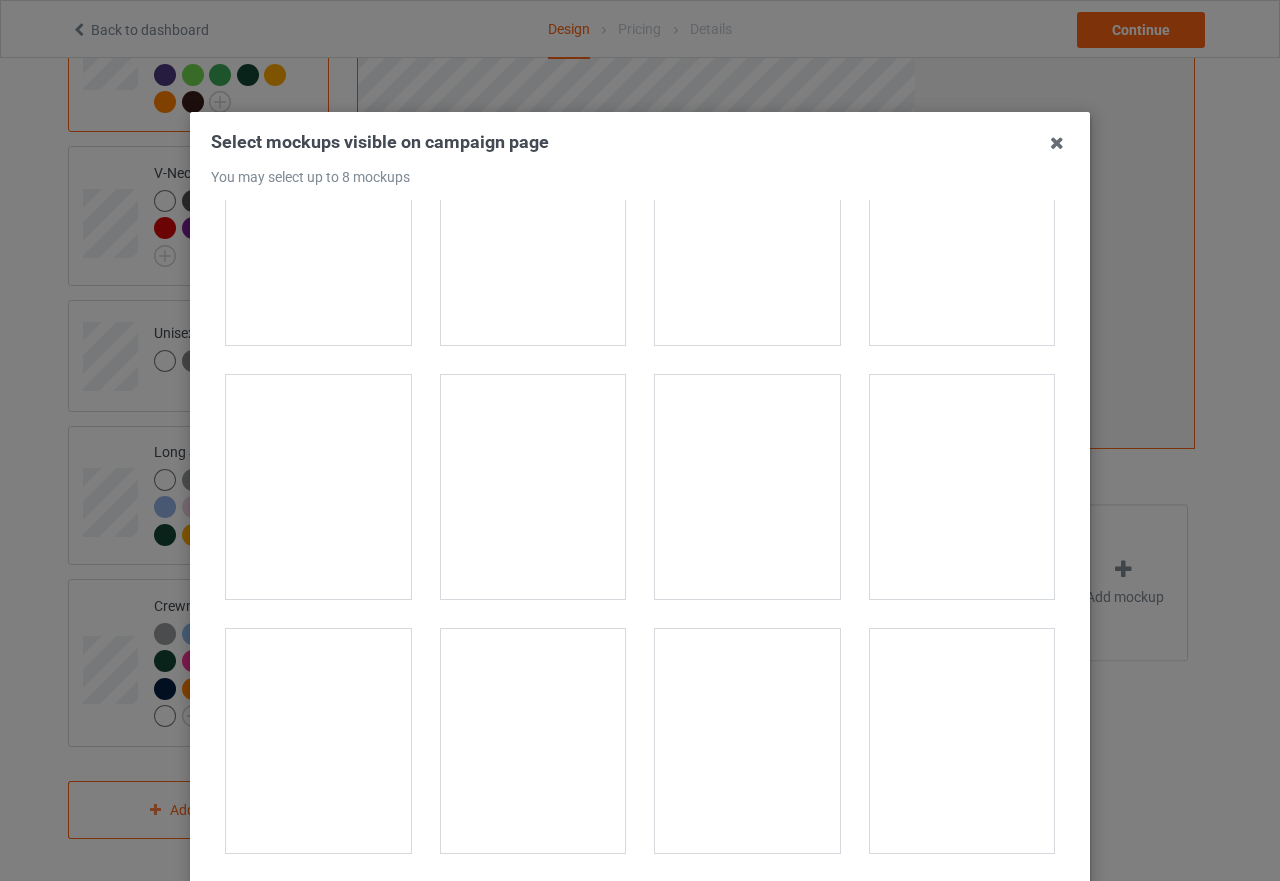 scroll, scrollTop: 2200, scrollLeft: 0, axis: vertical 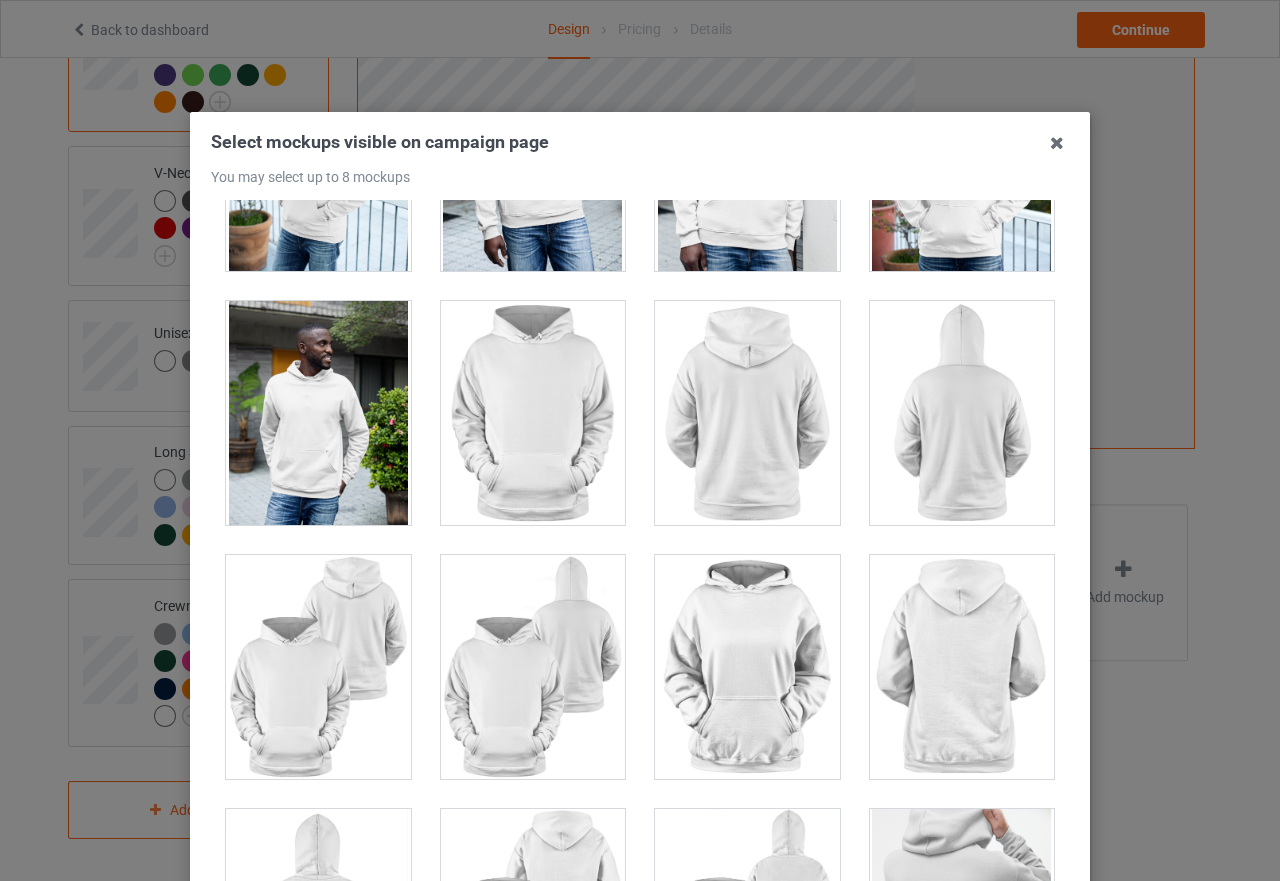click at bounding box center [318, 667] 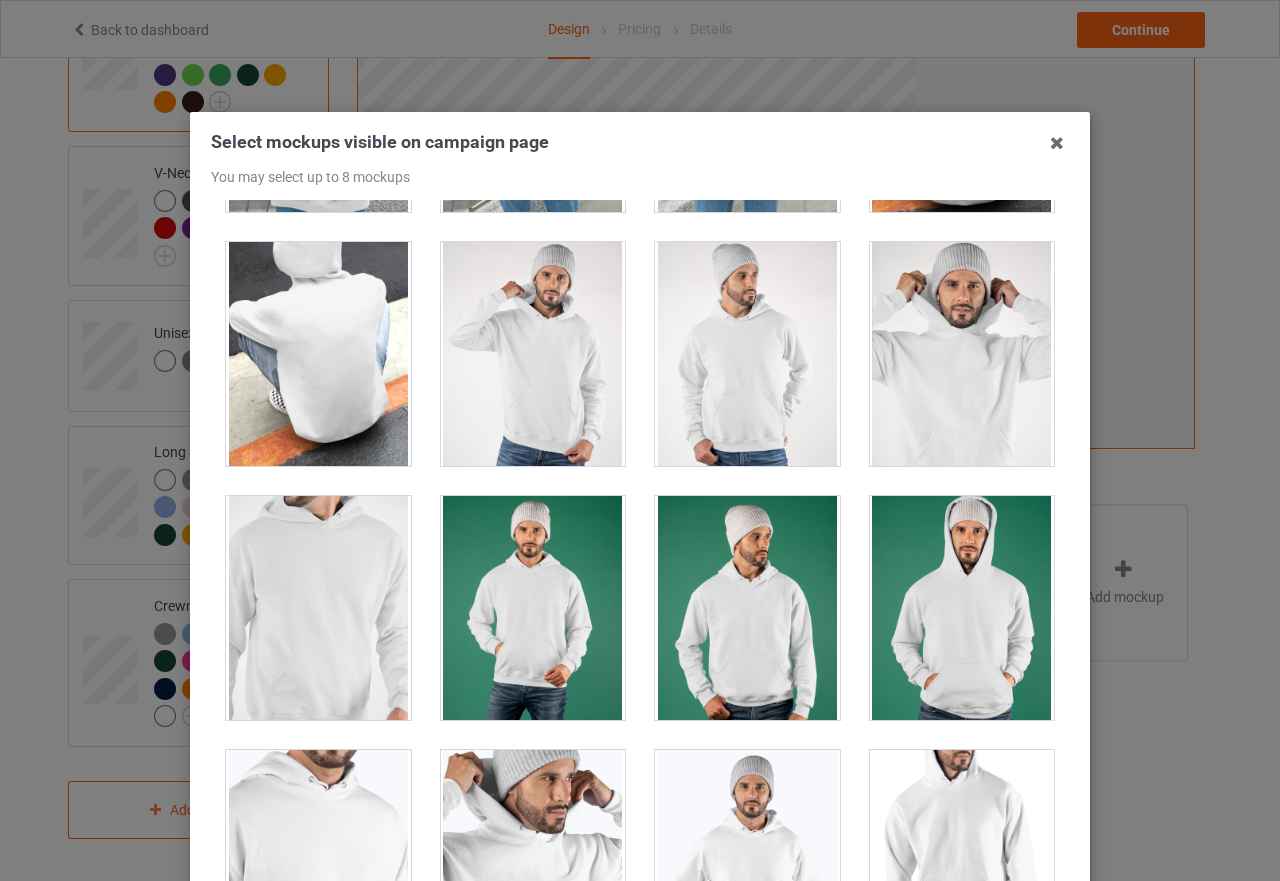 scroll, scrollTop: 6300, scrollLeft: 0, axis: vertical 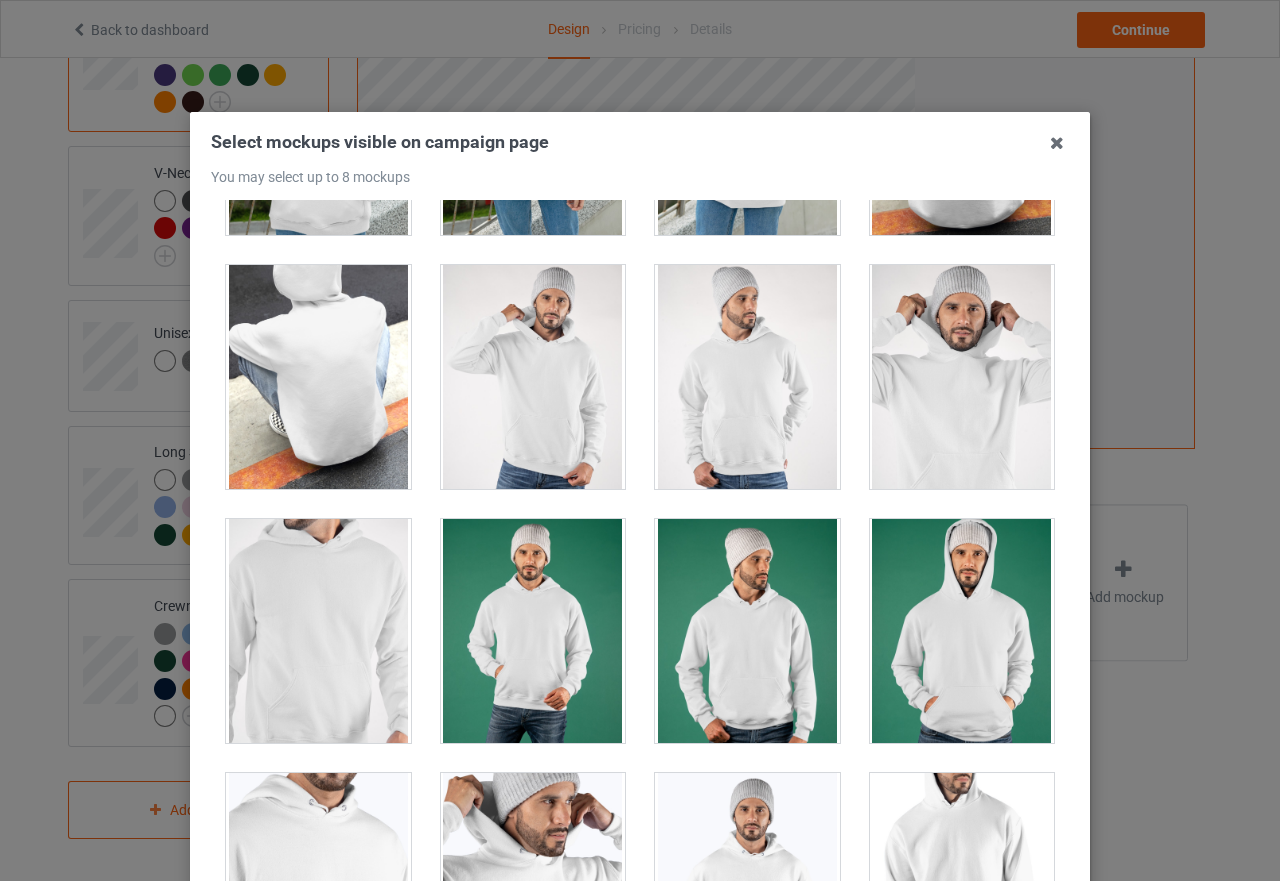 click at bounding box center (533, 377) 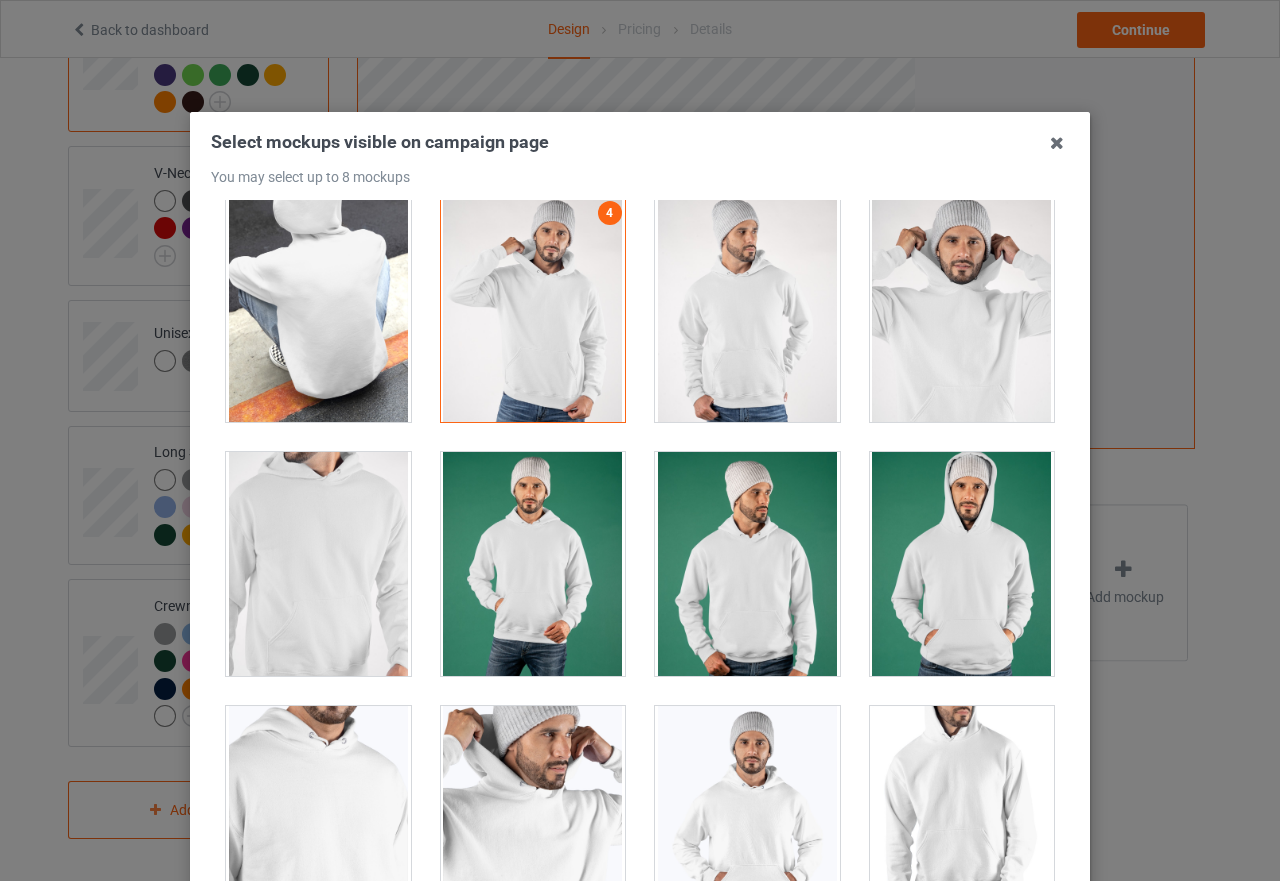 scroll, scrollTop: 6300, scrollLeft: 0, axis: vertical 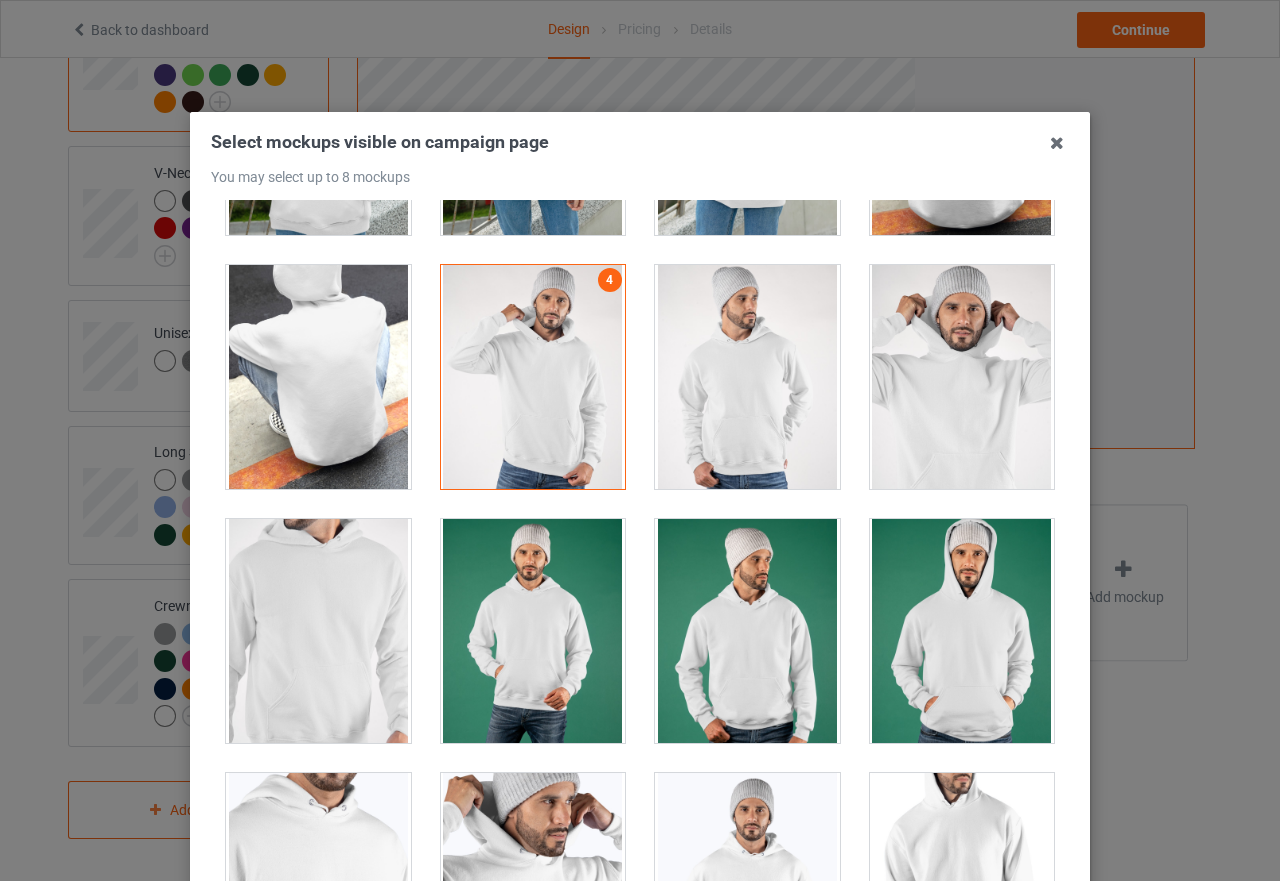 click at bounding box center [747, 377] 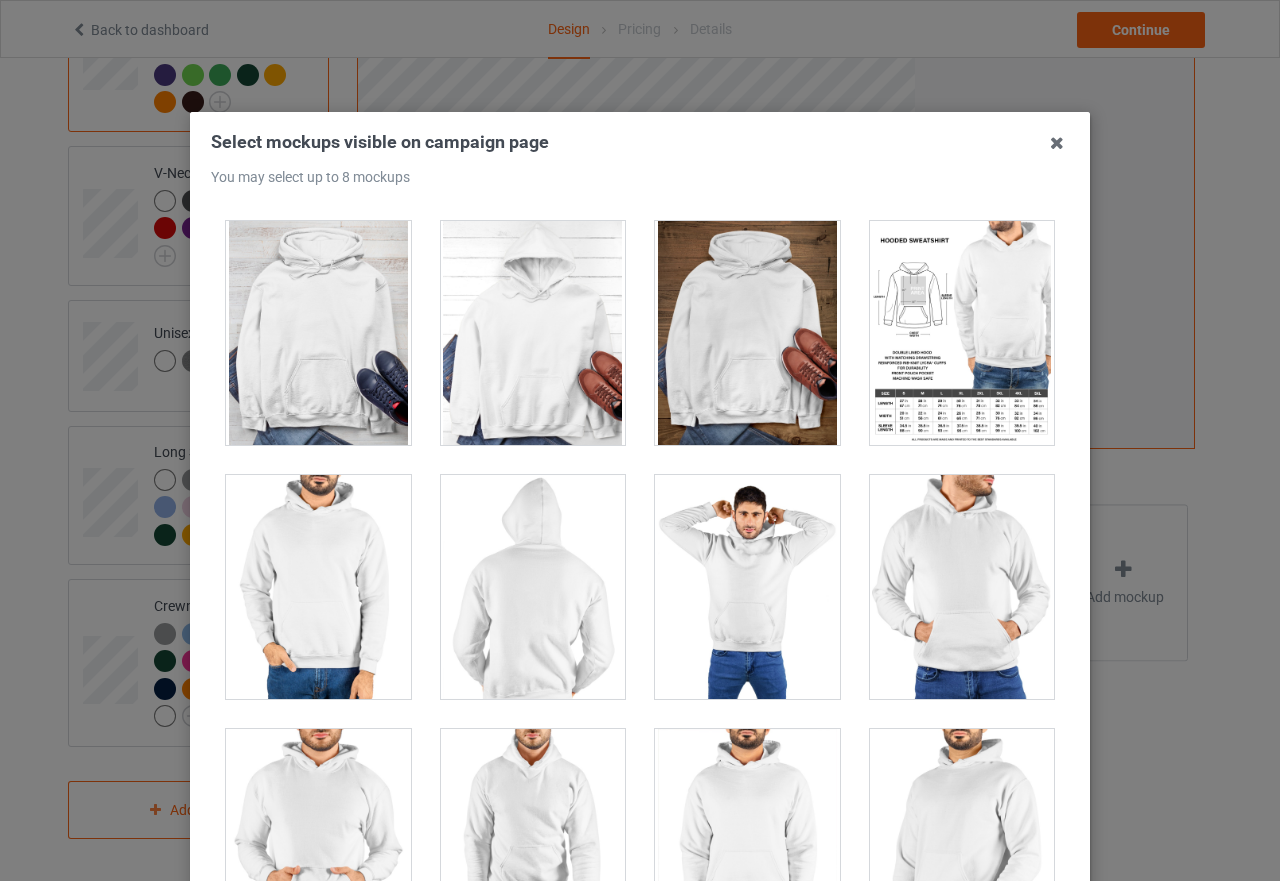 scroll, scrollTop: 10100, scrollLeft: 0, axis: vertical 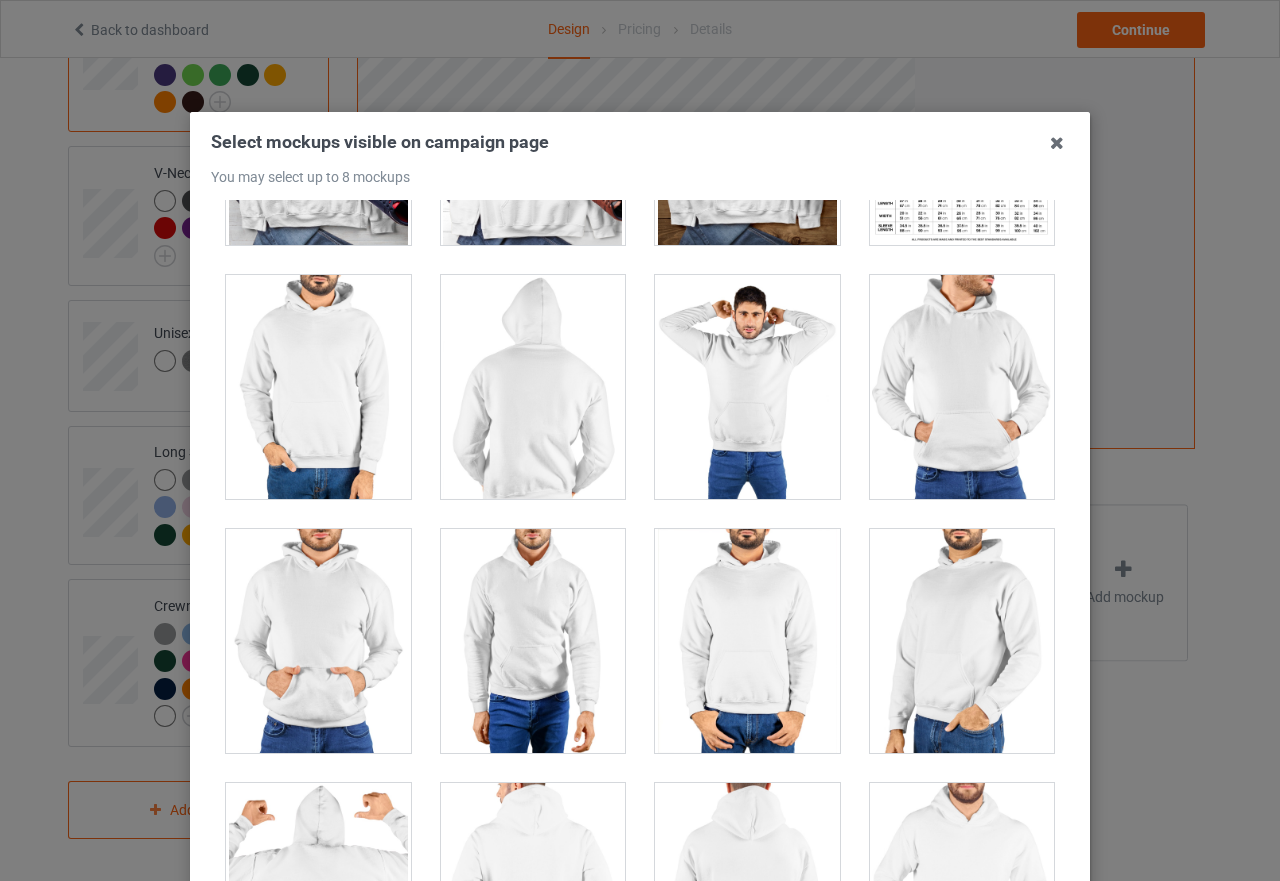 click at bounding box center (747, 387) 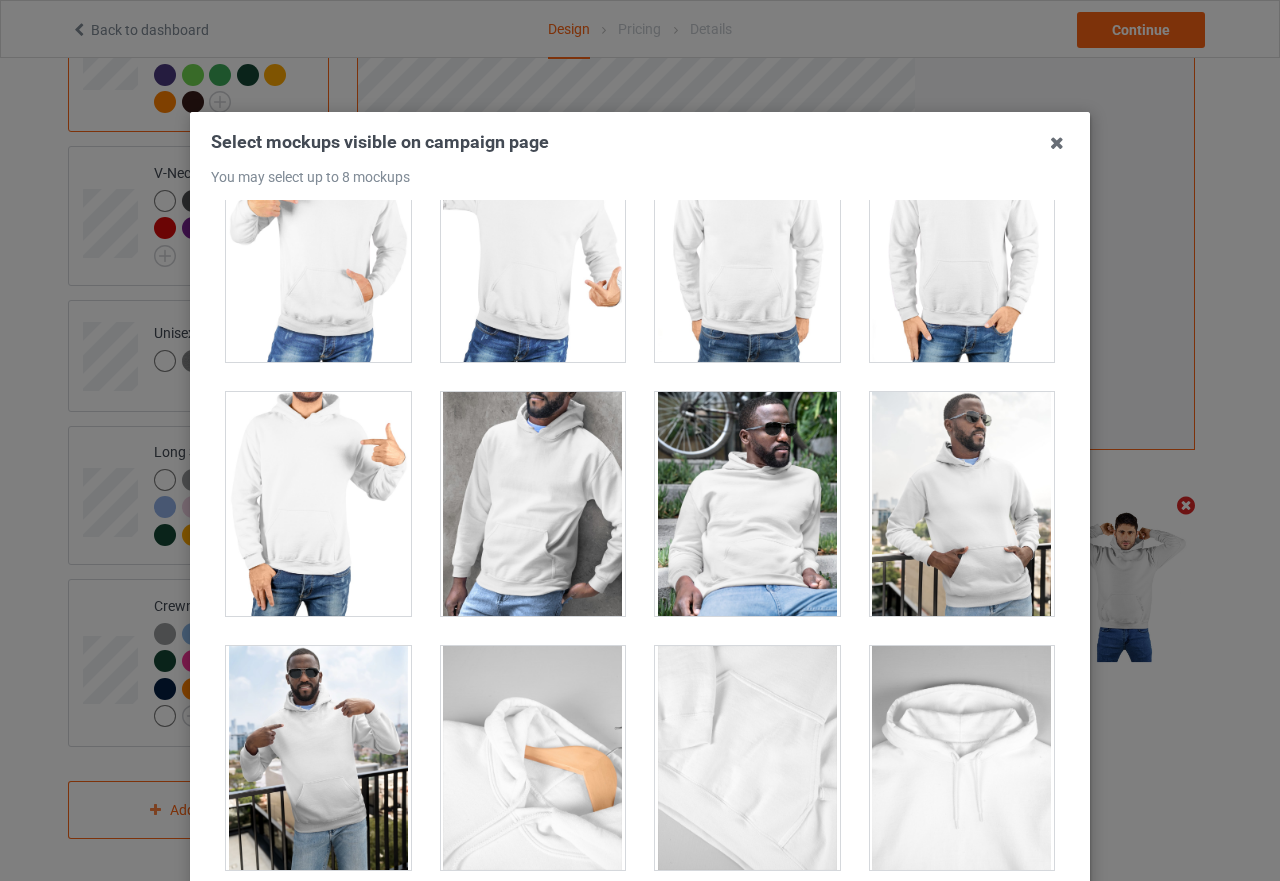 scroll, scrollTop: 11000, scrollLeft: 0, axis: vertical 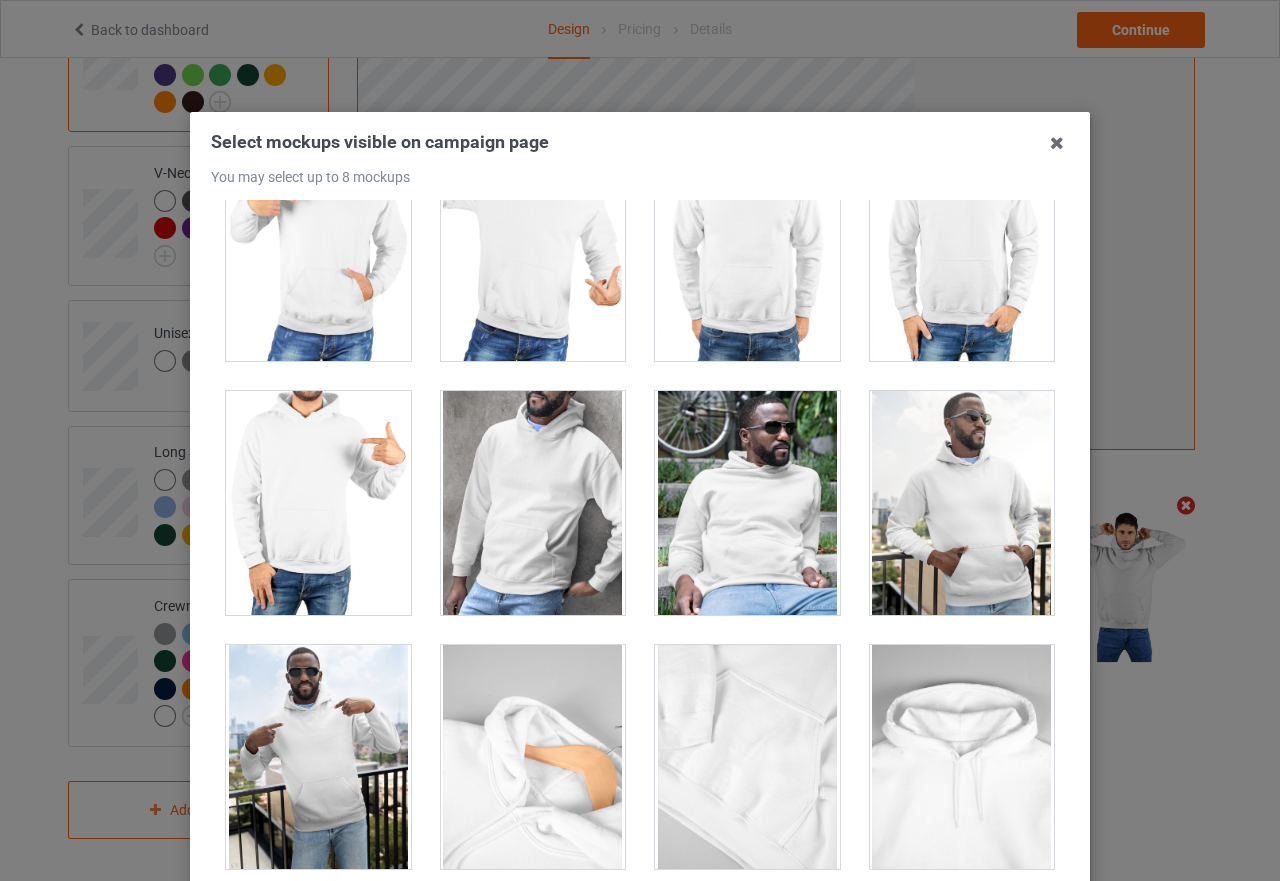 click at bounding box center (747, 503) 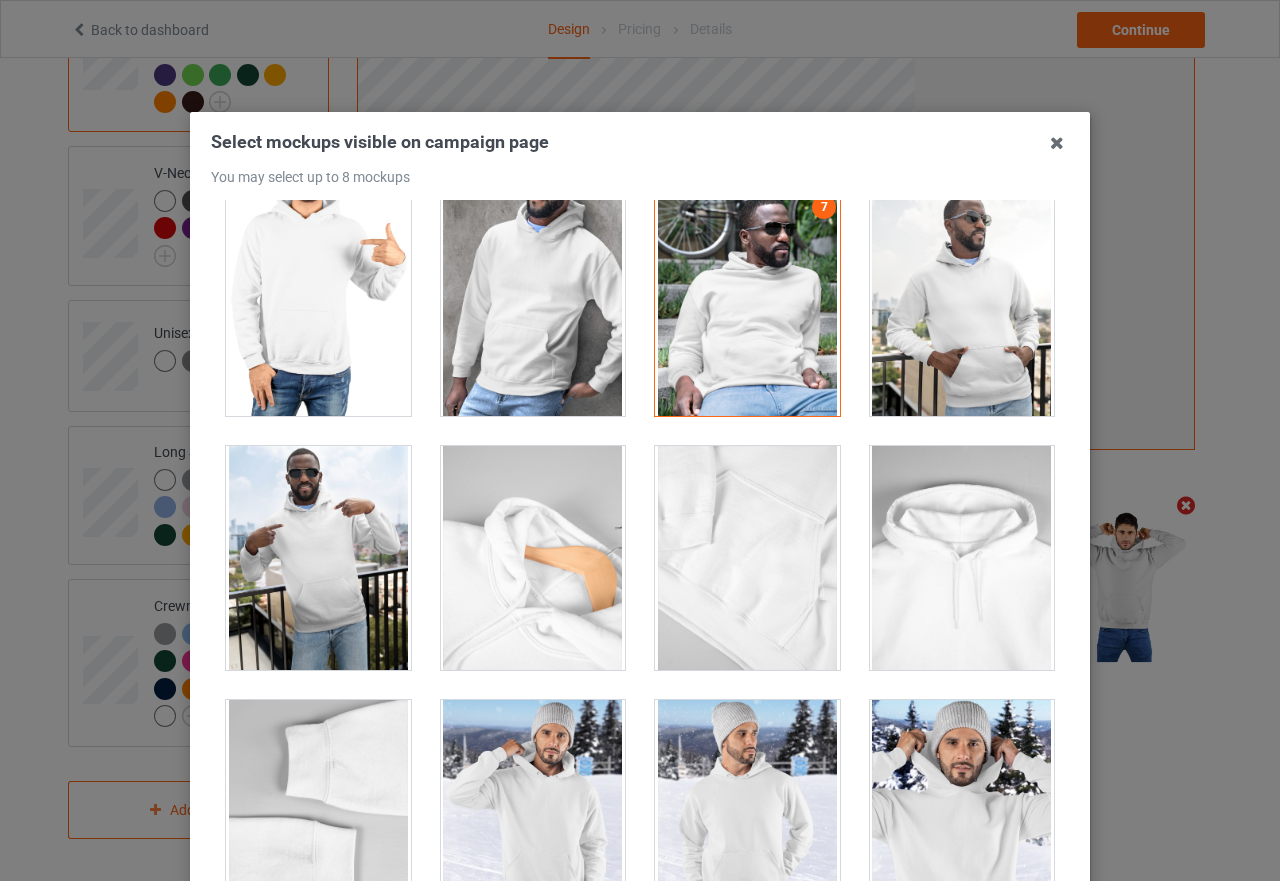 scroll, scrollTop: 11200, scrollLeft: 0, axis: vertical 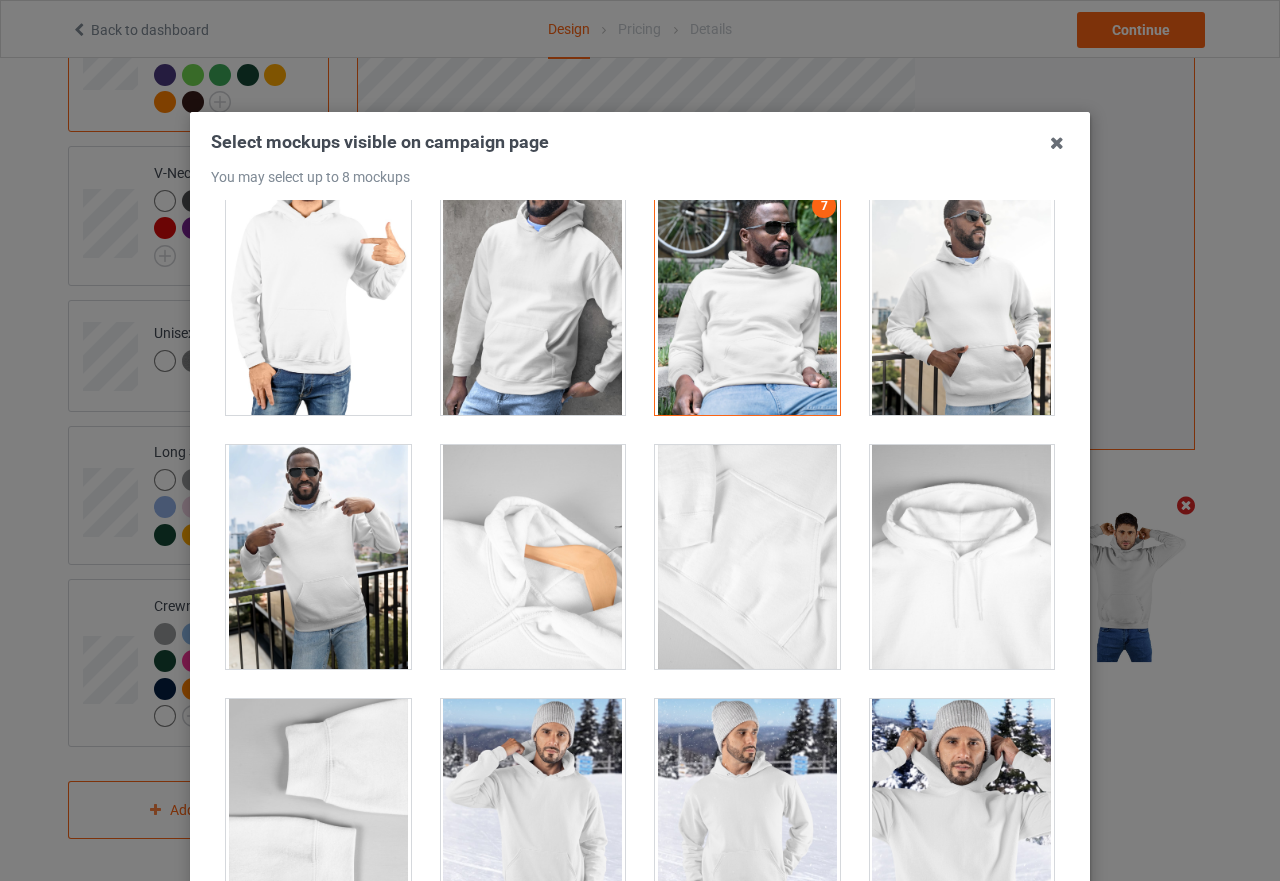click at bounding box center (318, 557) 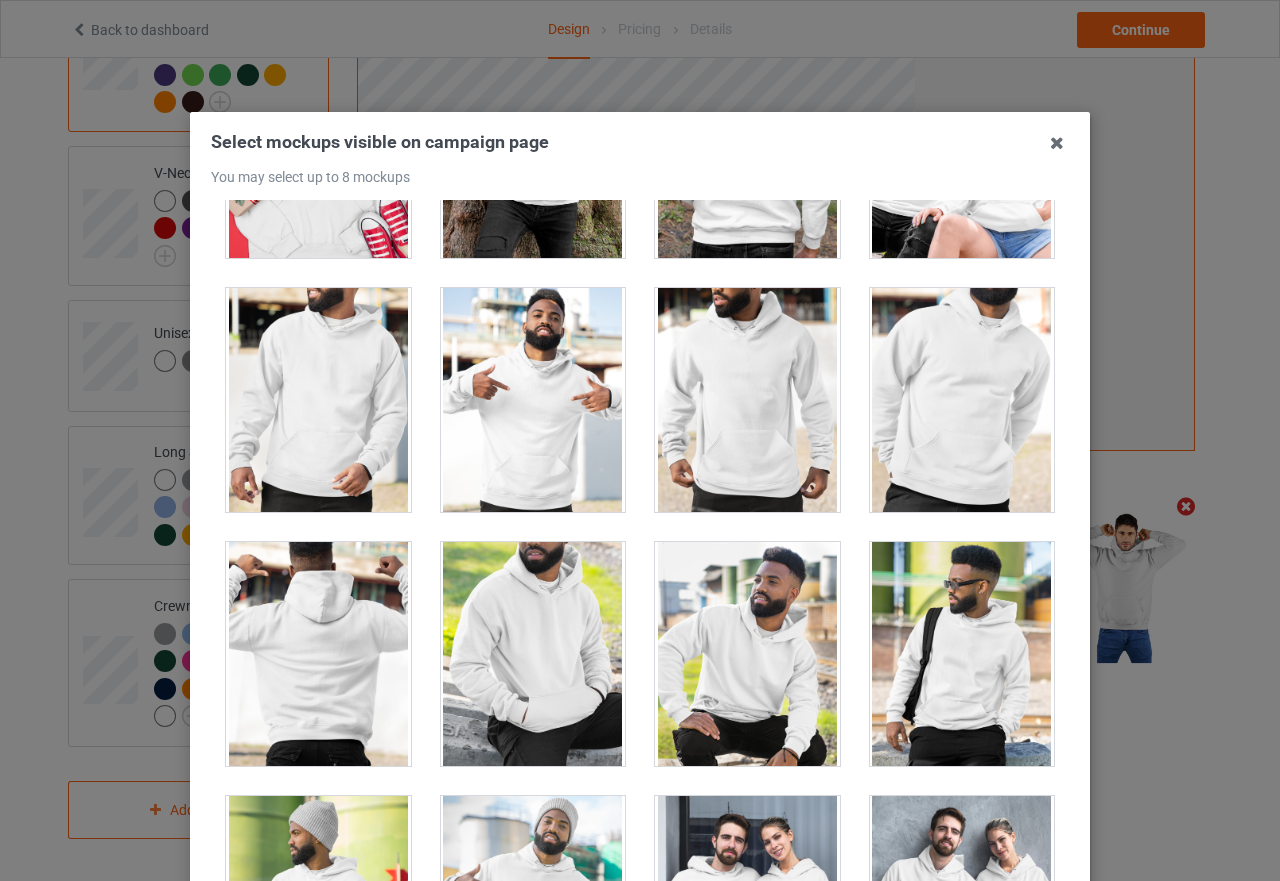 scroll, scrollTop: 14900, scrollLeft: 0, axis: vertical 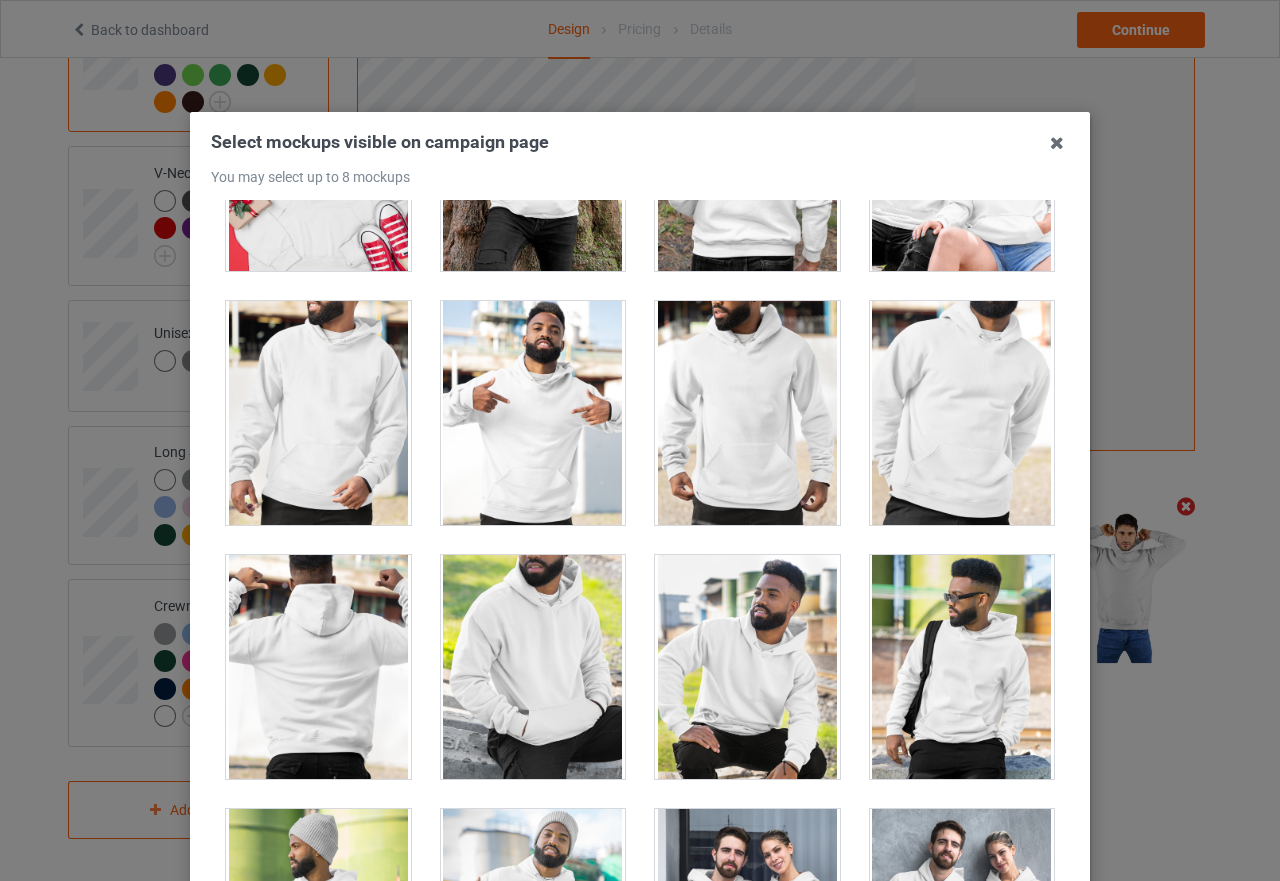 click at bounding box center (533, 413) 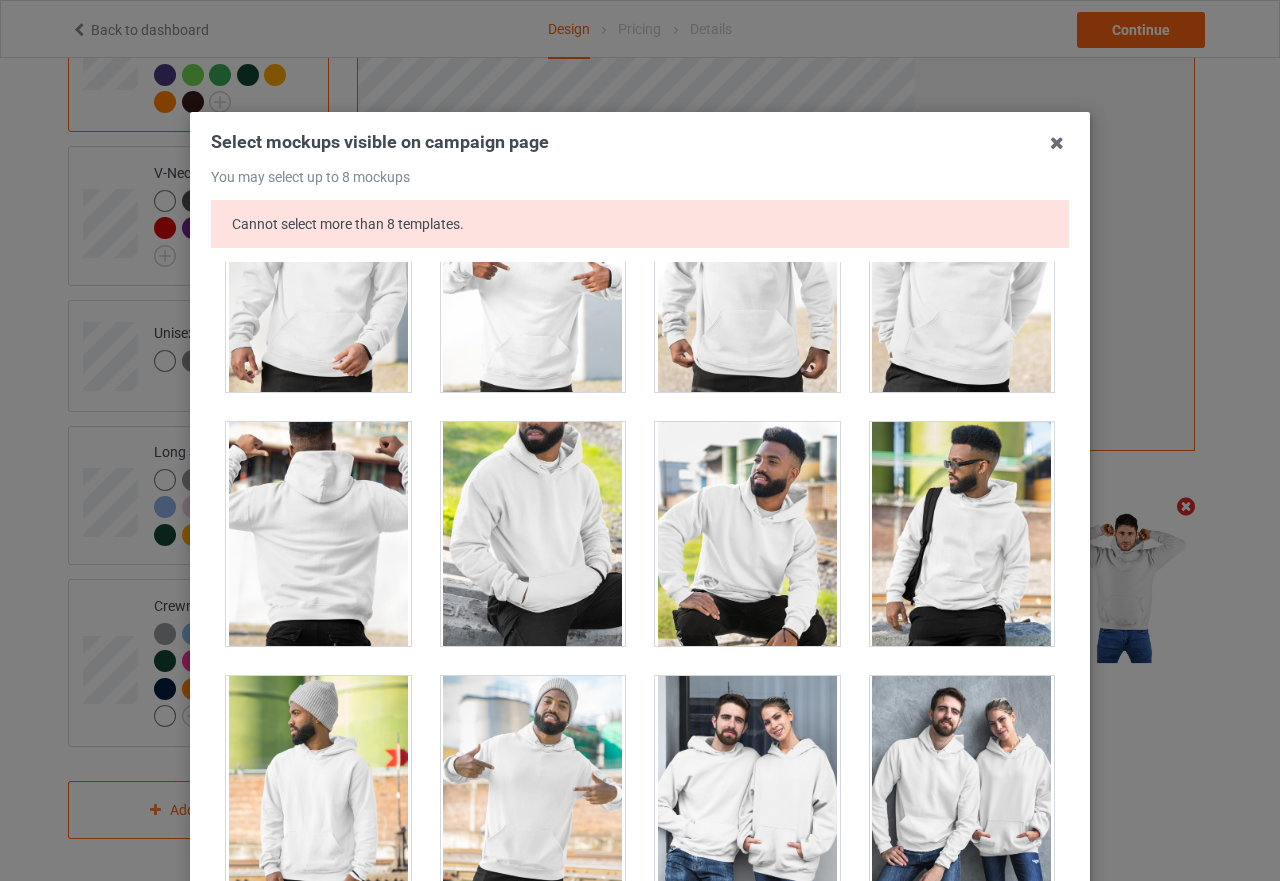scroll, scrollTop: 15500, scrollLeft: 0, axis: vertical 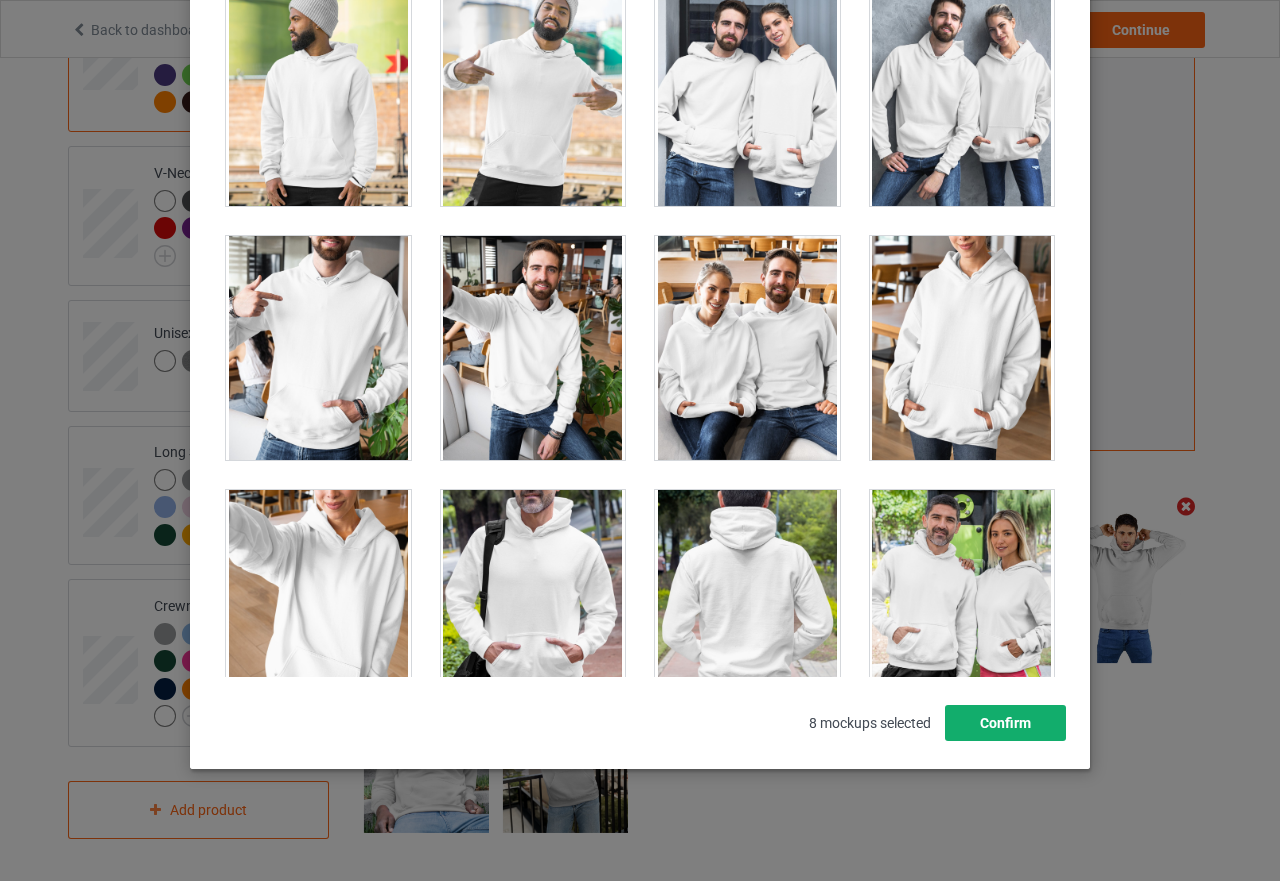 click on "Confirm" at bounding box center (1005, 723) 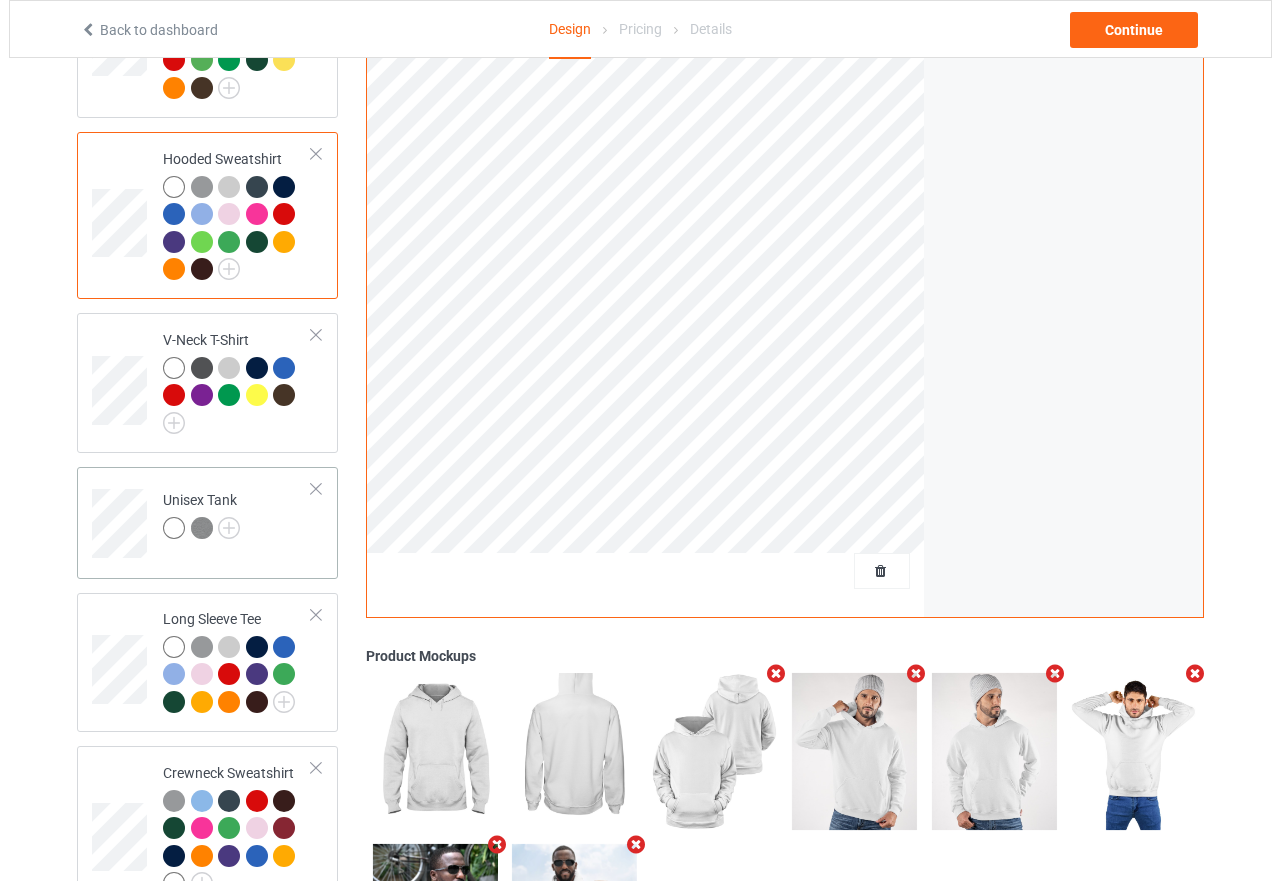 scroll, scrollTop: 434, scrollLeft: 0, axis: vertical 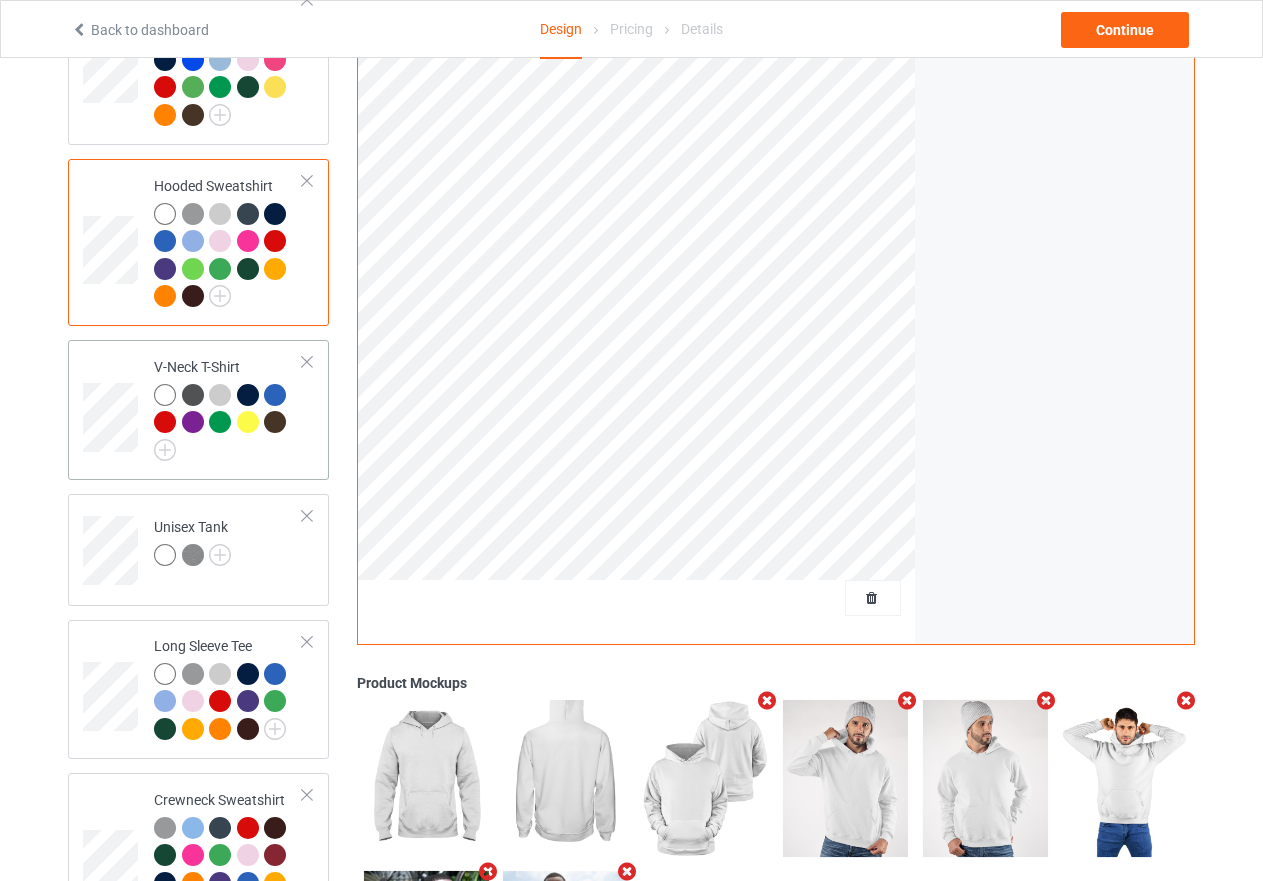 click on "V-Neck T-Shirt" at bounding box center (228, 409) 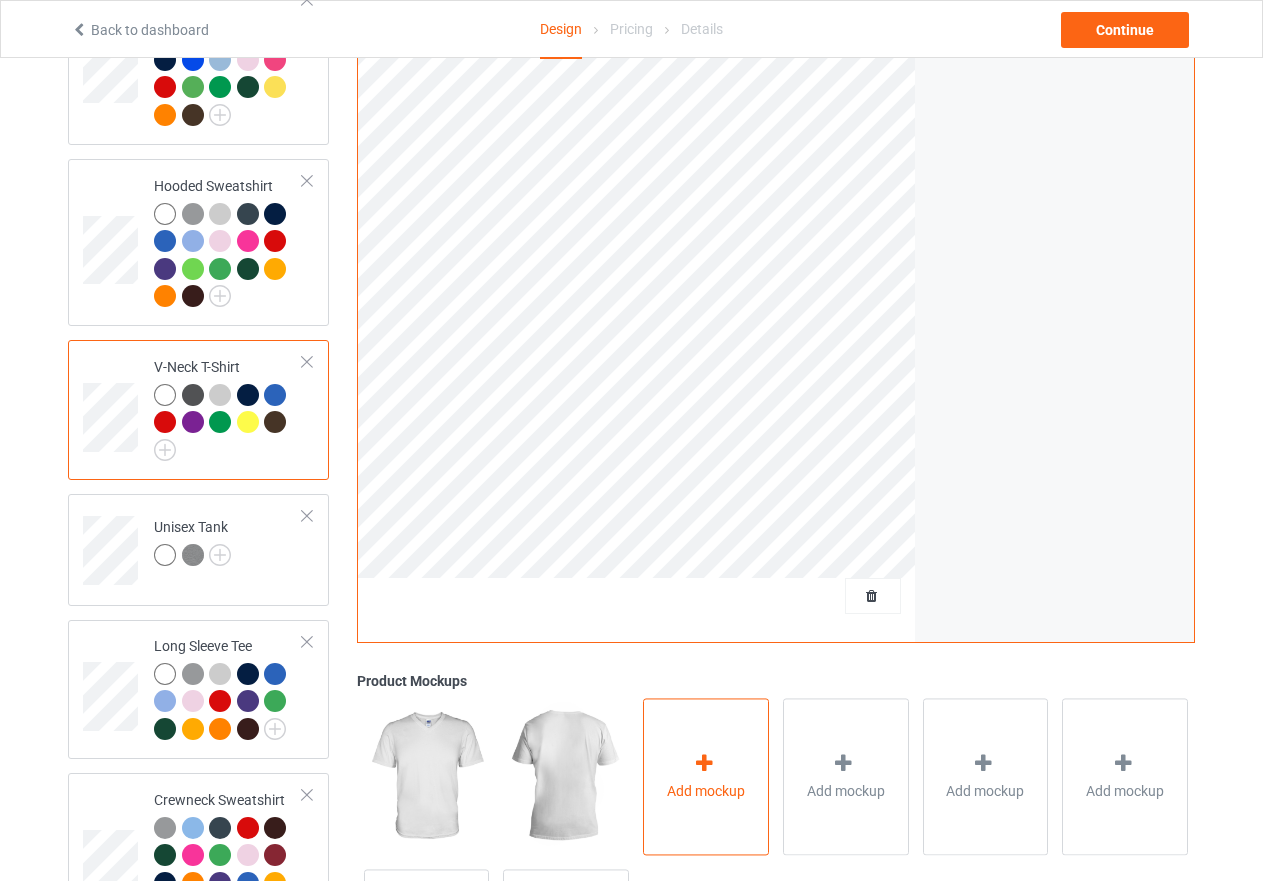 click at bounding box center [704, 763] 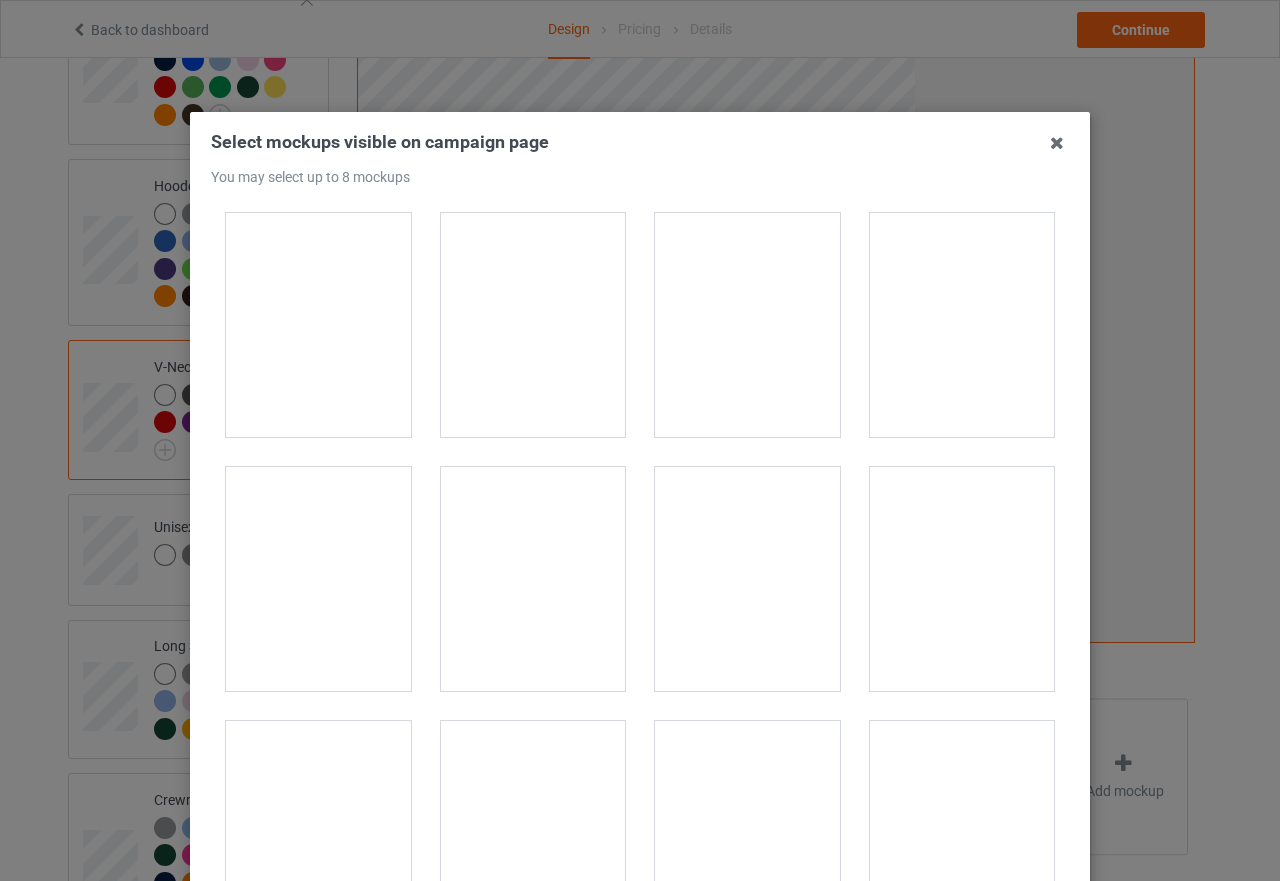 scroll, scrollTop: 3613, scrollLeft: 0, axis: vertical 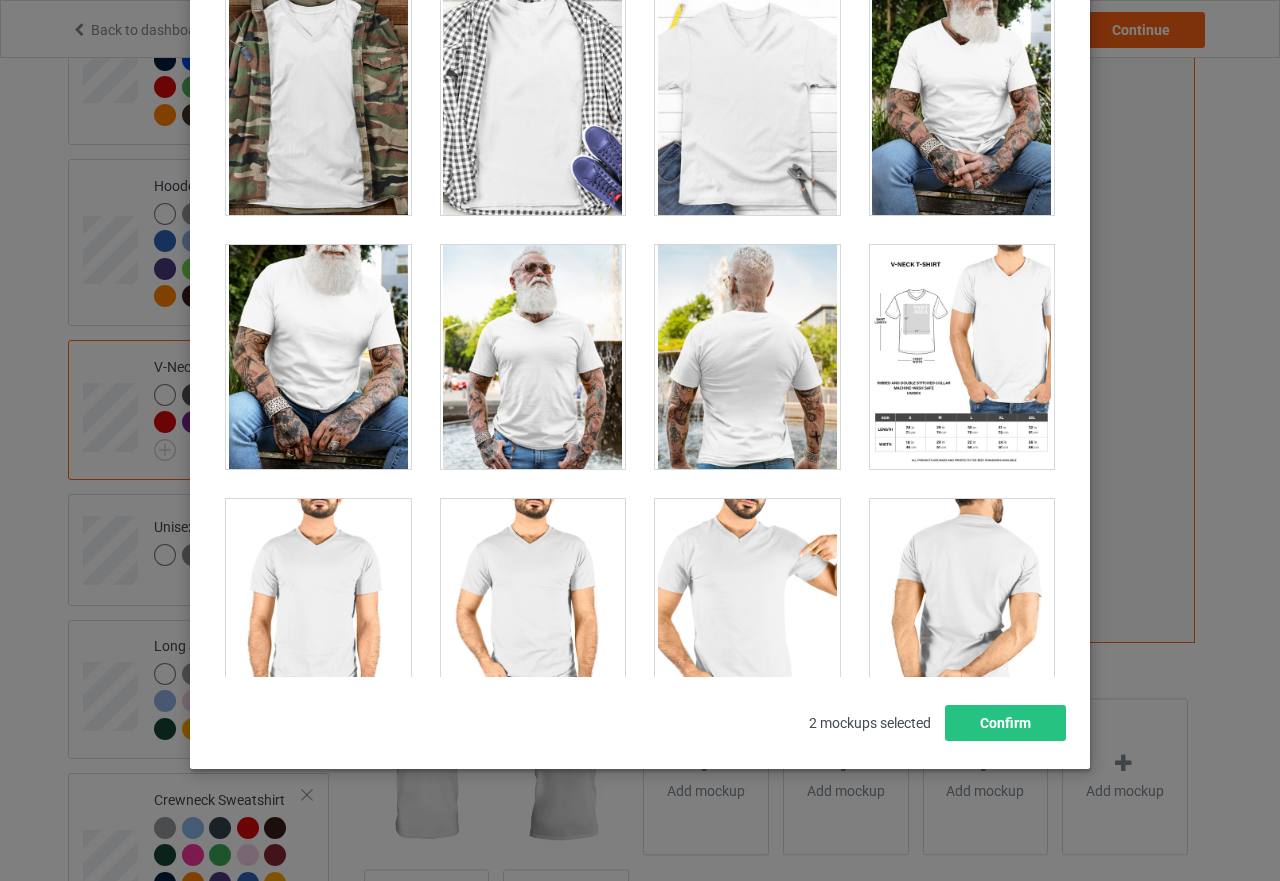 click at bounding box center [533, 357] 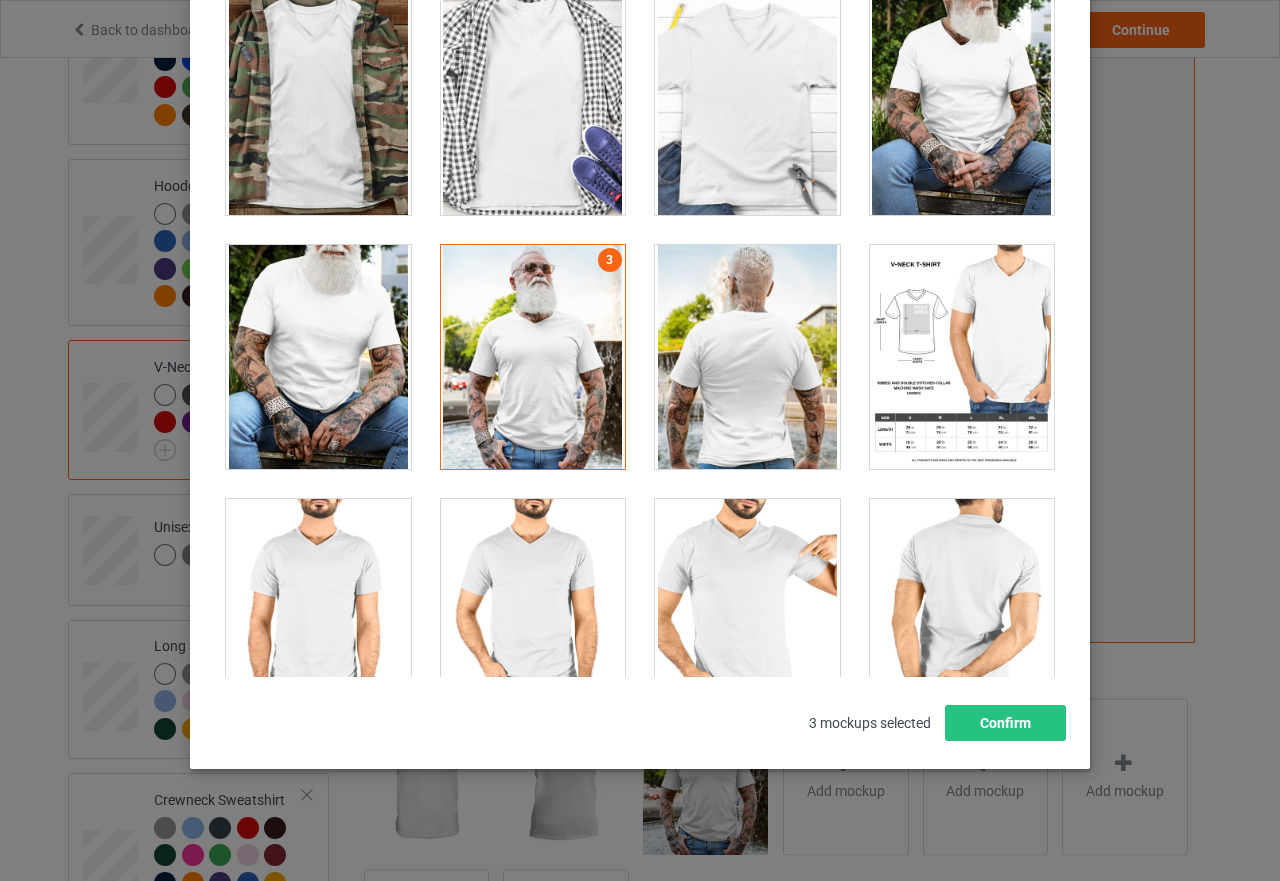 click at bounding box center (318, 357) 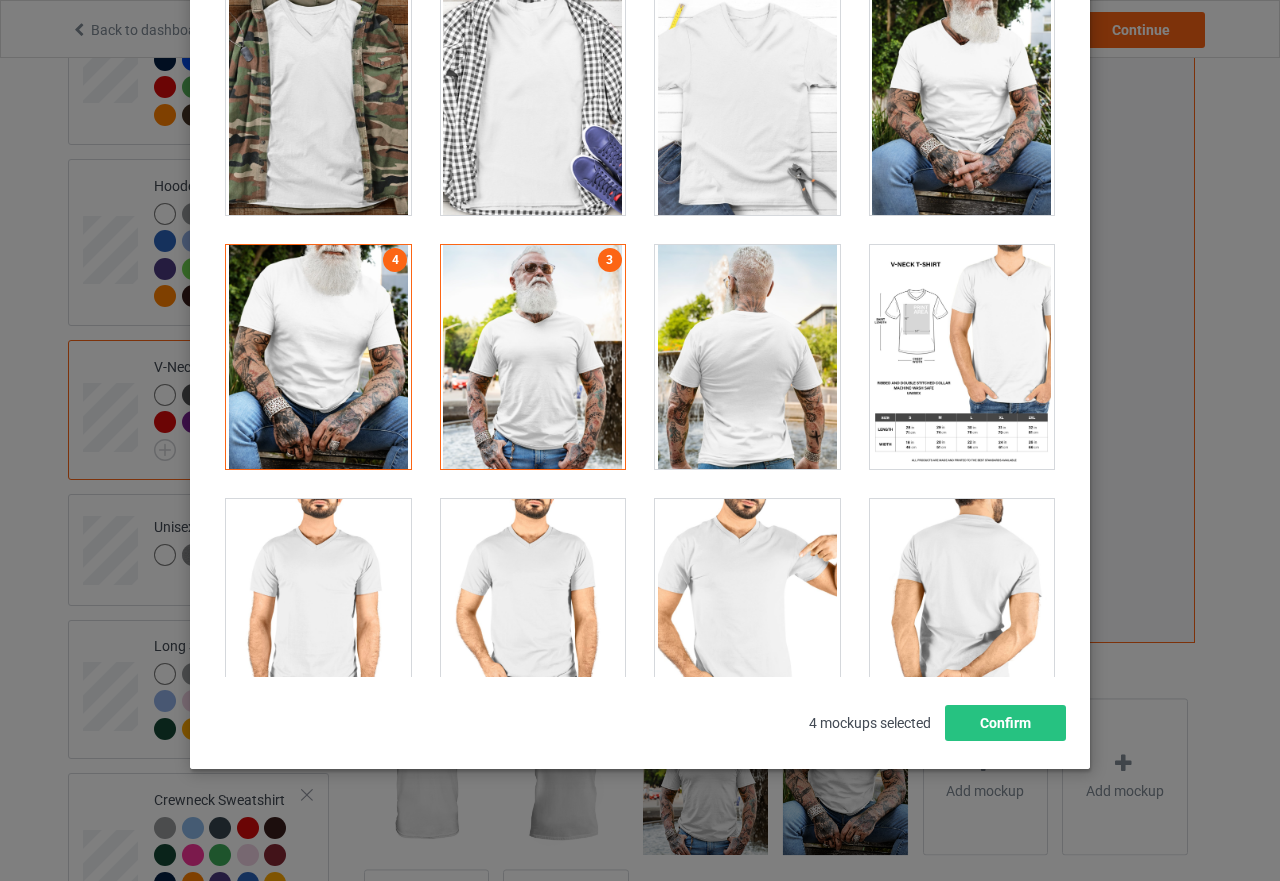 click at bounding box center [318, 103] 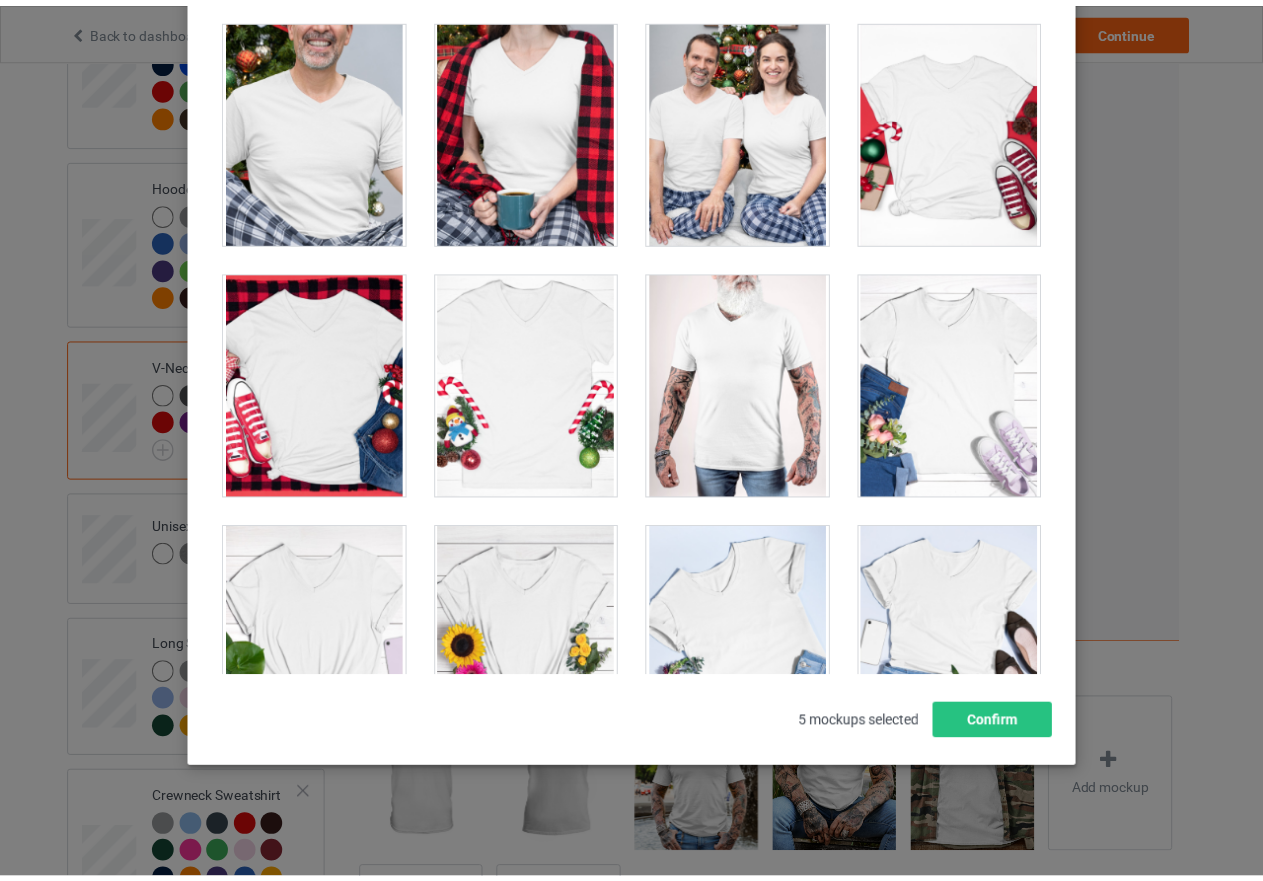 scroll, scrollTop: 3613, scrollLeft: 0, axis: vertical 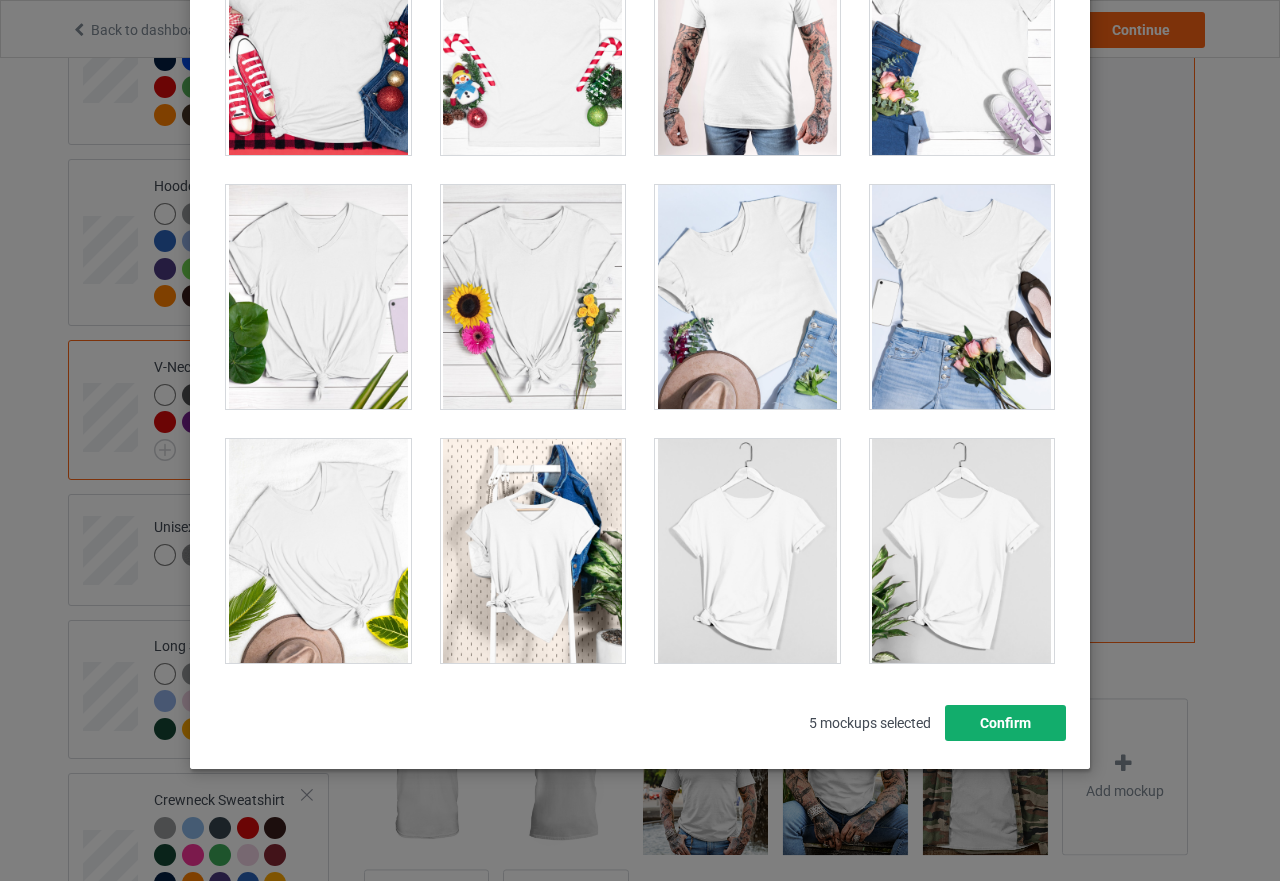 click on "Confirm" at bounding box center (1005, 723) 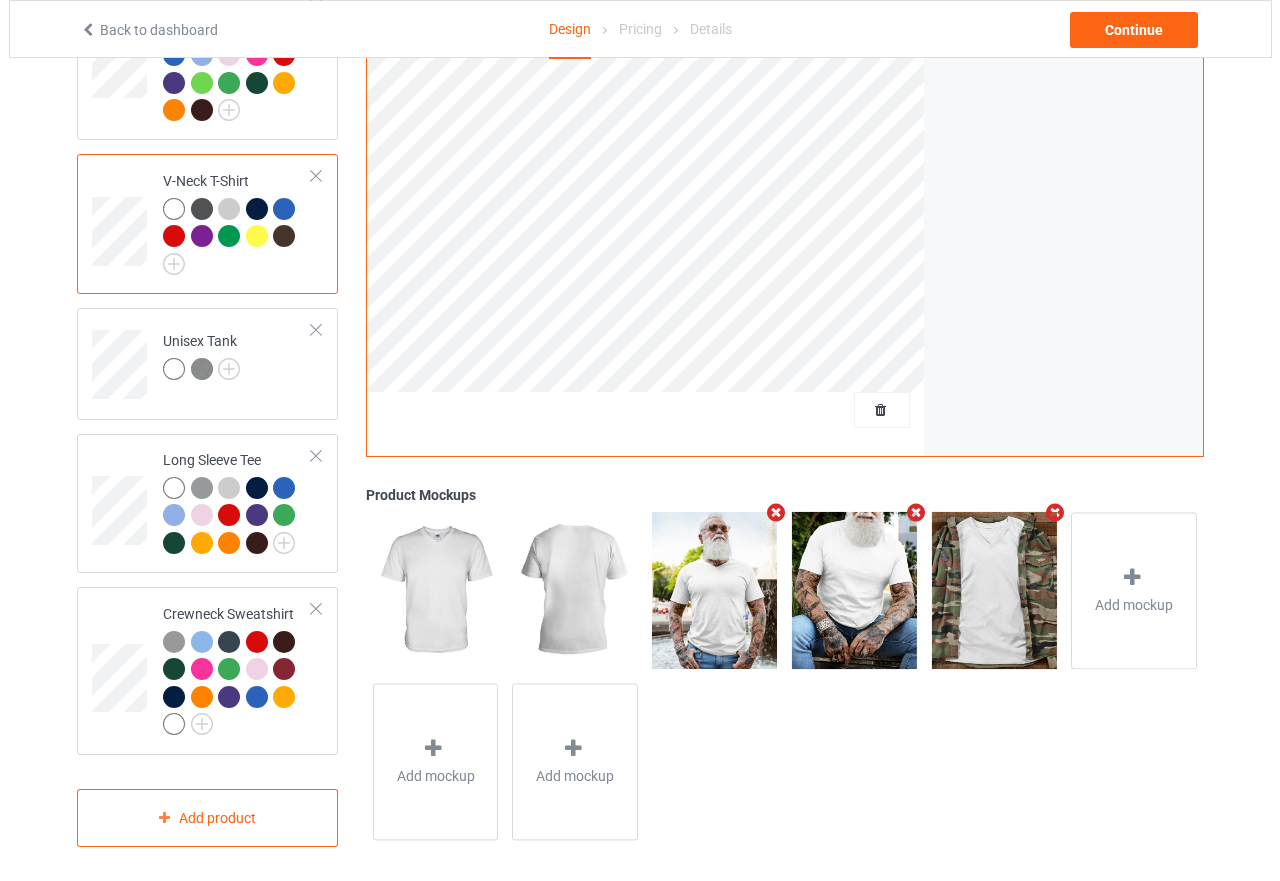 scroll, scrollTop: 634, scrollLeft: 0, axis: vertical 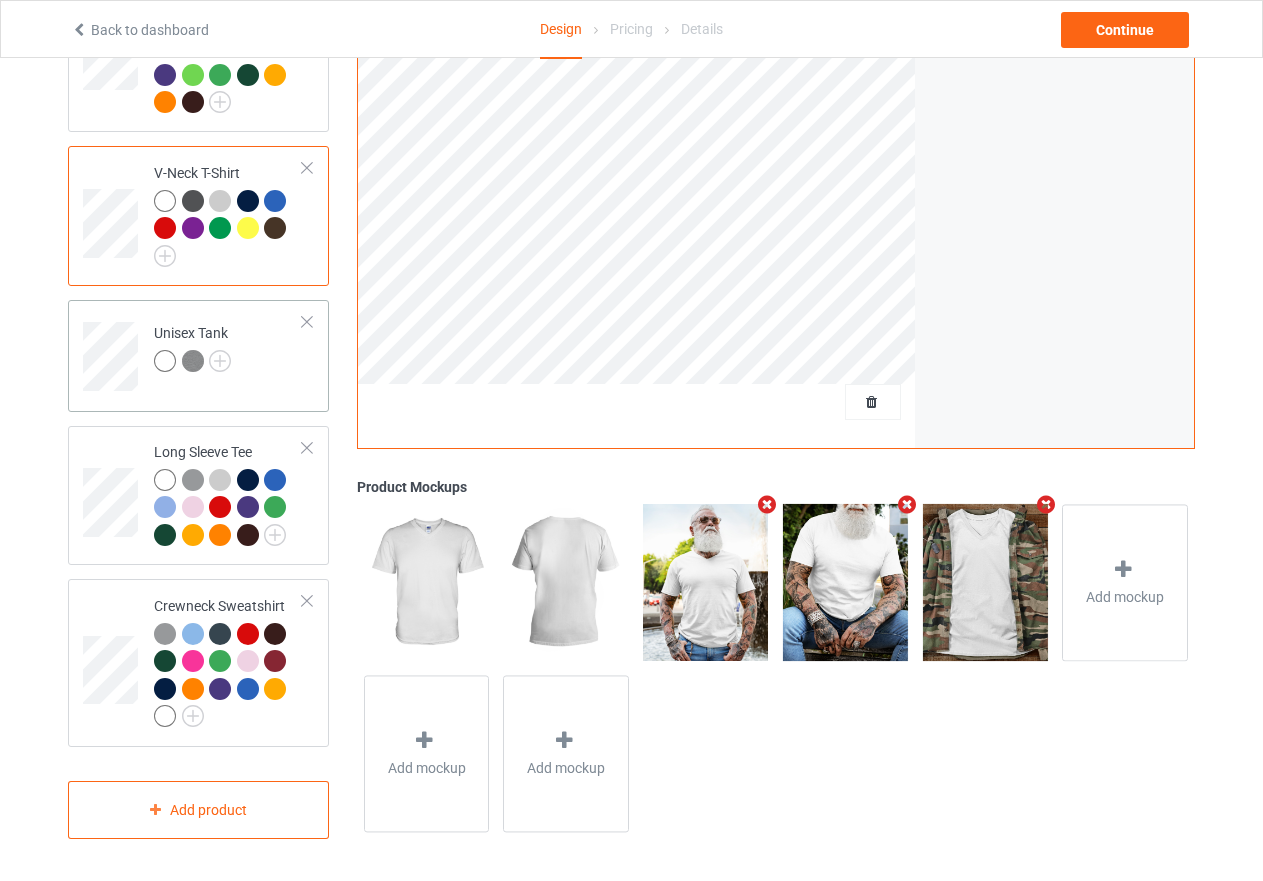 click on "Unisex Tank" at bounding box center [228, 349] 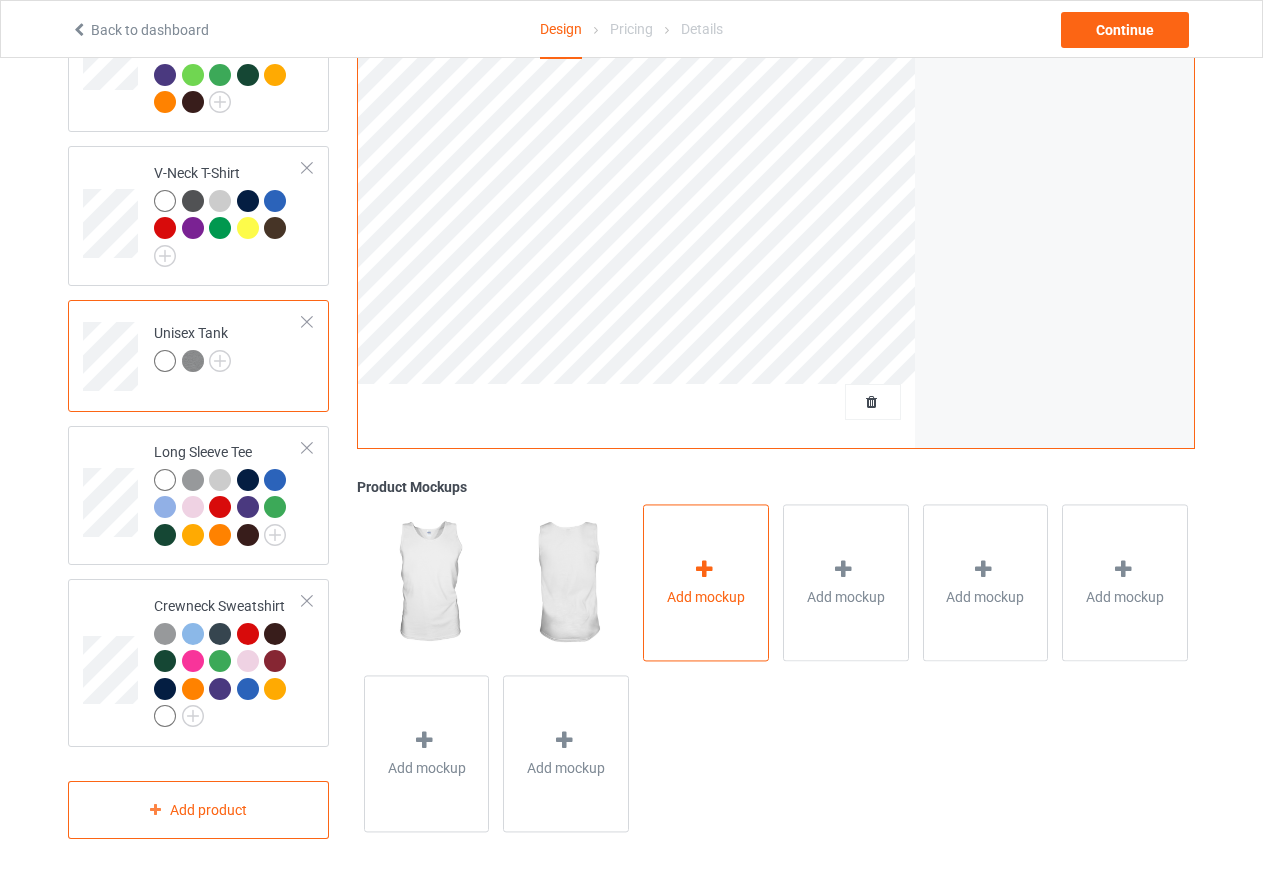 click at bounding box center (704, 569) 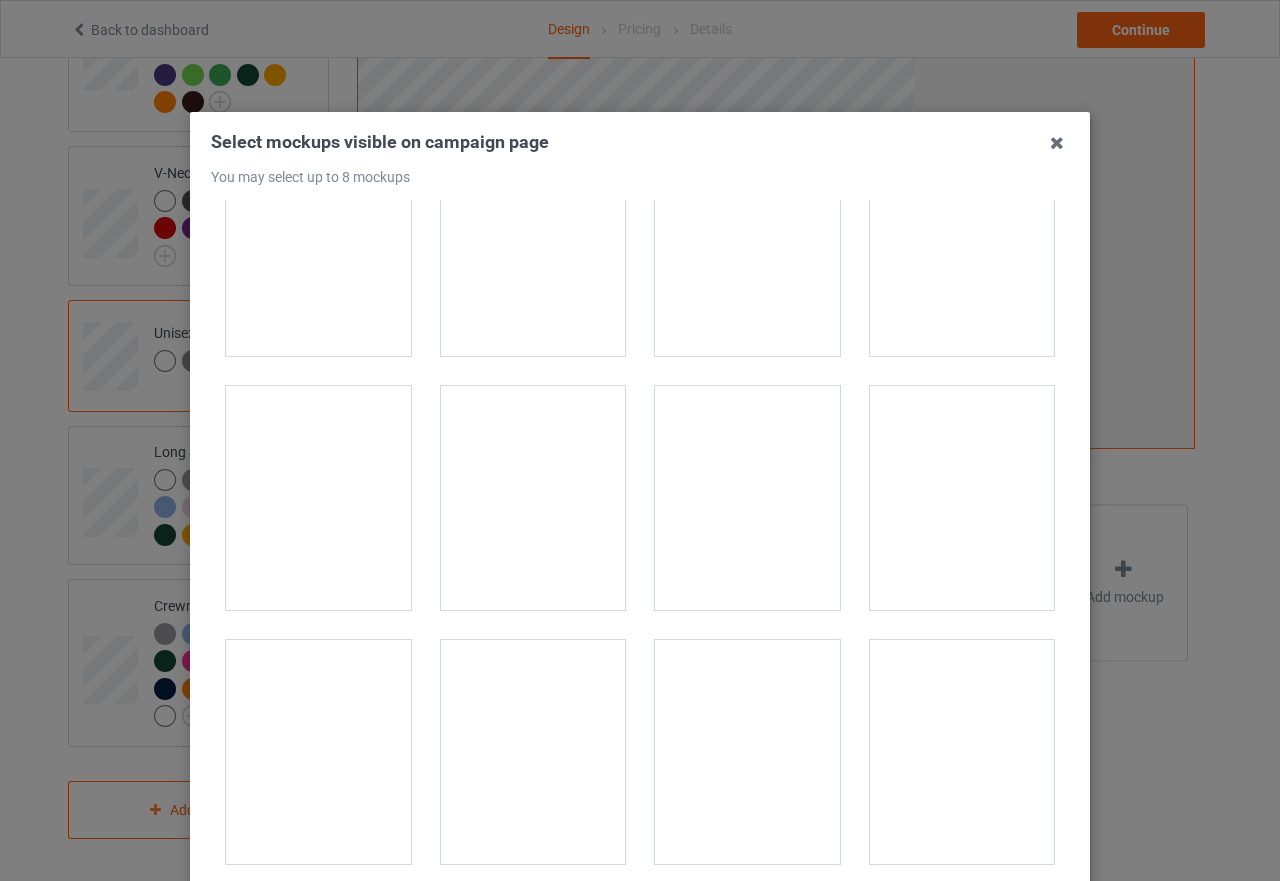 scroll, scrollTop: 1100, scrollLeft: 0, axis: vertical 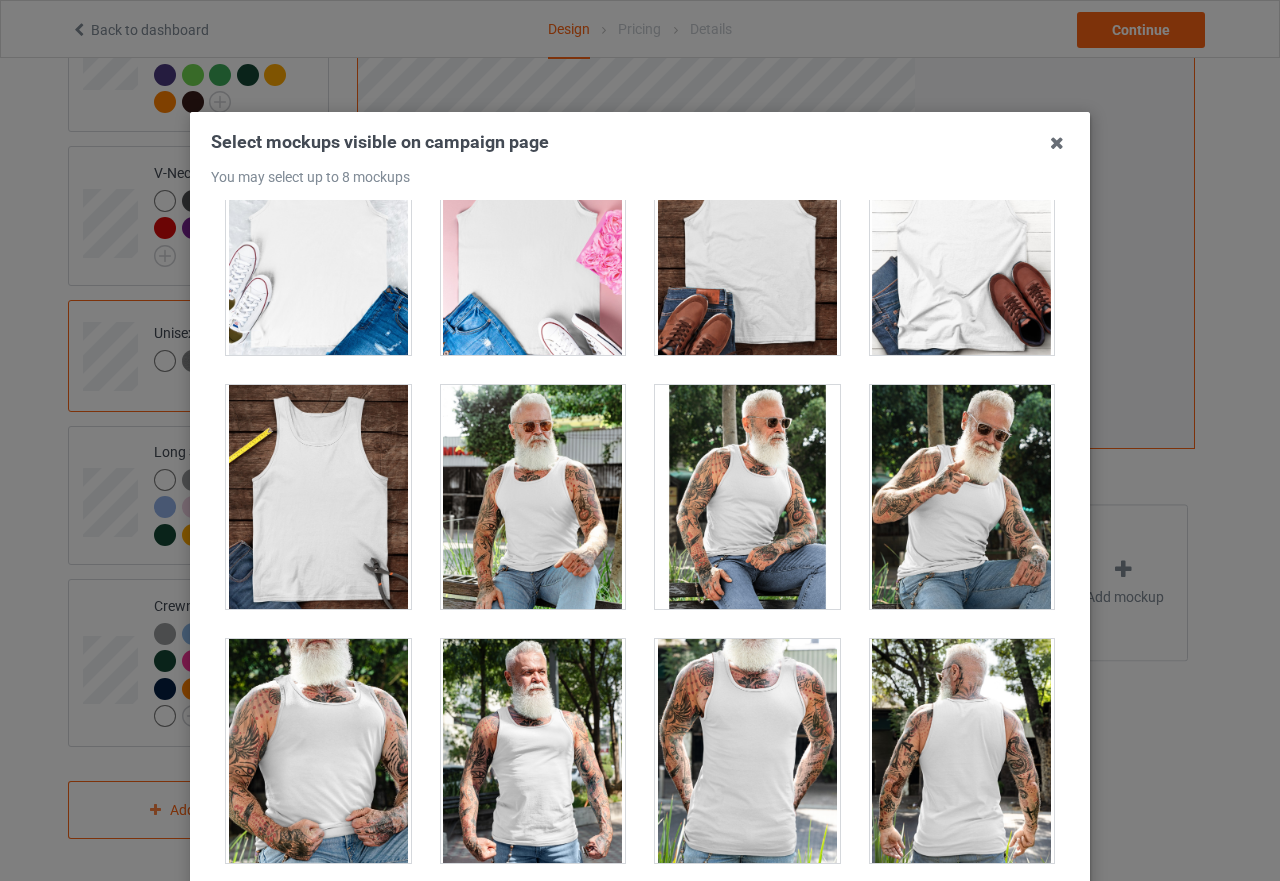 click at bounding box center [962, 497] 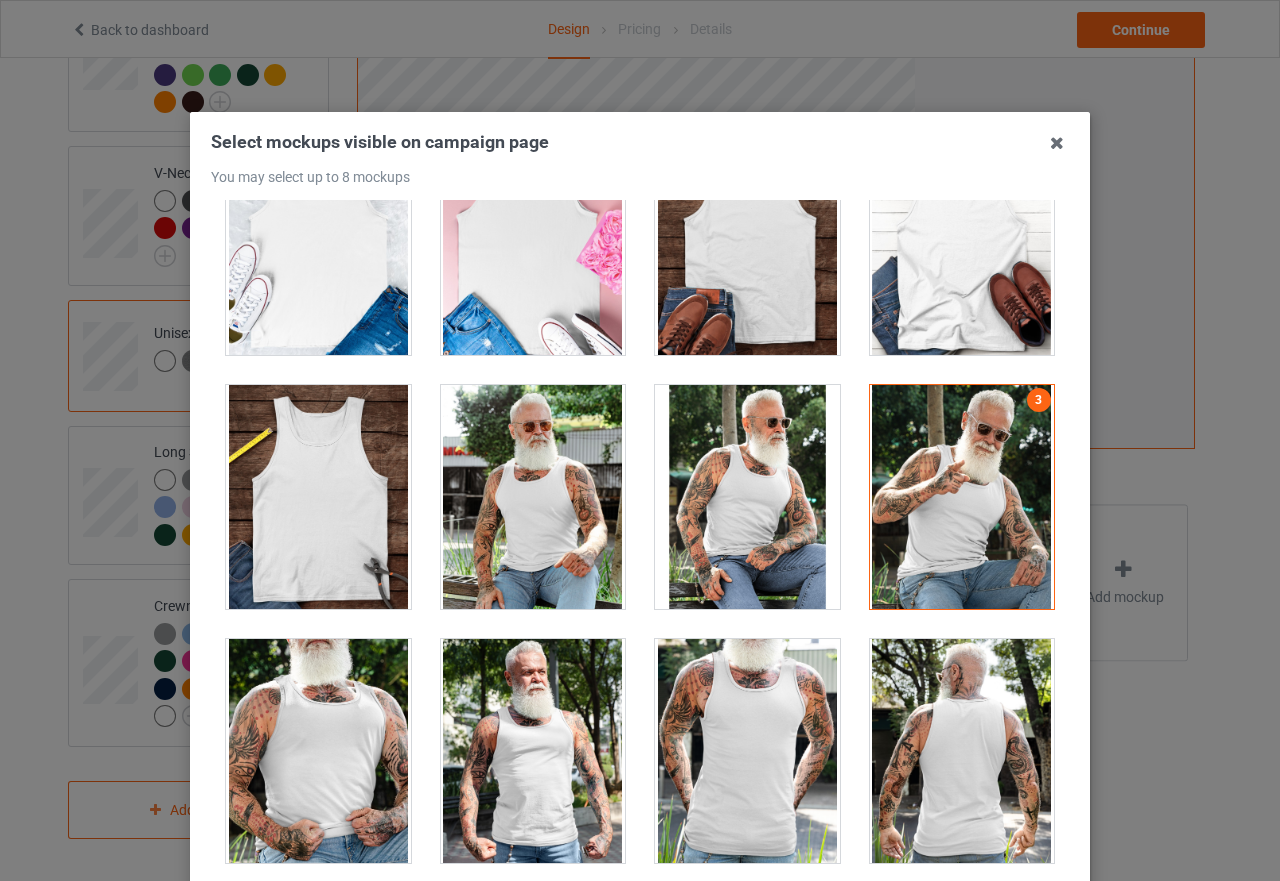 click at bounding box center [533, 751] 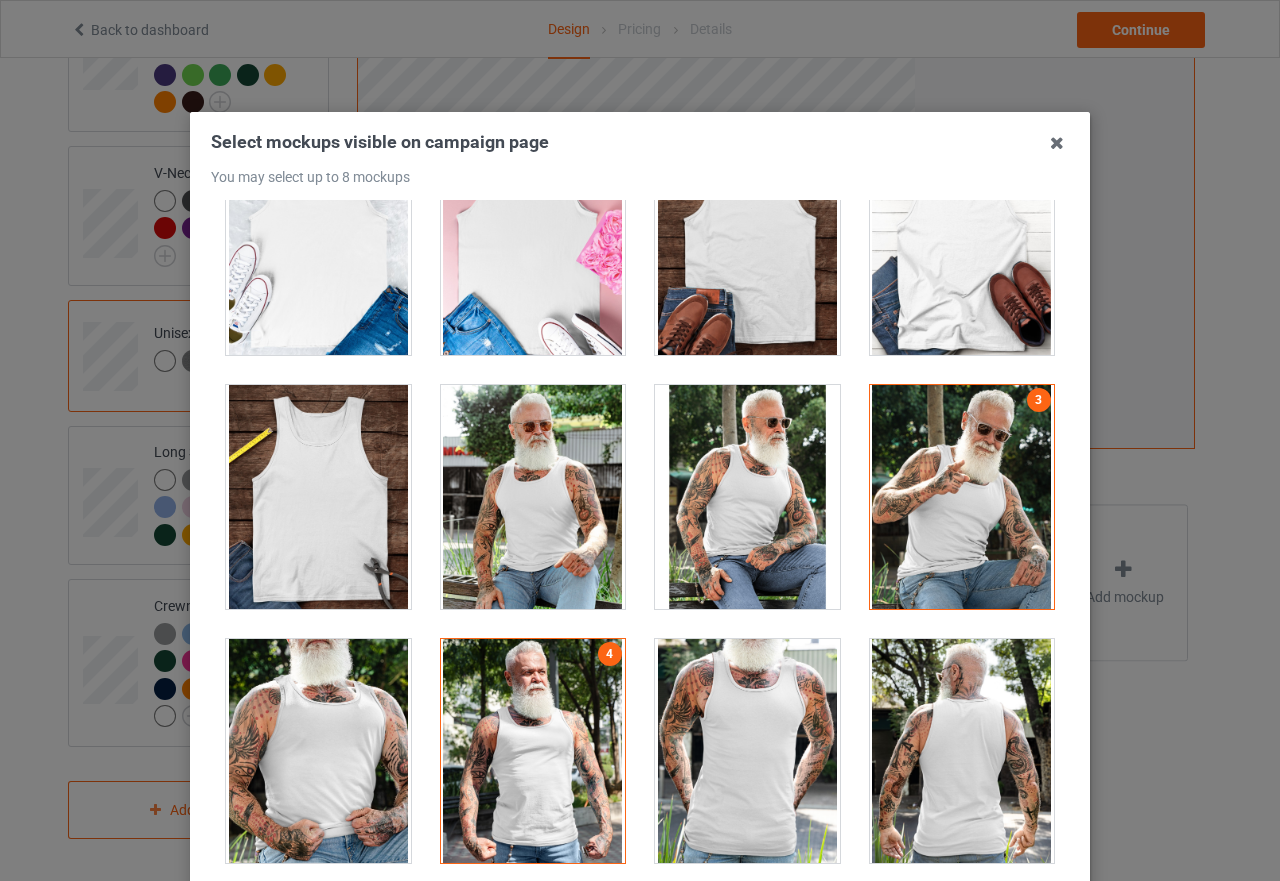 click at bounding box center [318, 751] 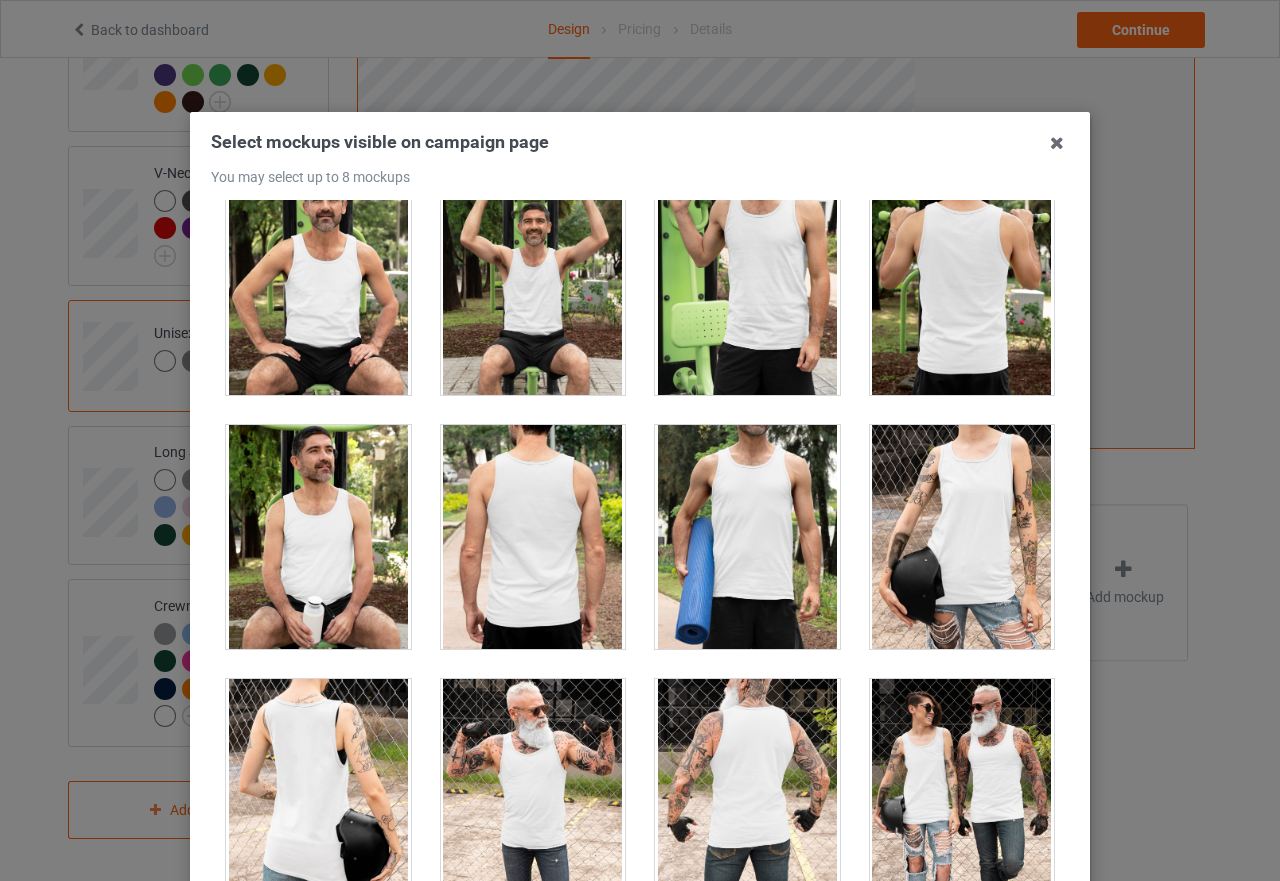 scroll, scrollTop: 3800, scrollLeft: 0, axis: vertical 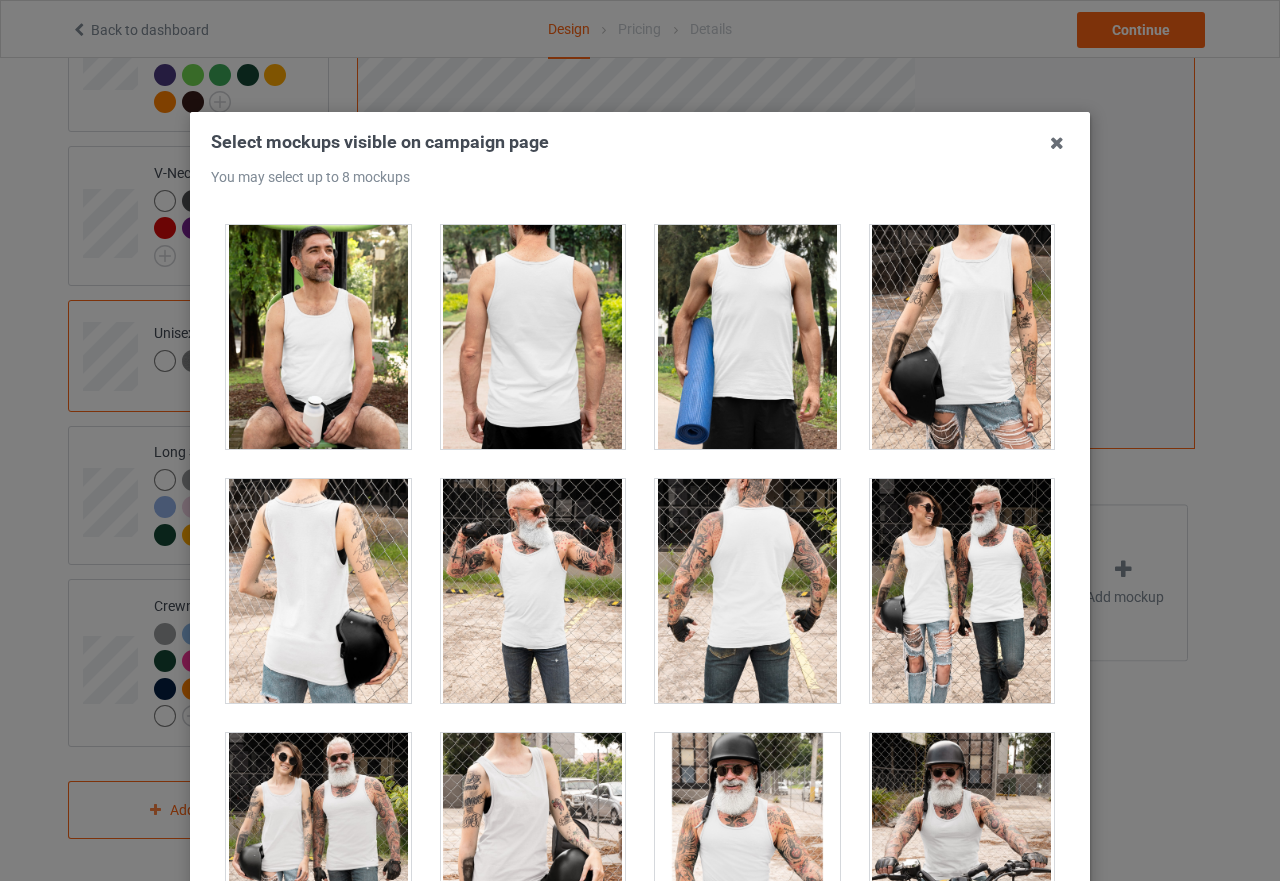 click at bounding box center (533, 591) 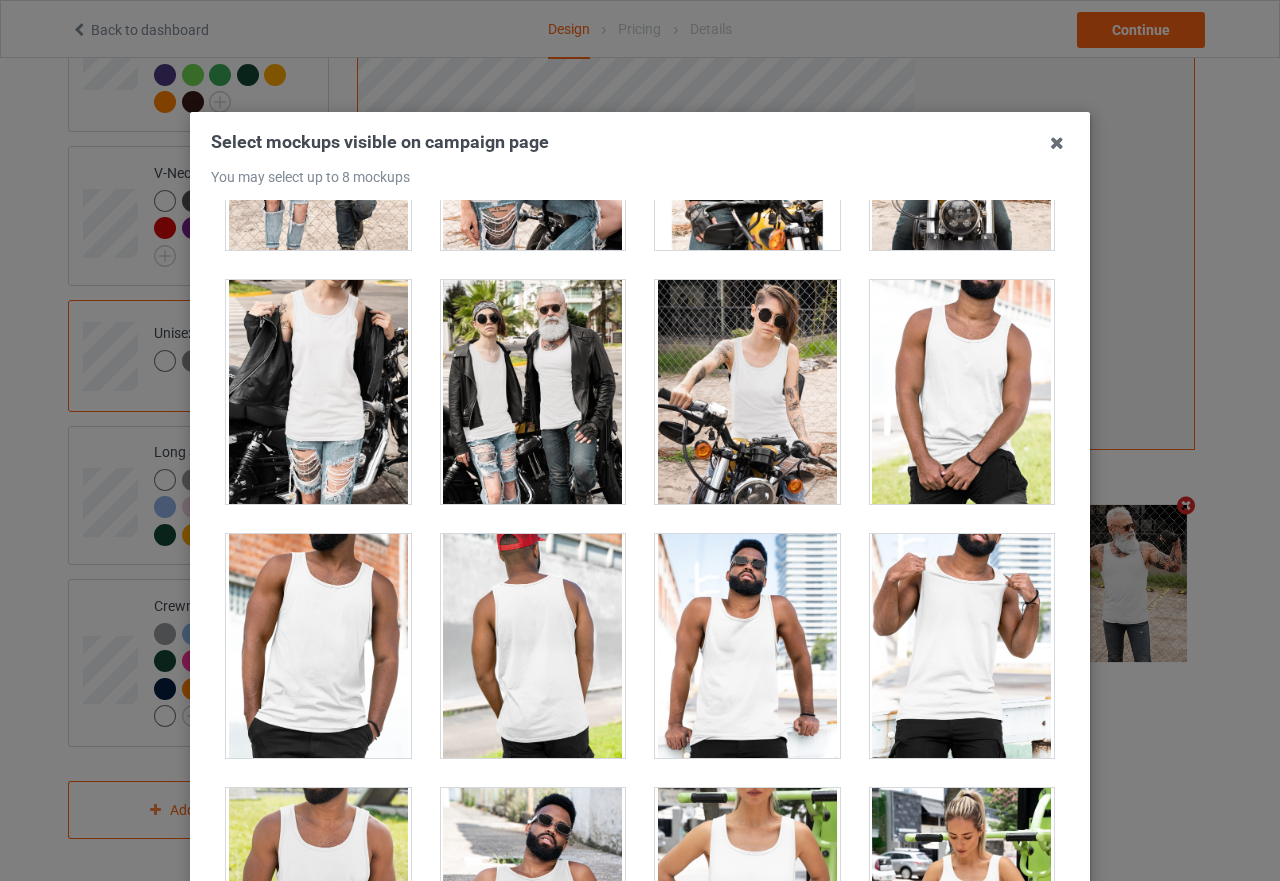 scroll, scrollTop: 4600, scrollLeft: 0, axis: vertical 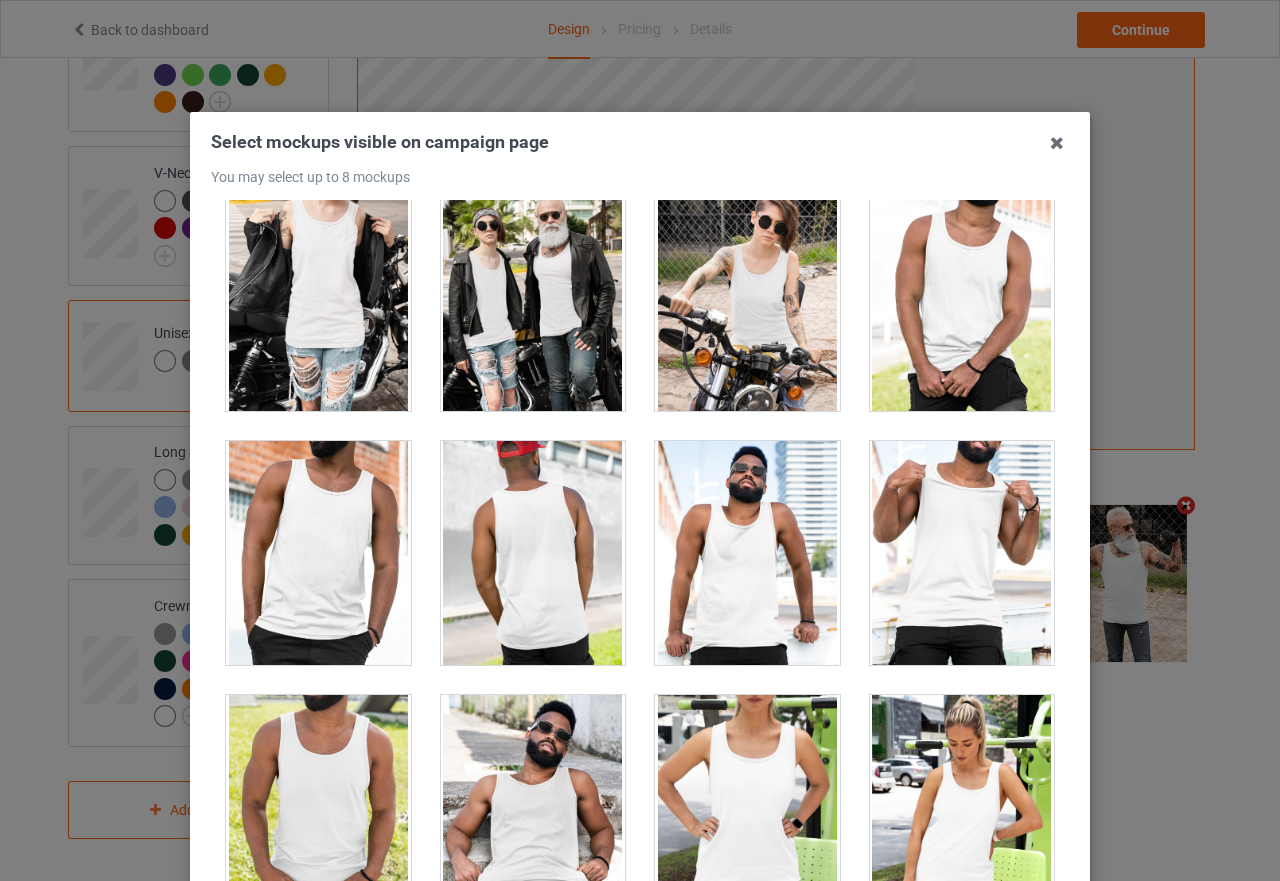 click at bounding box center (747, 553) 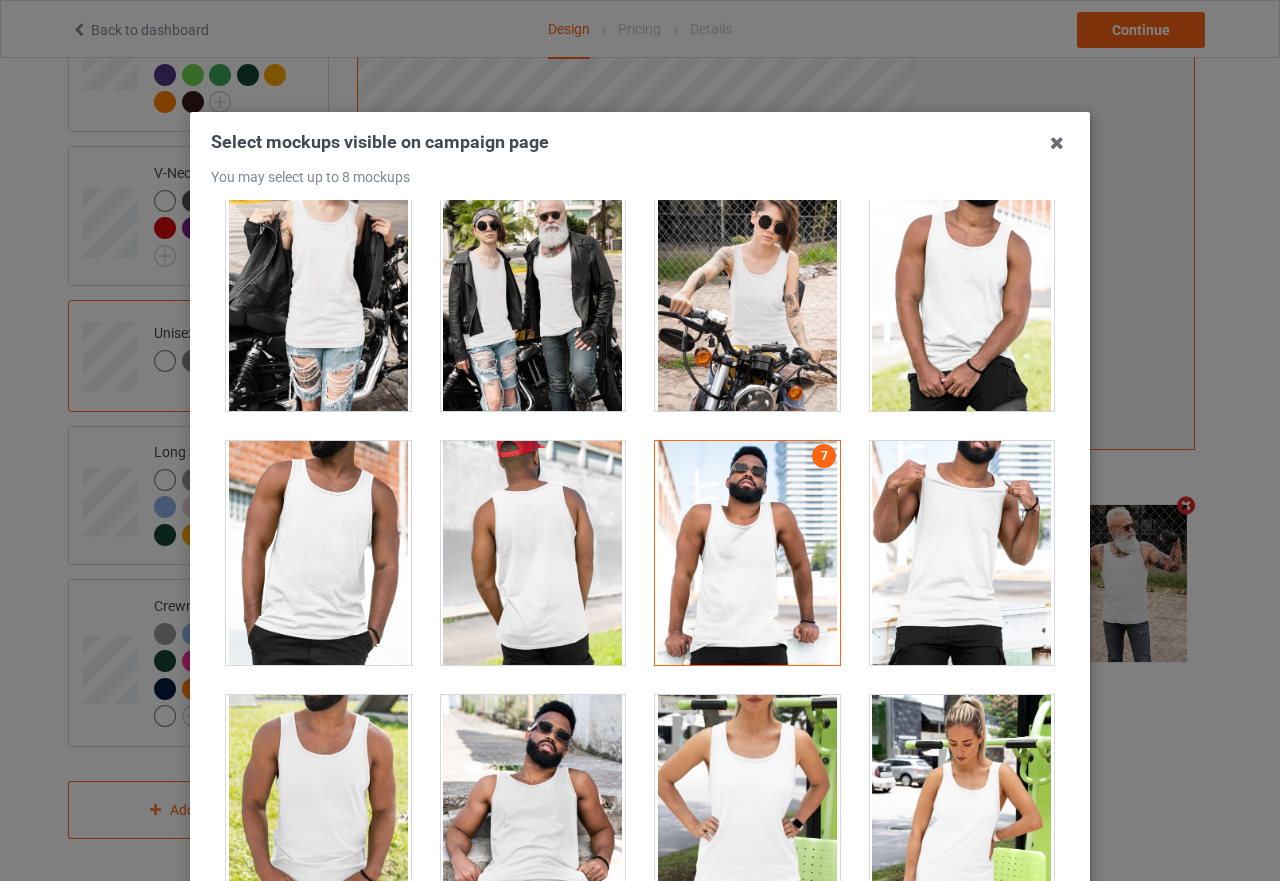 scroll, scrollTop: 4883, scrollLeft: 0, axis: vertical 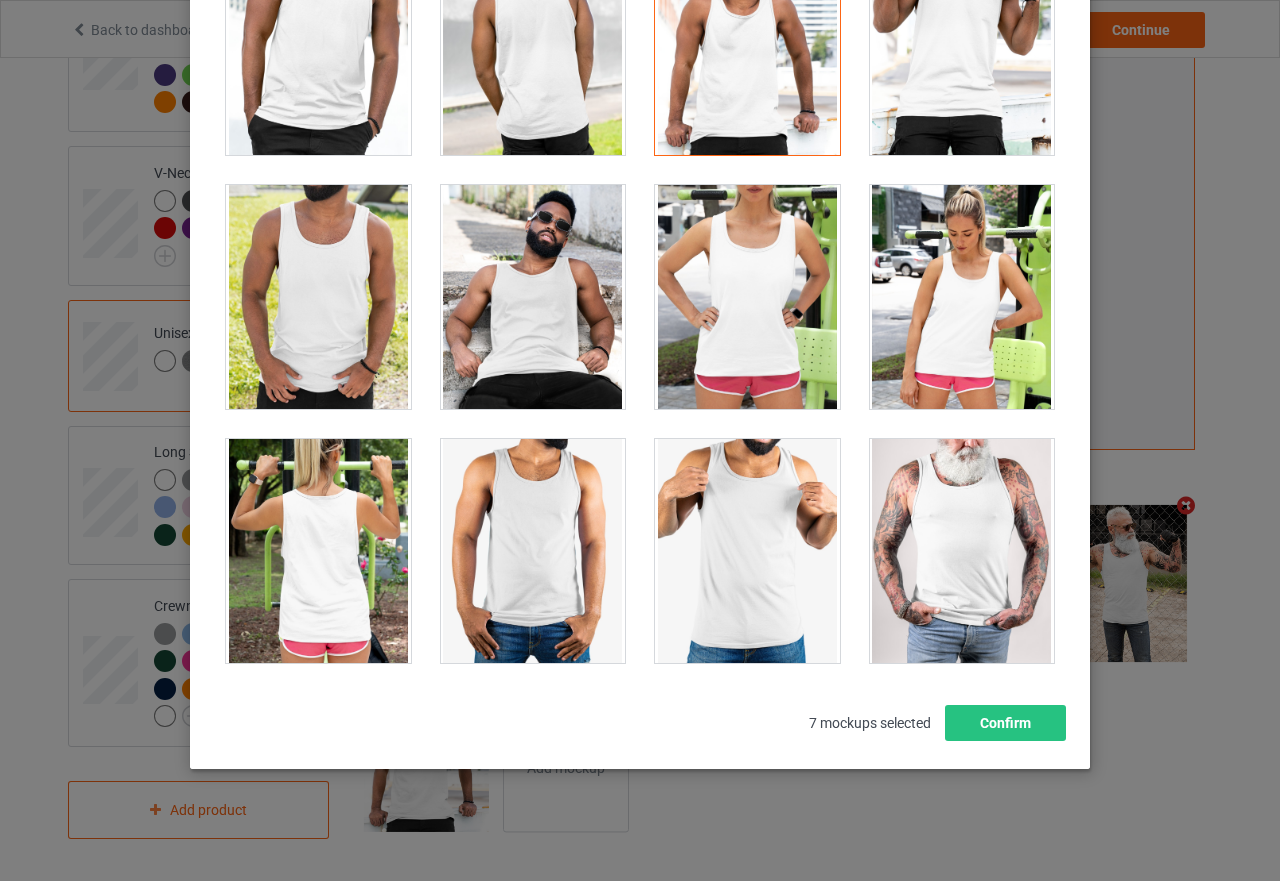 click at bounding box center [533, 297] 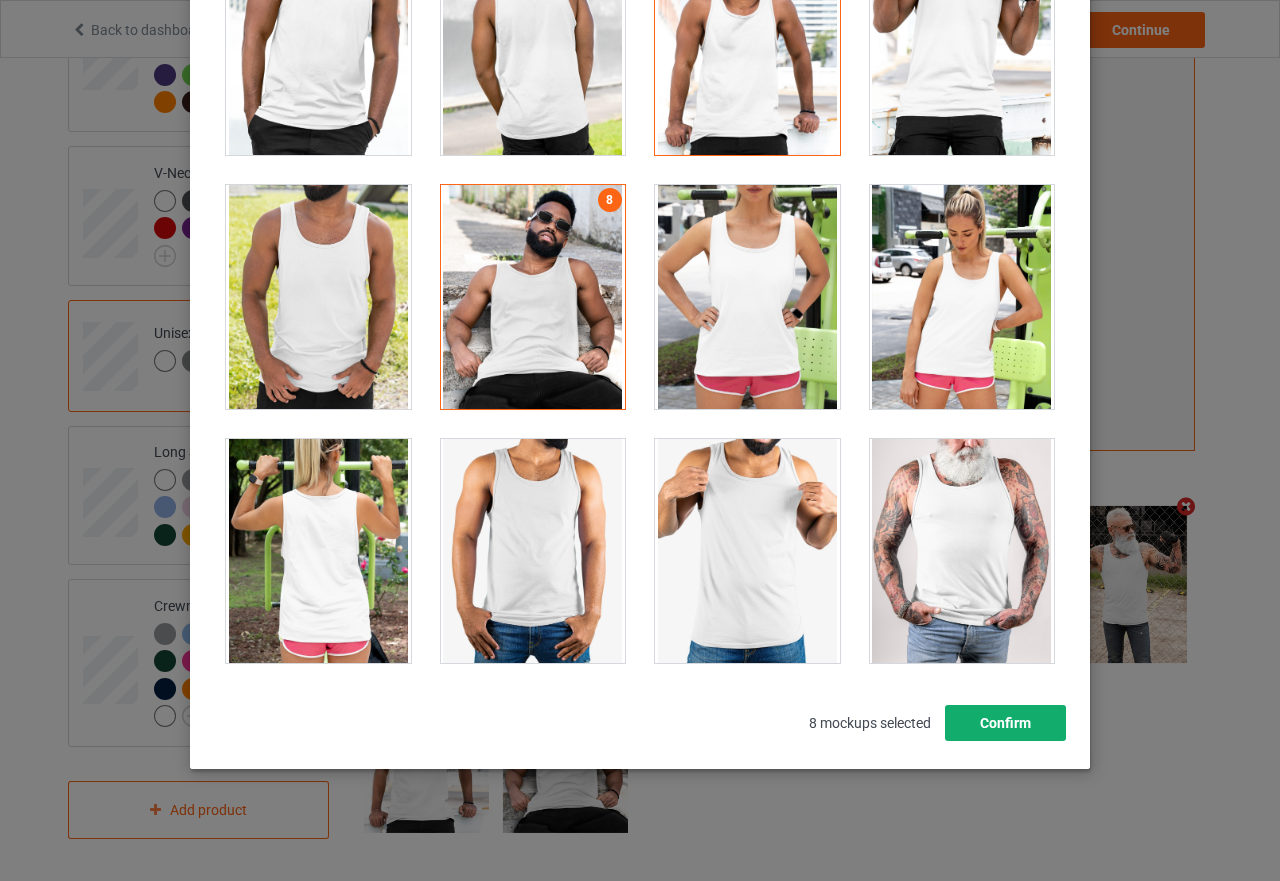 click on "Confirm" at bounding box center [1005, 723] 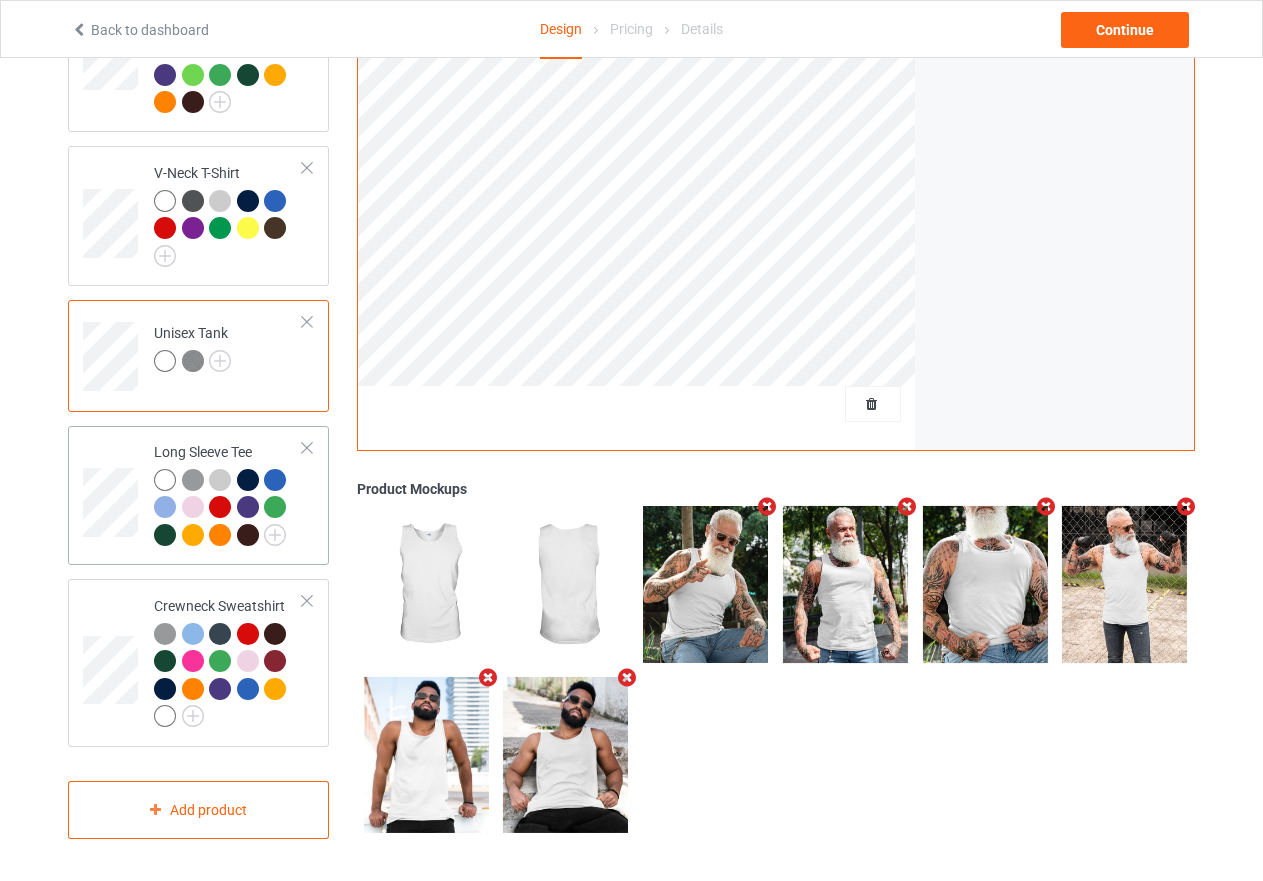 click on "Long Sleeve Tee" at bounding box center (228, 496) 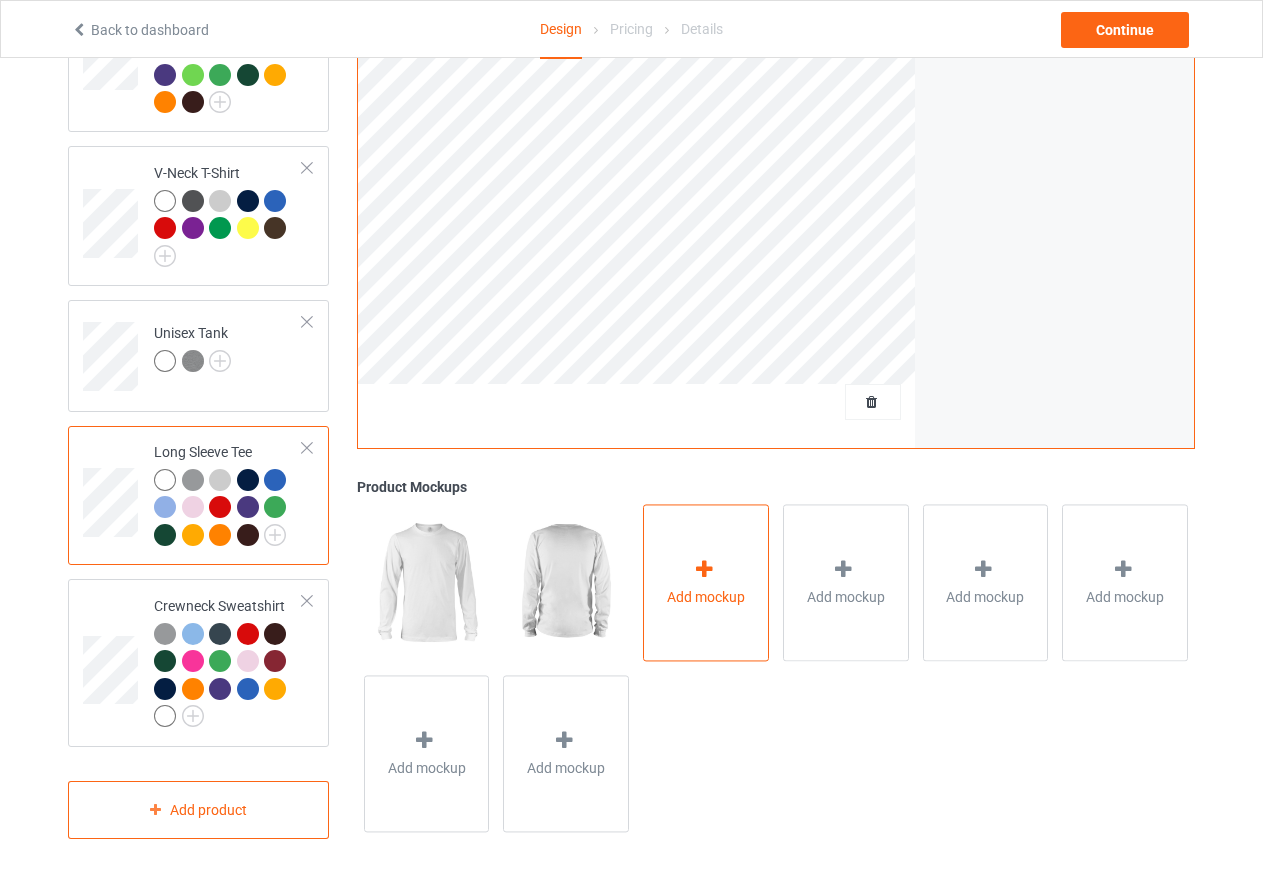click at bounding box center [704, 569] 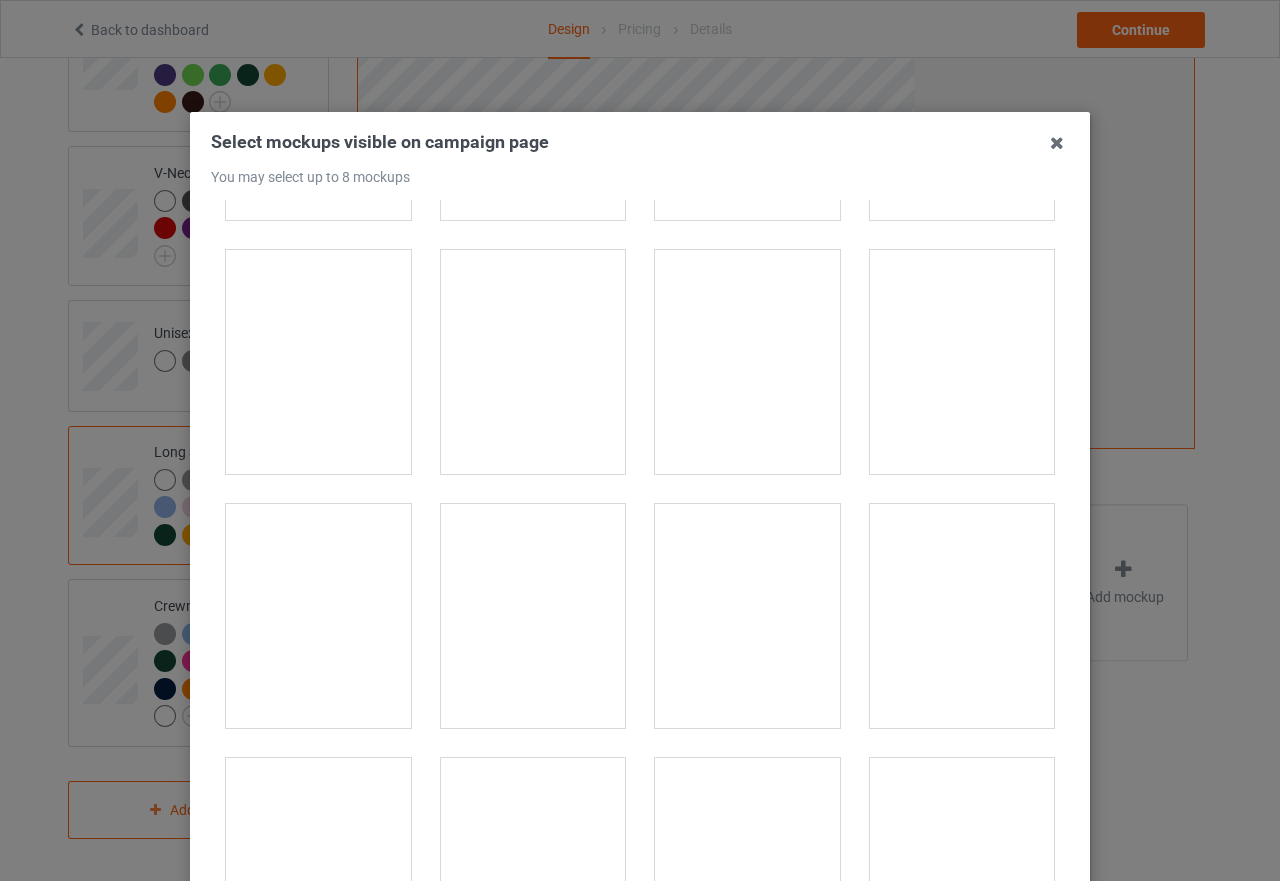 scroll, scrollTop: 3100, scrollLeft: 0, axis: vertical 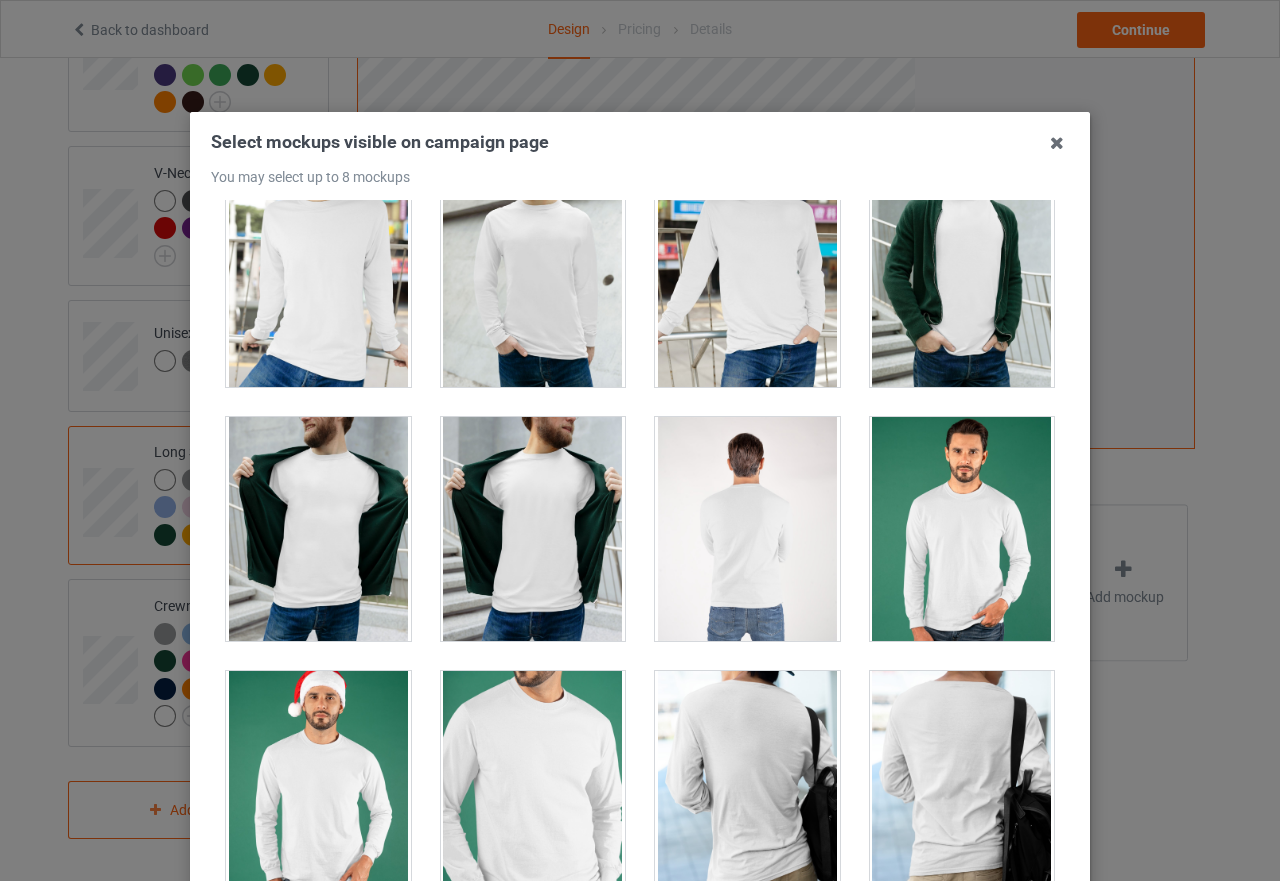 click at bounding box center [962, 529] 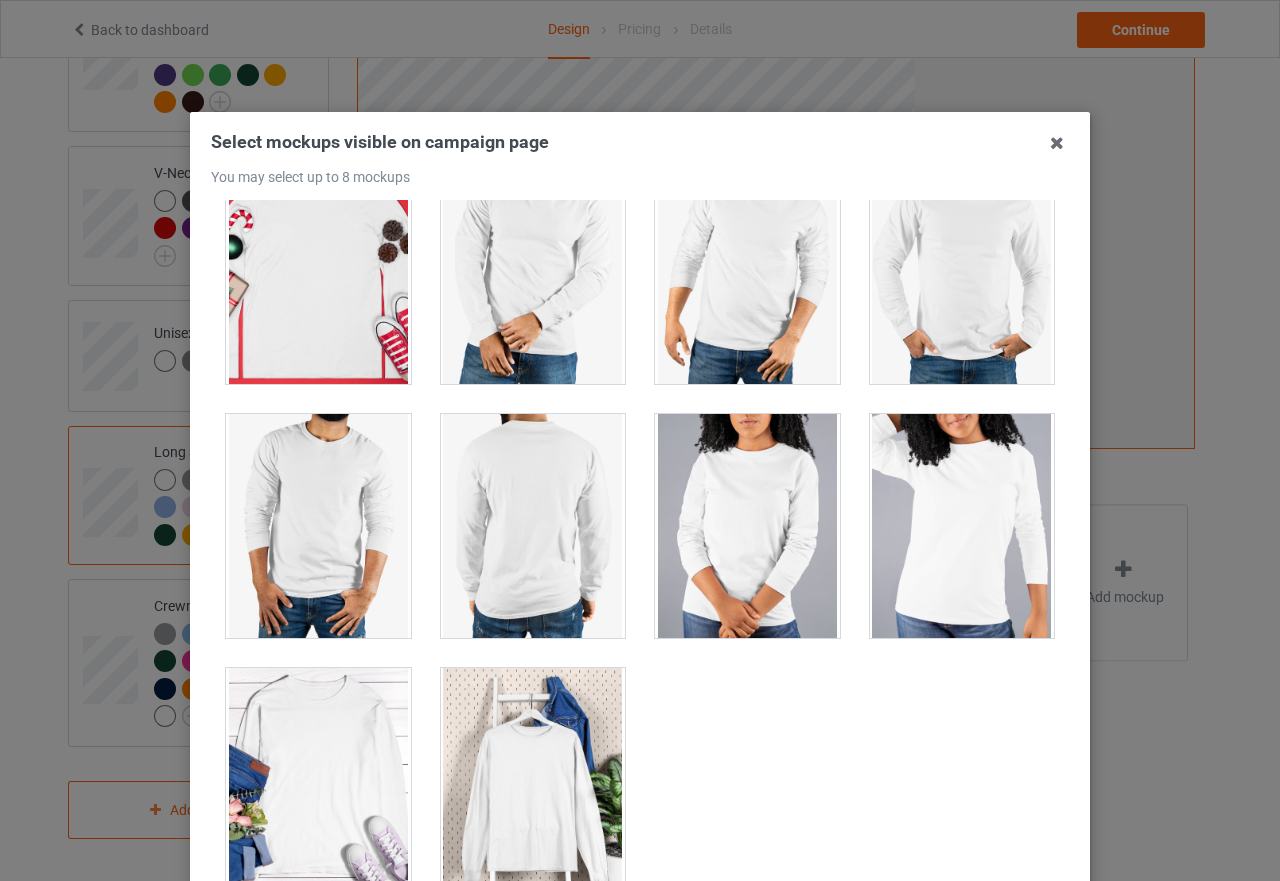 scroll, scrollTop: 5391, scrollLeft: 0, axis: vertical 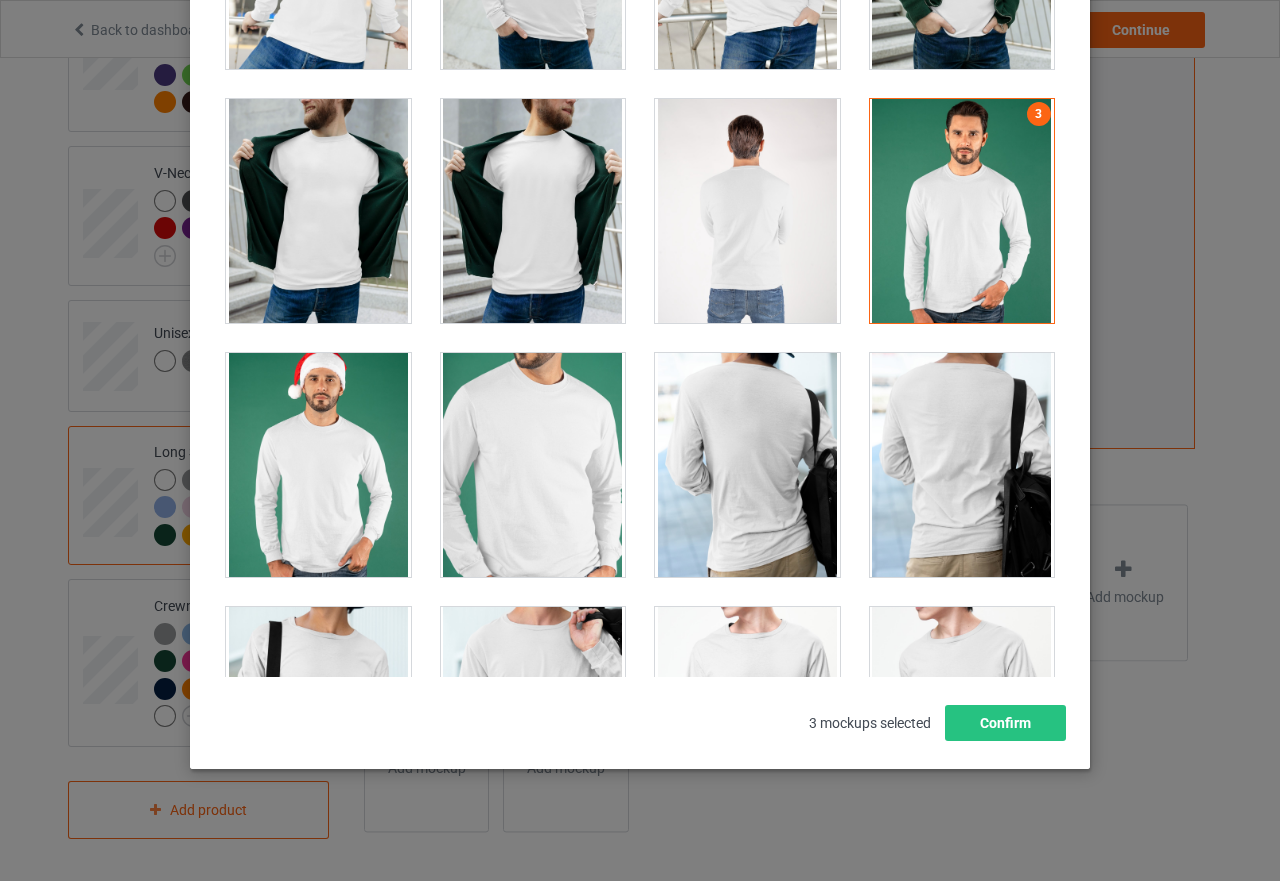 click at bounding box center (533, 465) 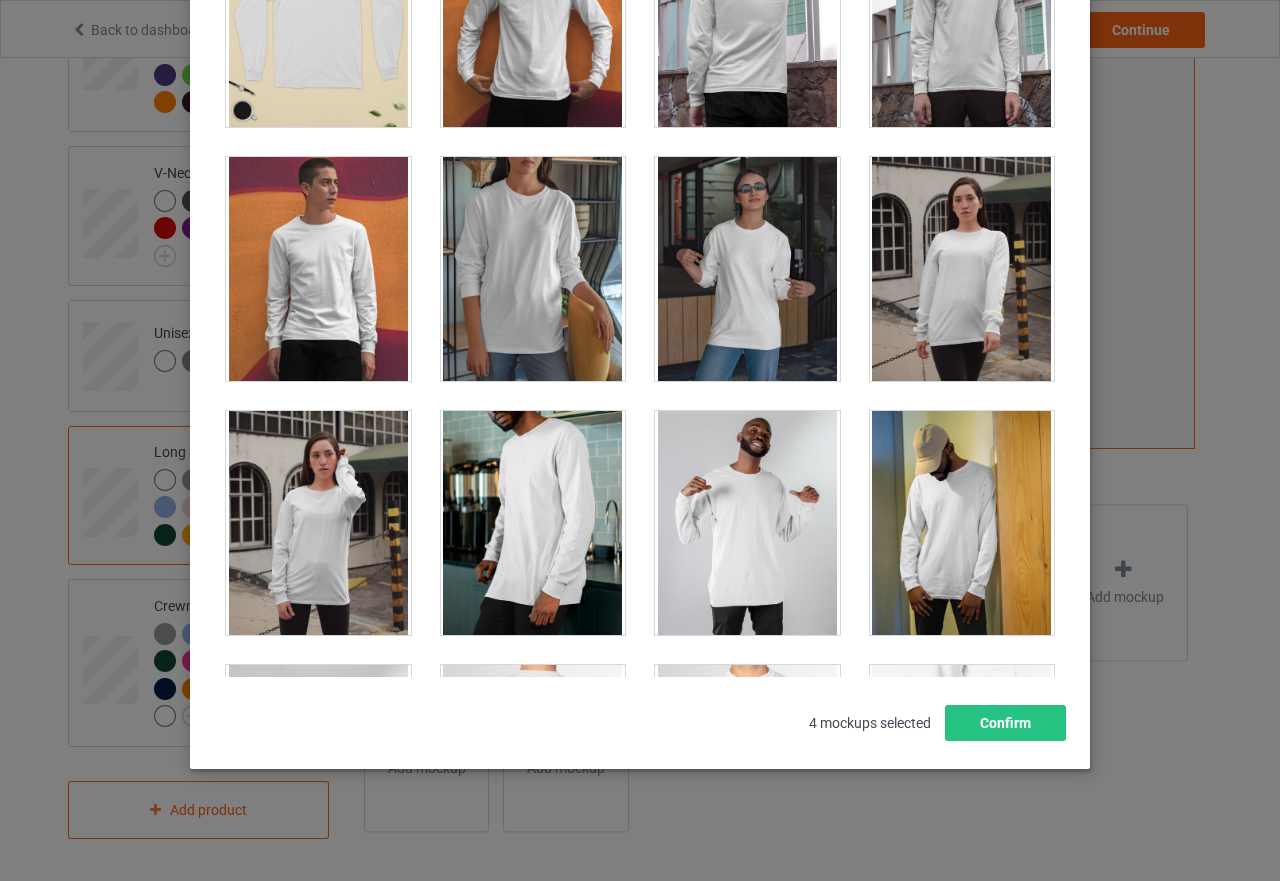 scroll, scrollTop: 591, scrollLeft: 0, axis: vertical 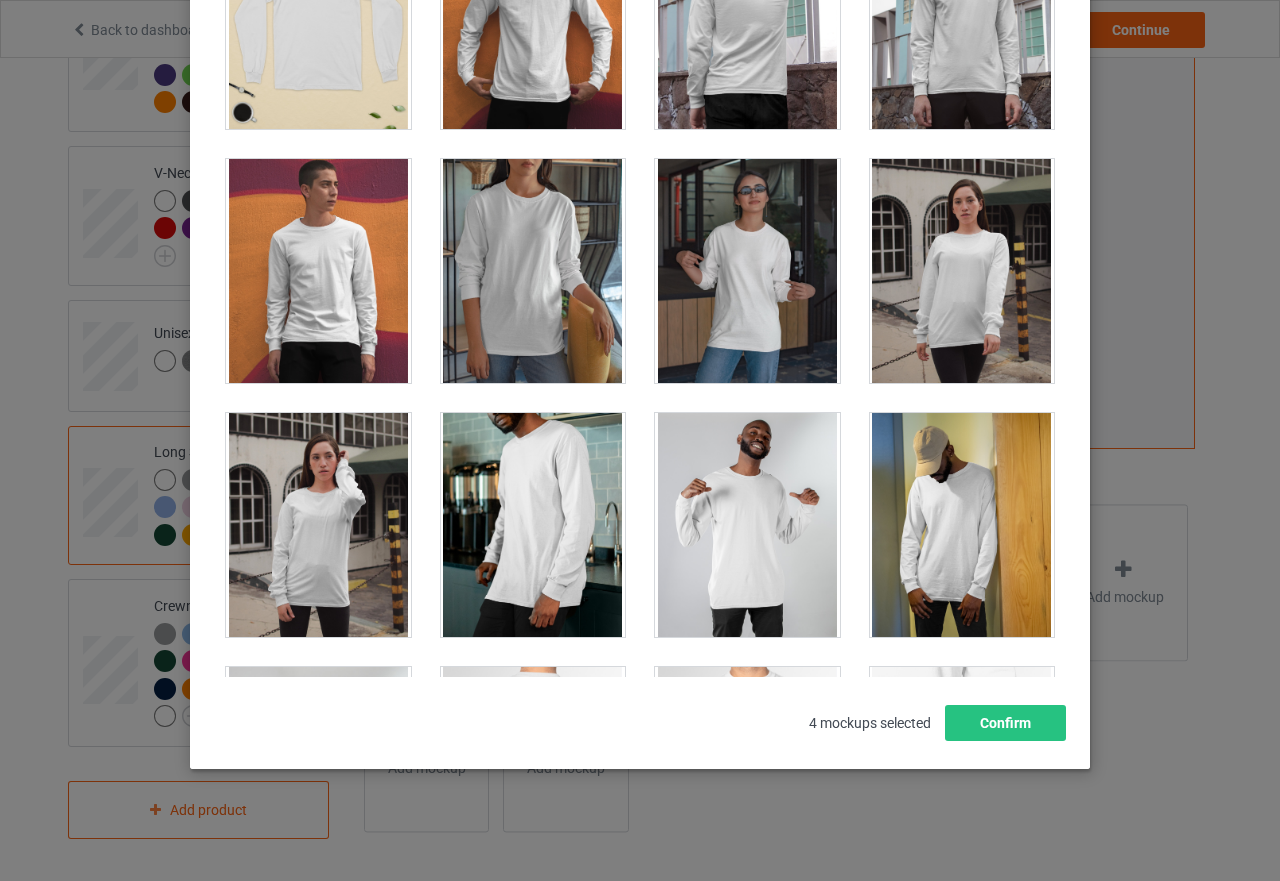 click at bounding box center [747, 525] 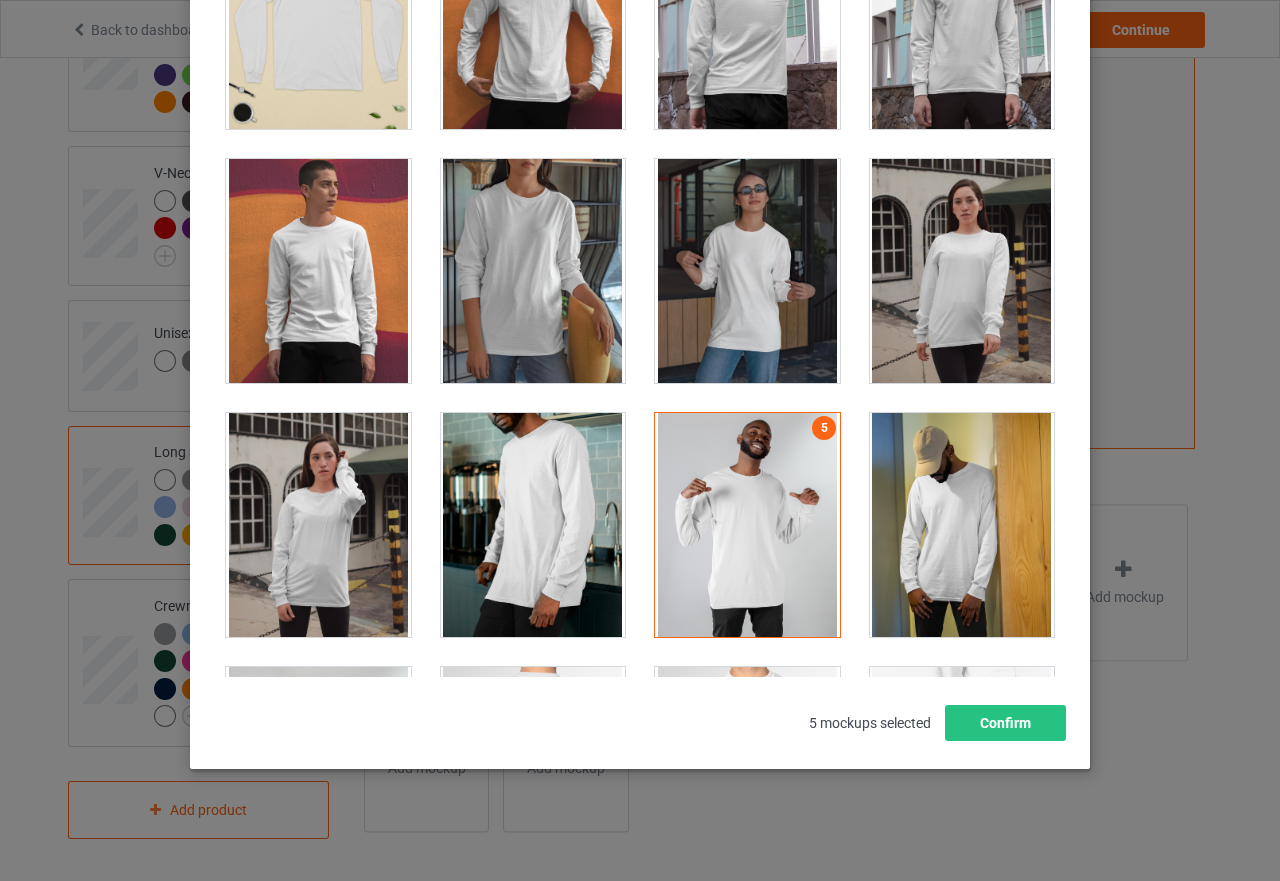 click at bounding box center [962, 525] 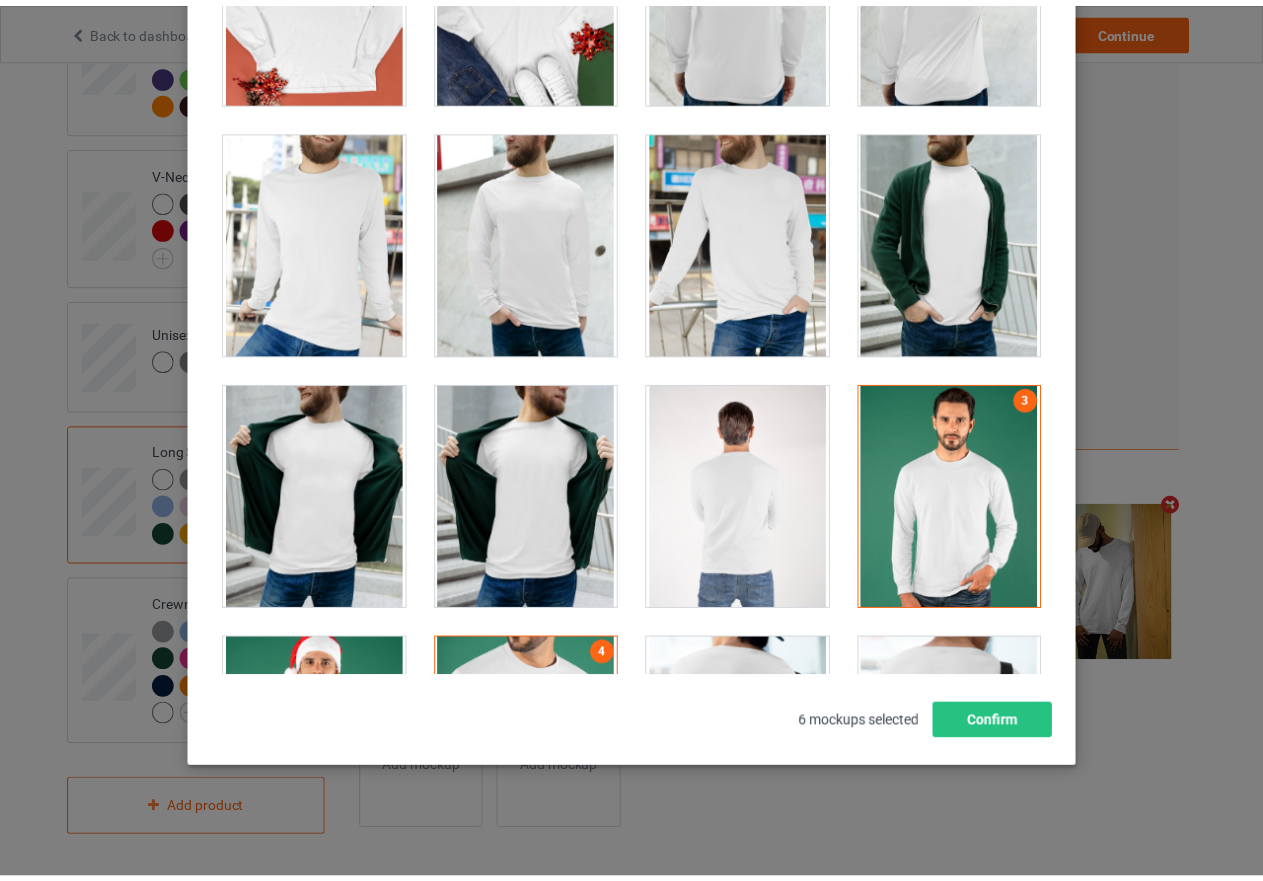 scroll, scrollTop: 3091, scrollLeft: 0, axis: vertical 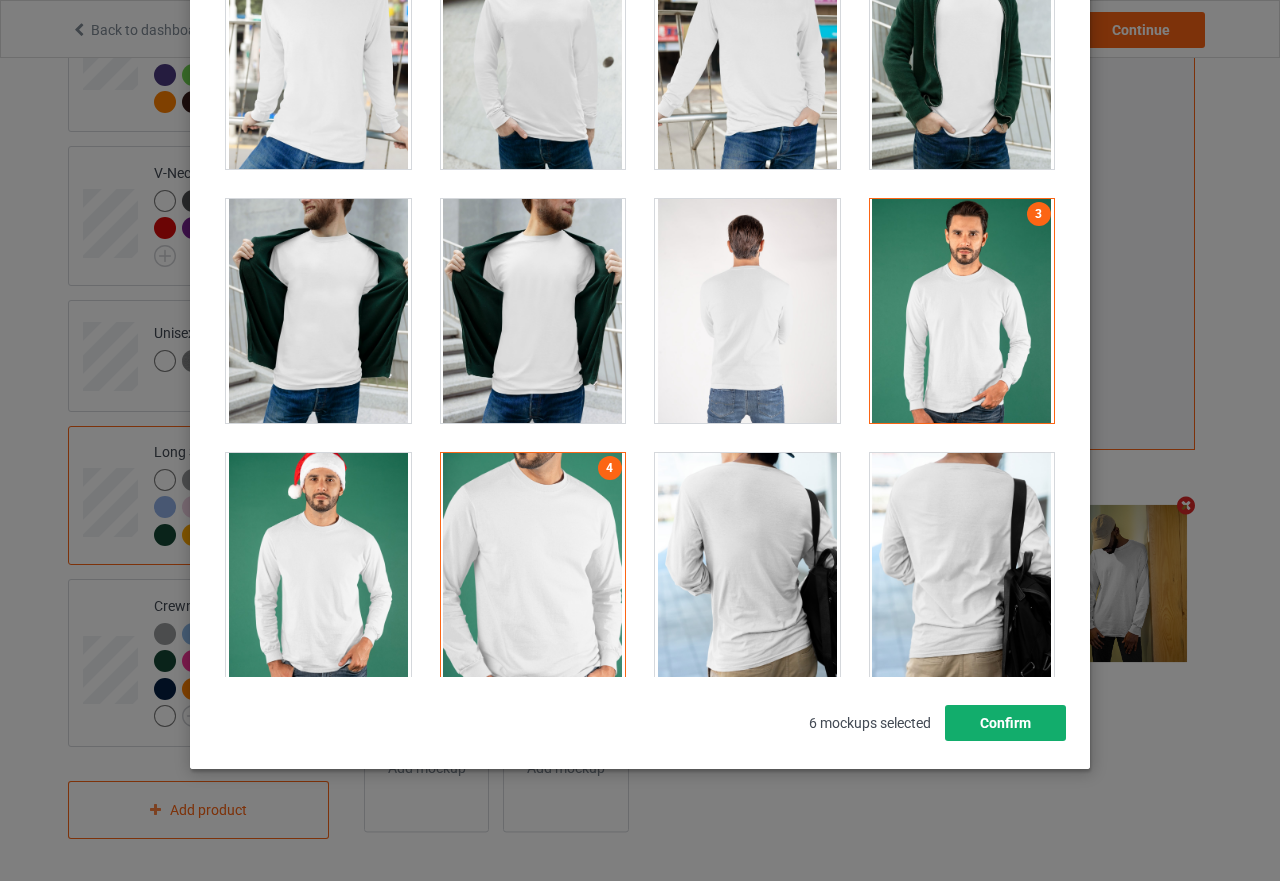 click on "Confirm" at bounding box center (1005, 723) 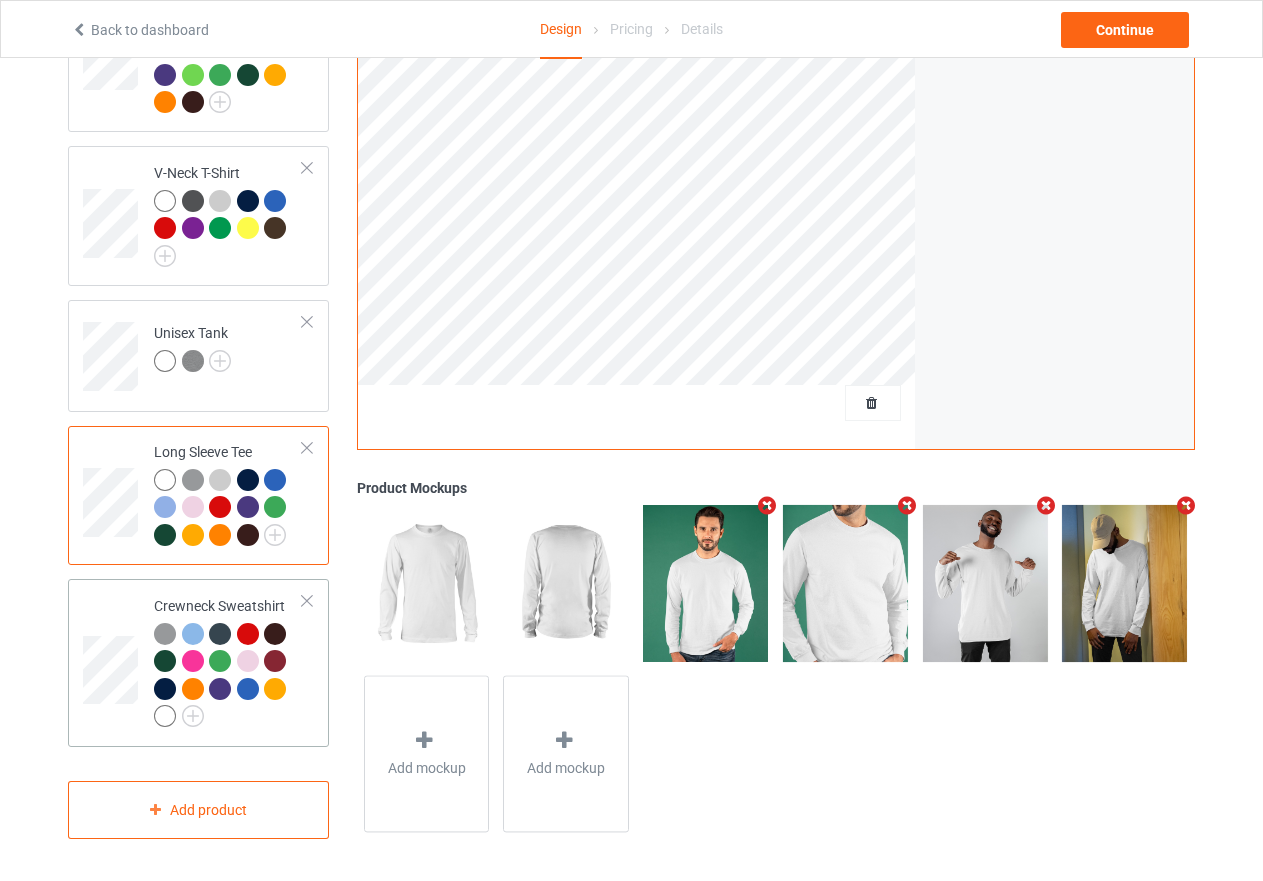 click on "Crewneck Sweatshirt" at bounding box center [198, 662] 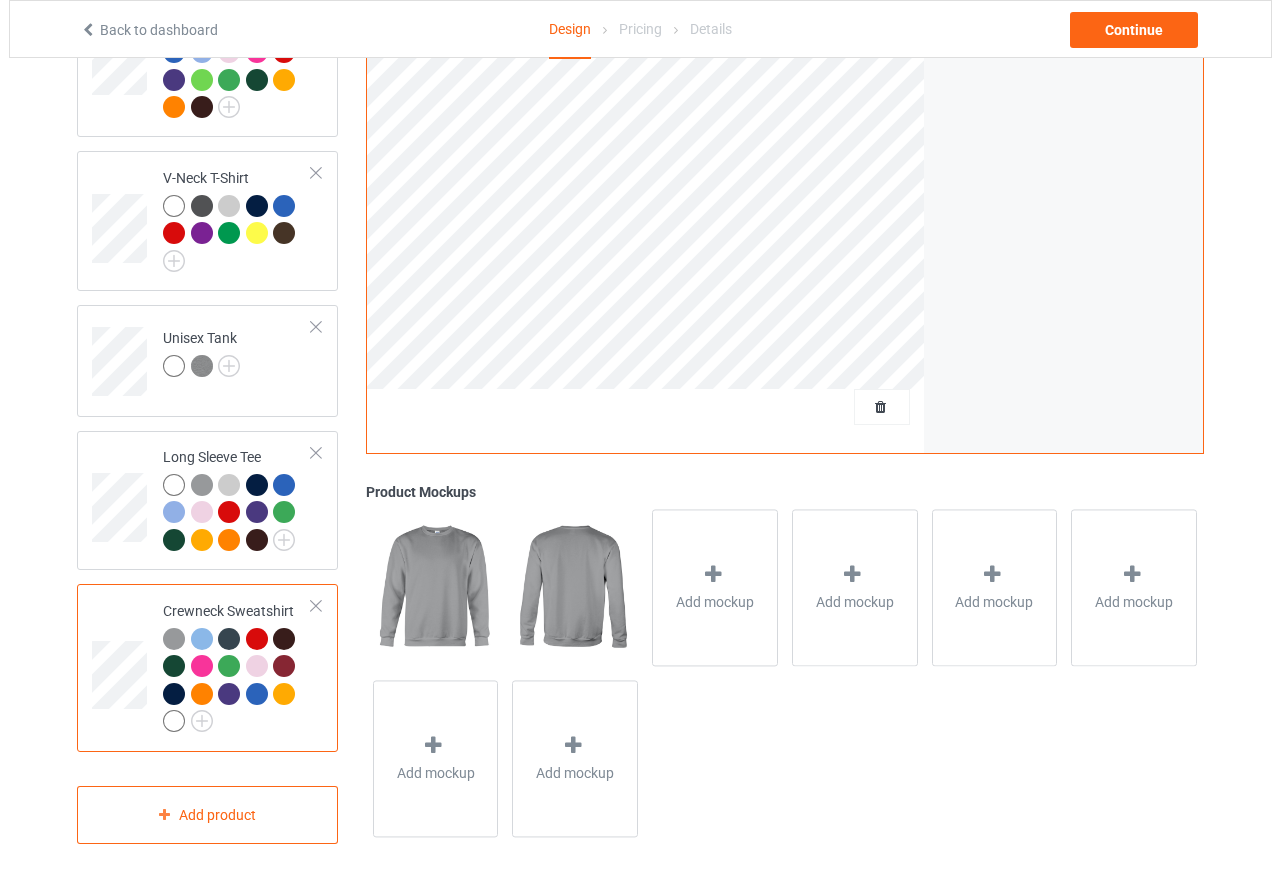 scroll, scrollTop: 634, scrollLeft: 0, axis: vertical 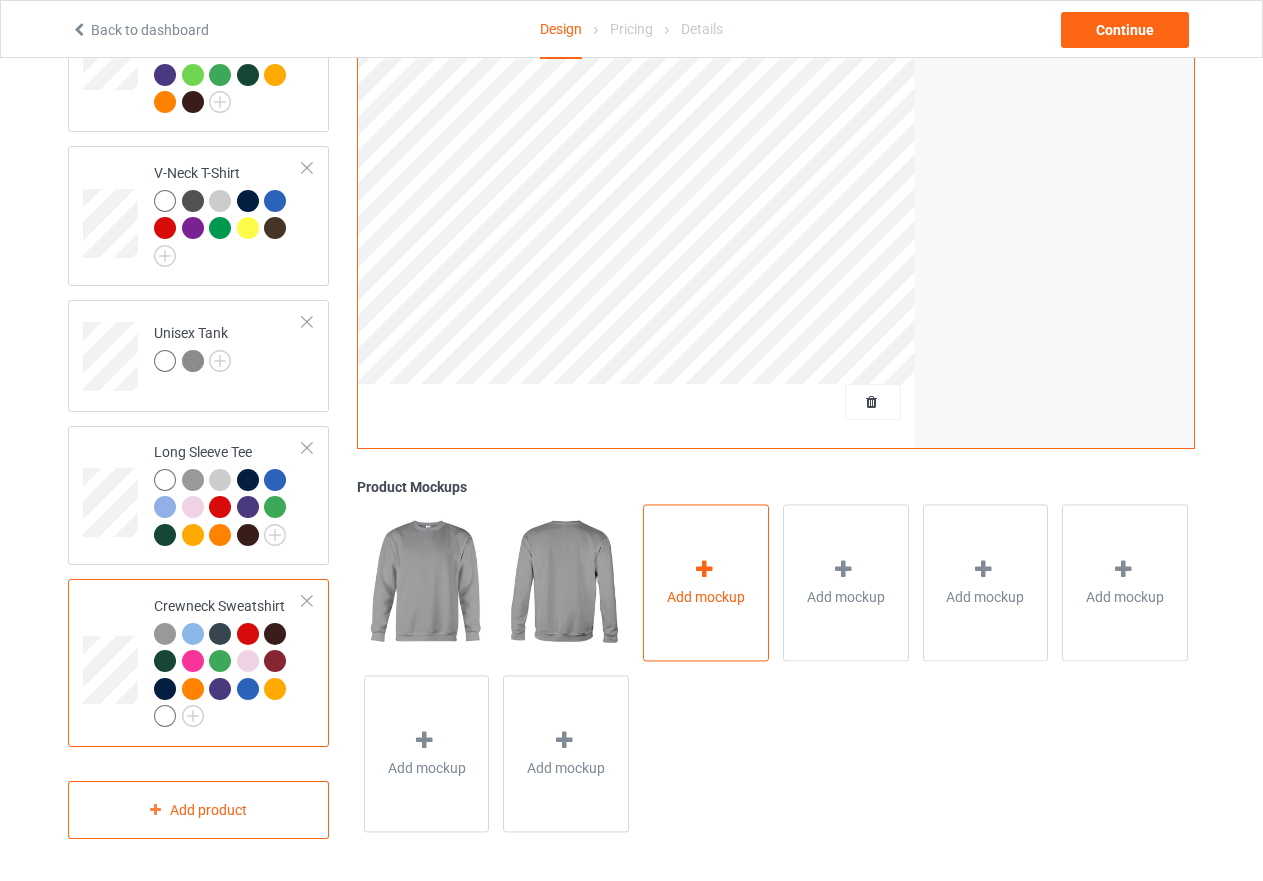 click at bounding box center [704, 569] 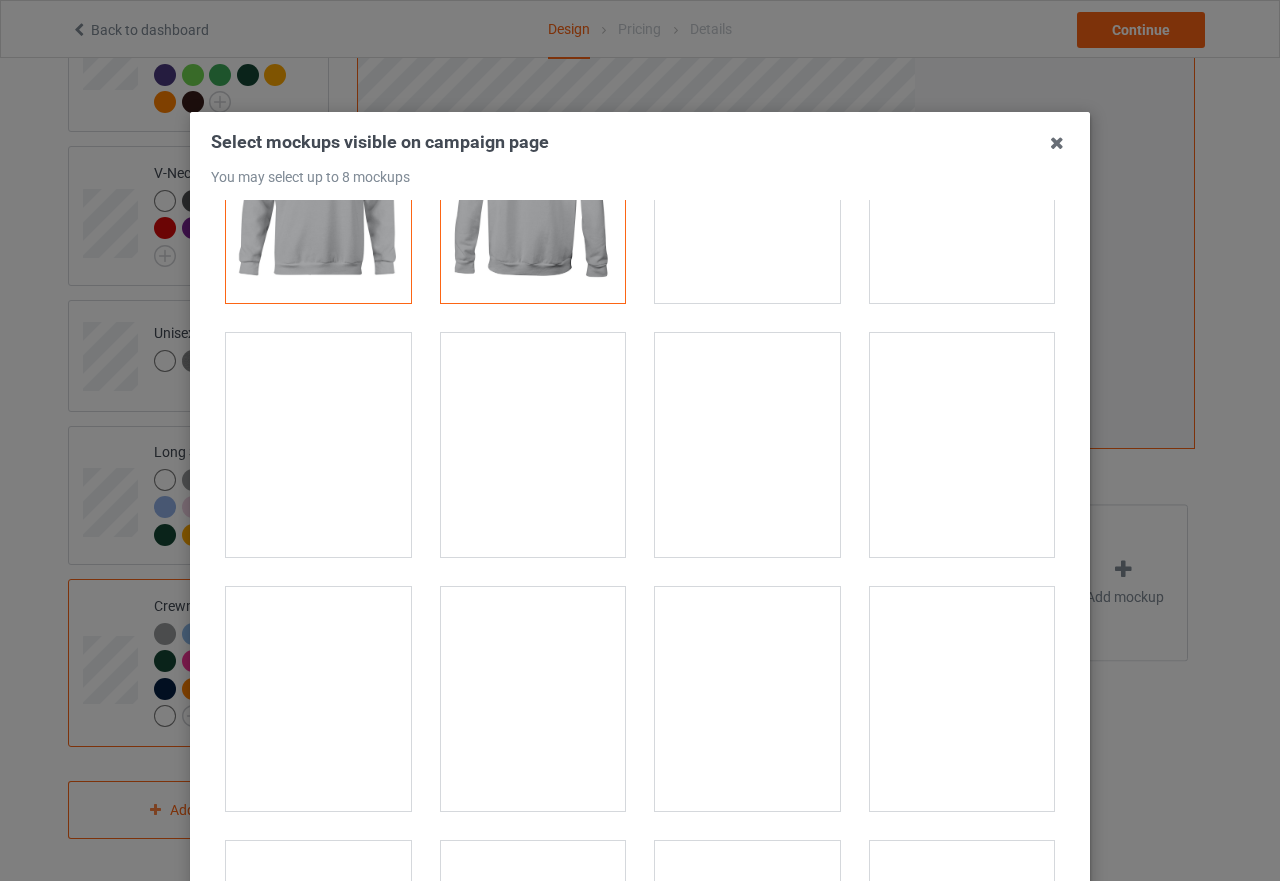 scroll, scrollTop: 400, scrollLeft: 0, axis: vertical 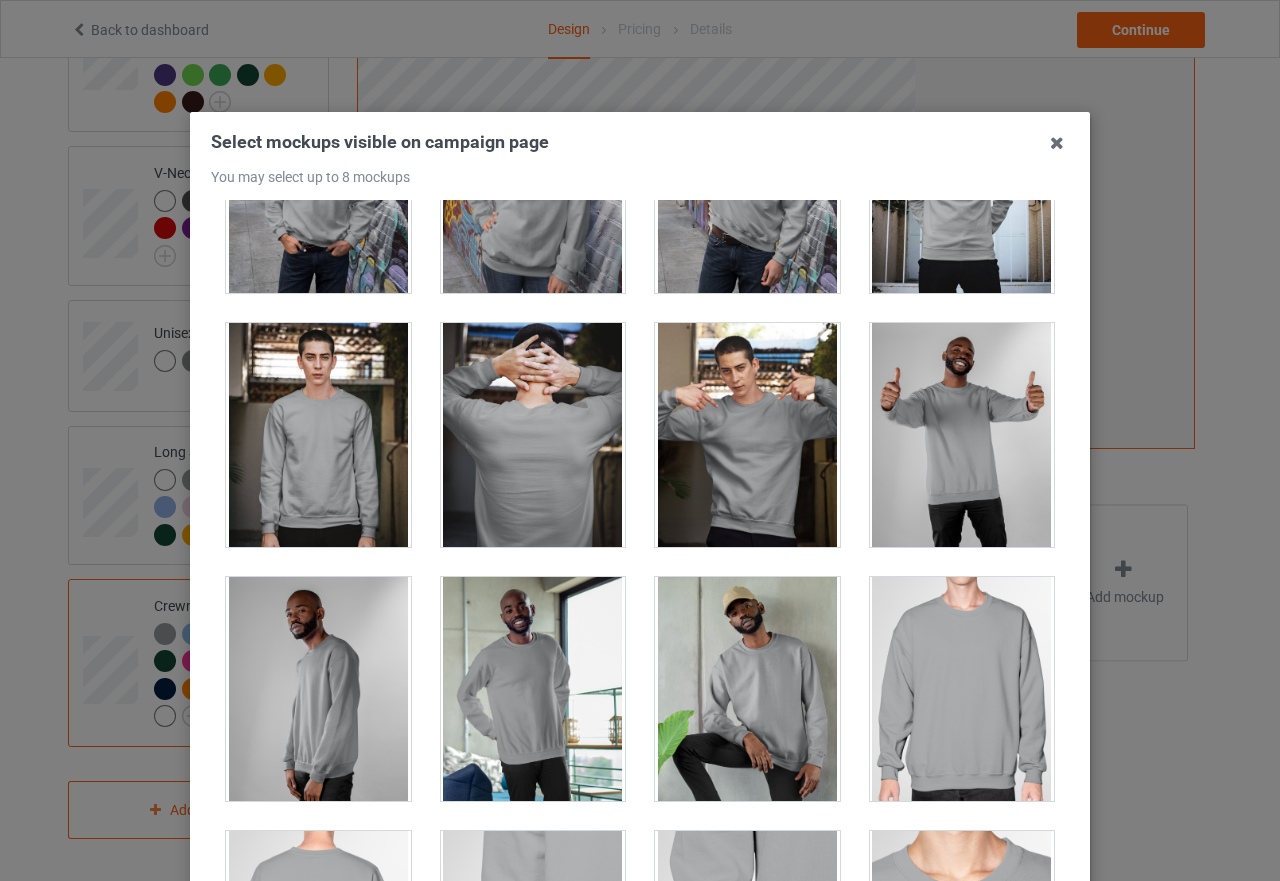 click at bounding box center [747, 689] 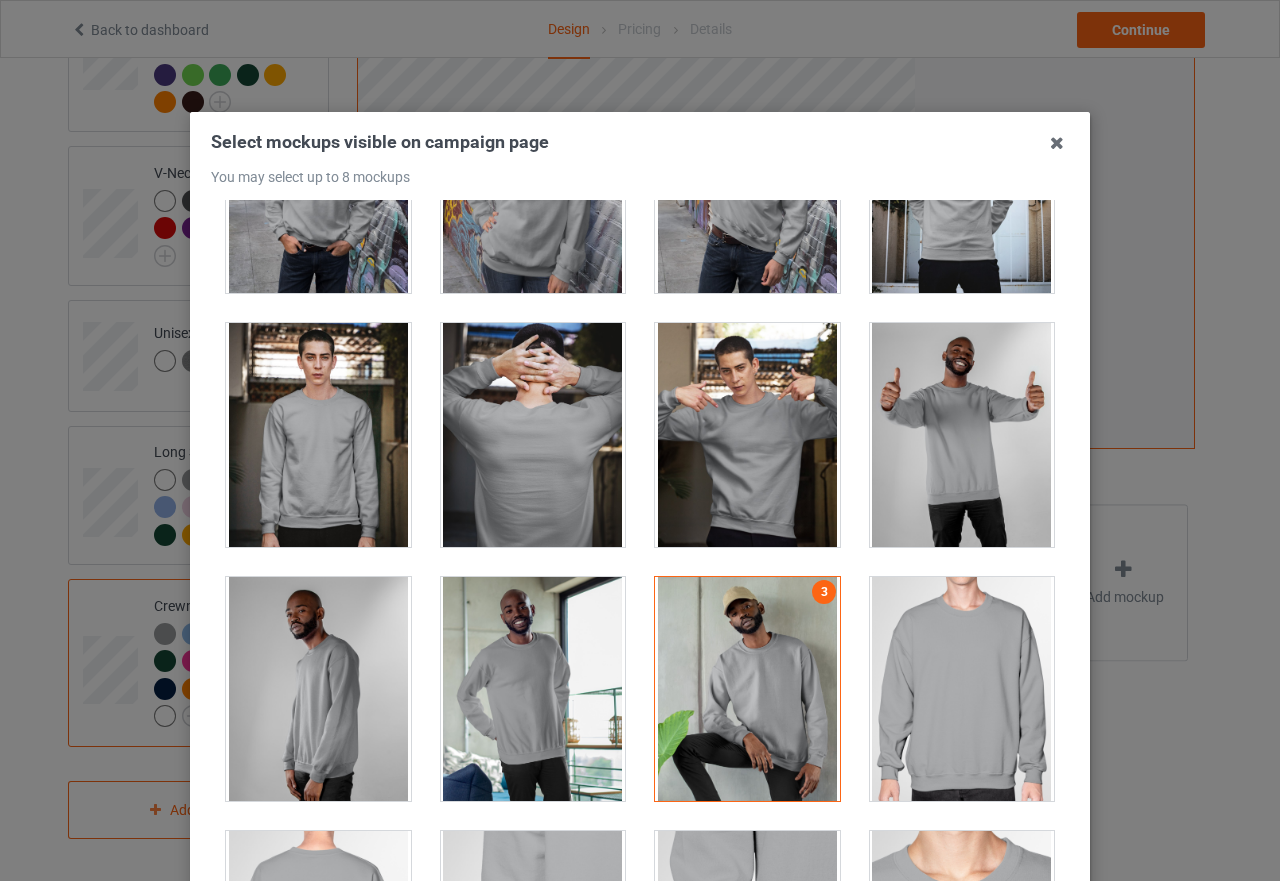 click at bounding box center [747, 689] 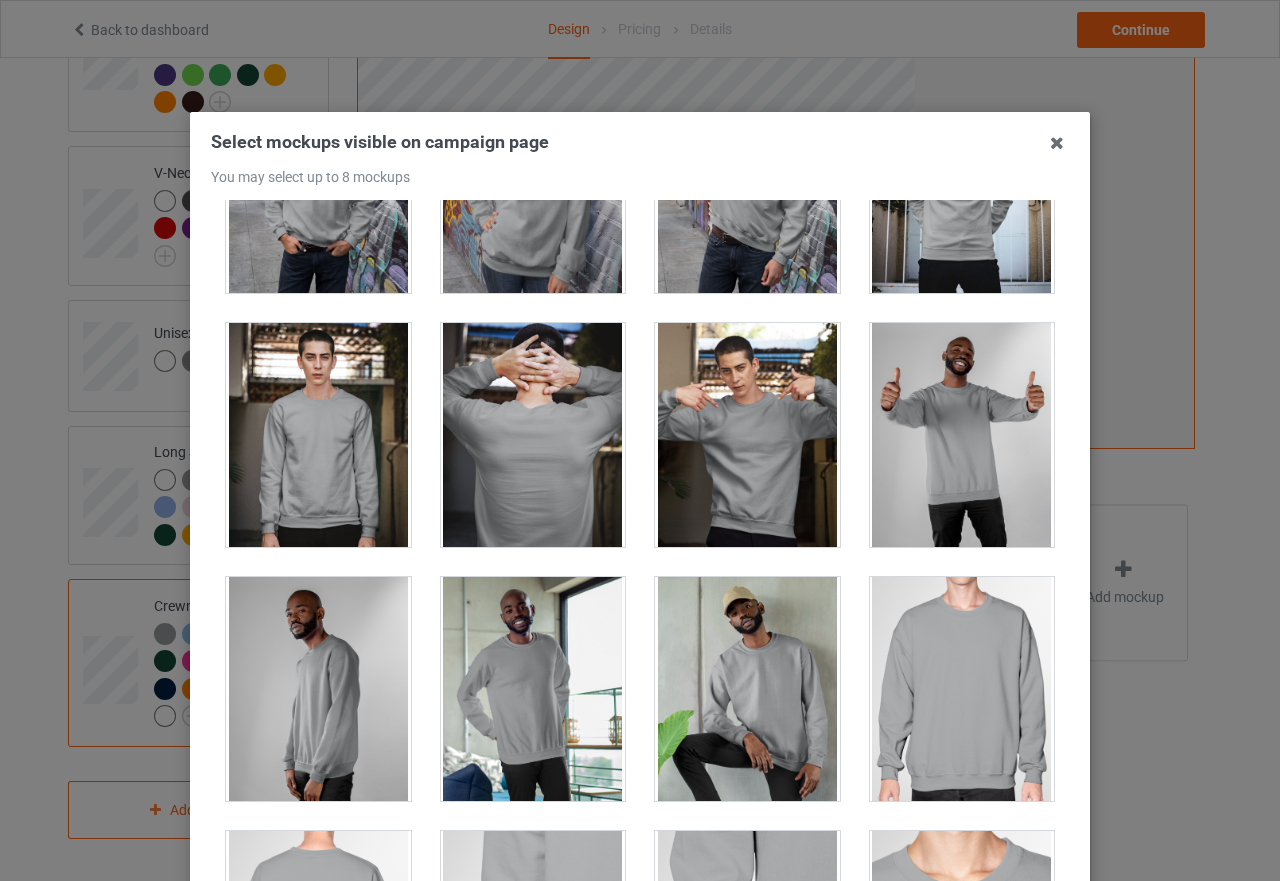 click at bounding box center [318, 689] 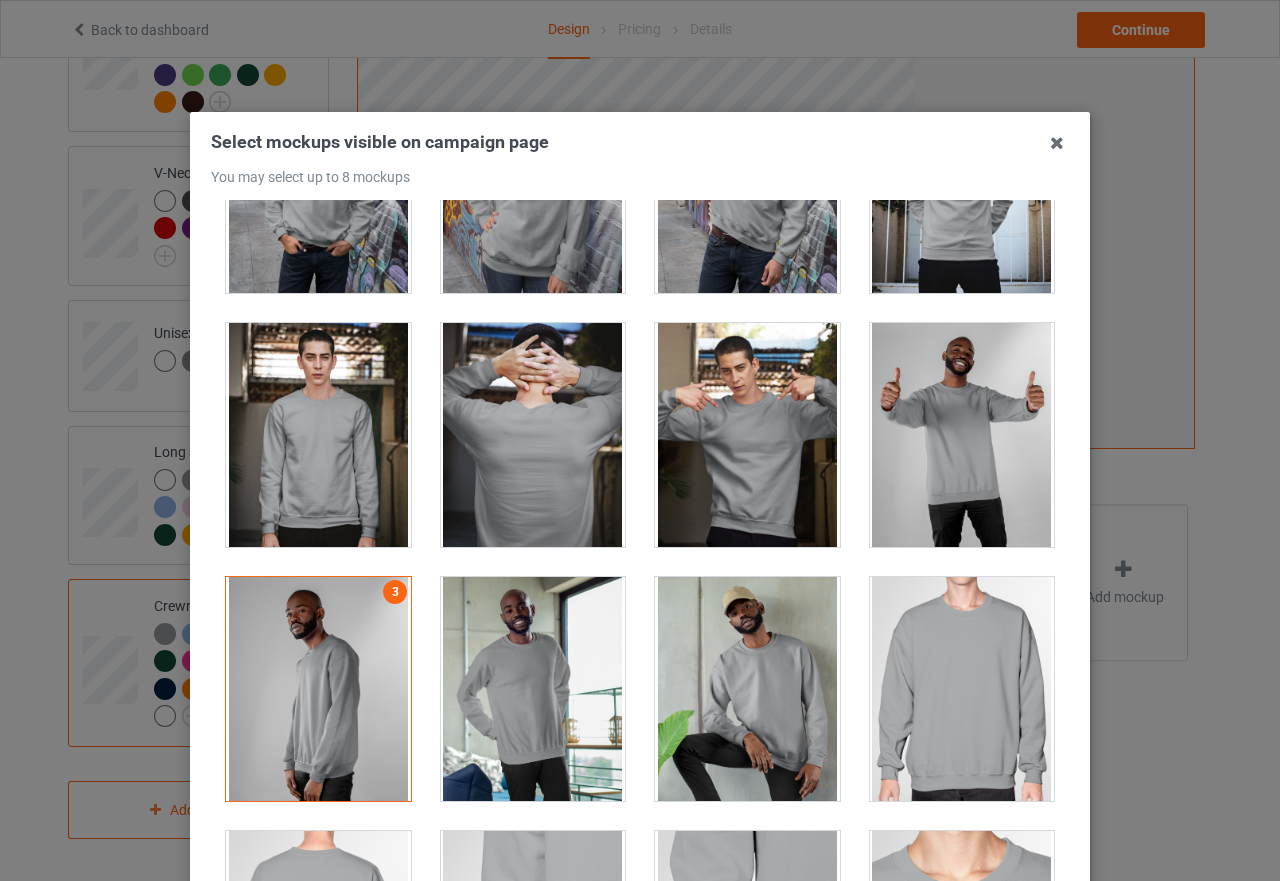 click at bounding box center (318, 689) 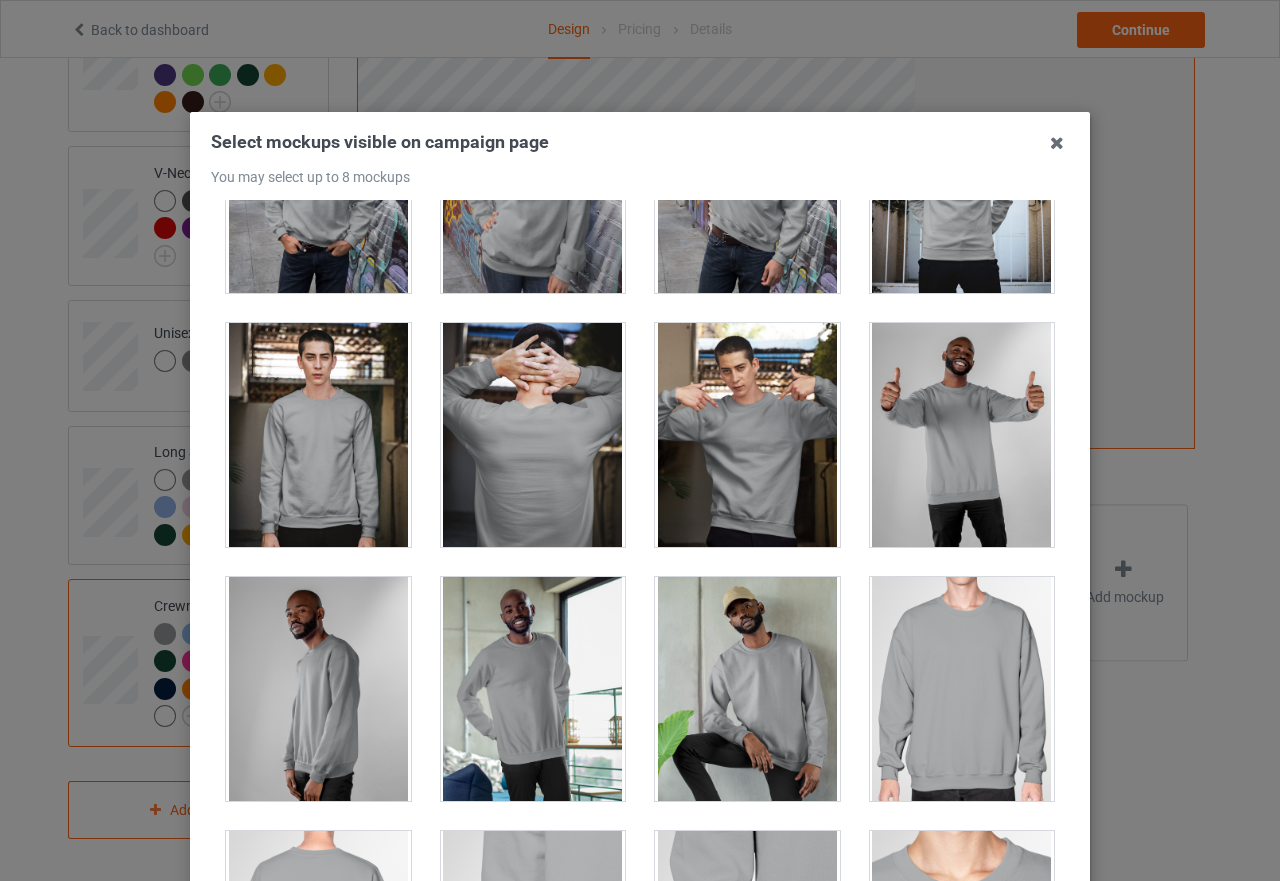 click at bounding box center [747, 689] 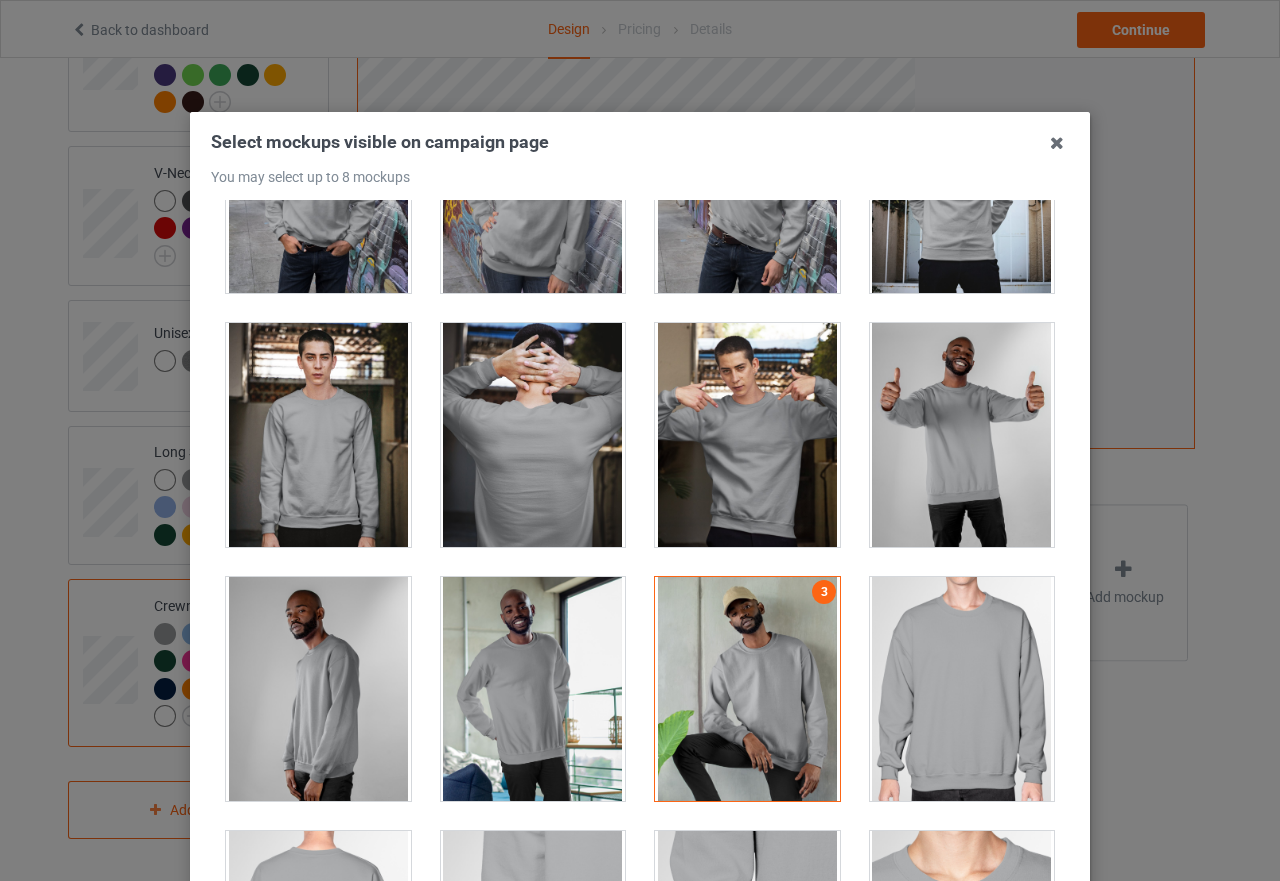 click at bounding box center [318, 689] 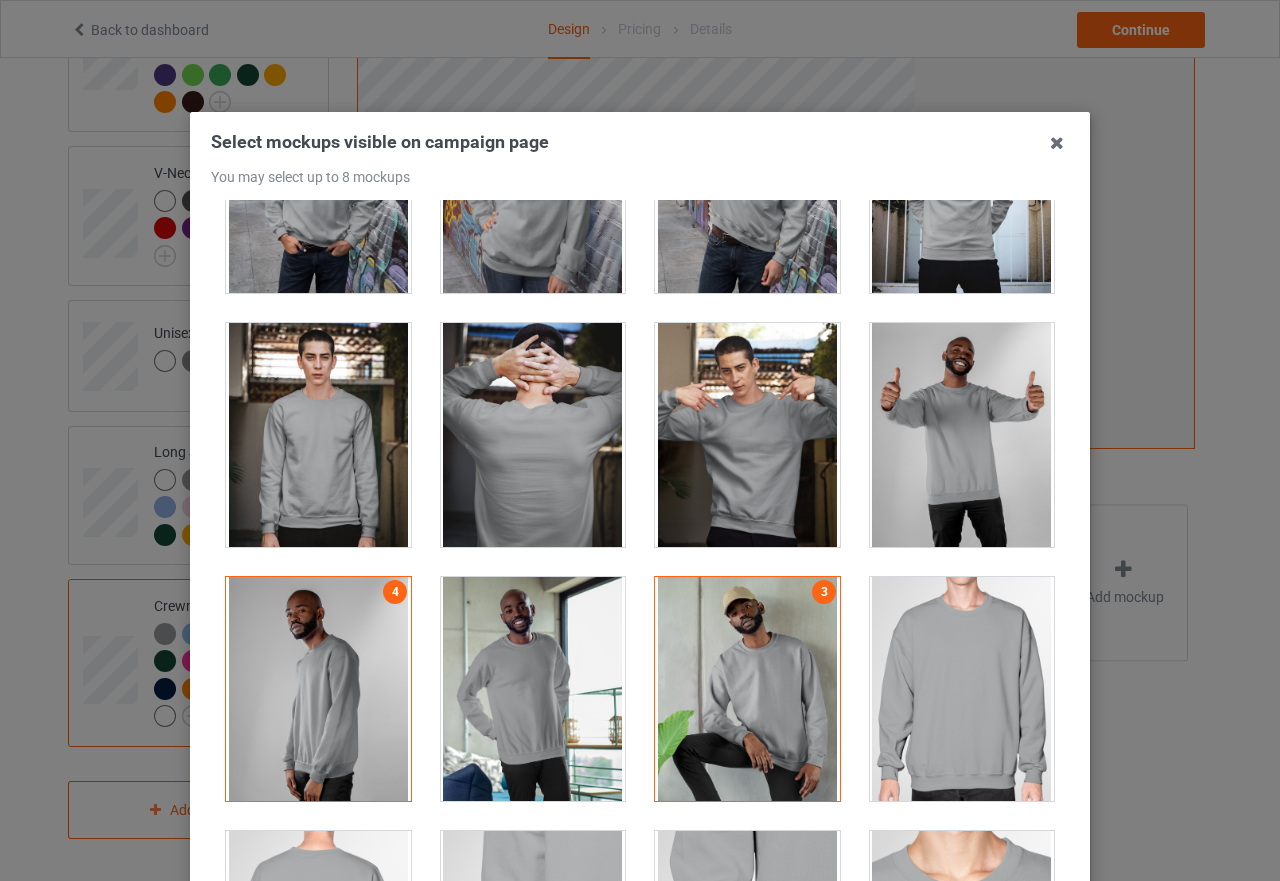 click at bounding box center [962, 435] 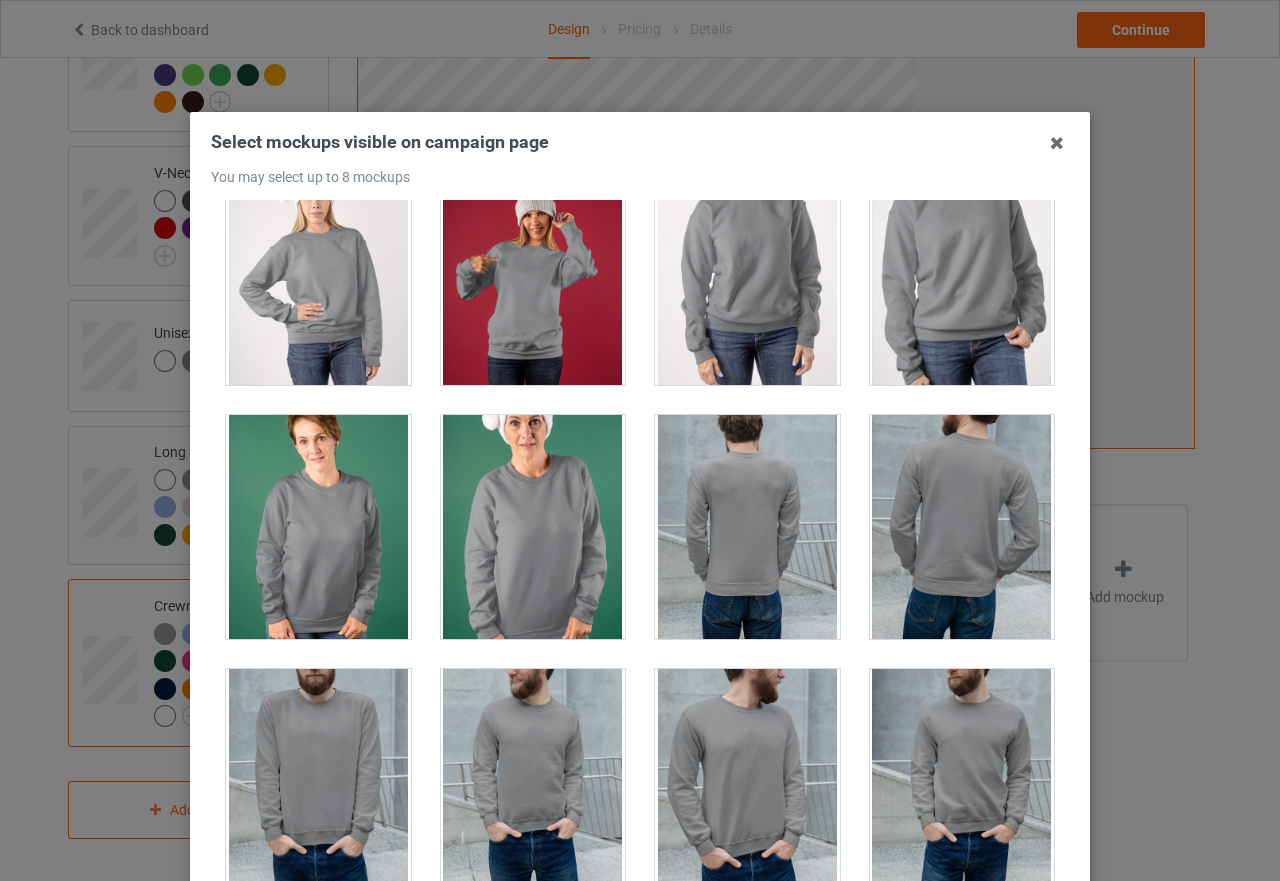 scroll, scrollTop: 3200, scrollLeft: 0, axis: vertical 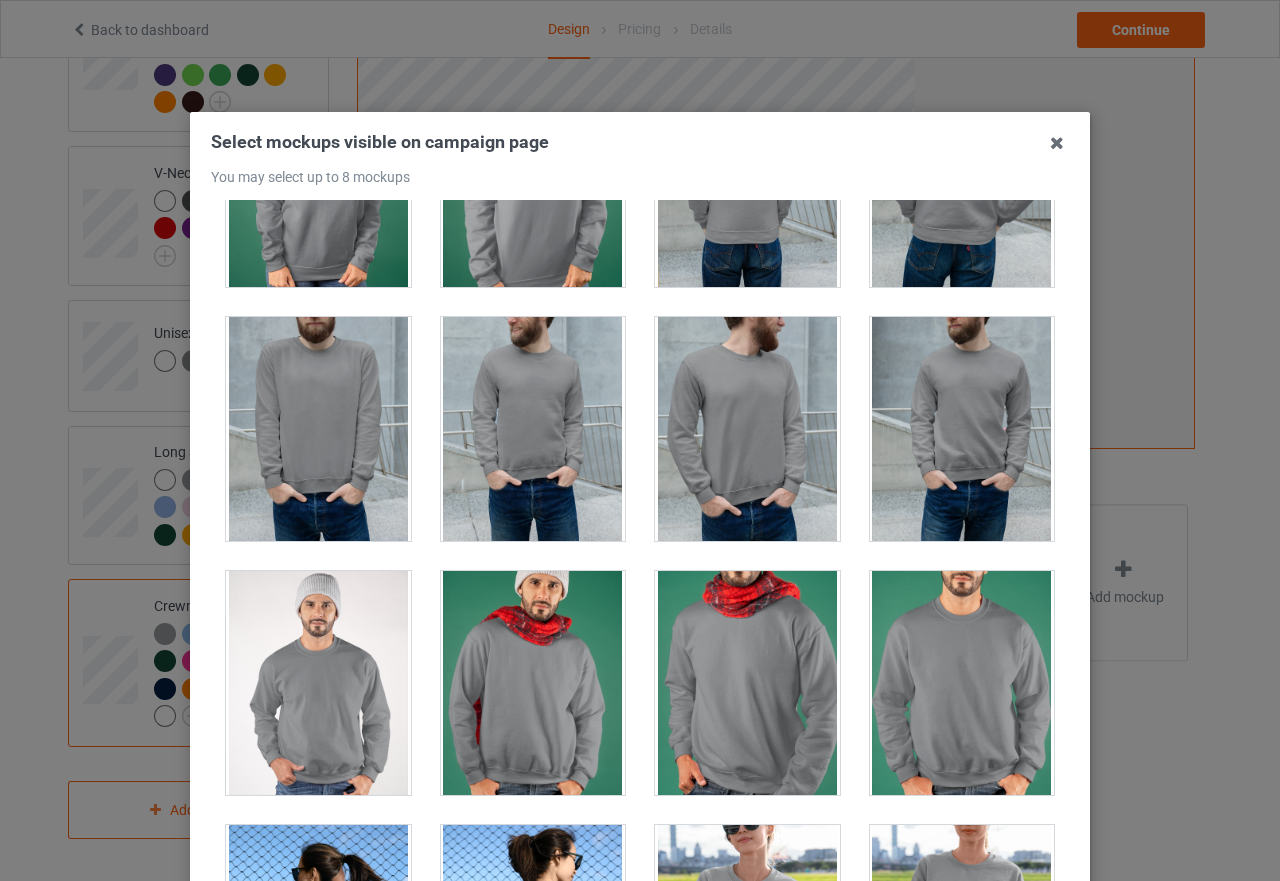 click at bounding box center (318, 683) 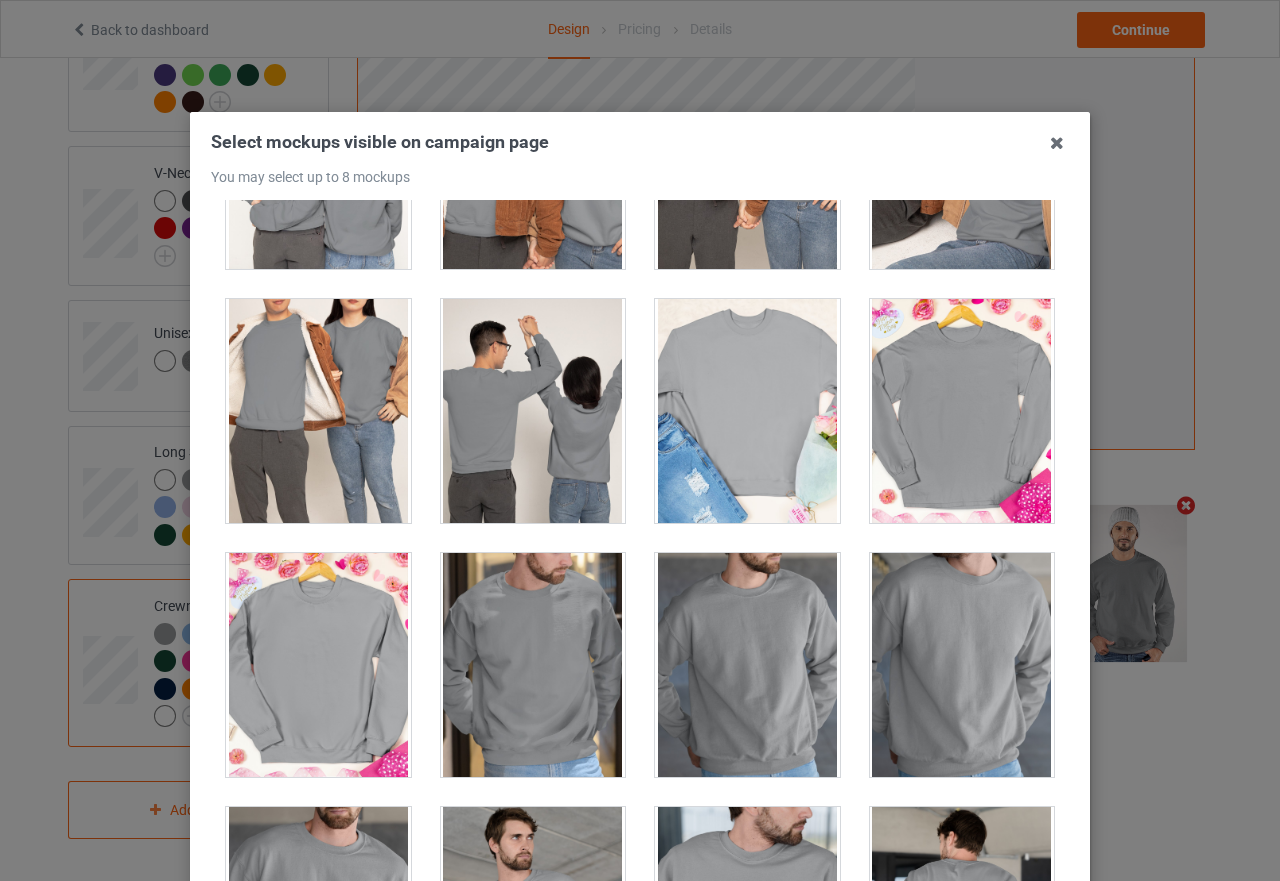 scroll, scrollTop: 4800, scrollLeft: 0, axis: vertical 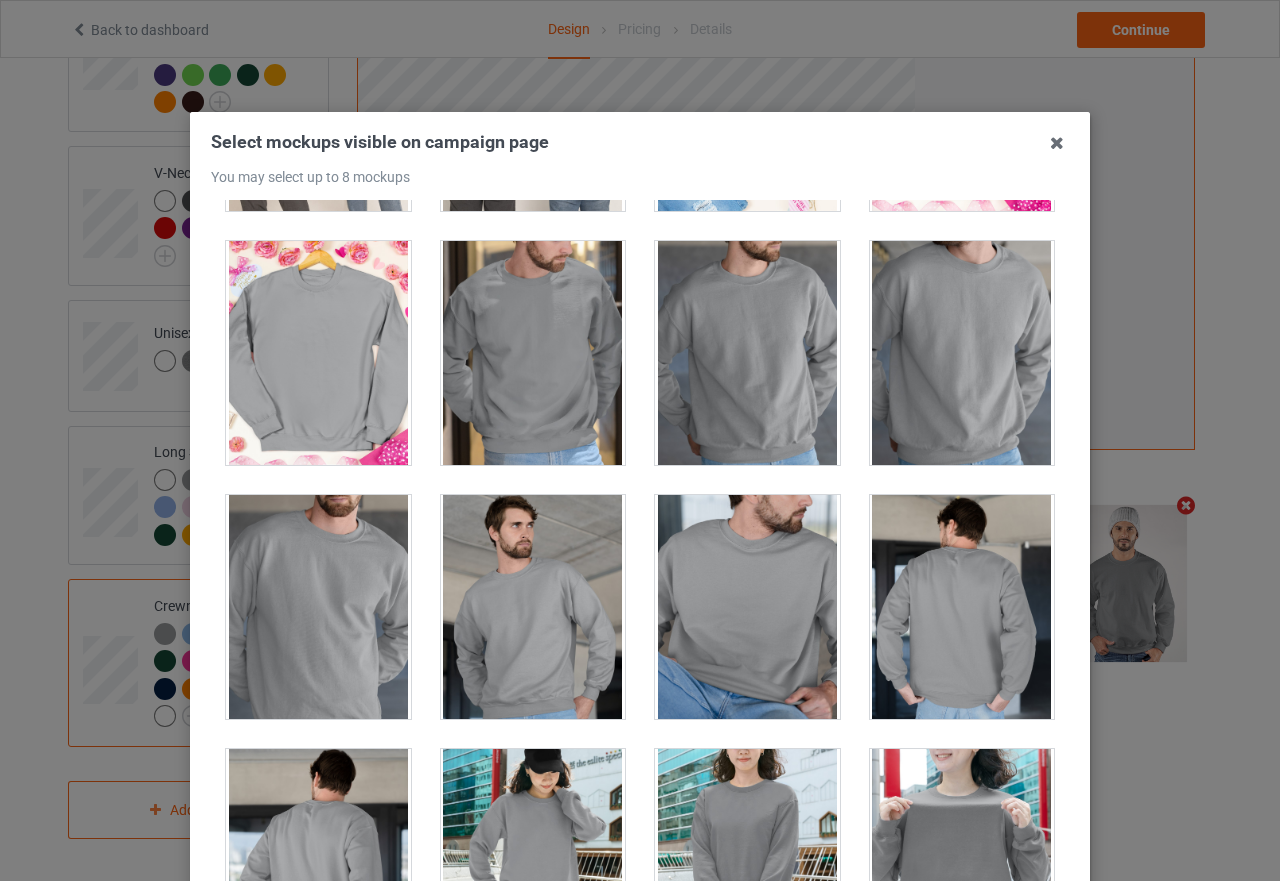 click at bounding box center (533, 607) 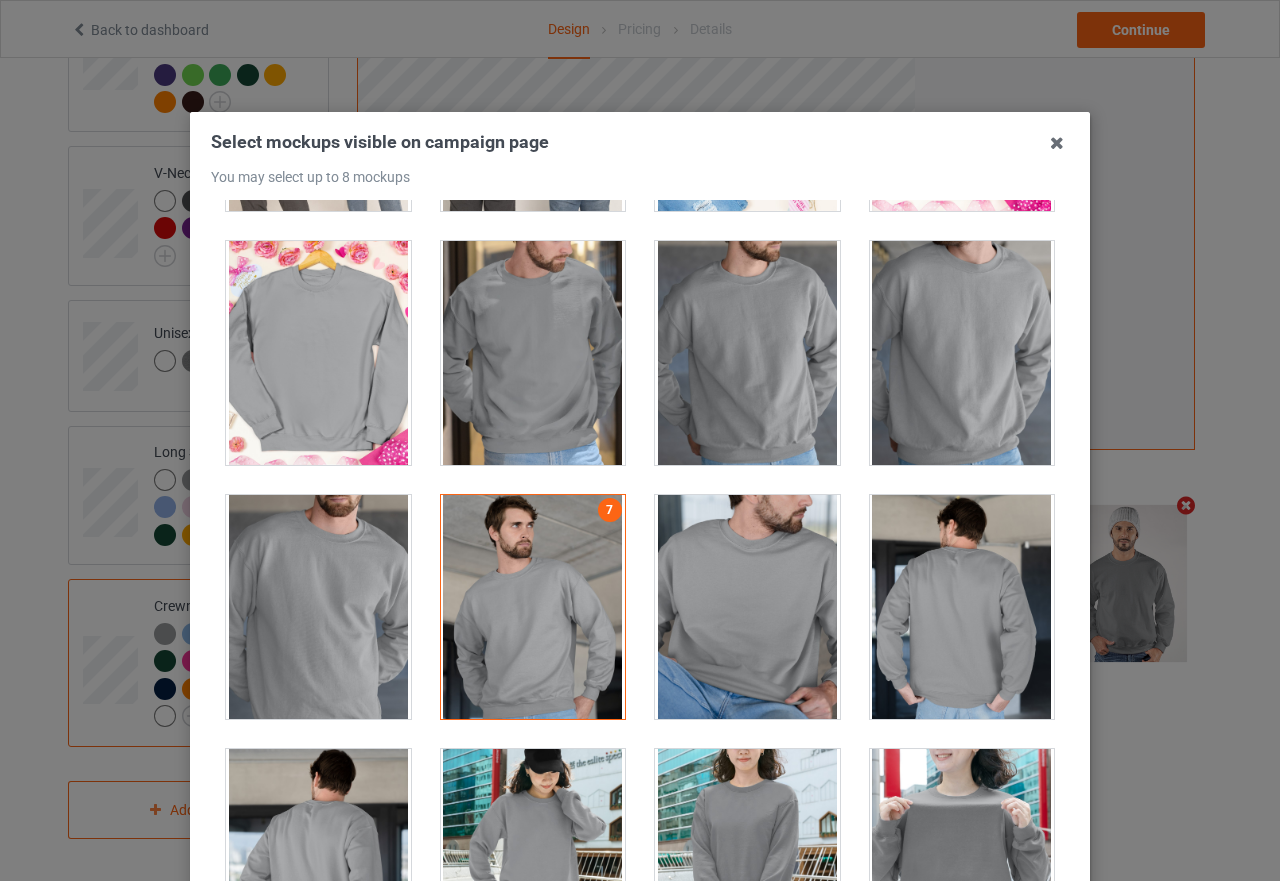 click at bounding box center (962, 607) 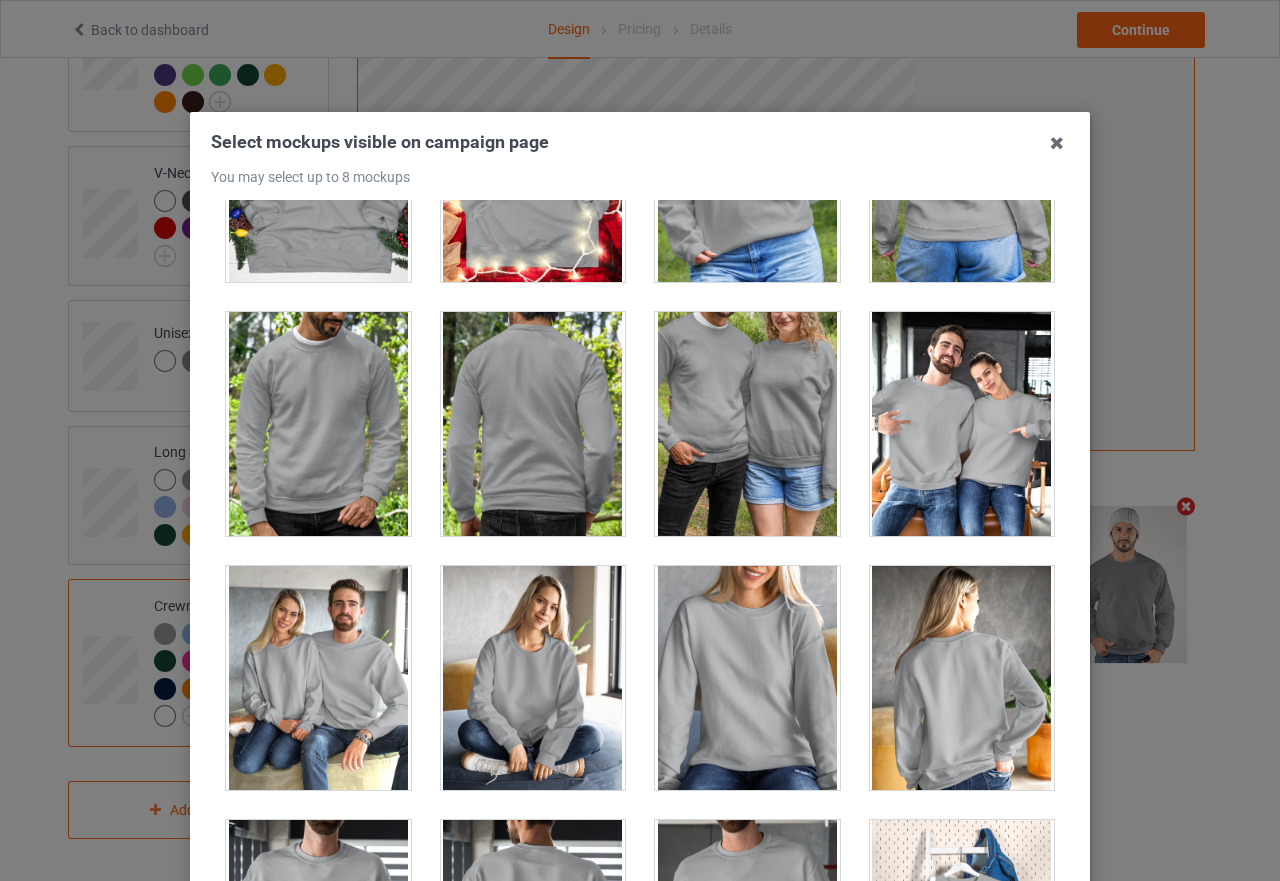 scroll, scrollTop: 9300, scrollLeft: 0, axis: vertical 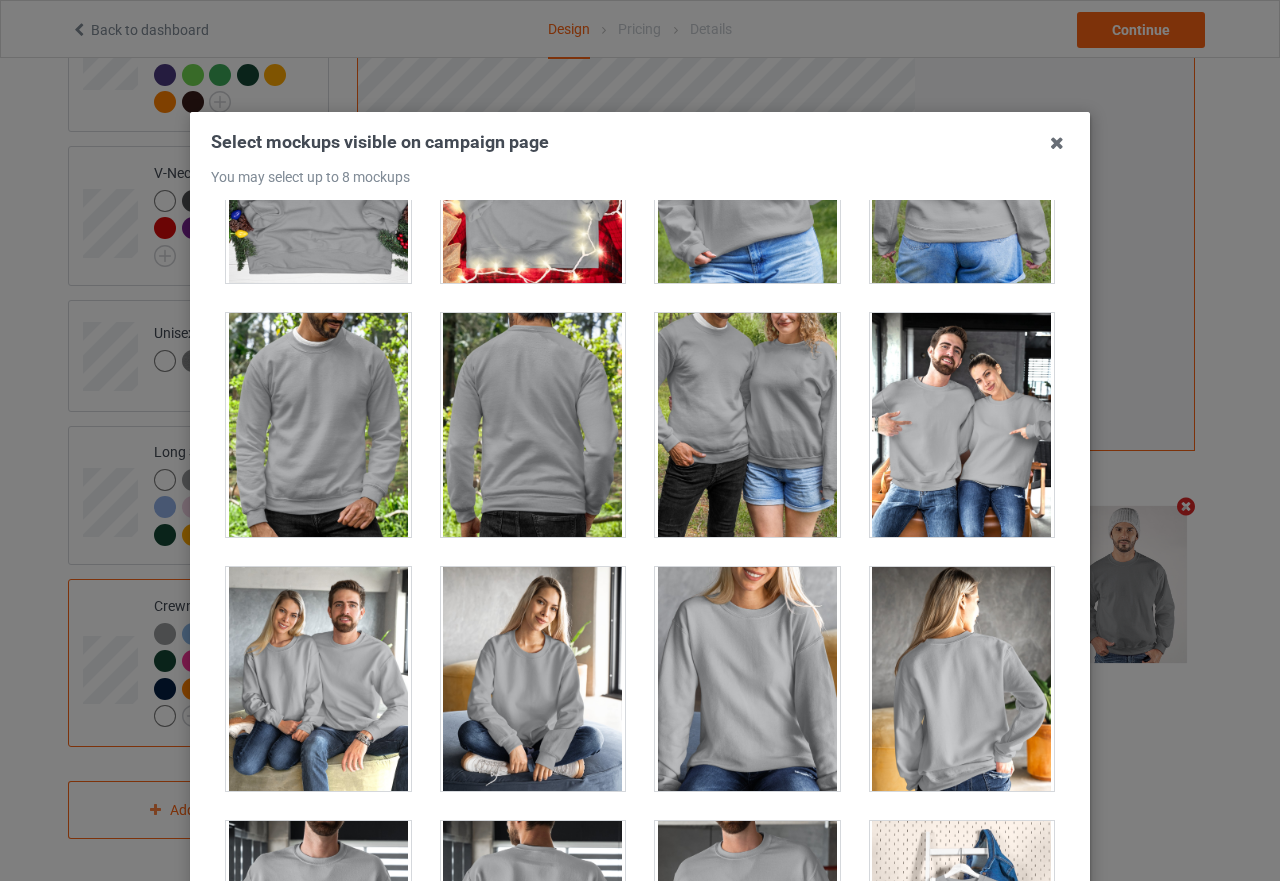 click at bounding box center [962, 425] 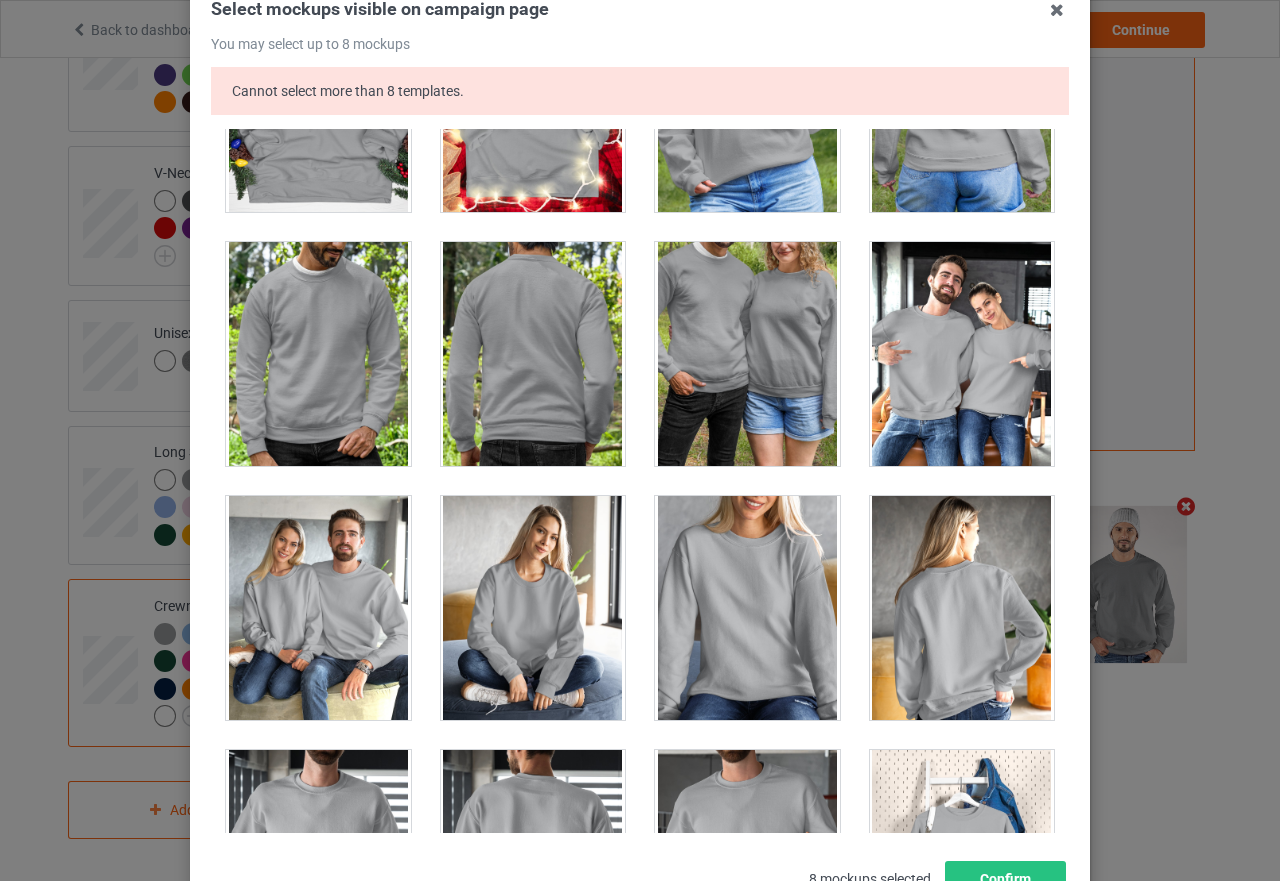 scroll, scrollTop: 289, scrollLeft: 0, axis: vertical 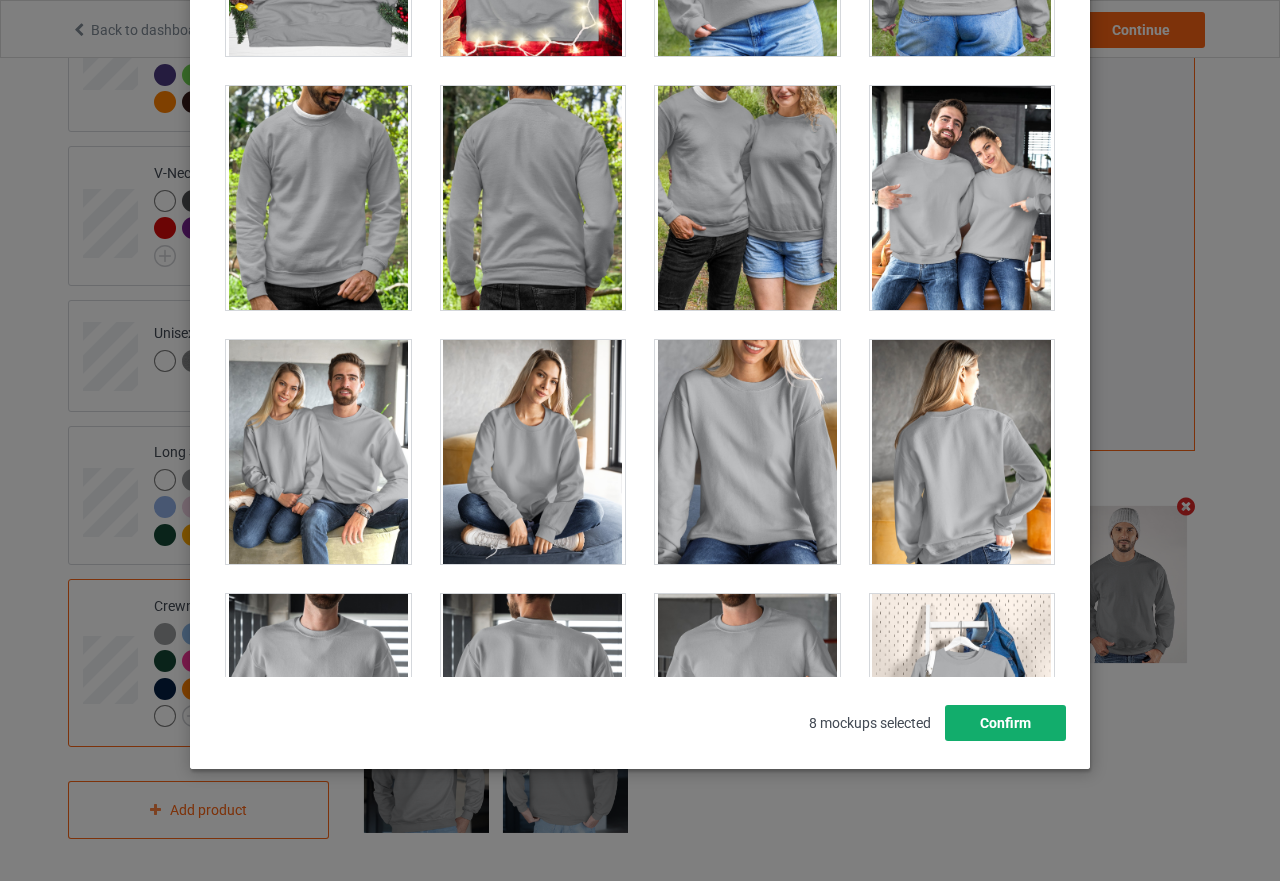 click on "Confirm" at bounding box center (1005, 723) 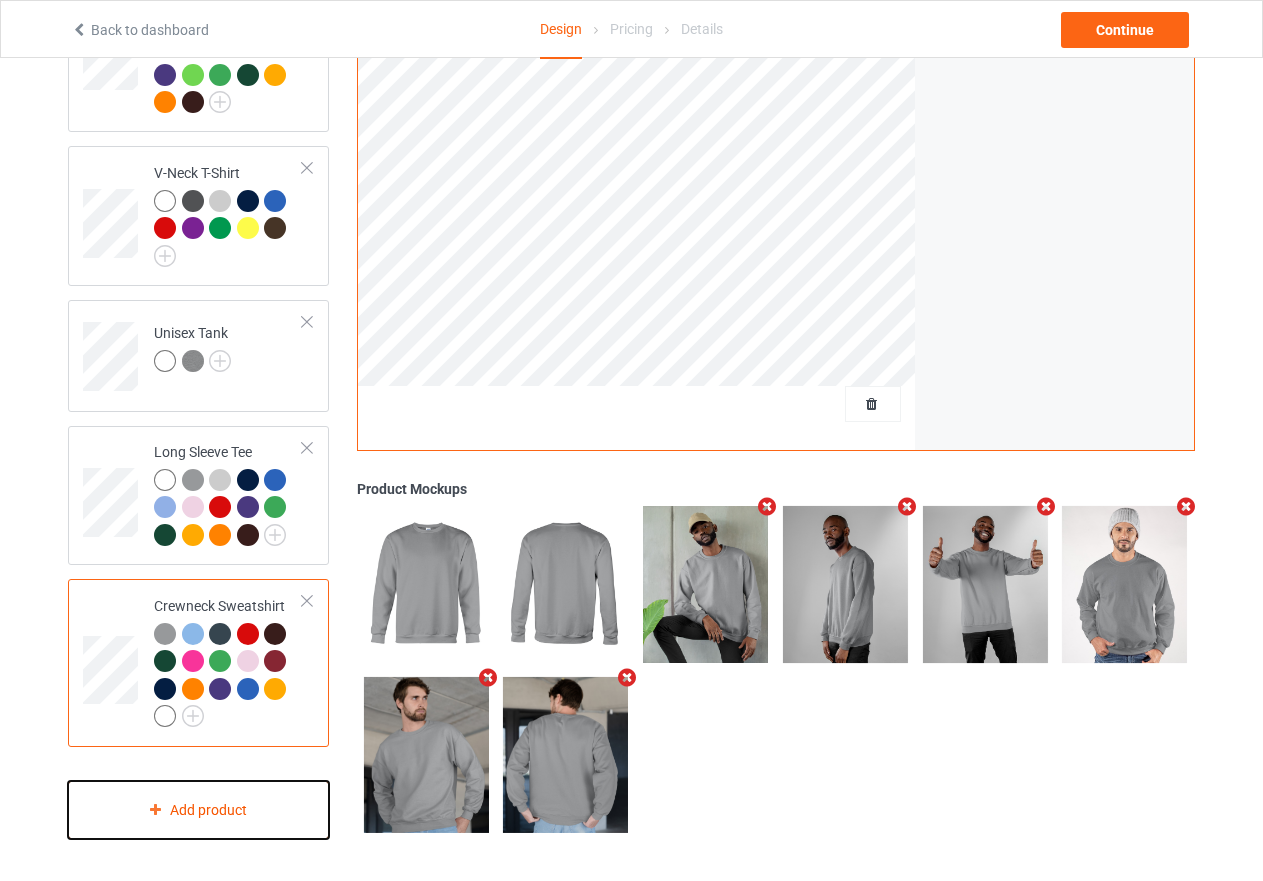 click on "Add product" at bounding box center (198, 810) 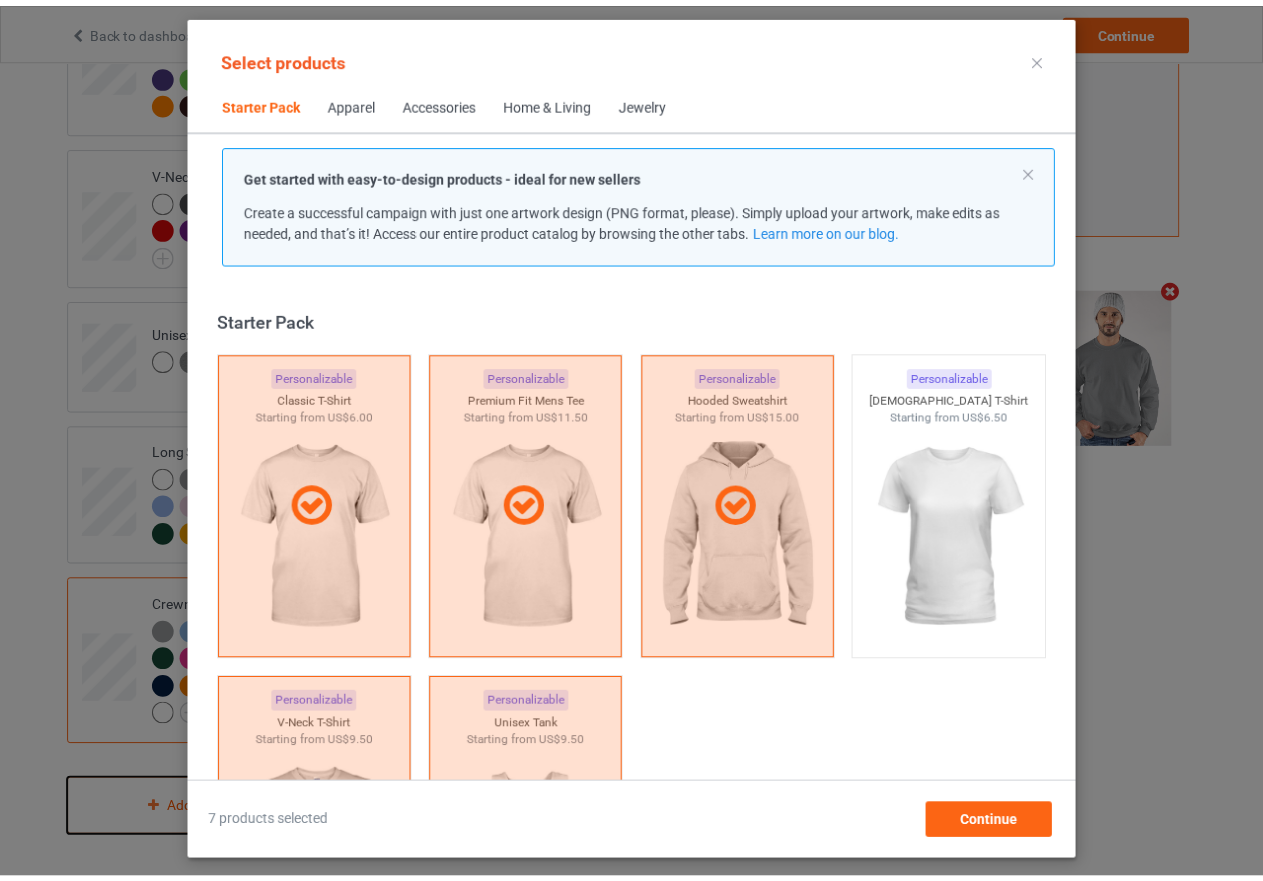 scroll, scrollTop: 26, scrollLeft: 0, axis: vertical 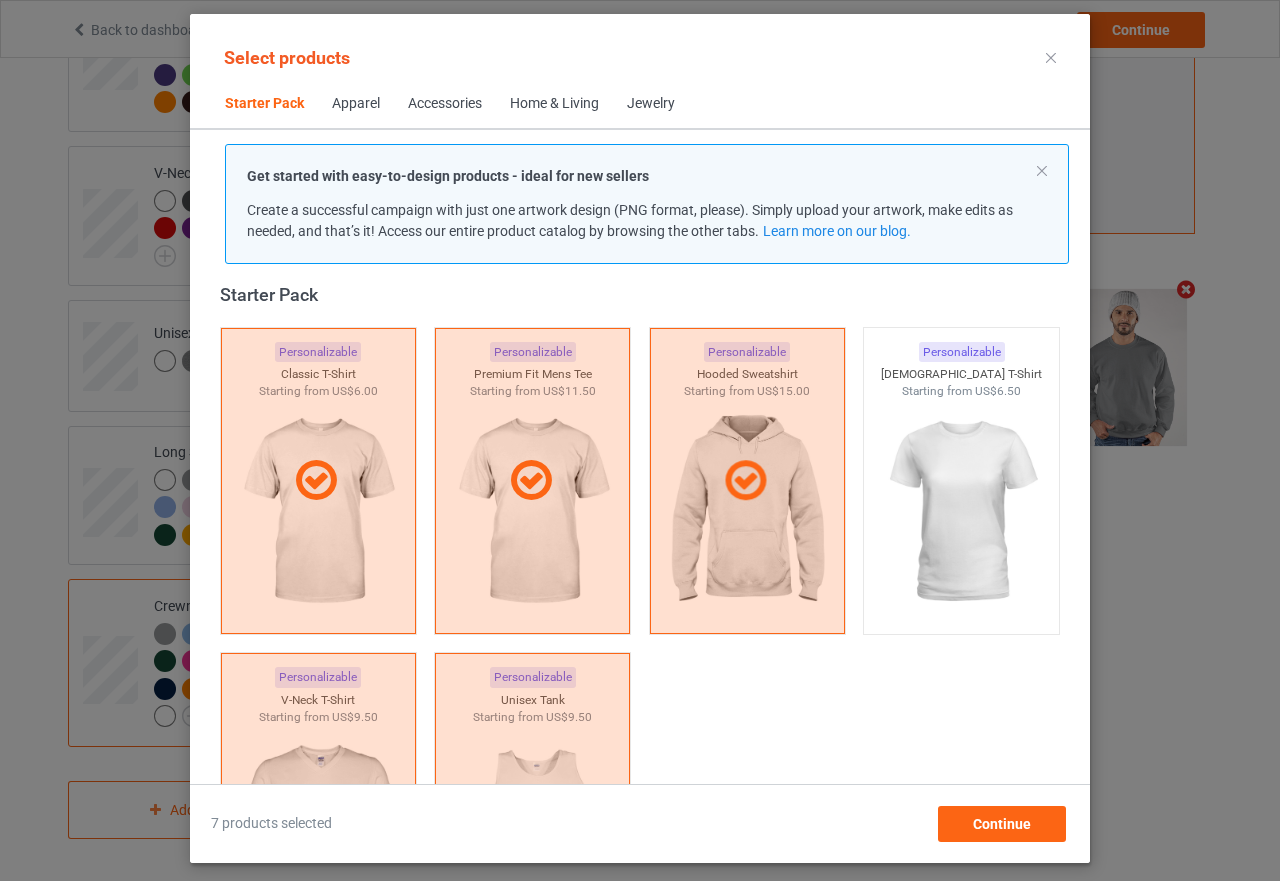 click at bounding box center (1051, 58) 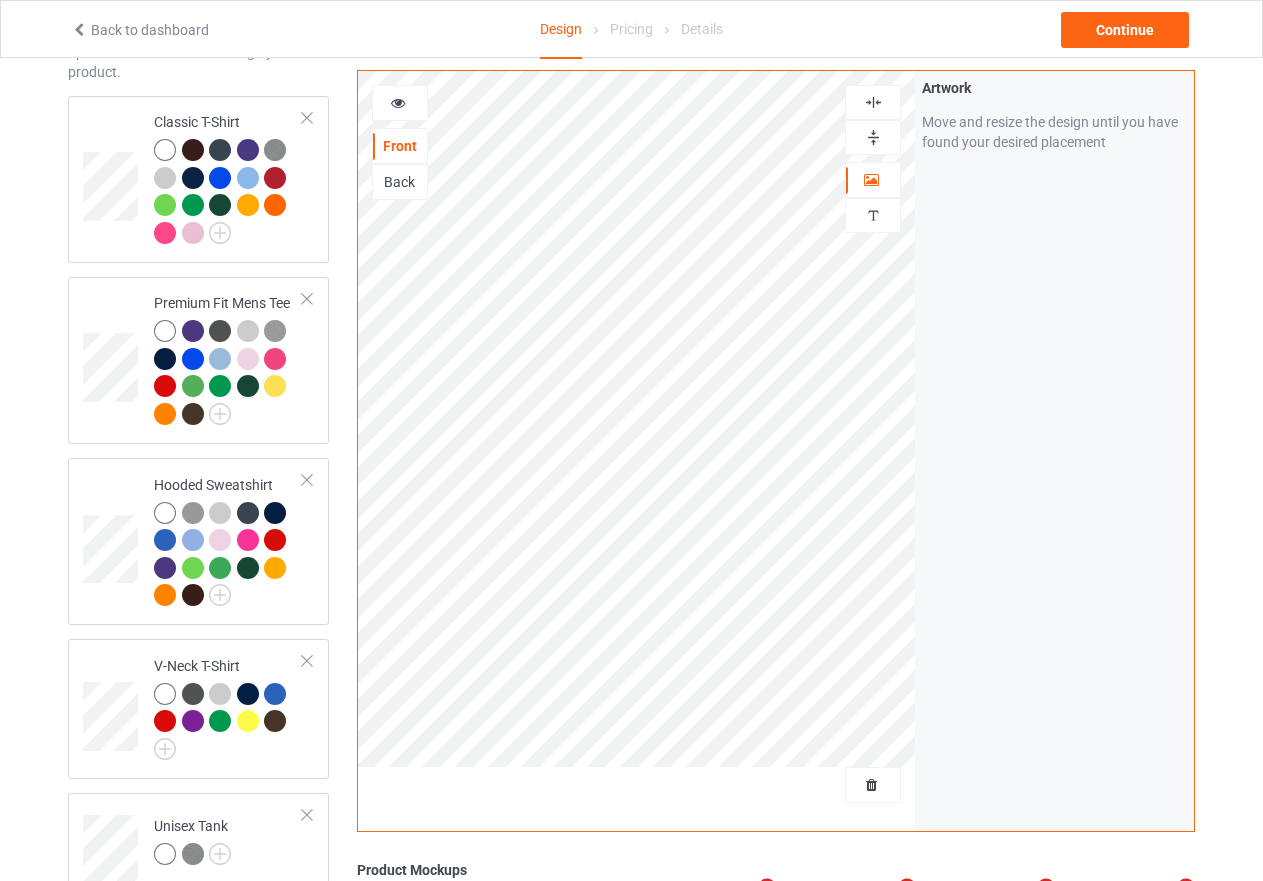 scroll, scrollTop: 0, scrollLeft: 0, axis: both 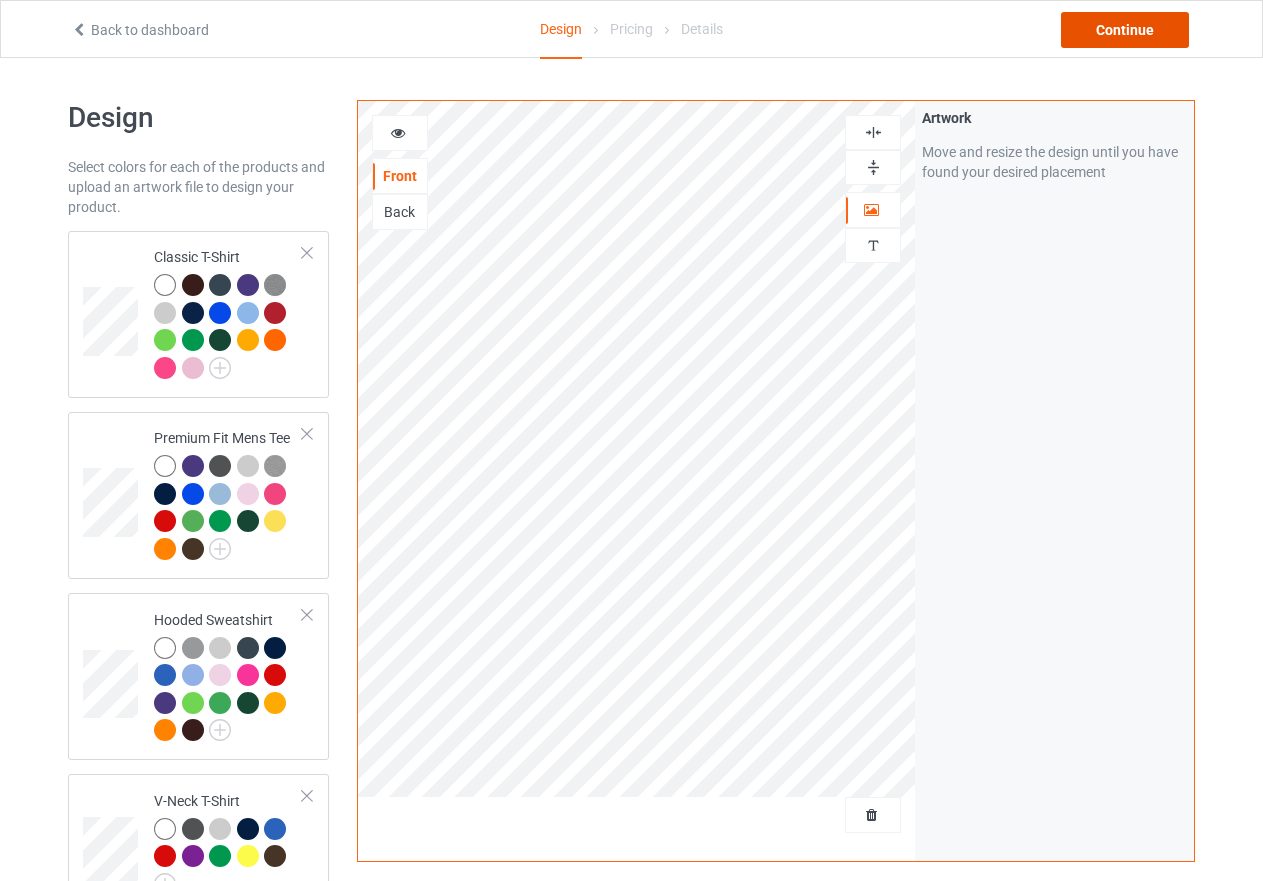 click on "Continue" at bounding box center (1125, 30) 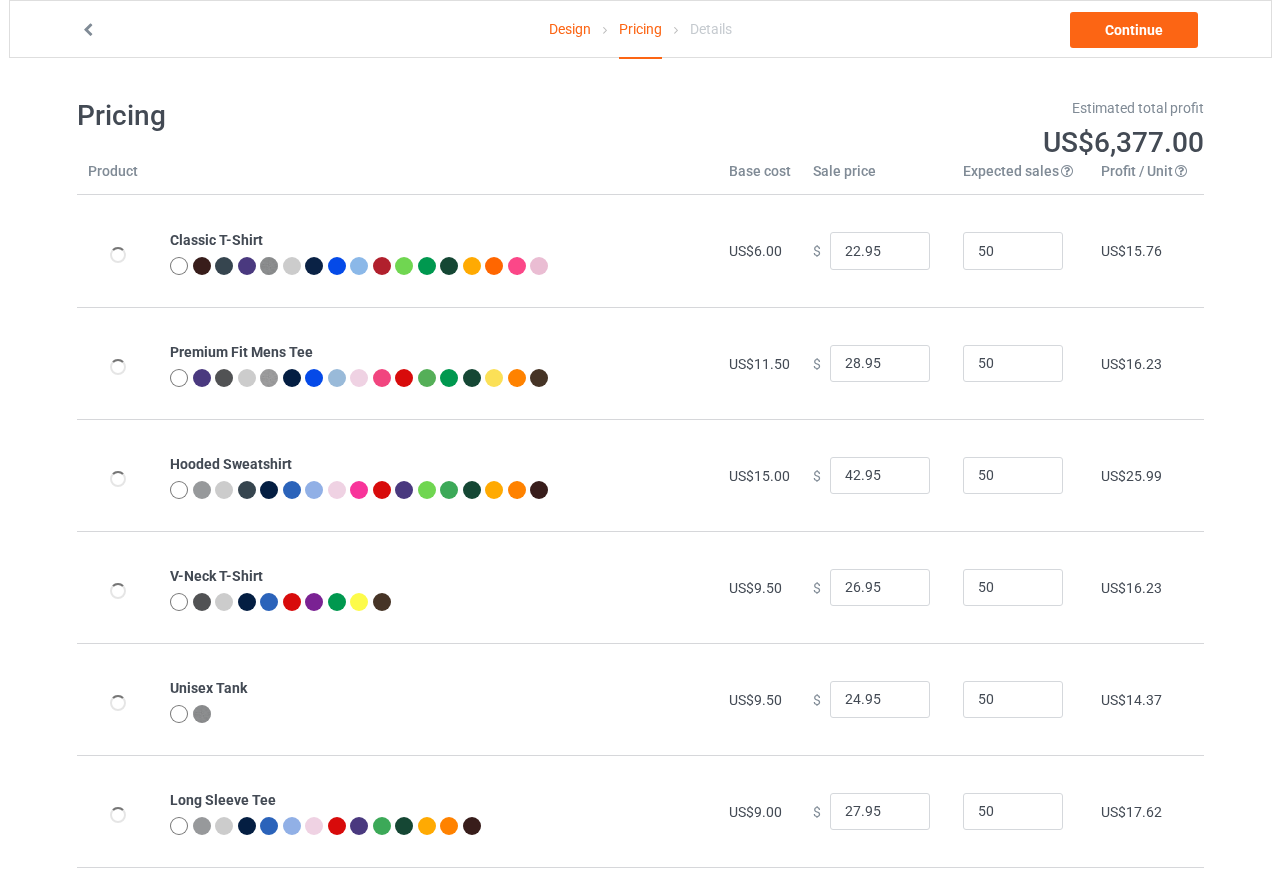 scroll, scrollTop: 0, scrollLeft: 0, axis: both 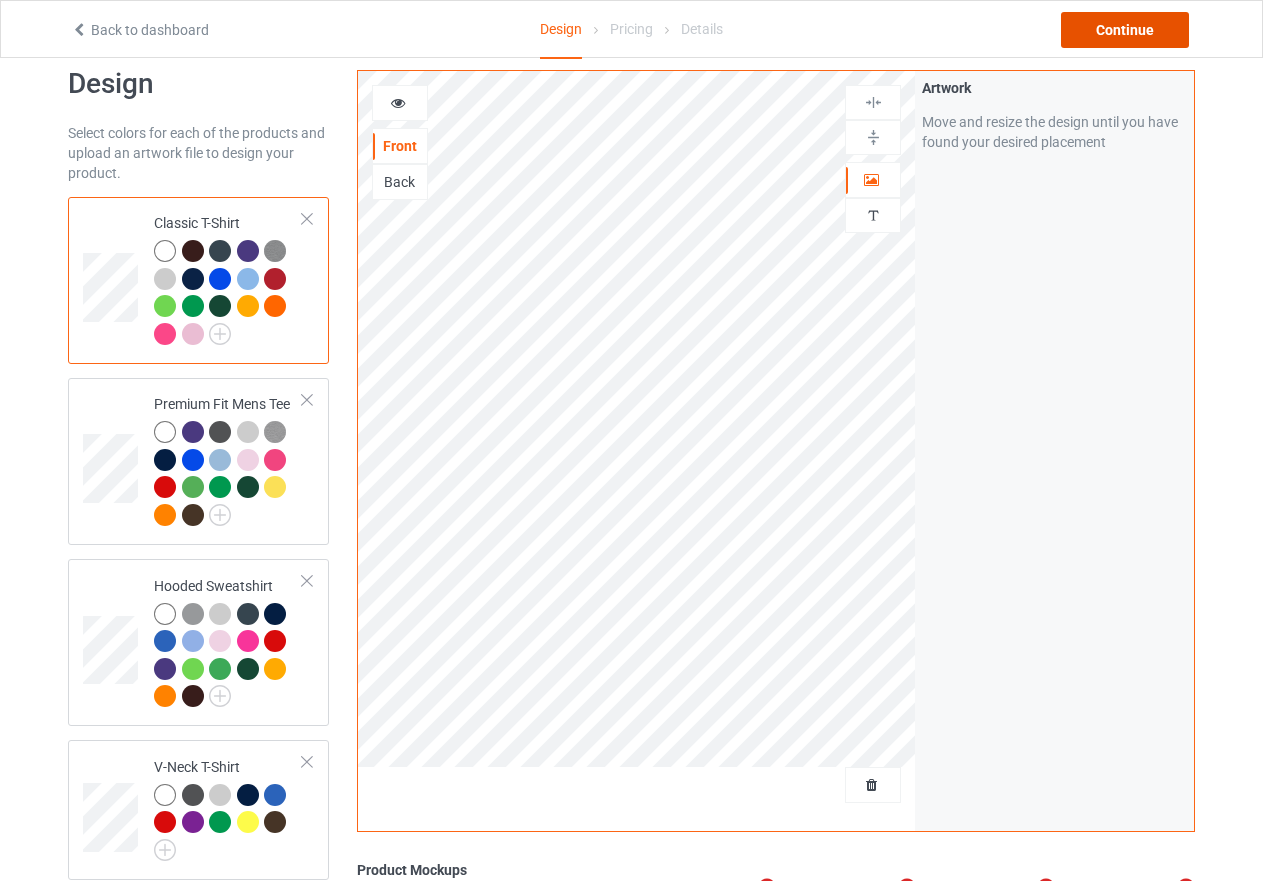 click on "Continue" at bounding box center (1125, 30) 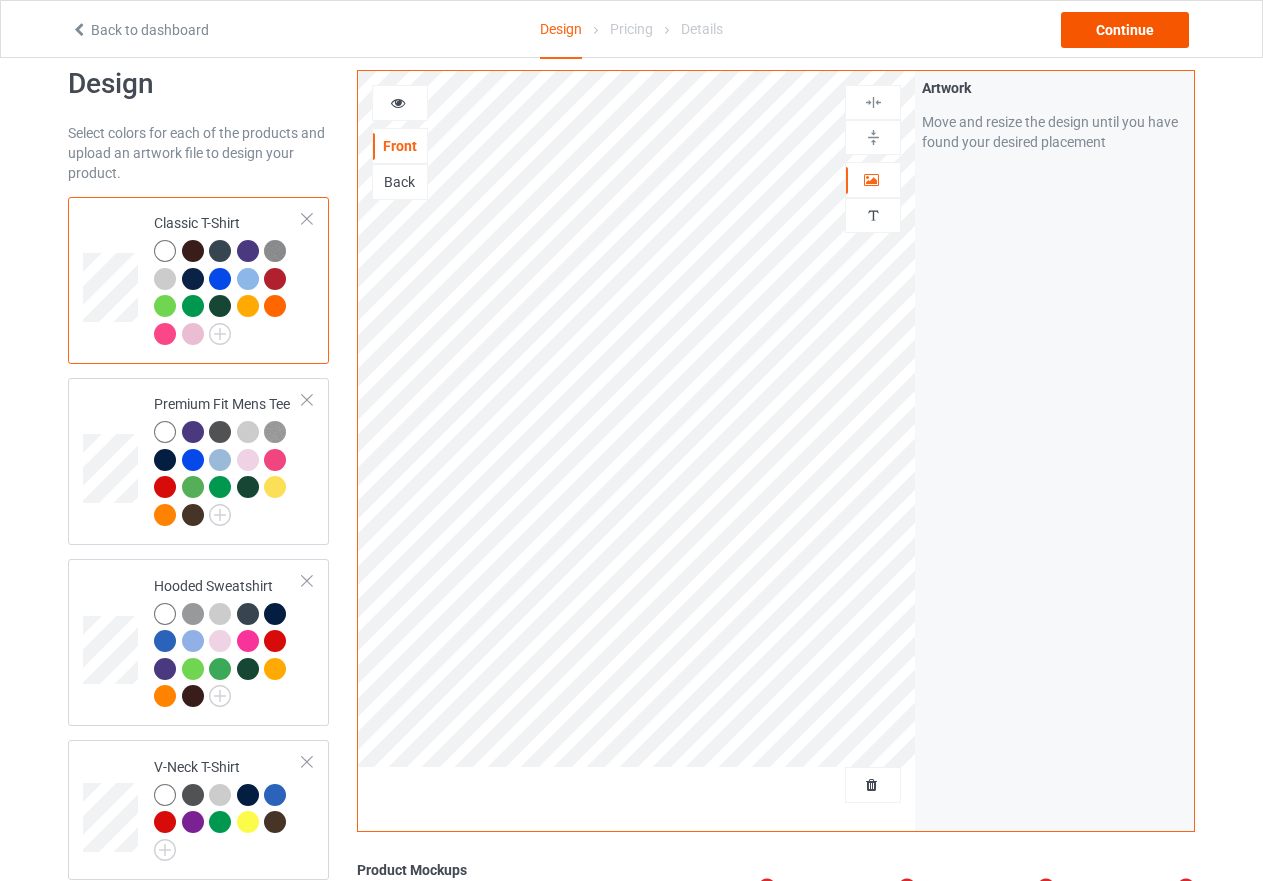 scroll, scrollTop: 0, scrollLeft: 0, axis: both 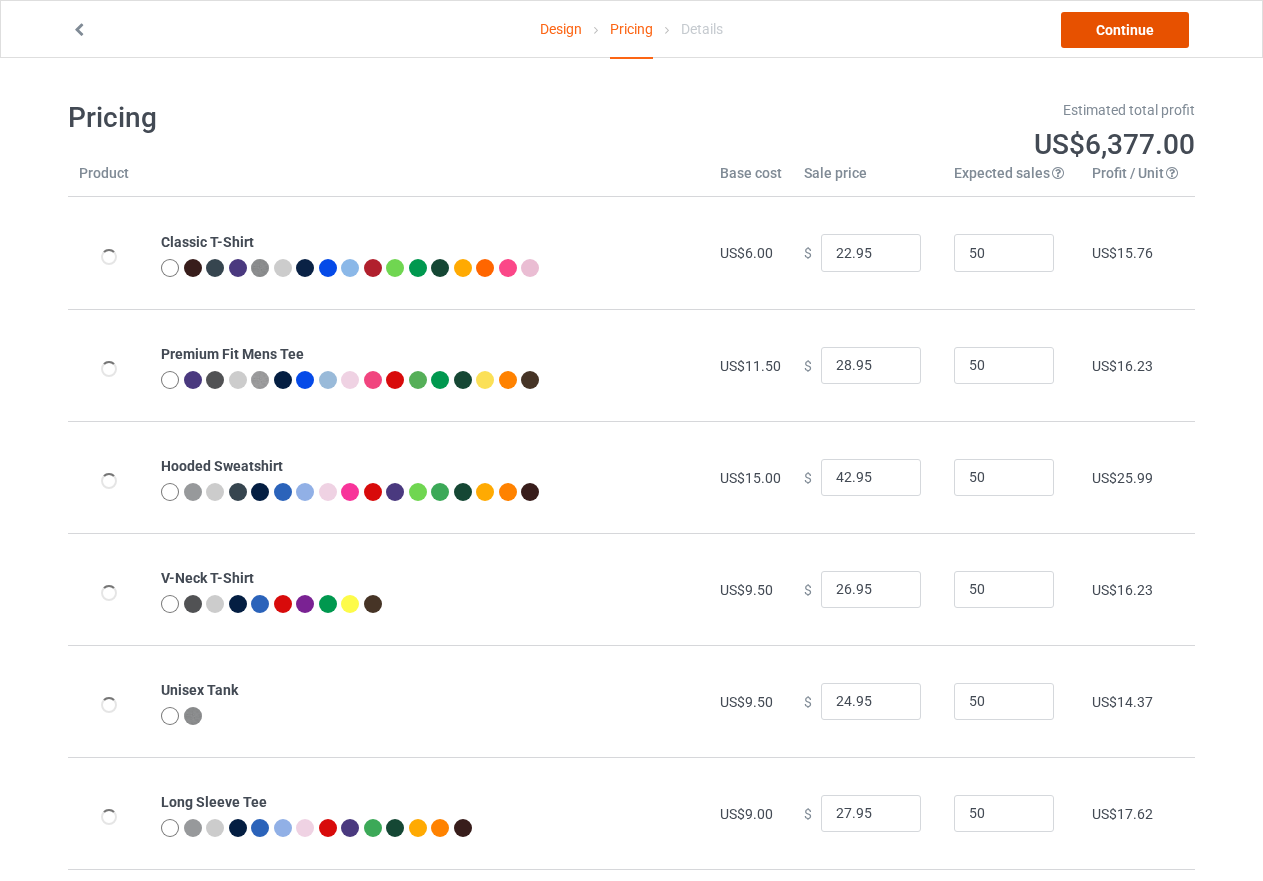 click on "Continue" at bounding box center [1125, 30] 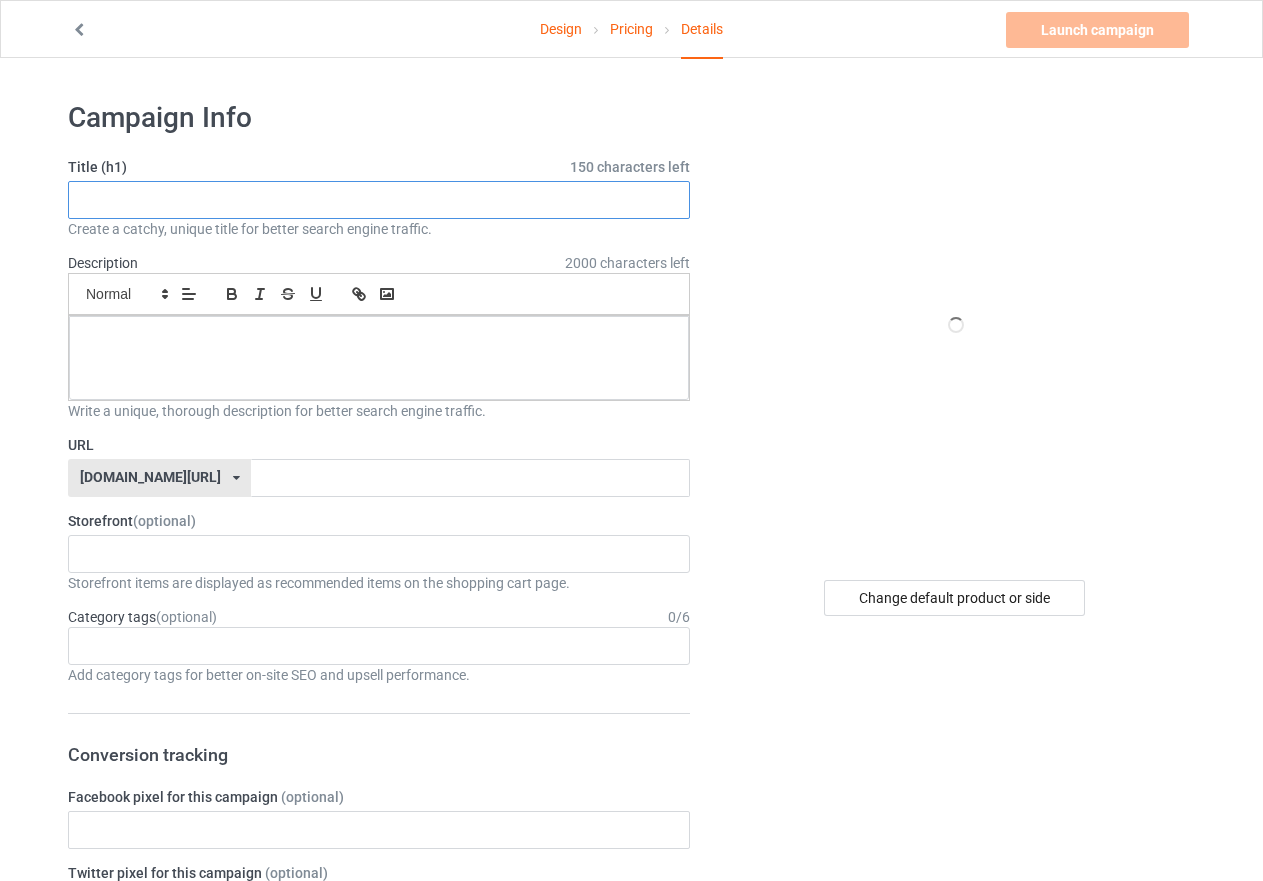 click at bounding box center [379, 200] 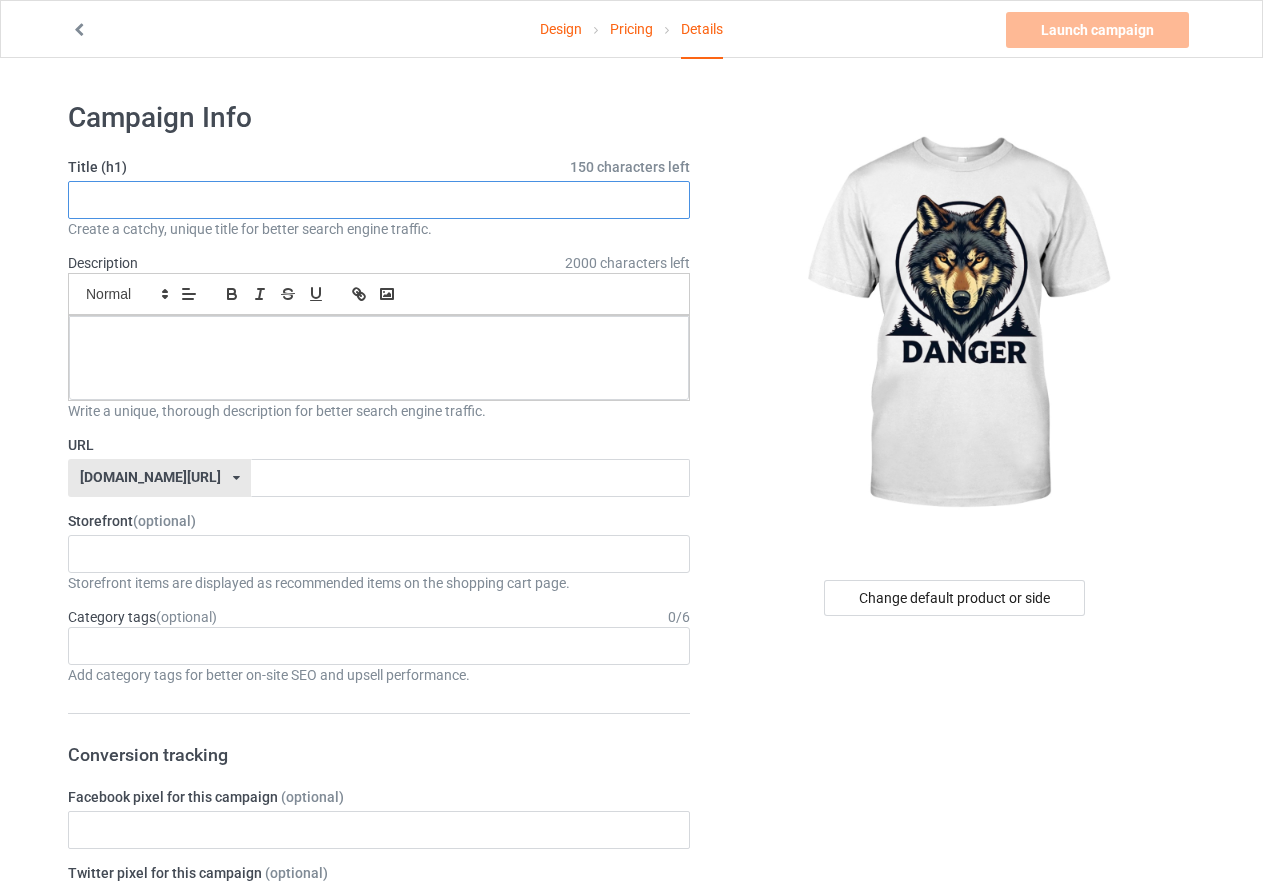 click at bounding box center [379, 200] 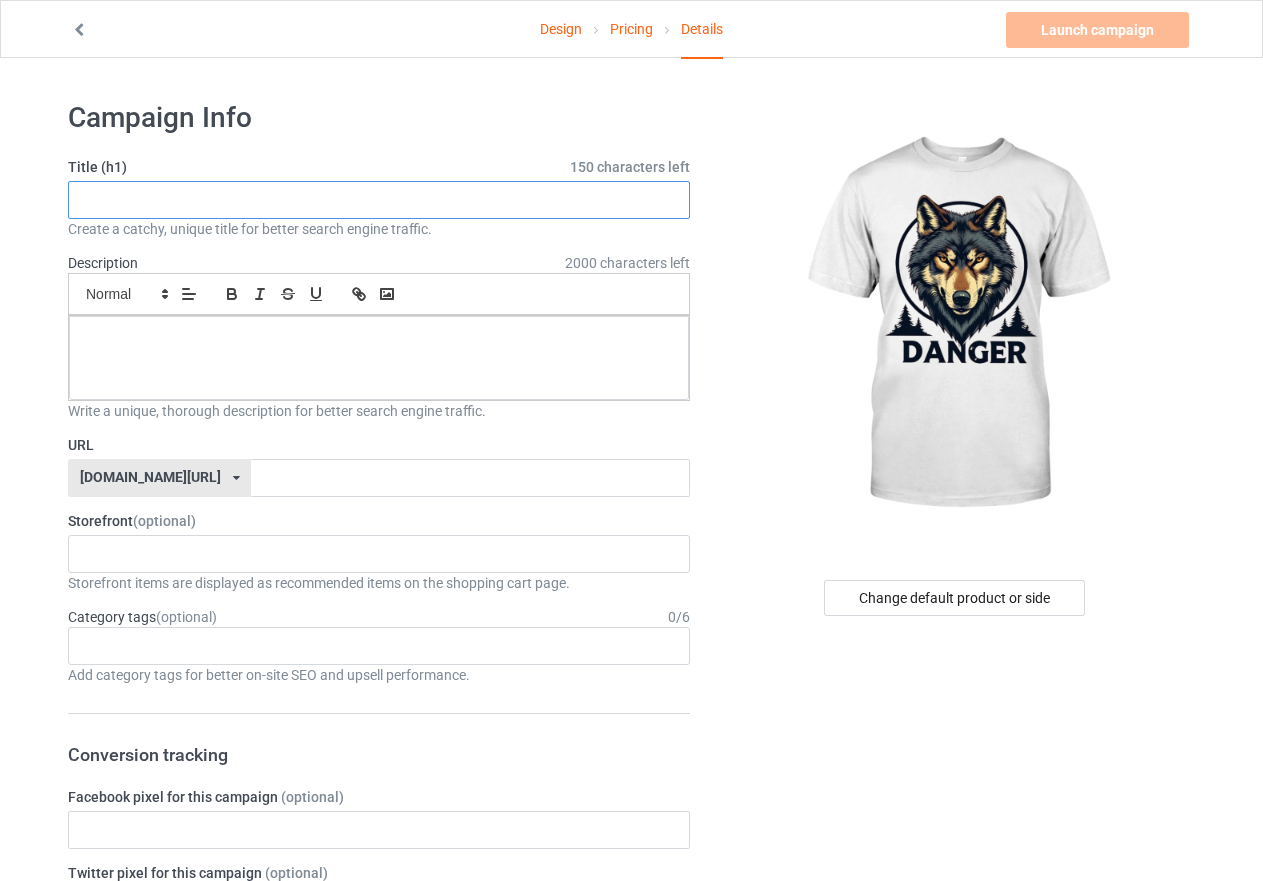 paste on "Danger in His Eyes The Wolf That Rules the Night" 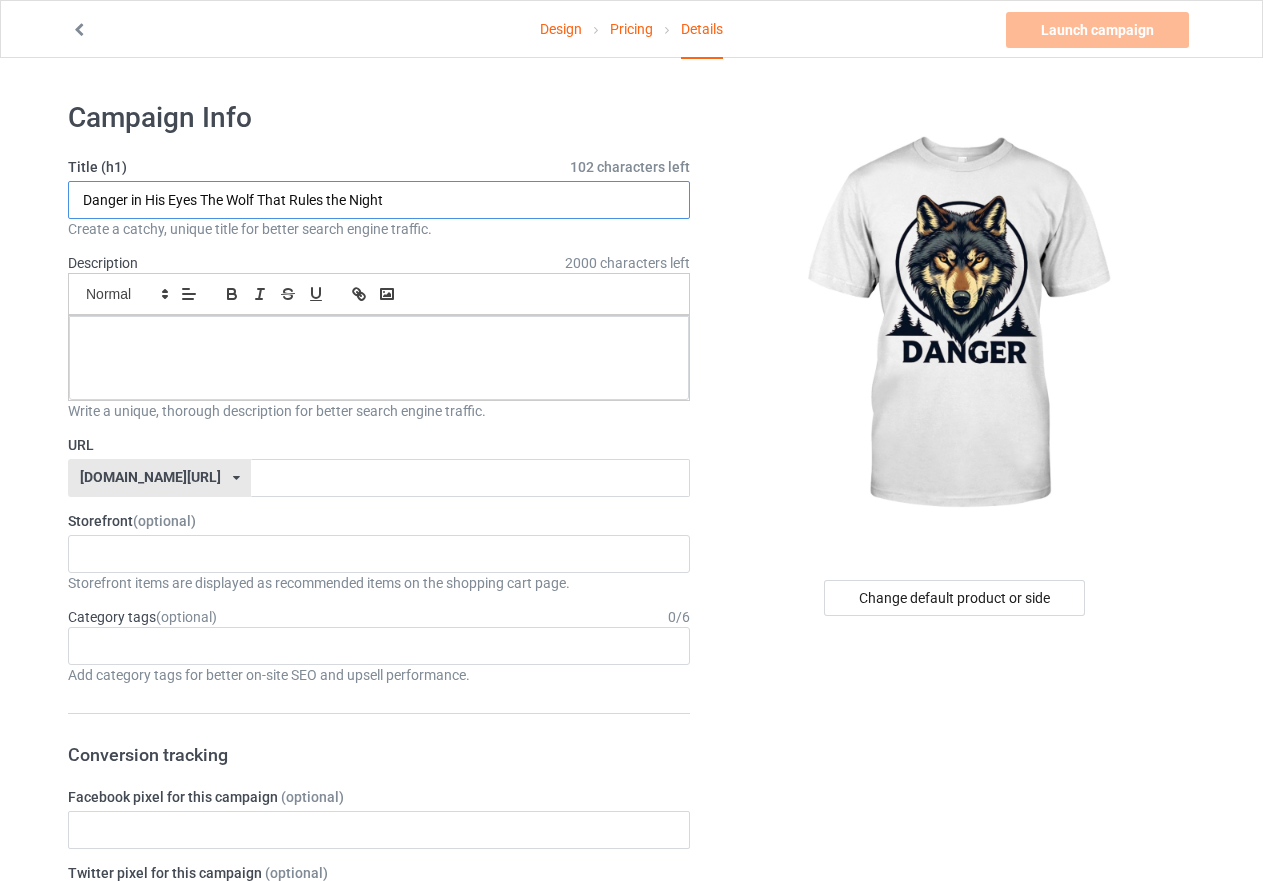 type on "Danger in His Eyes The Wolf That Rules the Night" 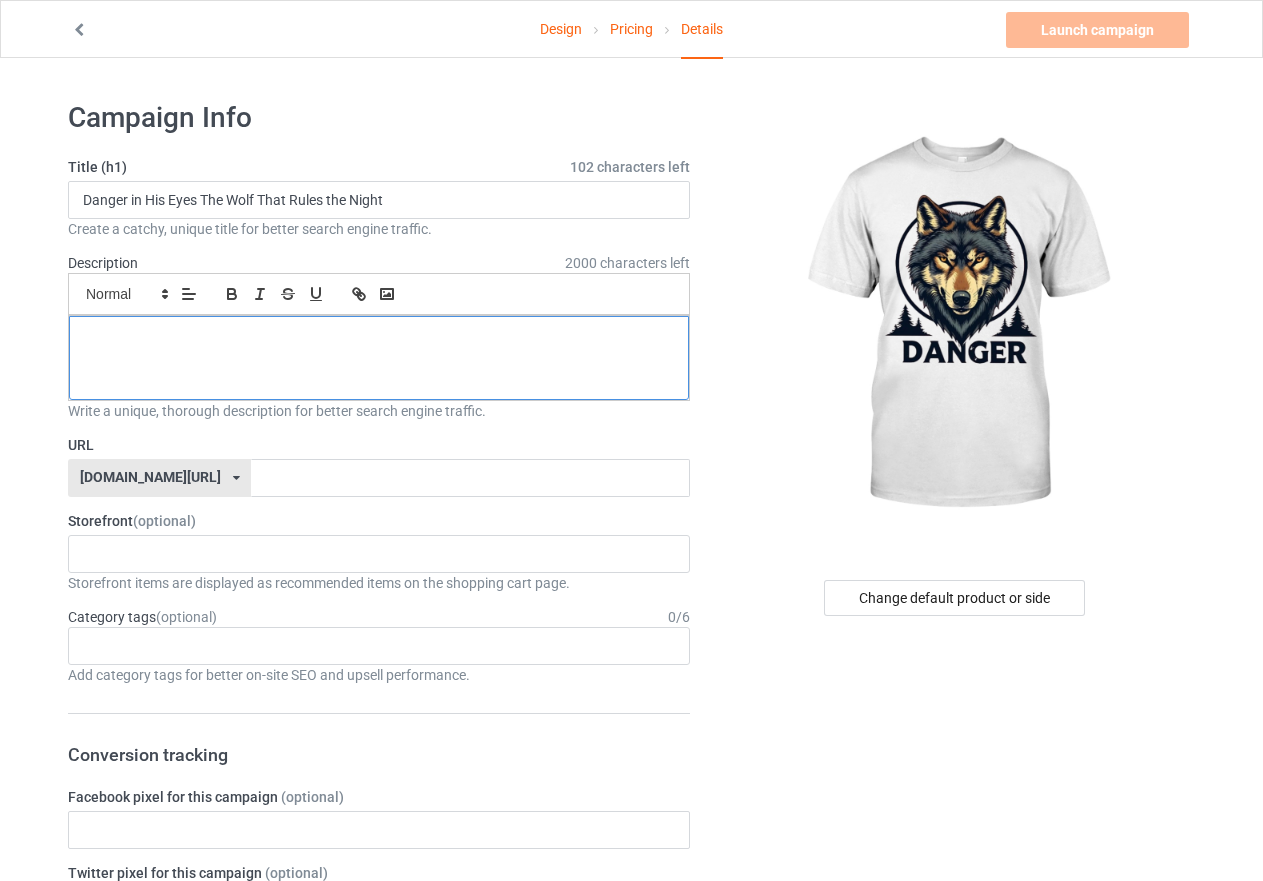 click at bounding box center (379, 338) 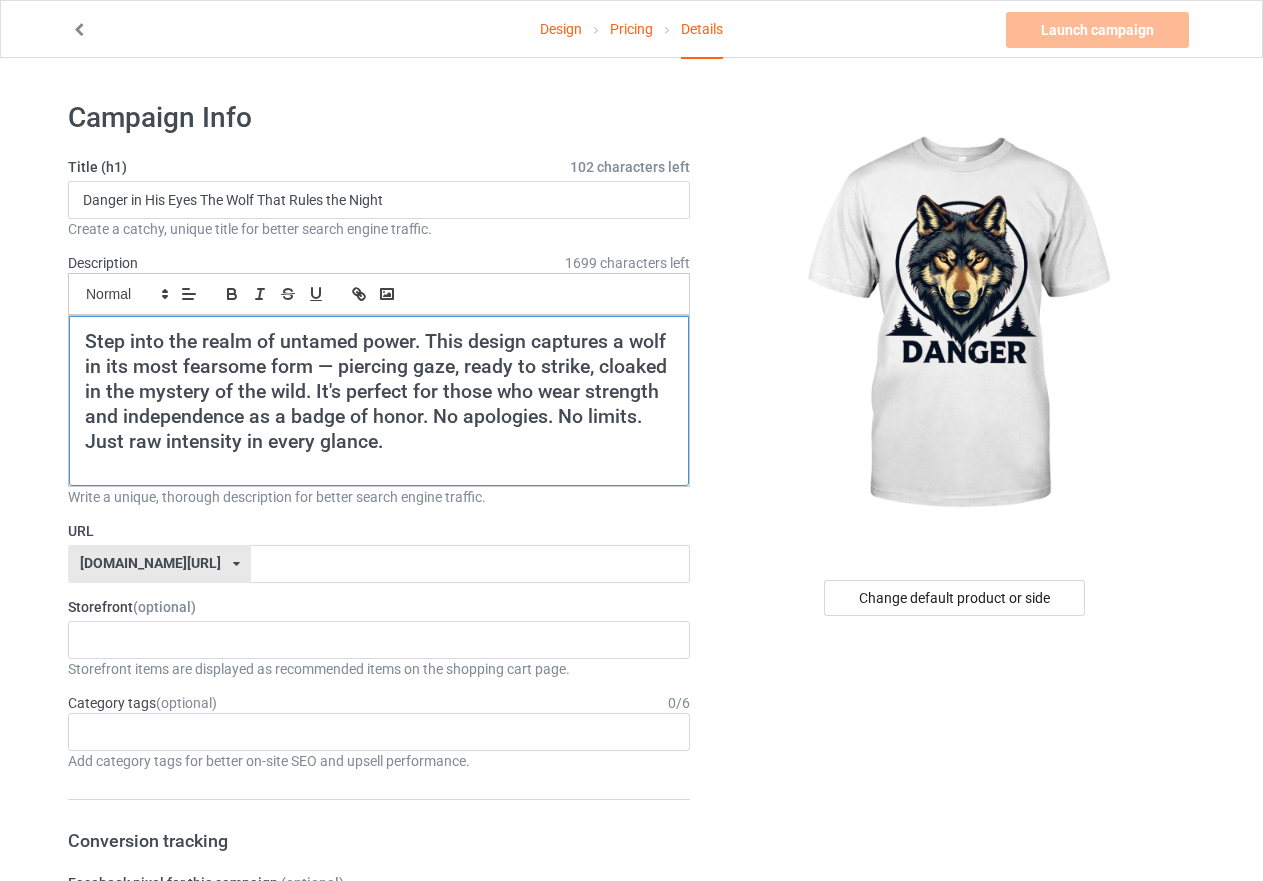 scroll, scrollTop: 0, scrollLeft: 0, axis: both 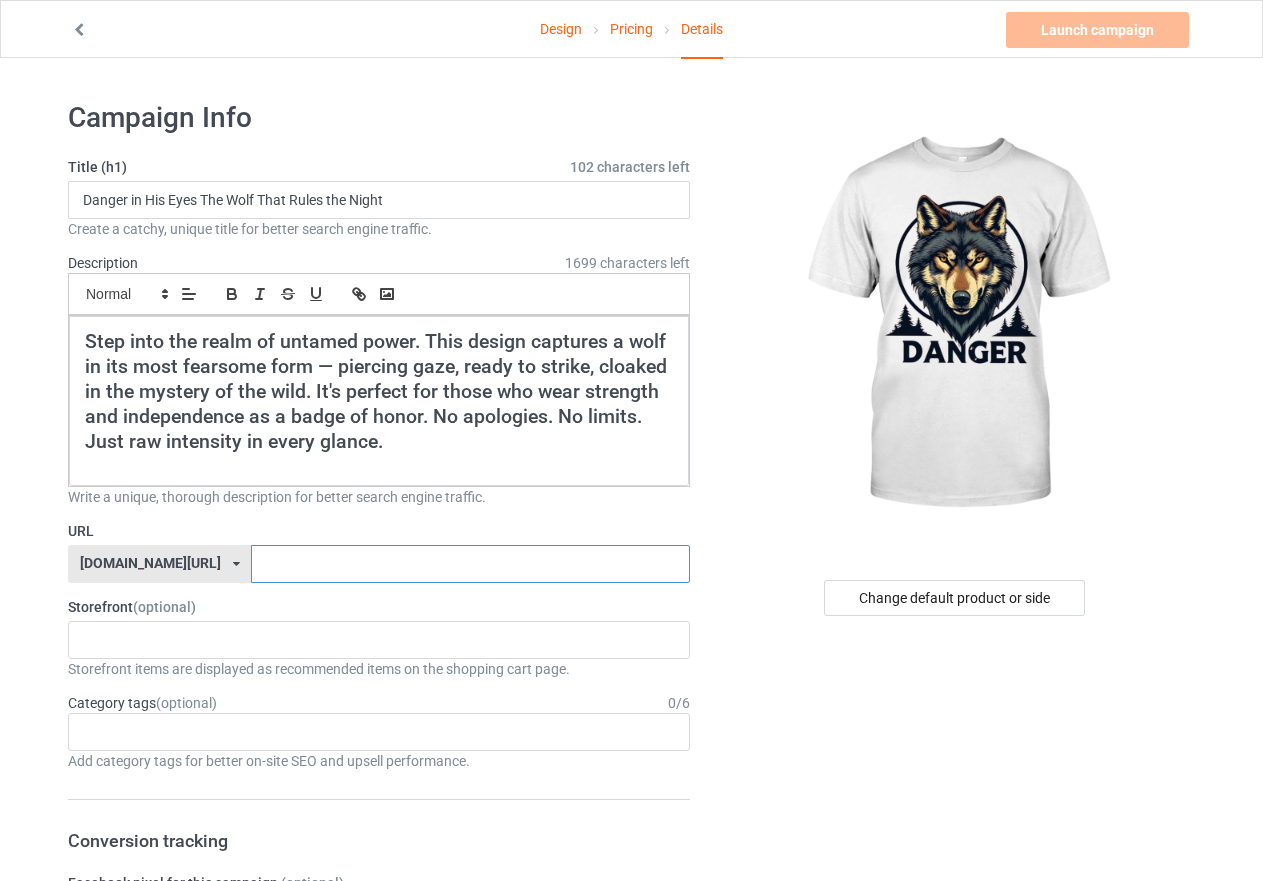 click at bounding box center (470, 564) 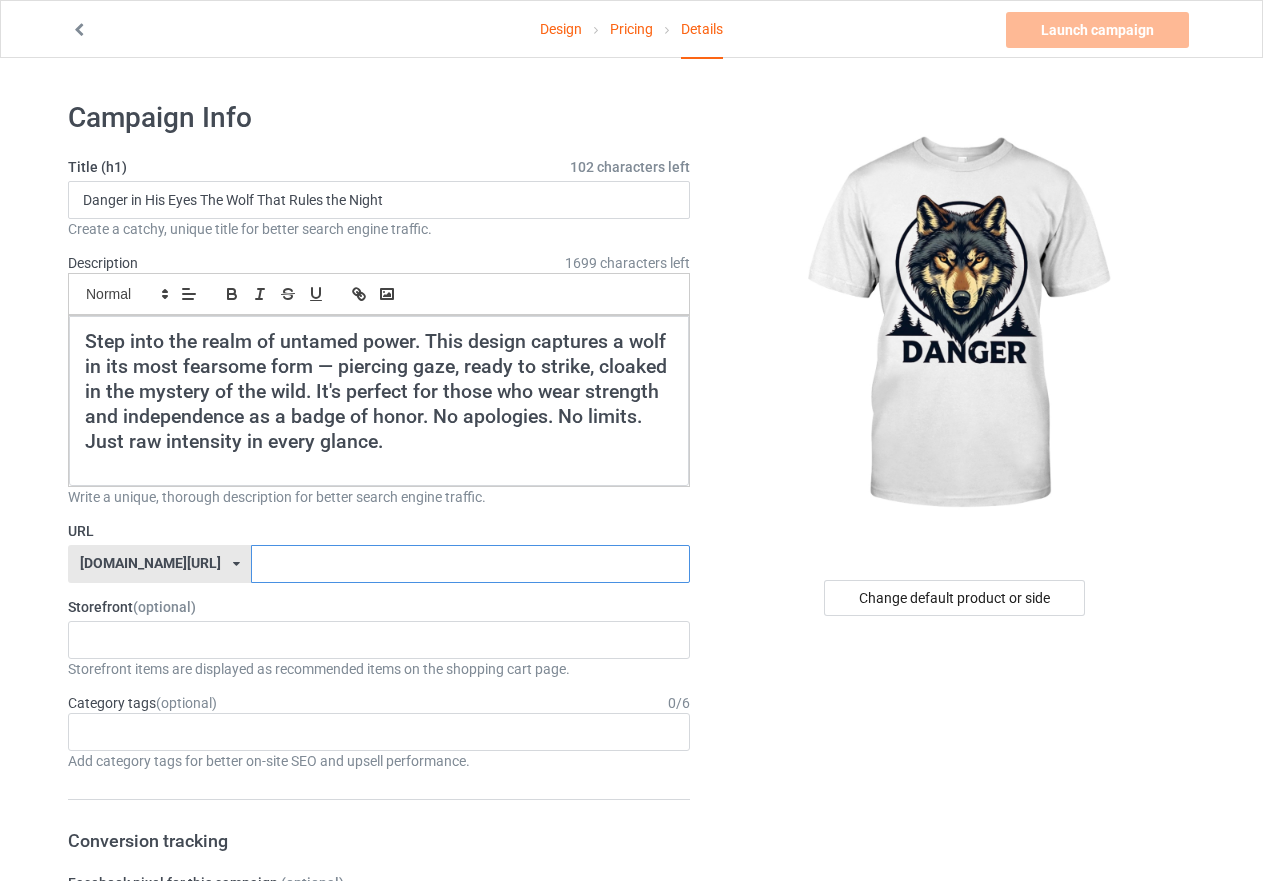 paste on "wildwolfgear-danger-in-his-eyes" 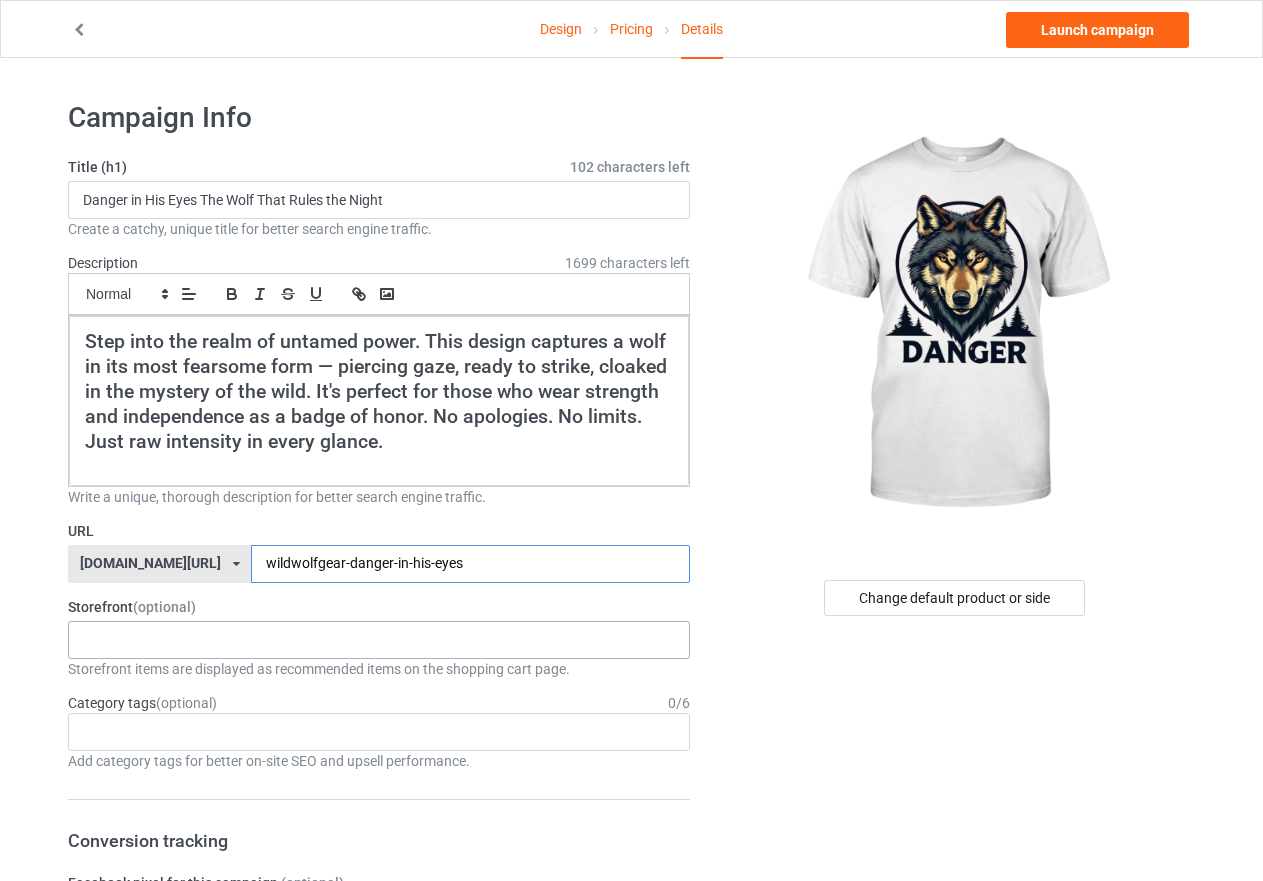 type on "wildwolfgear-danger-in-his-eyes" 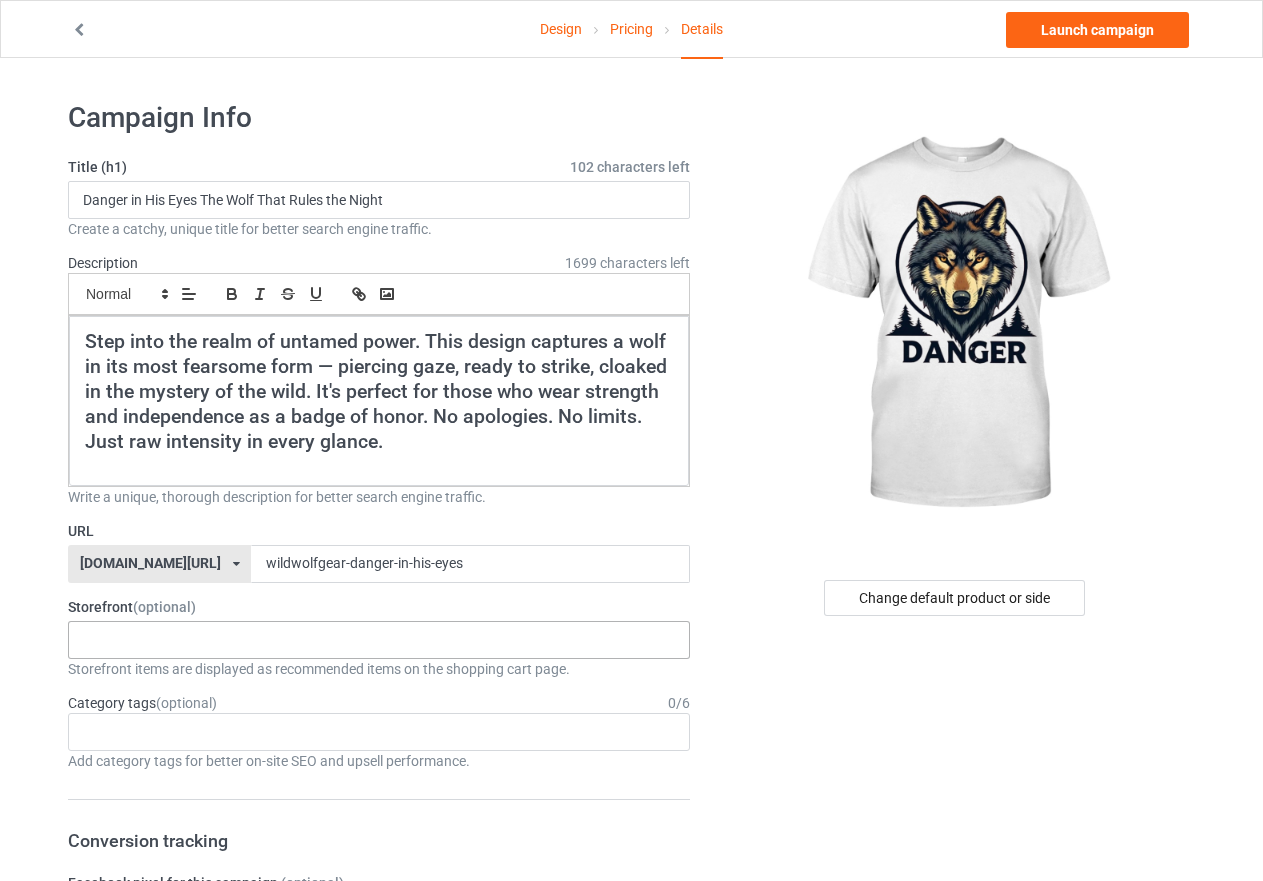 click on "Danger in His Eyes  The Wolf That Rules the Night Alien on Earth   Boss Cat Dad Energy  Yorkie Dad   Shamrock Vibes Only  [GEOGRAPHIC_DATA]-Inspired Design 6875f83e2e3619002e4bb825 68723ccb730360002f4a132e 68717739827cc2002fabed95 6870996c2e0e18002ef80b34 687046f82e0e18002ef80938" at bounding box center [379, 640] 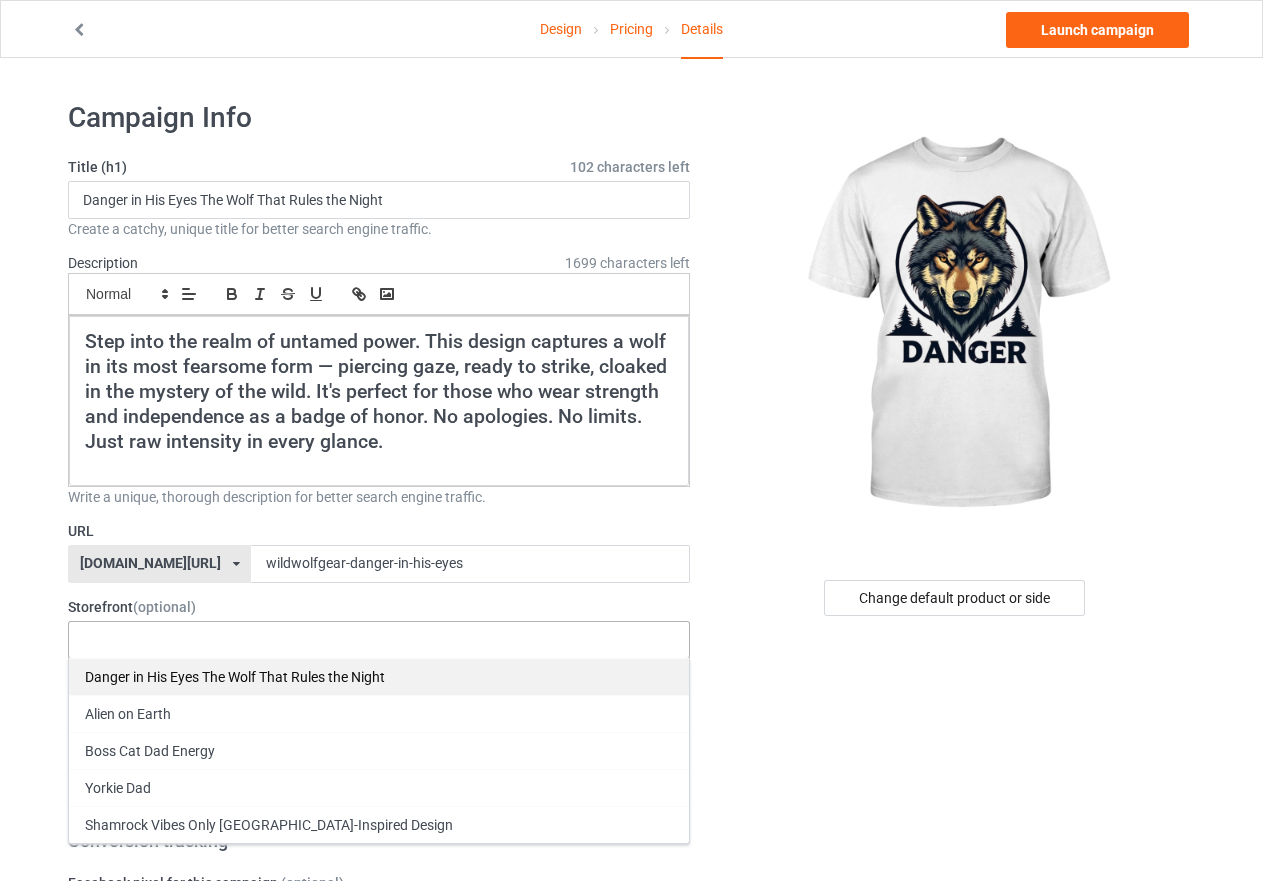 click on "Danger in His Eyes  The Wolf That Rules the Night" at bounding box center [379, 676] 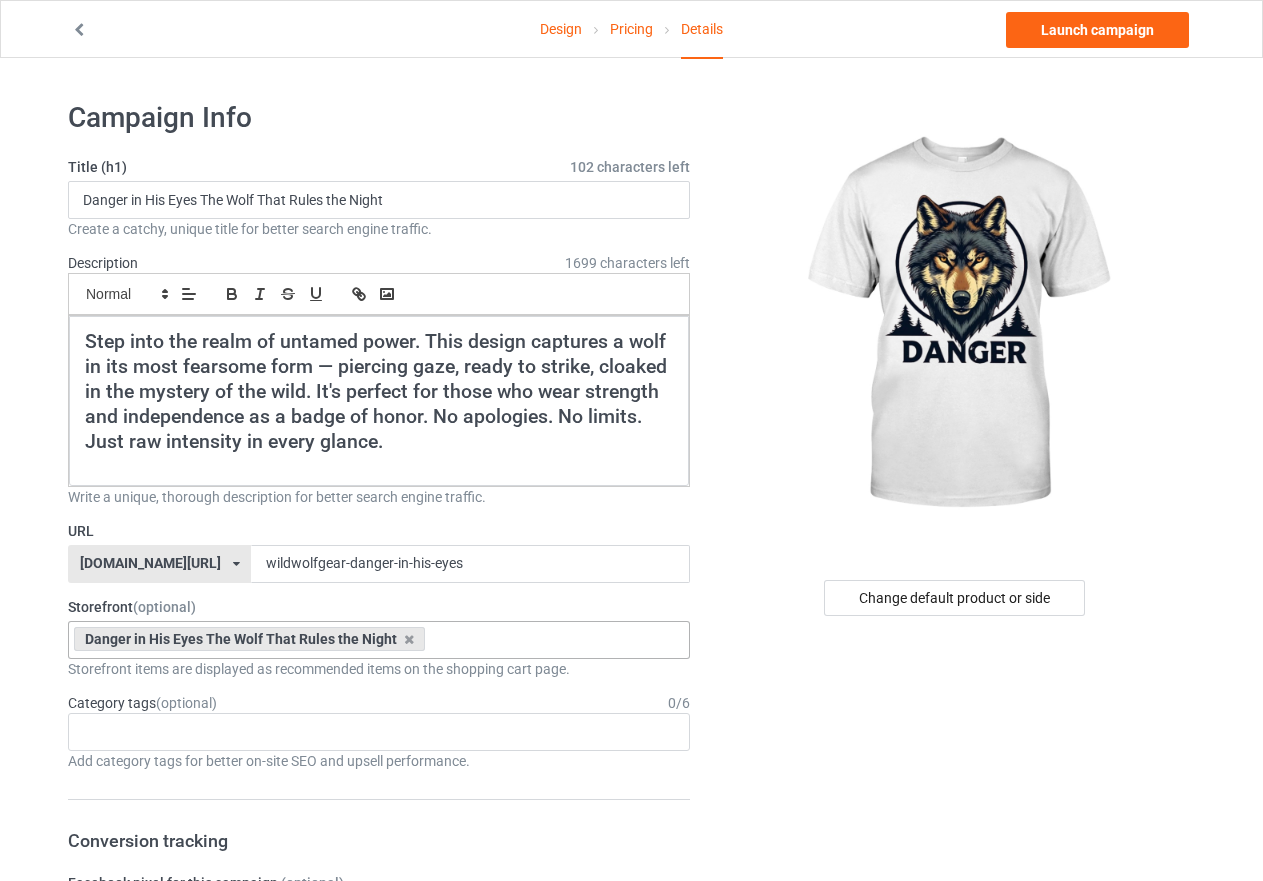 click on "Change default product or side" at bounding box center (956, 1137) 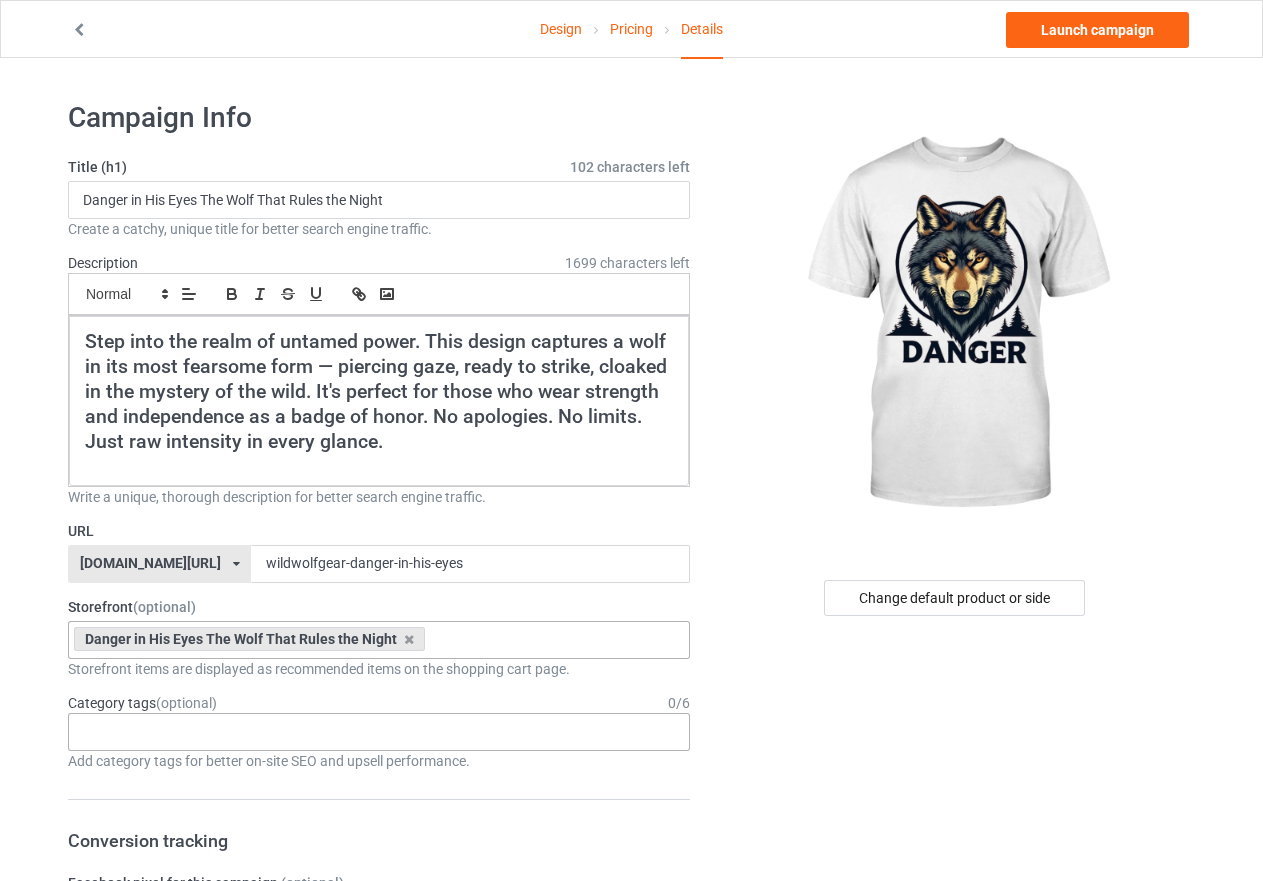 click on "Age > [DEMOGRAPHIC_DATA] > 1 Age > [DEMOGRAPHIC_DATA] Months > 1 Month Age > [DEMOGRAPHIC_DATA] Months Age > [DEMOGRAPHIC_DATA] Age > [DEMOGRAPHIC_DATA] > 10 Age > [DEMOGRAPHIC_DATA] Months > 10 Month Age > [DEMOGRAPHIC_DATA] > 100 Sports > Running > 10K Run Age > [DEMOGRAPHIC_DATA] > 11 Age > [DEMOGRAPHIC_DATA] Months > 11 Month Age > [DEMOGRAPHIC_DATA] > 12 Age > [DEMOGRAPHIC_DATA] Months > 12 Month Age > [DEMOGRAPHIC_DATA] > 13 Age > [DEMOGRAPHIC_DATA] > 14 Age > [DEMOGRAPHIC_DATA] > 15 Sports > Running > 15K Run Age > [DEMOGRAPHIC_DATA] > 16 Age > [DEMOGRAPHIC_DATA] > 17 Age > [DEMOGRAPHIC_DATA] > 18 Age > [DEMOGRAPHIC_DATA] > 19 Age > Decades > 1920s Age > Decades > 1930s Age > Decades > 1940s Age > Decades > 1950s Age > Decades > 1960s Age > Decades > 1970s Age > Decades > 1980s Age > Decades > 1990s Age > [DEMOGRAPHIC_DATA] > 2 Age > [DEMOGRAPHIC_DATA] Months > 2 Month Age > [DEMOGRAPHIC_DATA] > 20 Age > [DEMOGRAPHIC_DATA] Age > Decades > 2000s Age > Decades > 2010s Age > [DEMOGRAPHIC_DATA] > 21 Age > [DEMOGRAPHIC_DATA] > 22 Age > [DEMOGRAPHIC_DATA] > 23 Age > [DEMOGRAPHIC_DATA] > 24 Age > [DEMOGRAPHIC_DATA] > 25 Age > [DEMOGRAPHIC_DATA] > 26 Age > [DEMOGRAPHIC_DATA] > 27 Age > [DEMOGRAPHIC_DATA] > 28 Age > [DEMOGRAPHIC_DATA] > 29 Age > [DEMOGRAPHIC_DATA] > 3 Age > [DEMOGRAPHIC_DATA] Months > 3 Month Sports > Basketball > 3-Pointer Age > [DEMOGRAPHIC_DATA] > 30 Age > [DEMOGRAPHIC_DATA] > 31 Age > [DEMOGRAPHIC_DATA] > 32 Age > [DEMOGRAPHIC_DATA] > 33 Age > [DEMOGRAPHIC_DATA] > 34 Age > [DEMOGRAPHIC_DATA] > 35 Age Jobs 1" at bounding box center [379, 732] 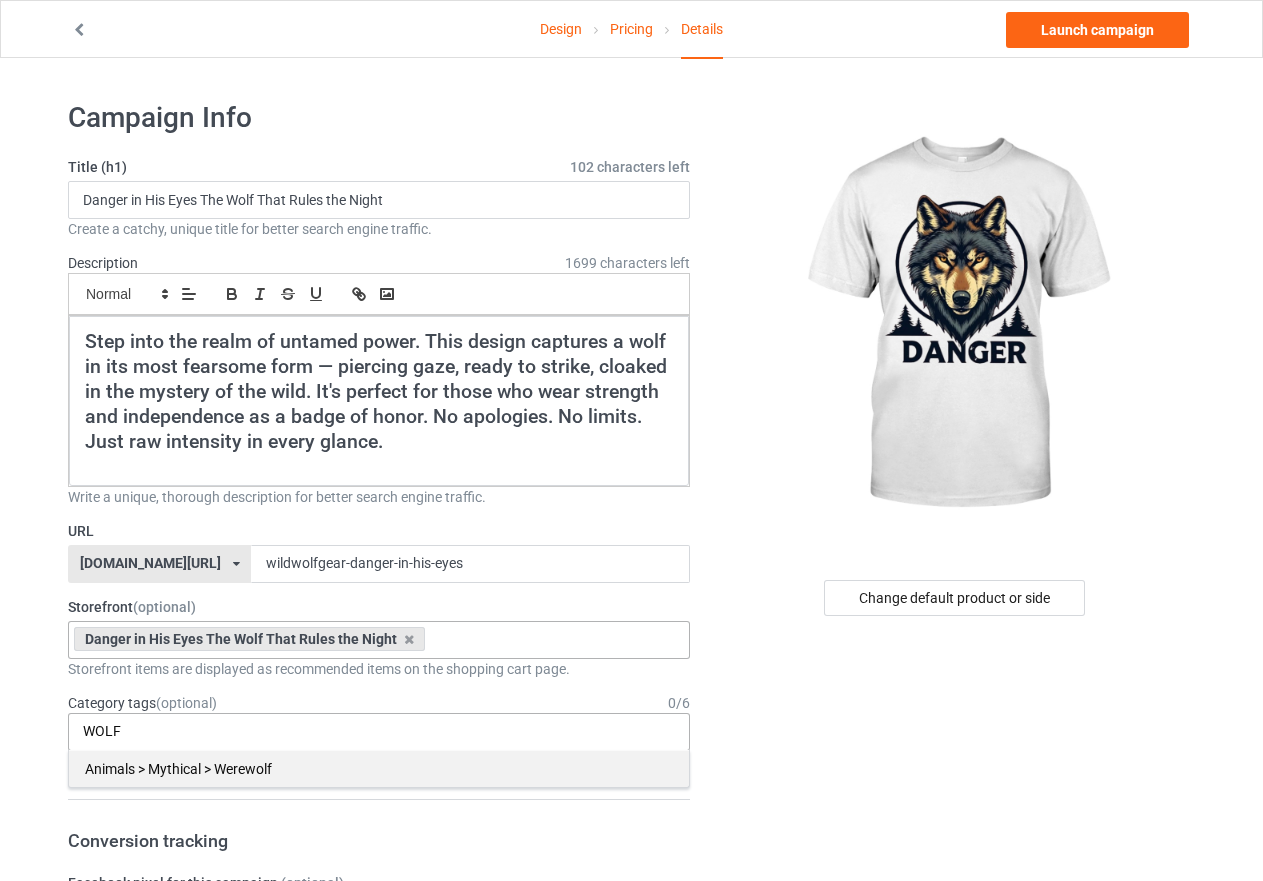 type on "WOLF" 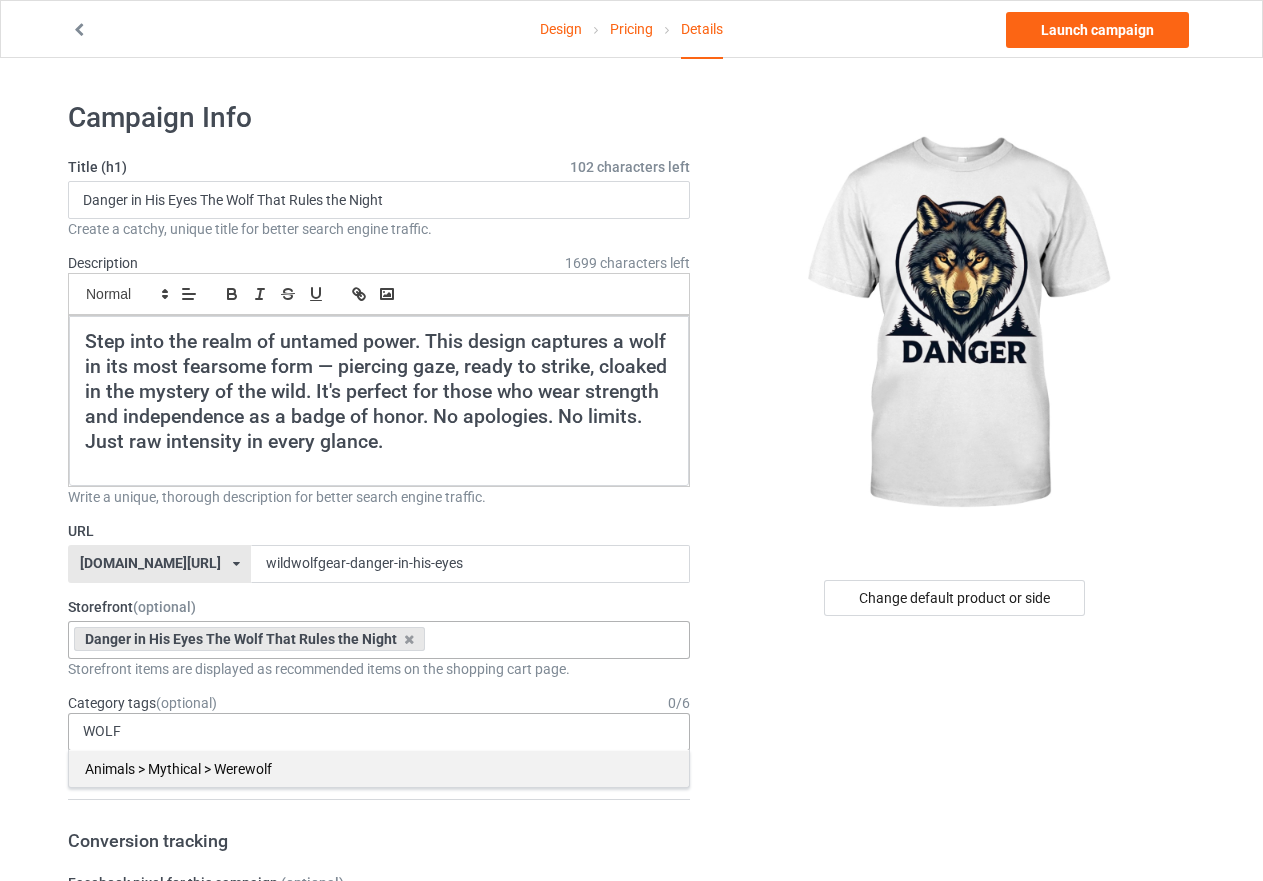 click on "Animals > Mythical > Werewolf" at bounding box center (379, 768) 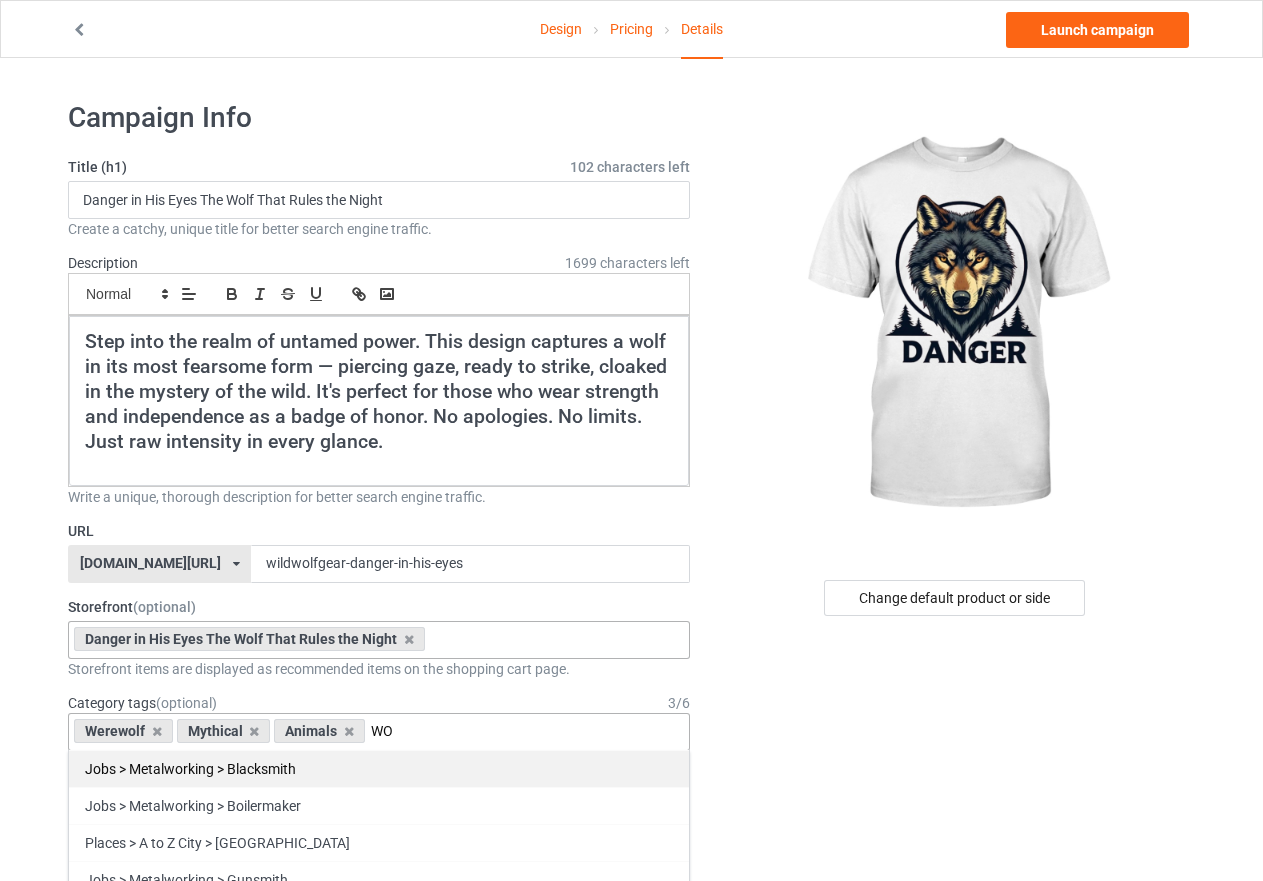 type on "W" 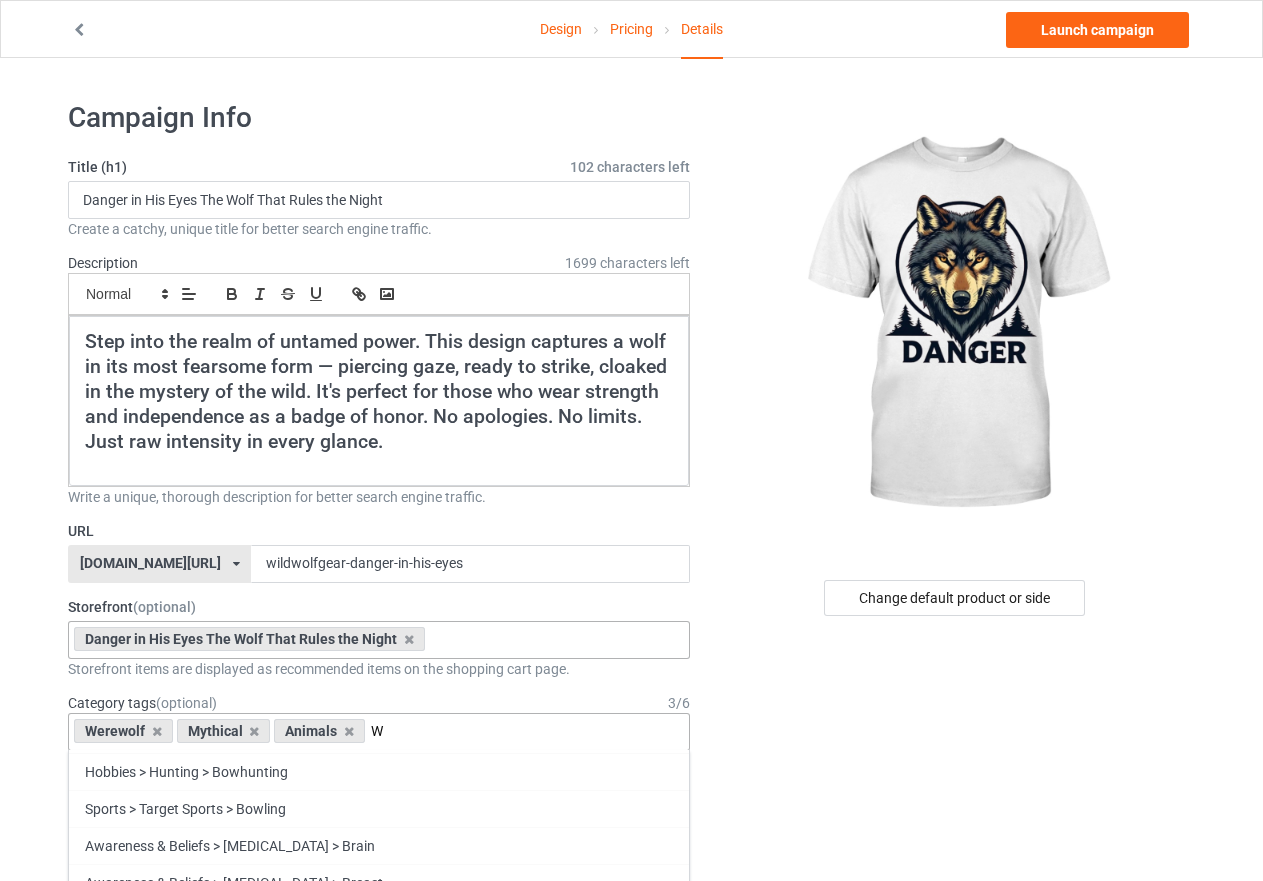 scroll, scrollTop: 1700, scrollLeft: 0, axis: vertical 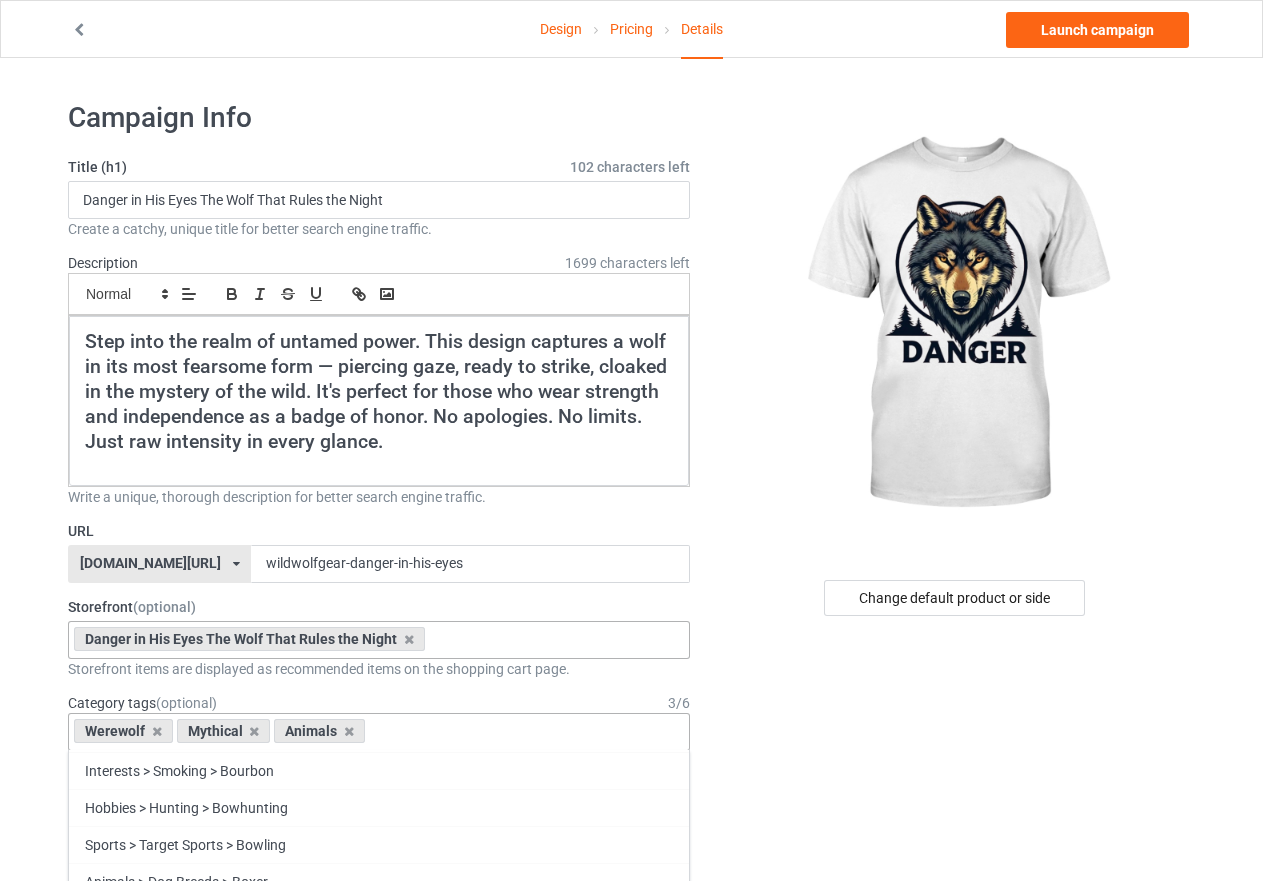 type on "A" 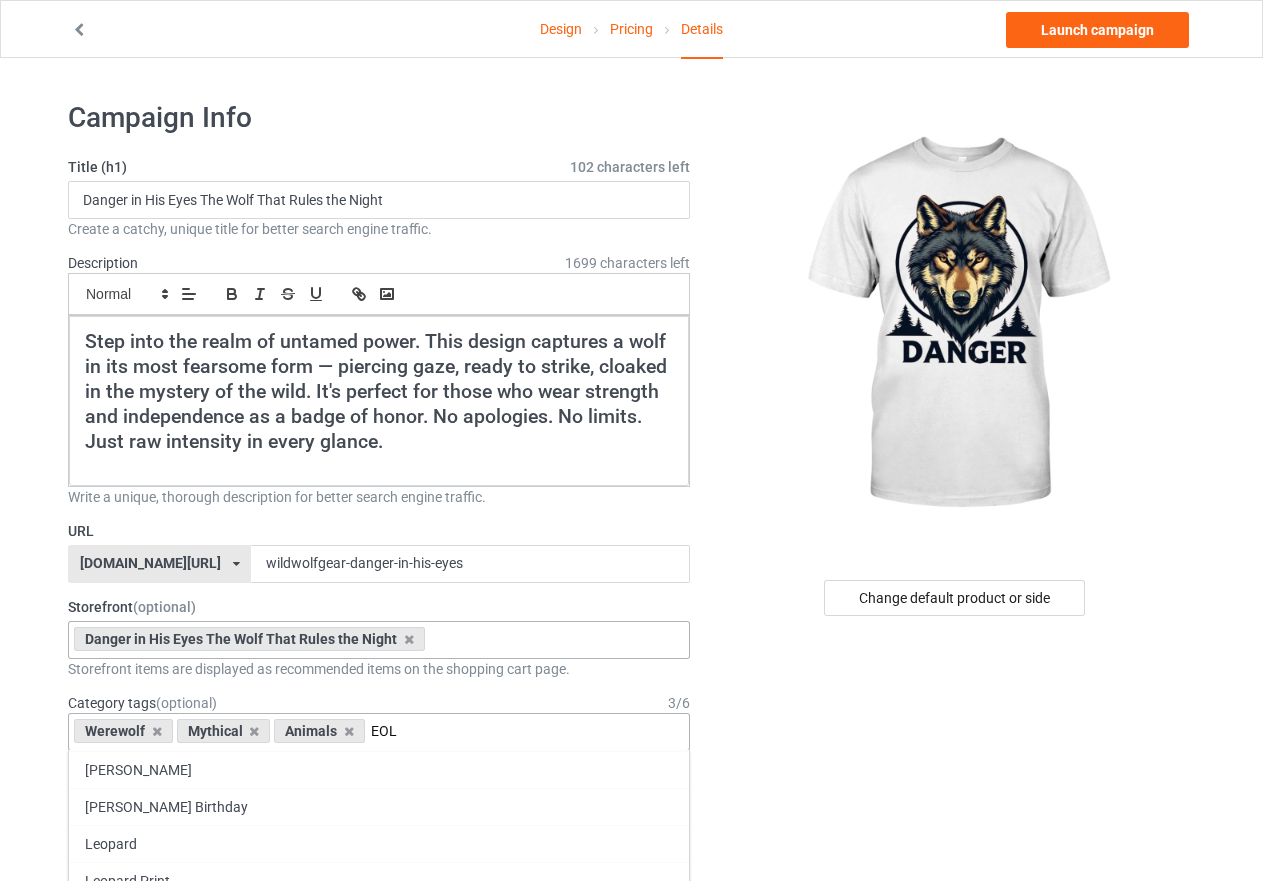 scroll, scrollTop: 0, scrollLeft: 0, axis: both 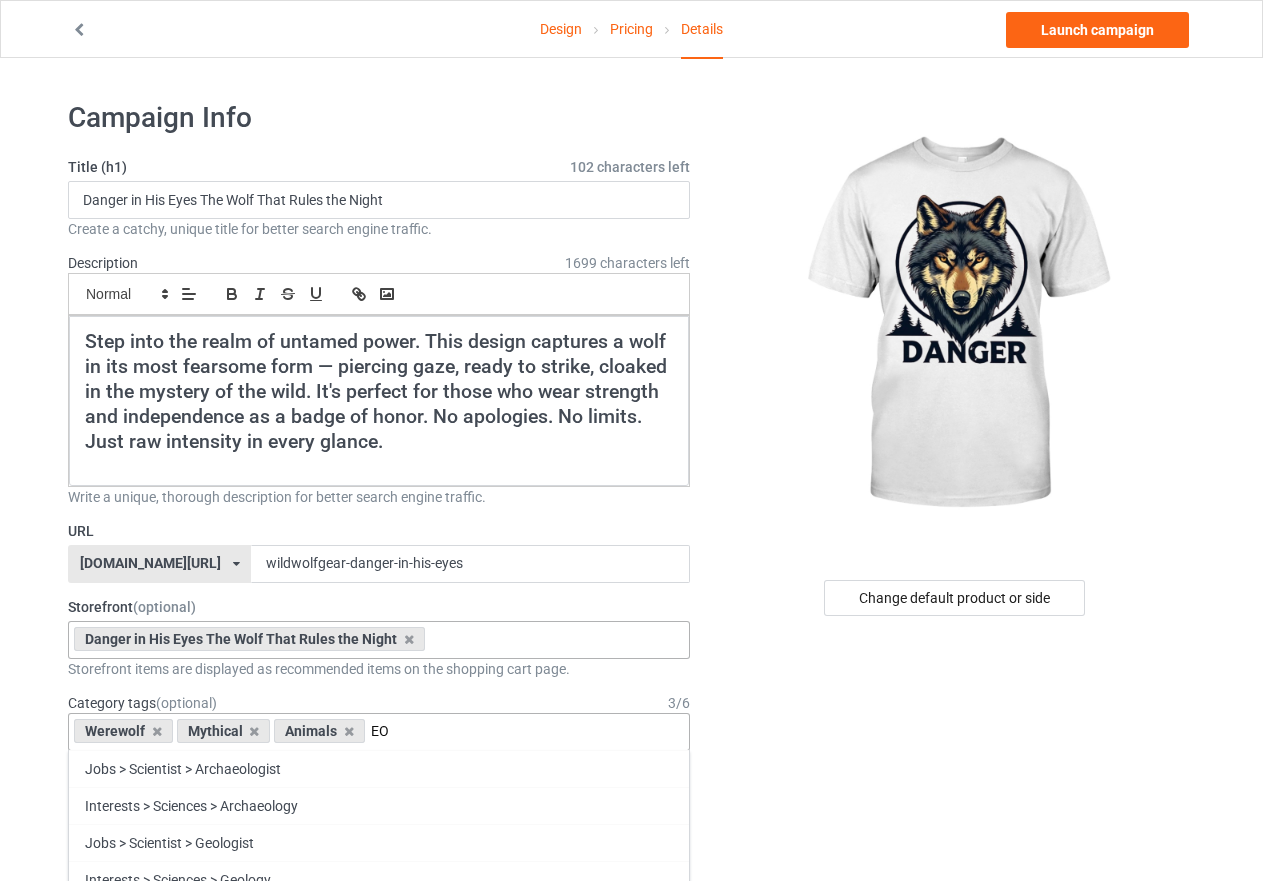 type on "E" 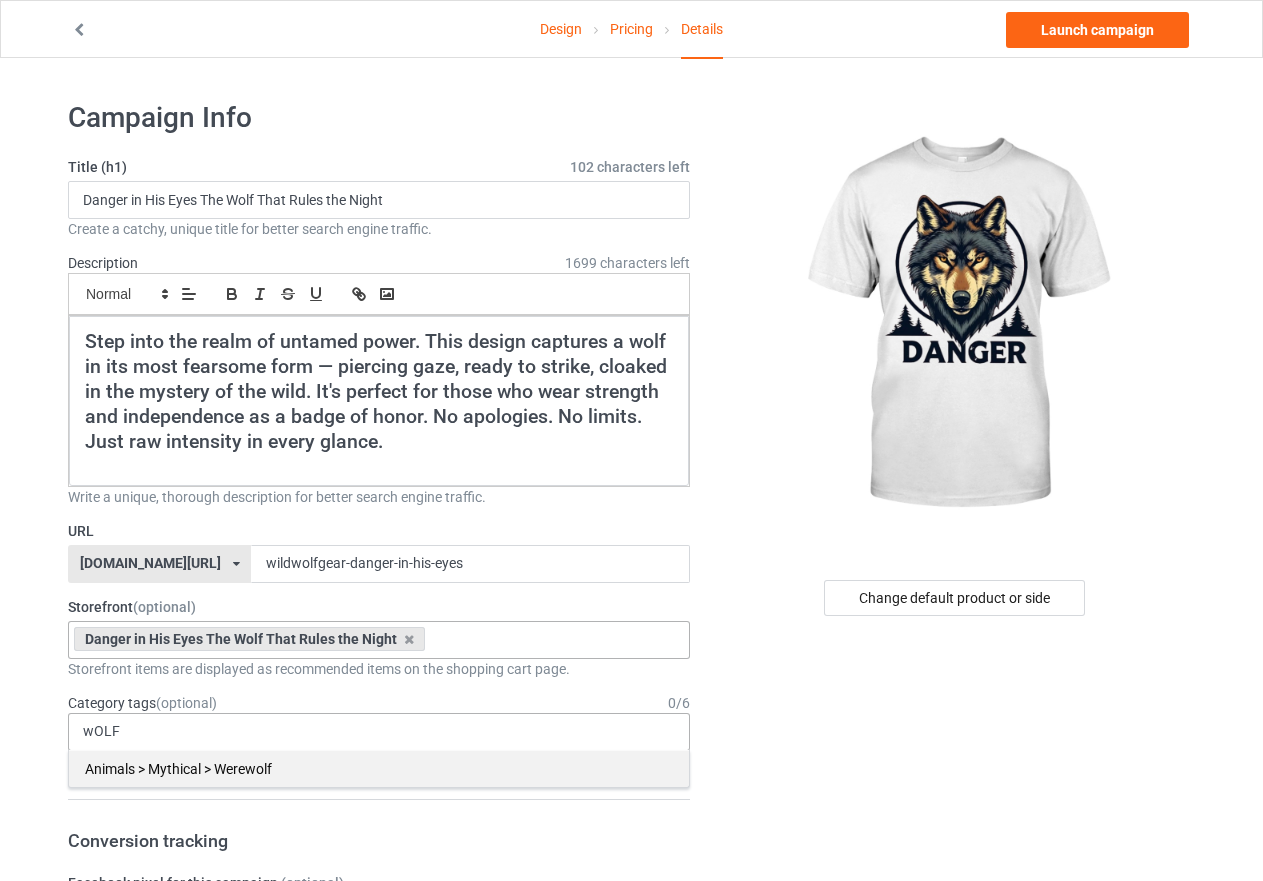 click on "Animals > Mythical > Werewolf" at bounding box center (379, 768) 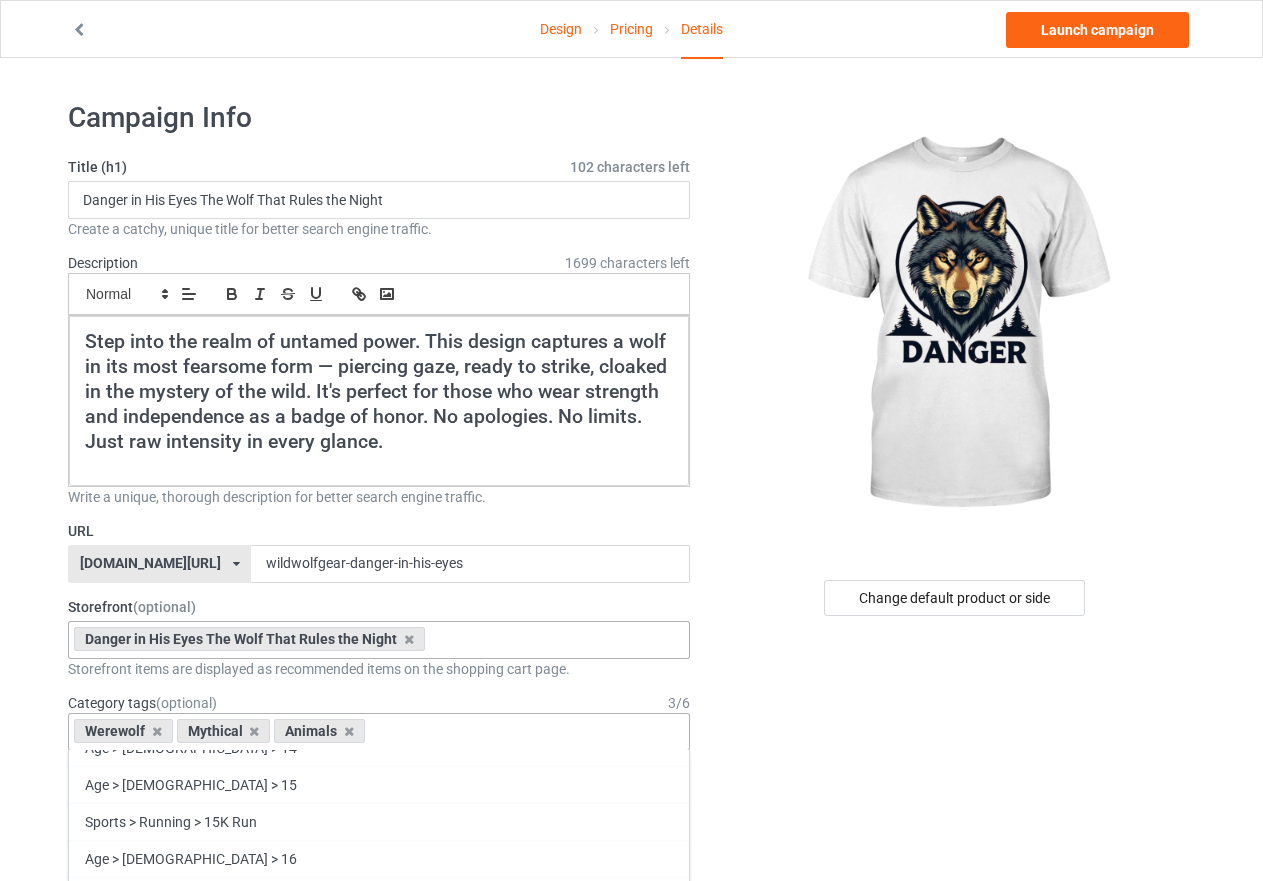 scroll, scrollTop: 700, scrollLeft: 0, axis: vertical 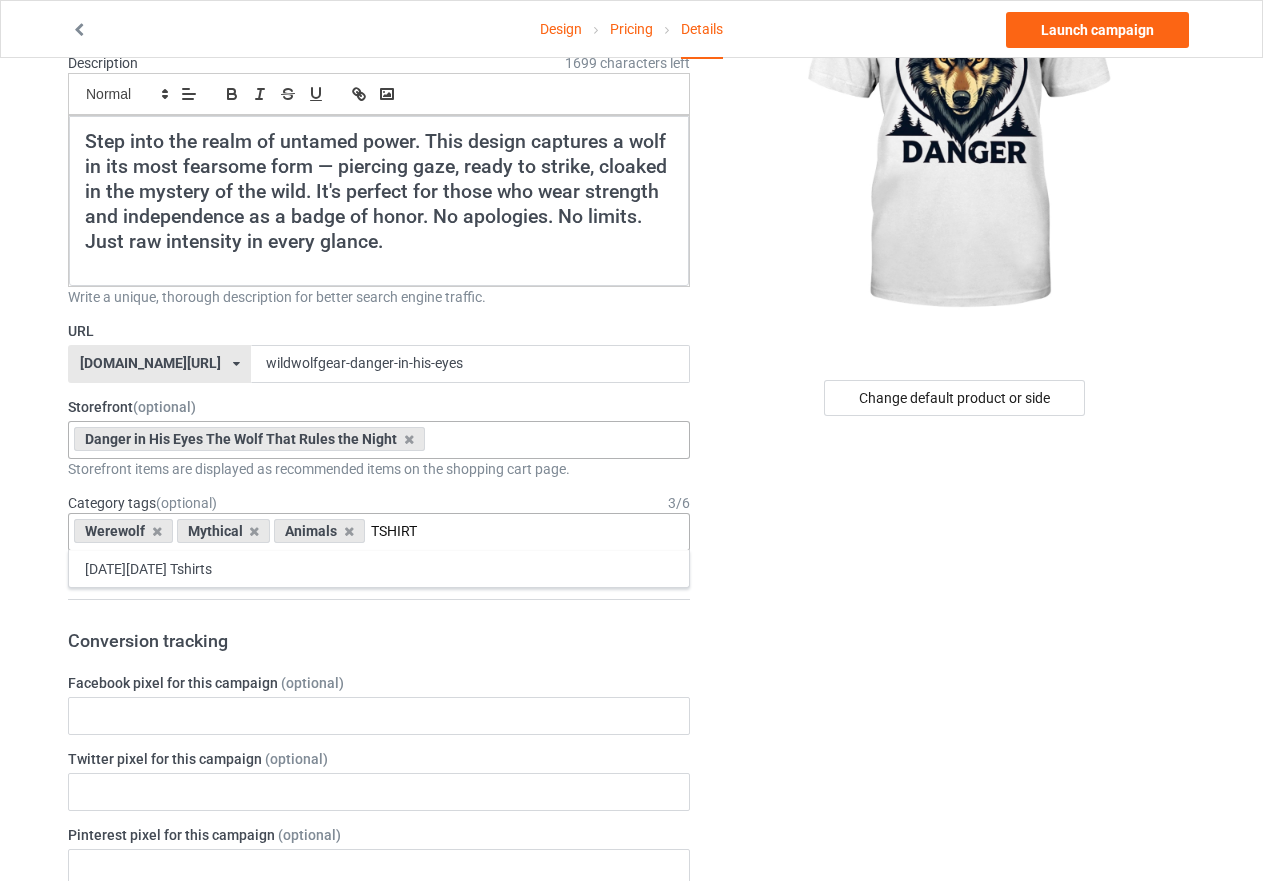 click on "TSHIRT" at bounding box center (403, 531) 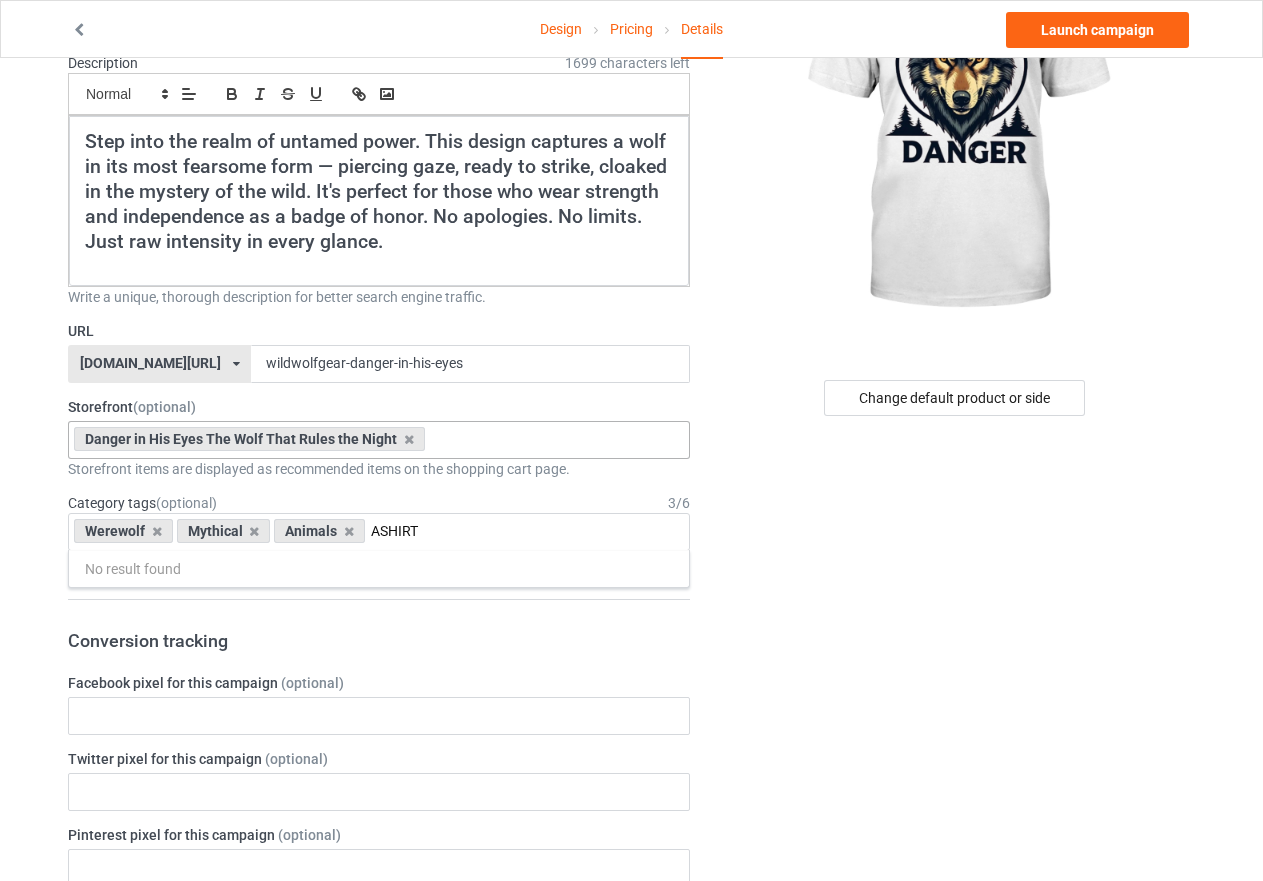 scroll, scrollTop: 0, scrollLeft: 0, axis: both 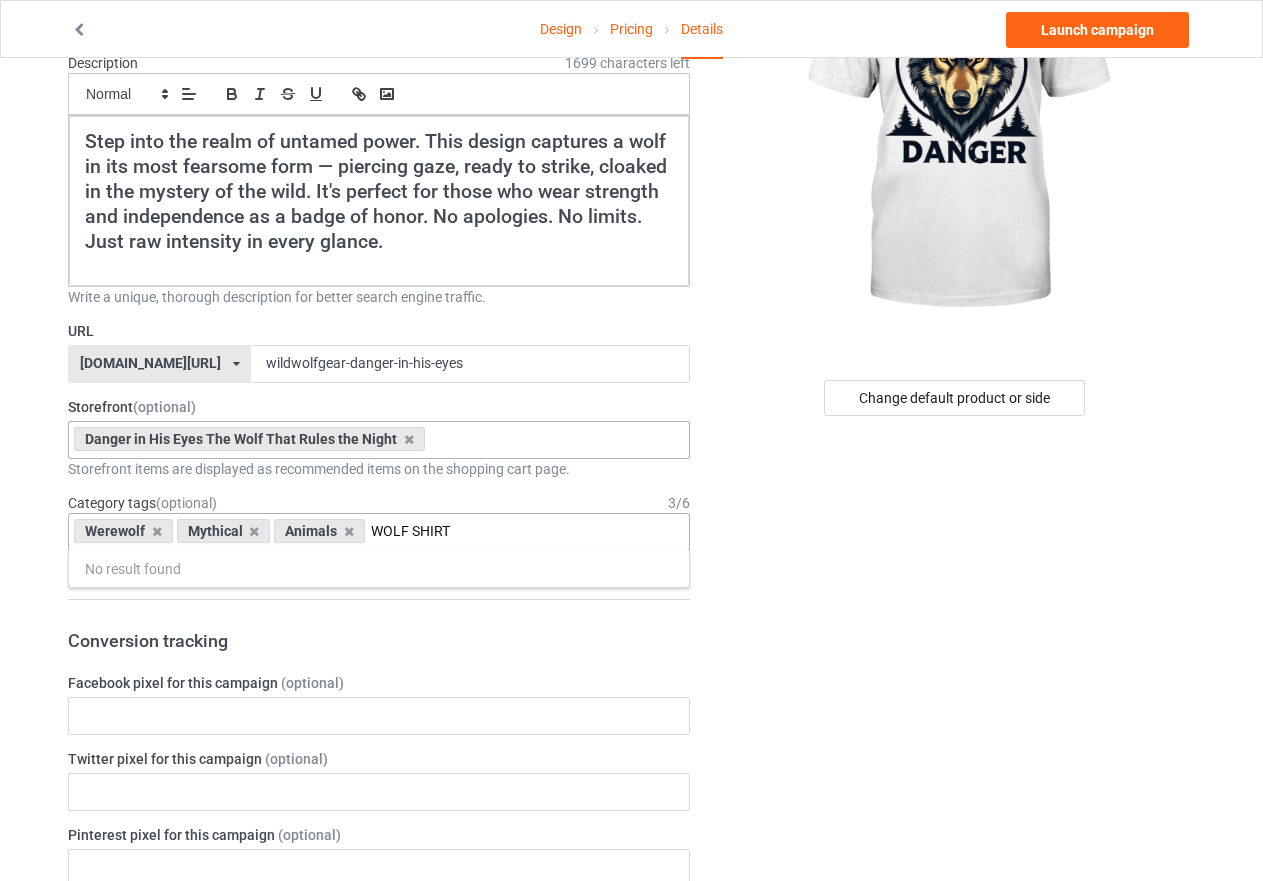 click on "WOLF SHIRT" at bounding box center [419, 531] 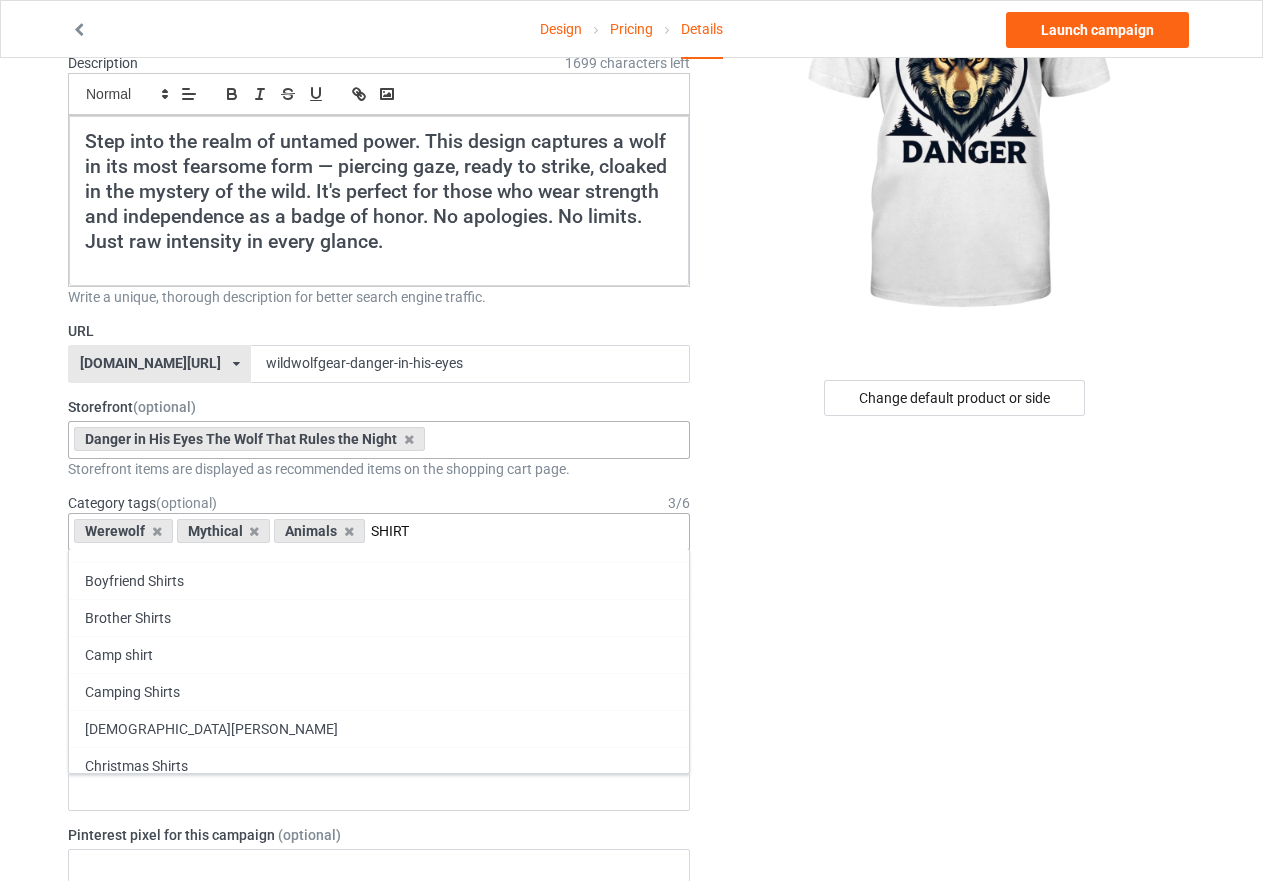 scroll, scrollTop: 300, scrollLeft: 0, axis: vertical 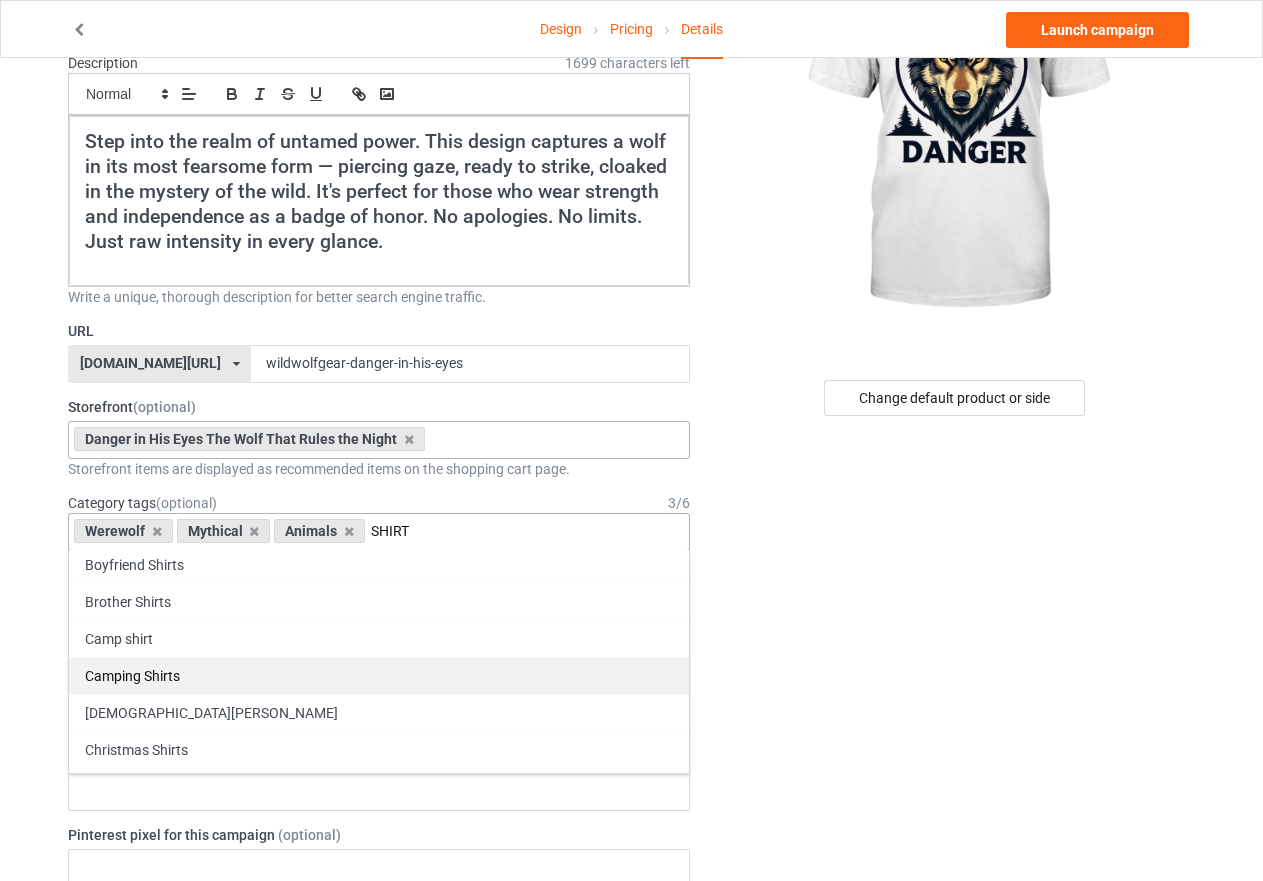 type on "SHIRT" 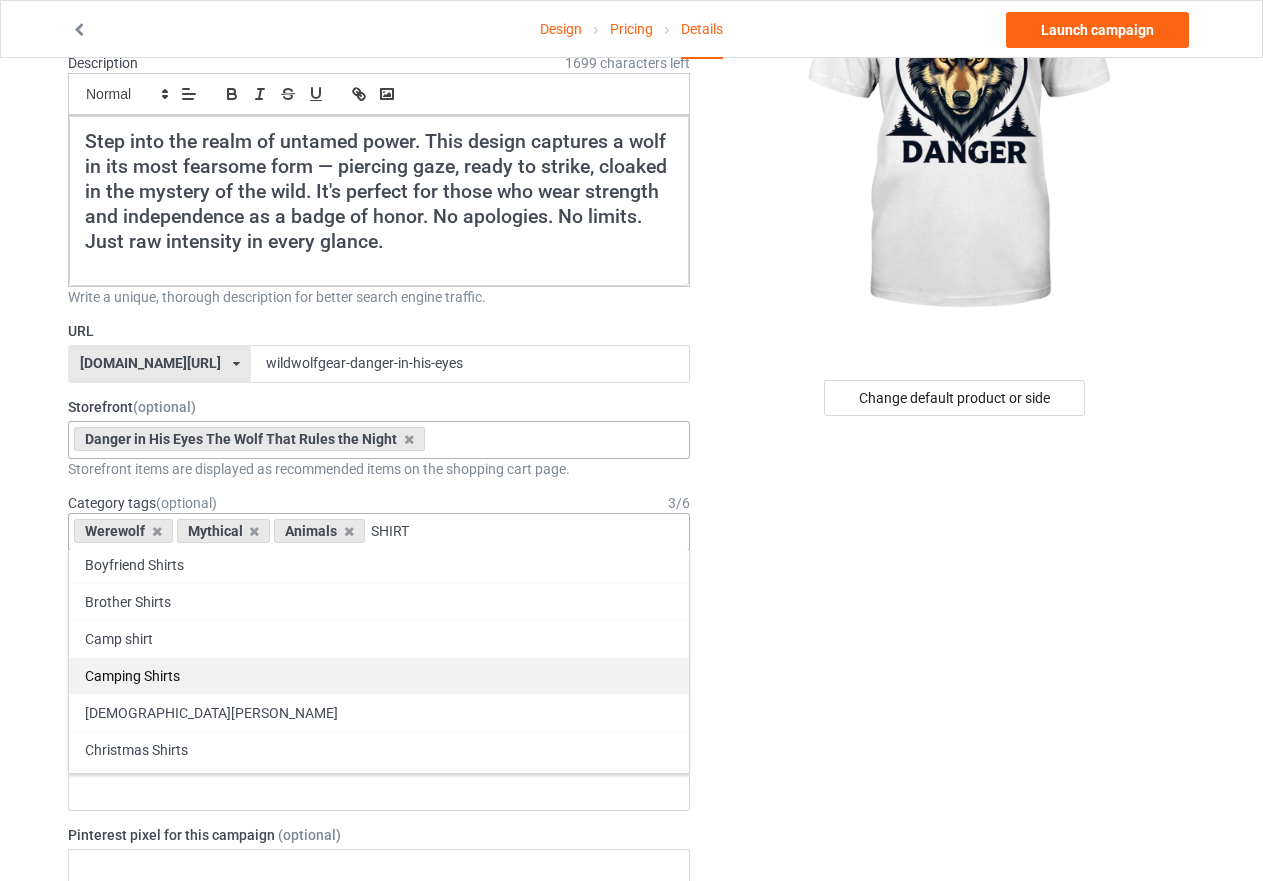 click on "Camping Shirts" at bounding box center (379, 675) 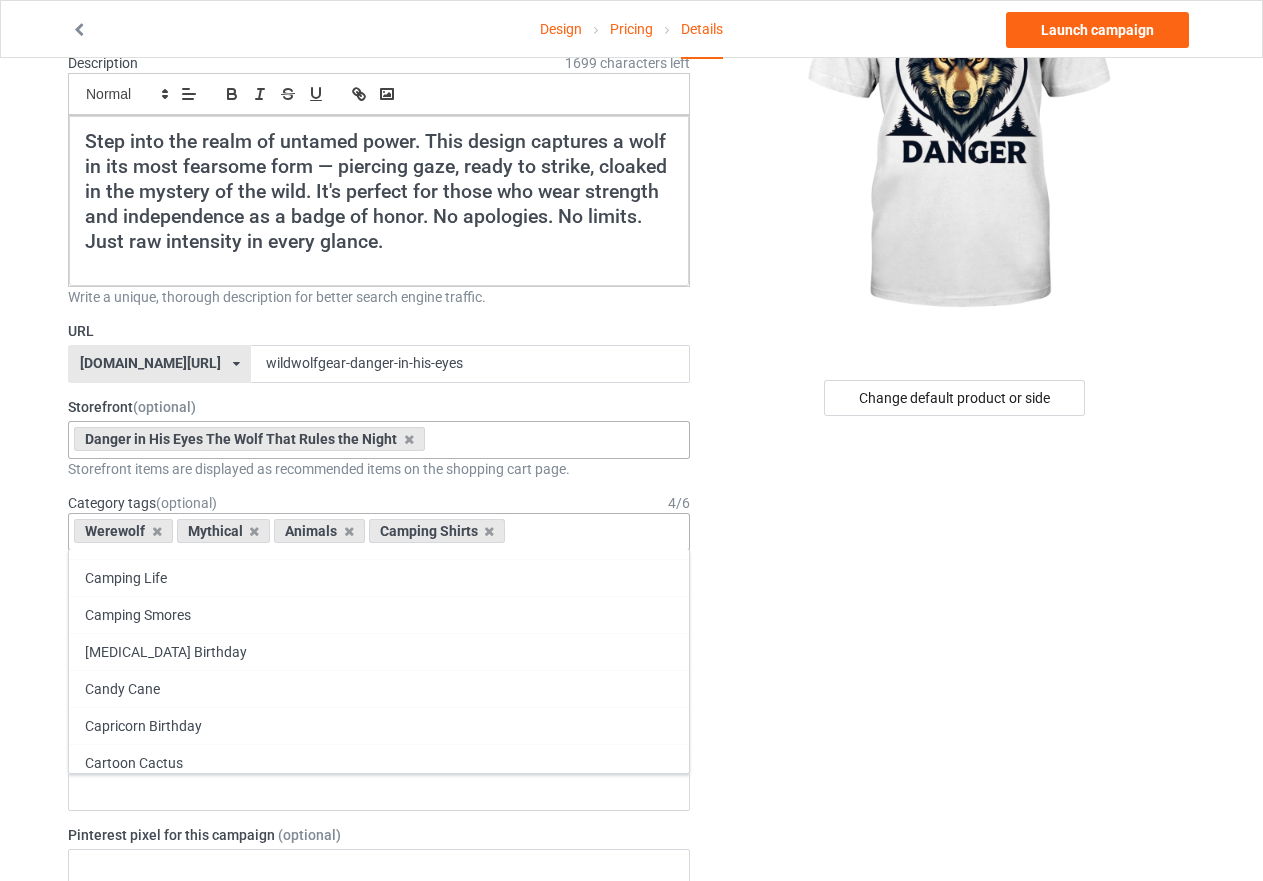 scroll, scrollTop: 90229, scrollLeft: 0, axis: vertical 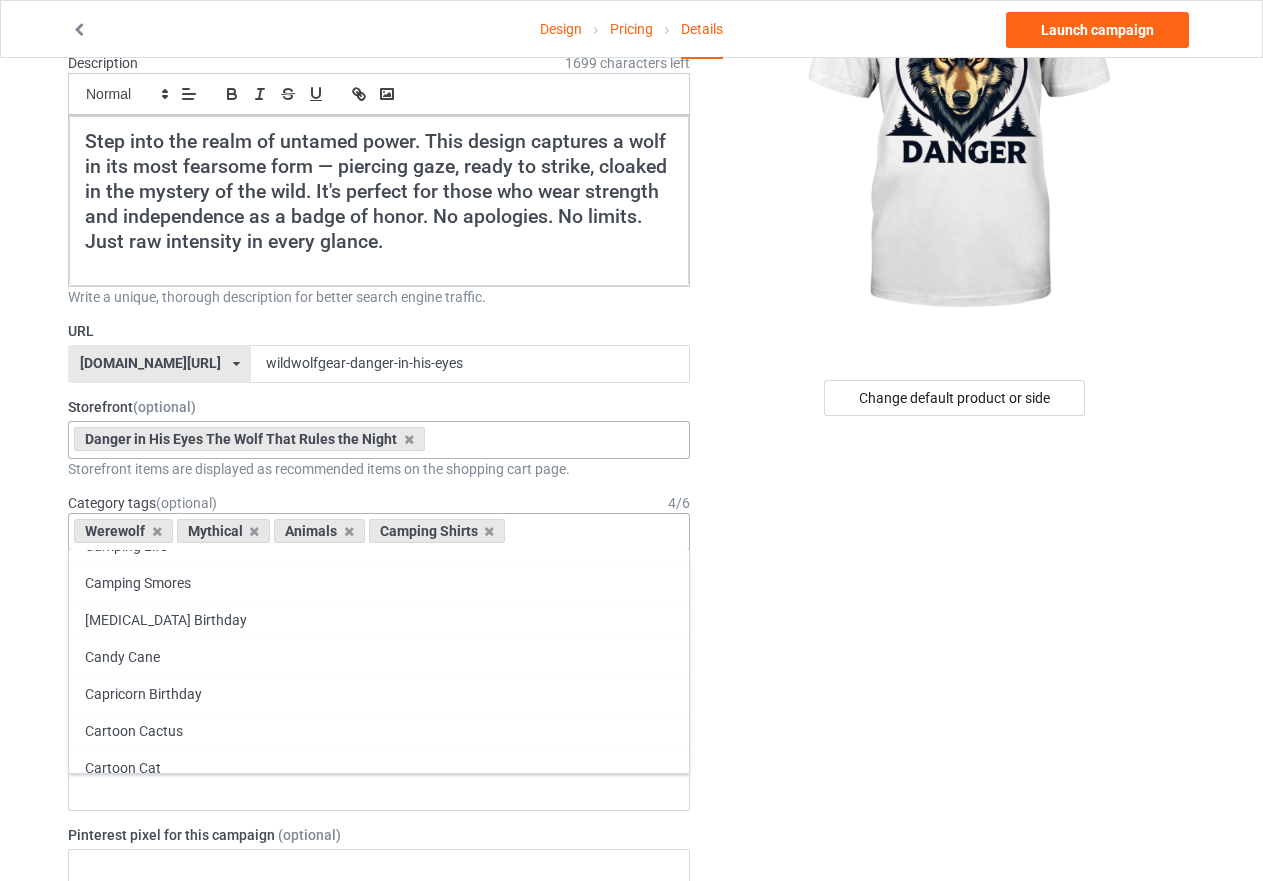 type on "T" 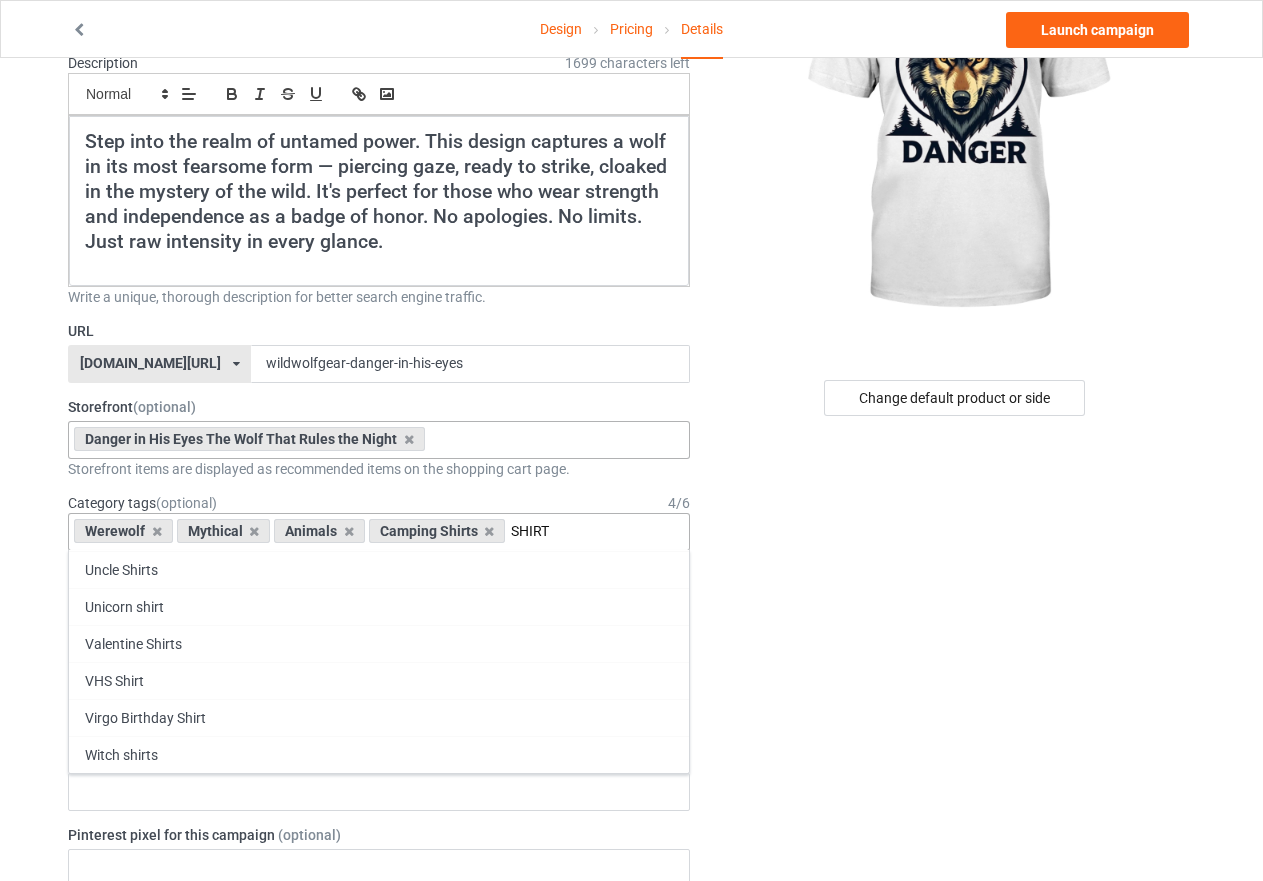 scroll, scrollTop: 2219, scrollLeft: 0, axis: vertical 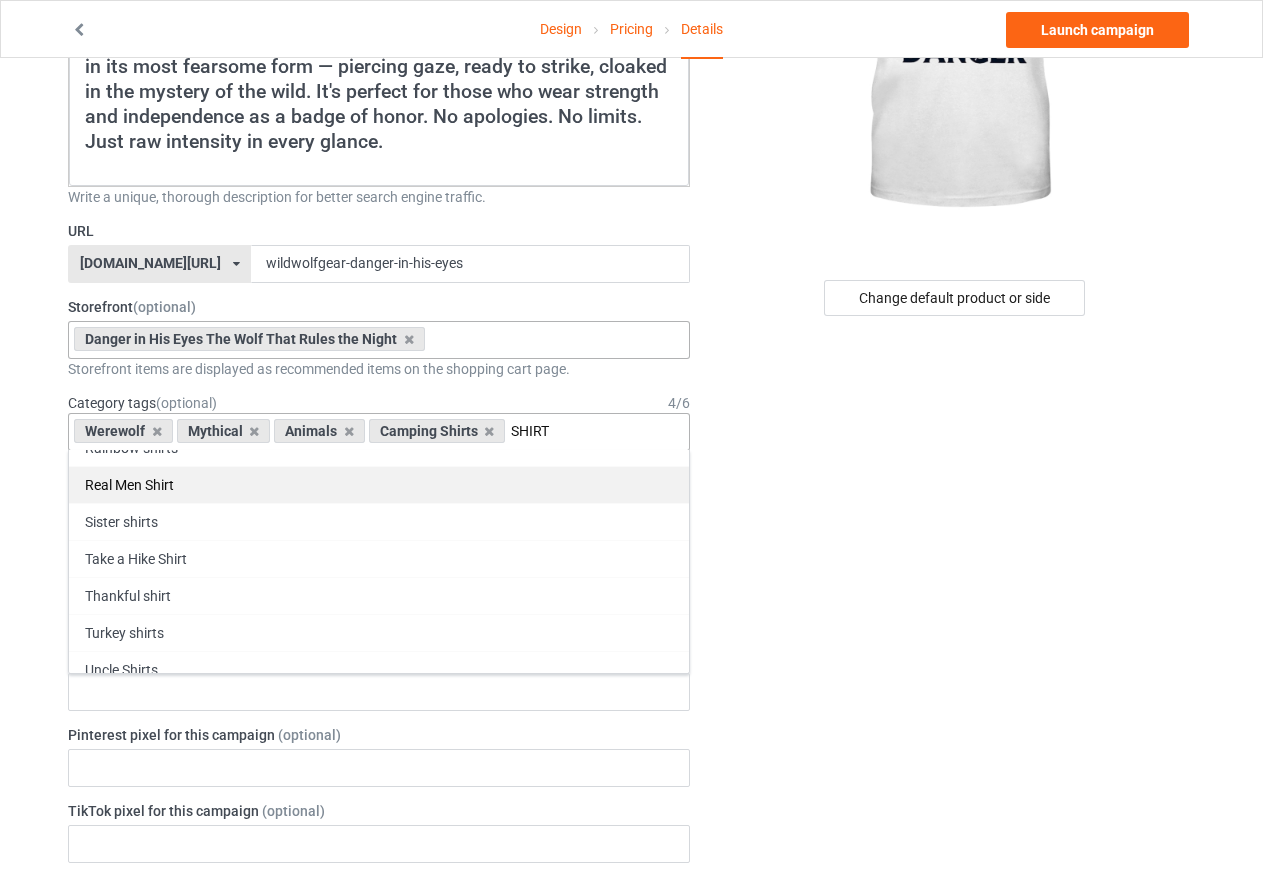 type on "SHIRT" 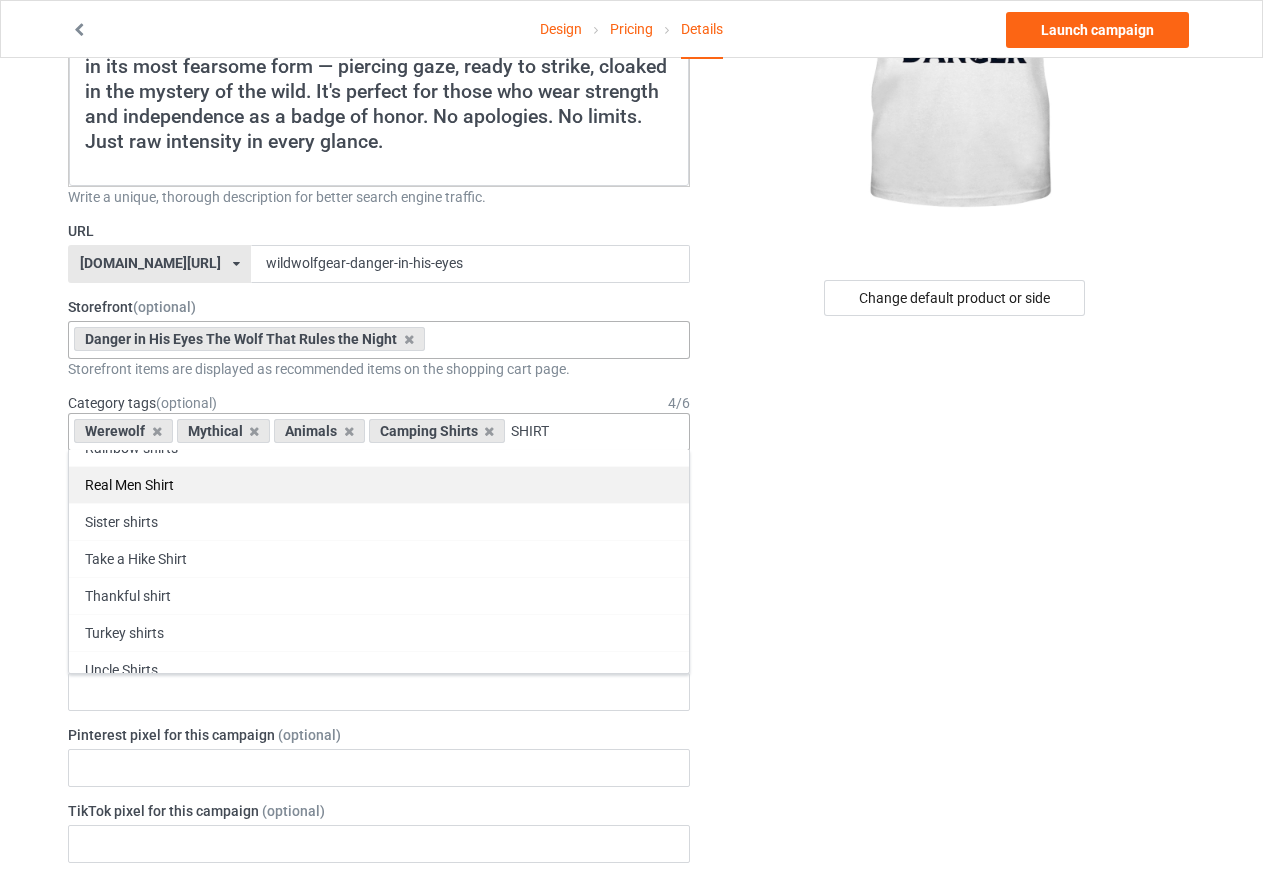 click on "Real Men Shirt" at bounding box center (379, 484) 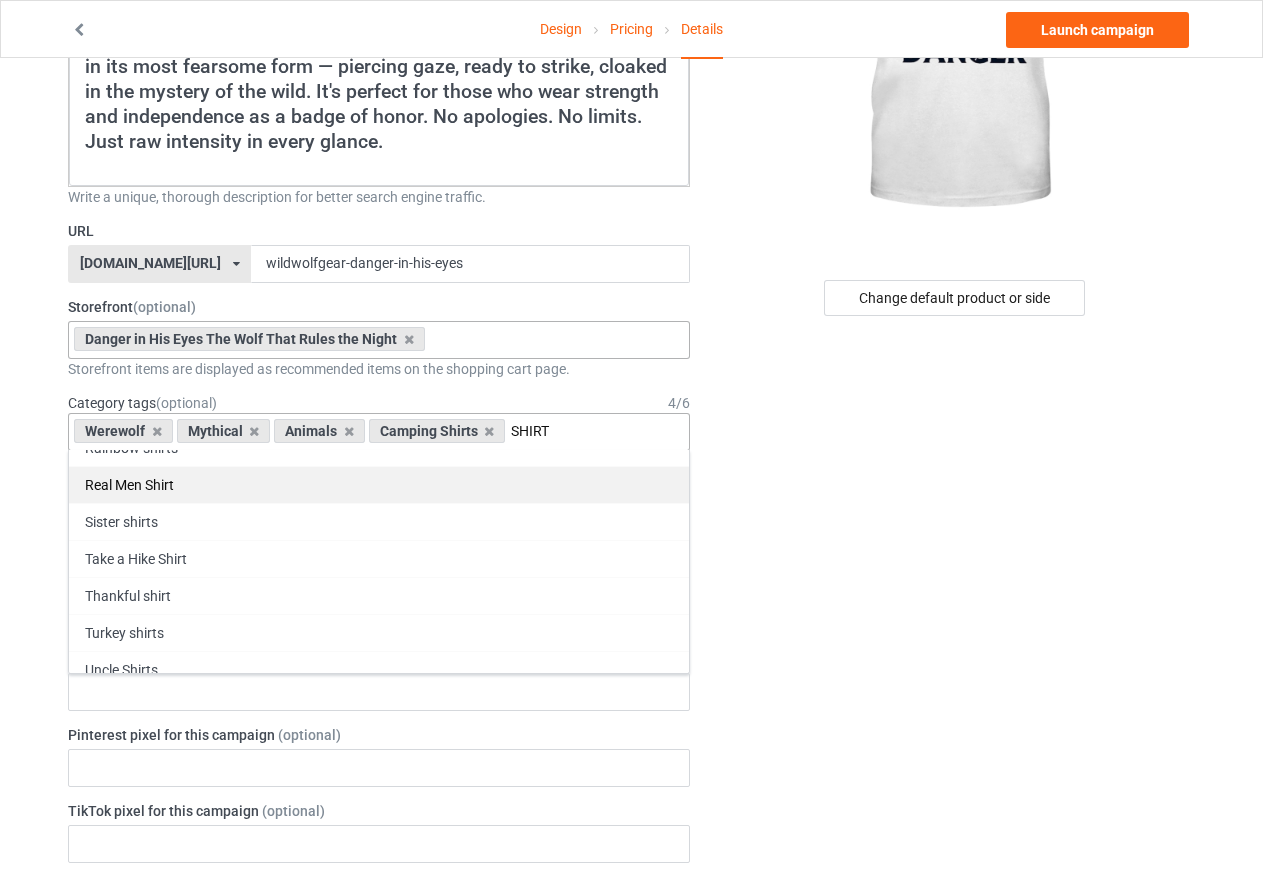 type 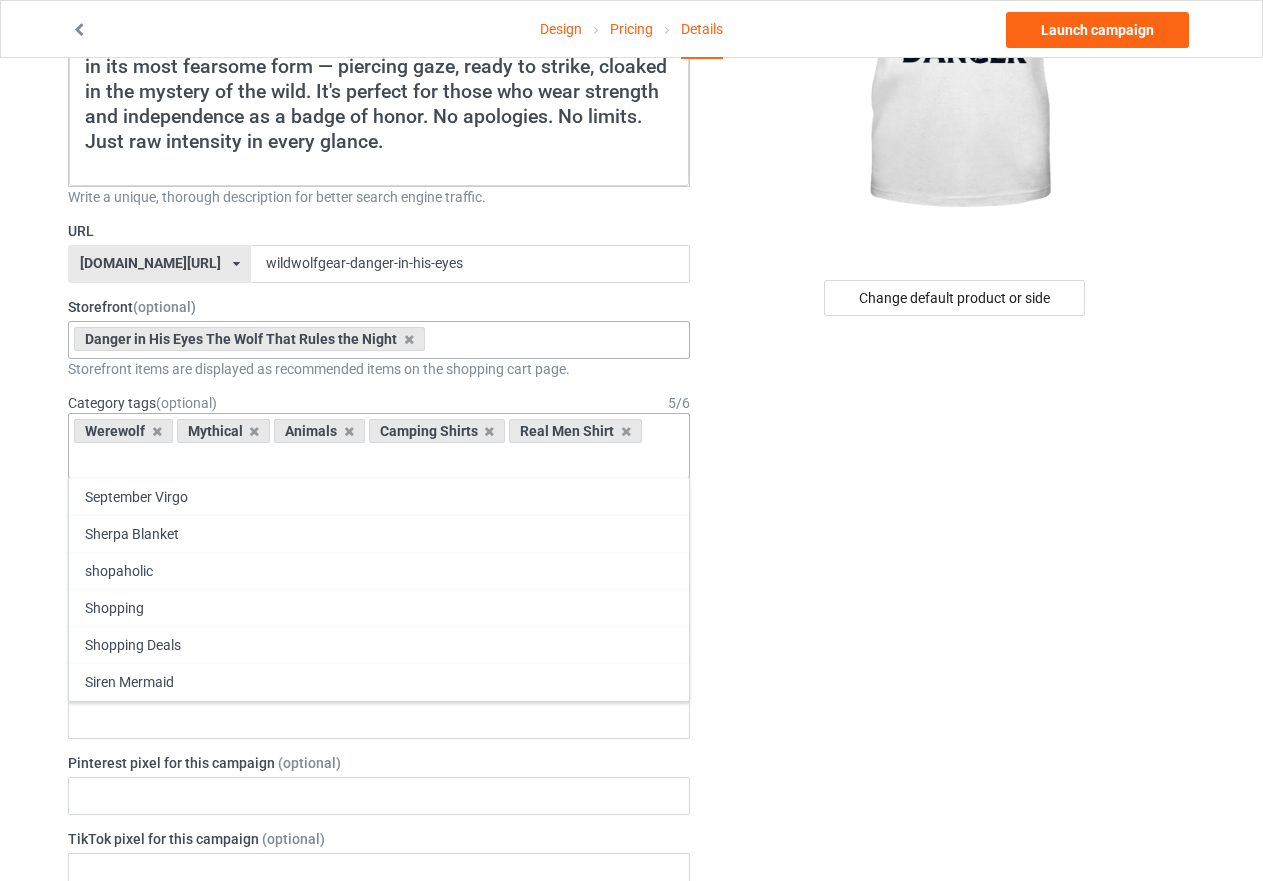 scroll, scrollTop: 108399, scrollLeft: 0, axis: vertical 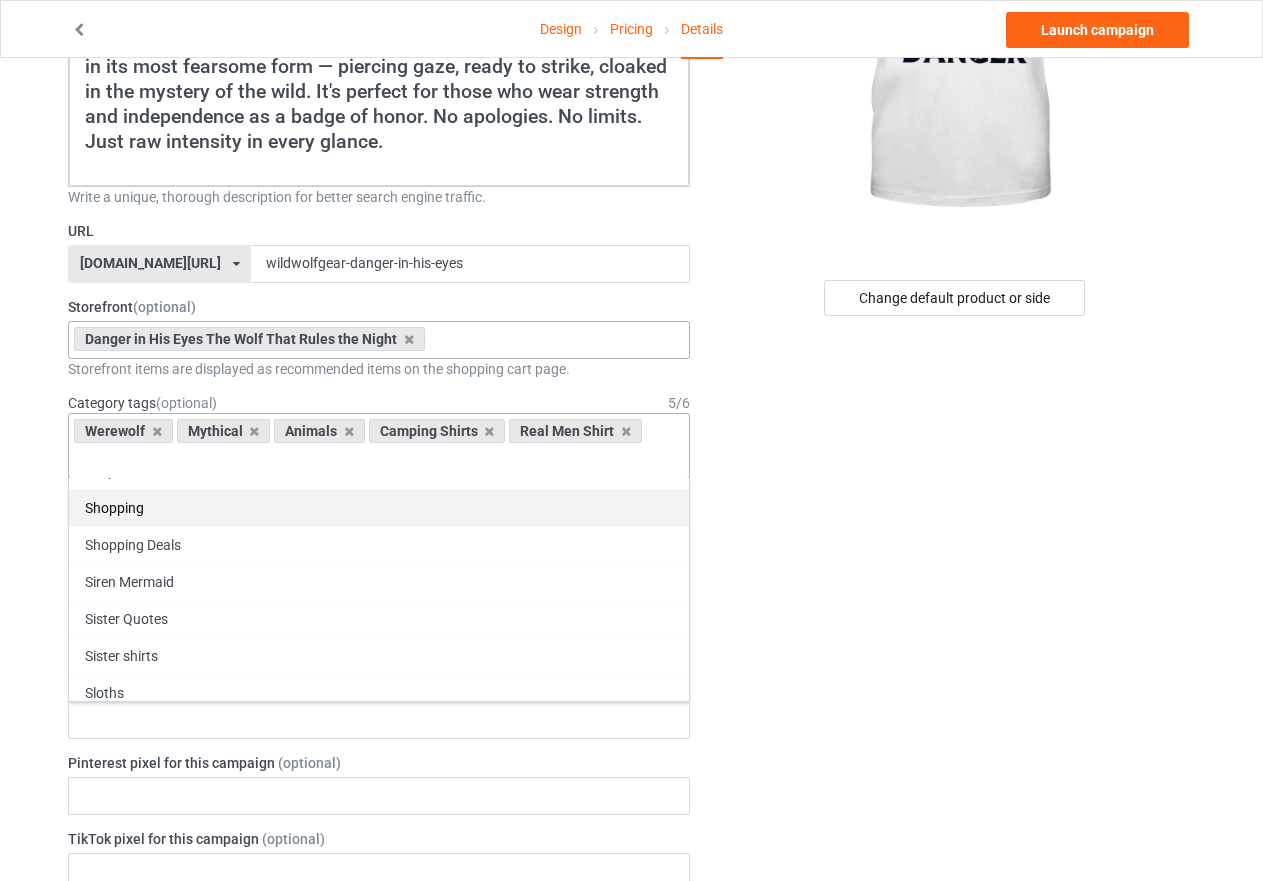 click on "Shopping" at bounding box center [379, 507] 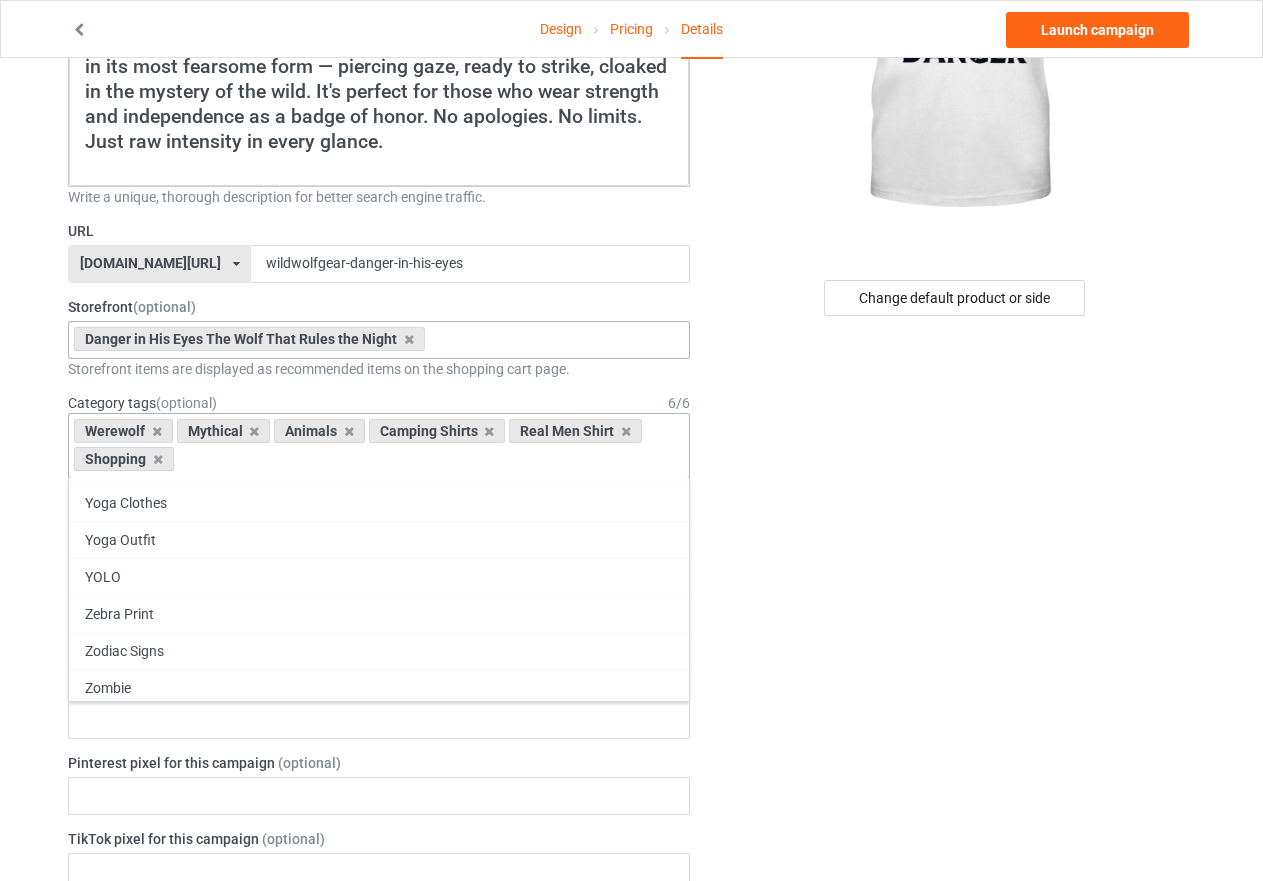 scroll, scrollTop: 112294, scrollLeft: 0, axis: vertical 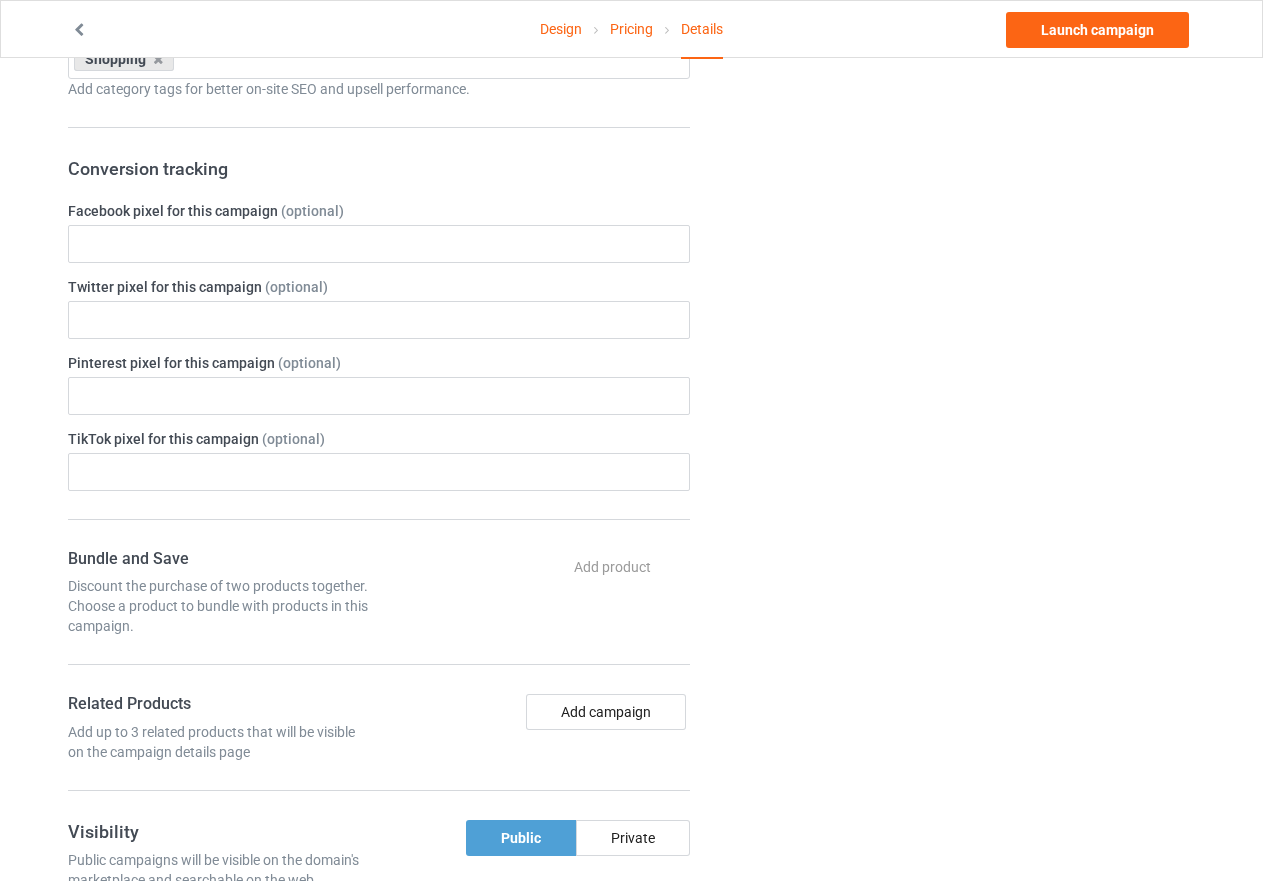 click on "Change default product or side" at bounding box center (956, 451) 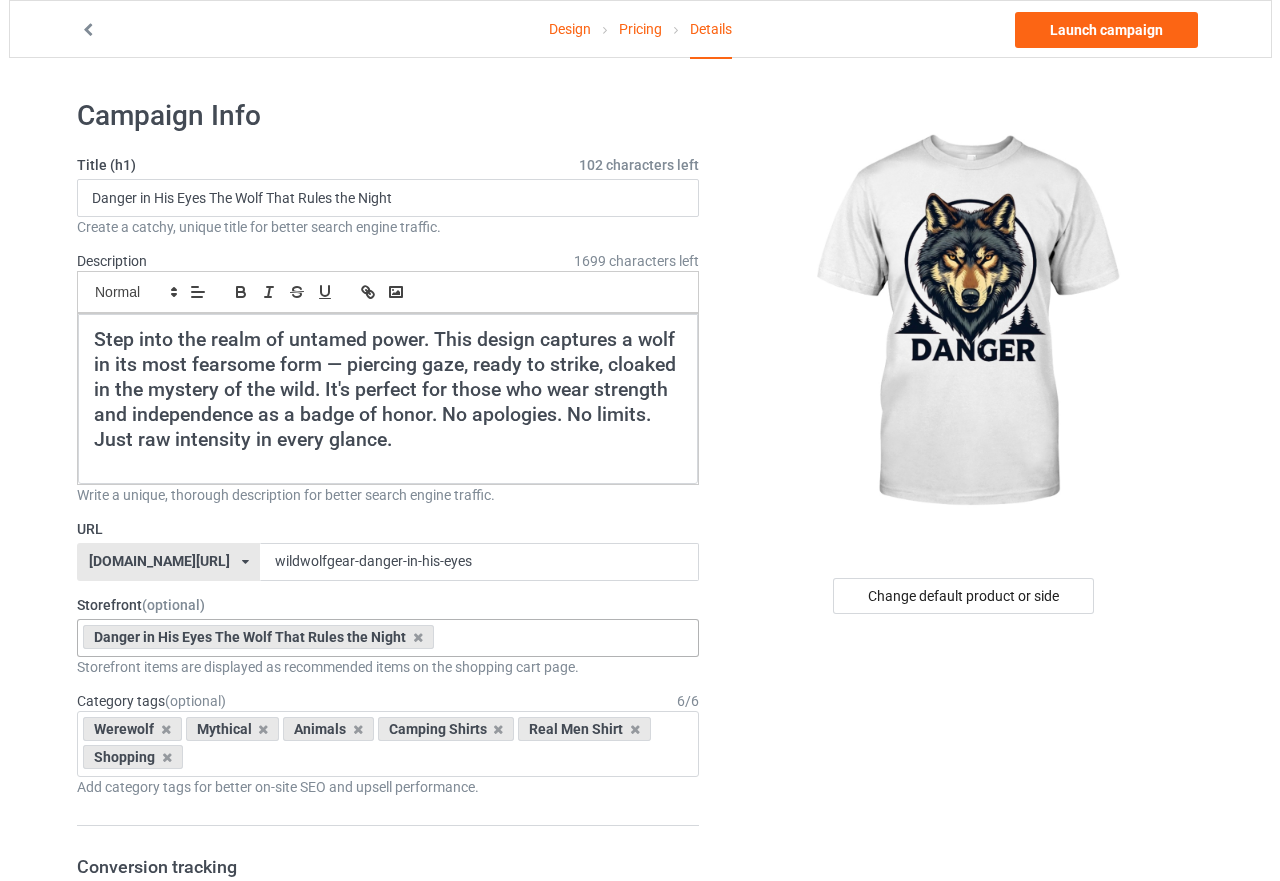 scroll, scrollTop: 0, scrollLeft: 0, axis: both 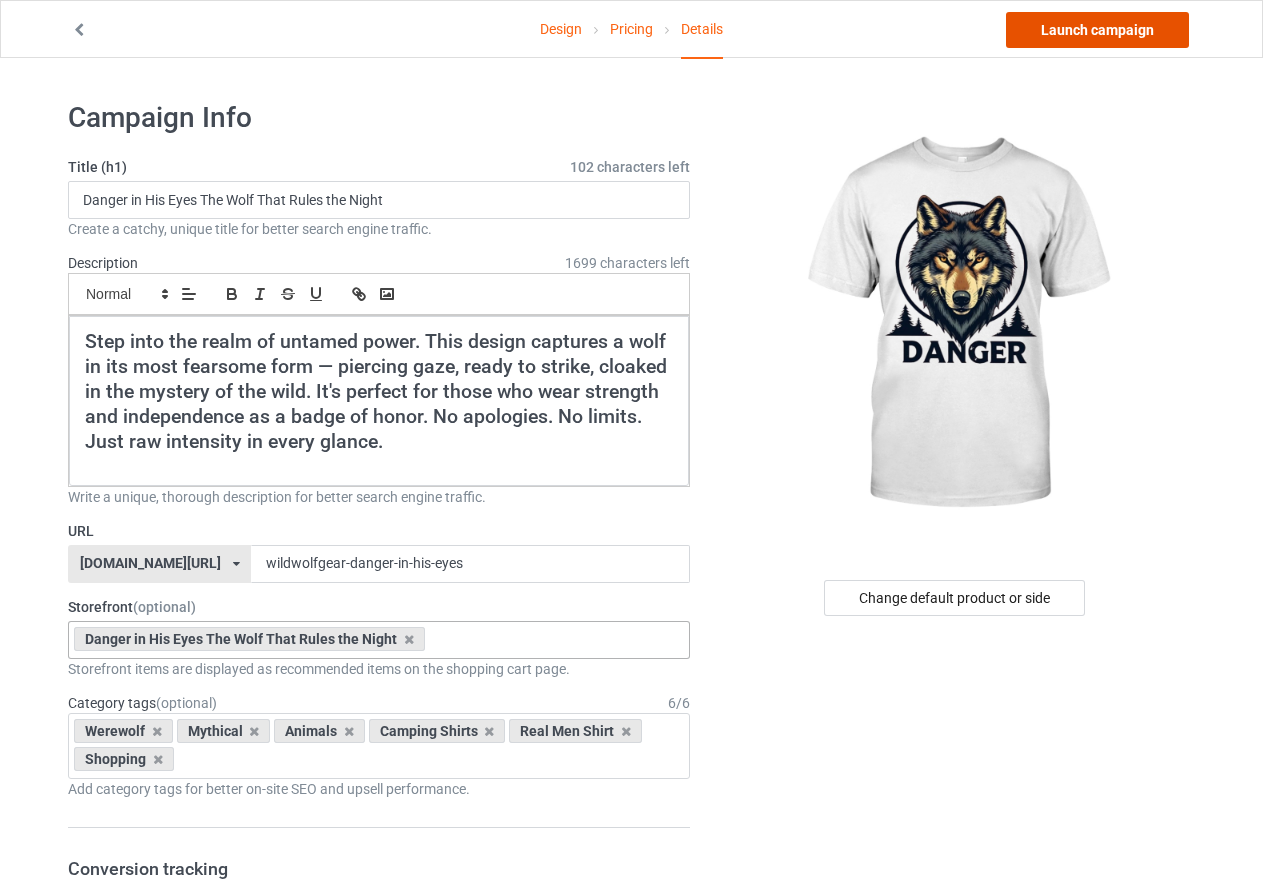 click on "Launch campaign" at bounding box center [1097, 30] 